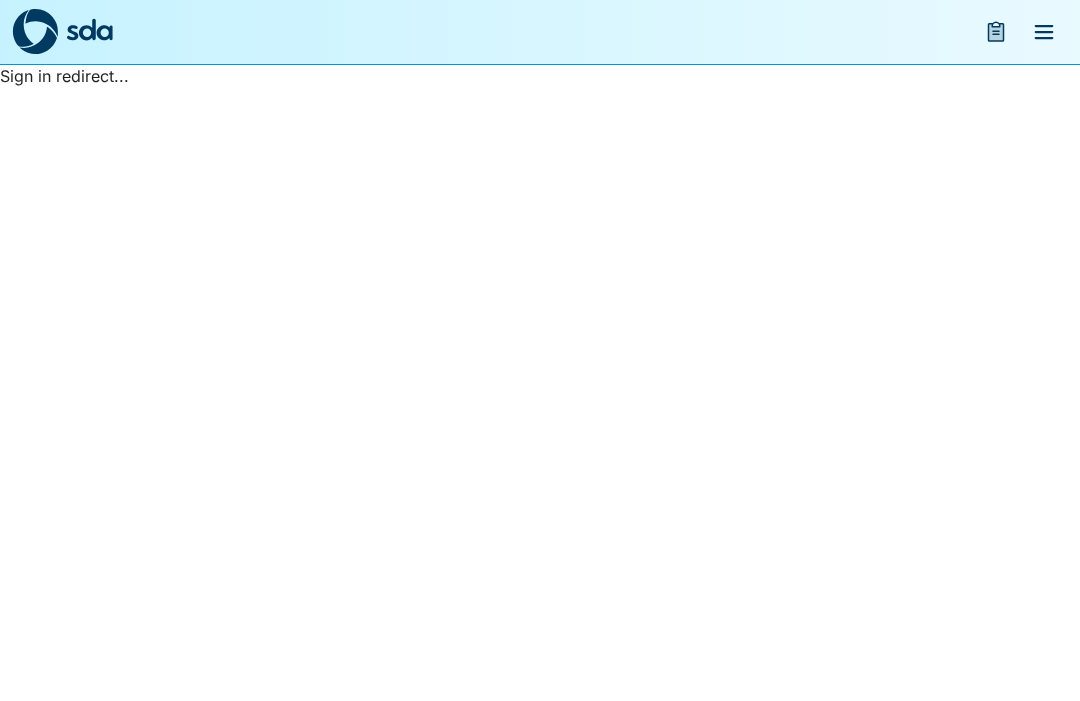 scroll, scrollTop: 0, scrollLeft: 0, axis: both 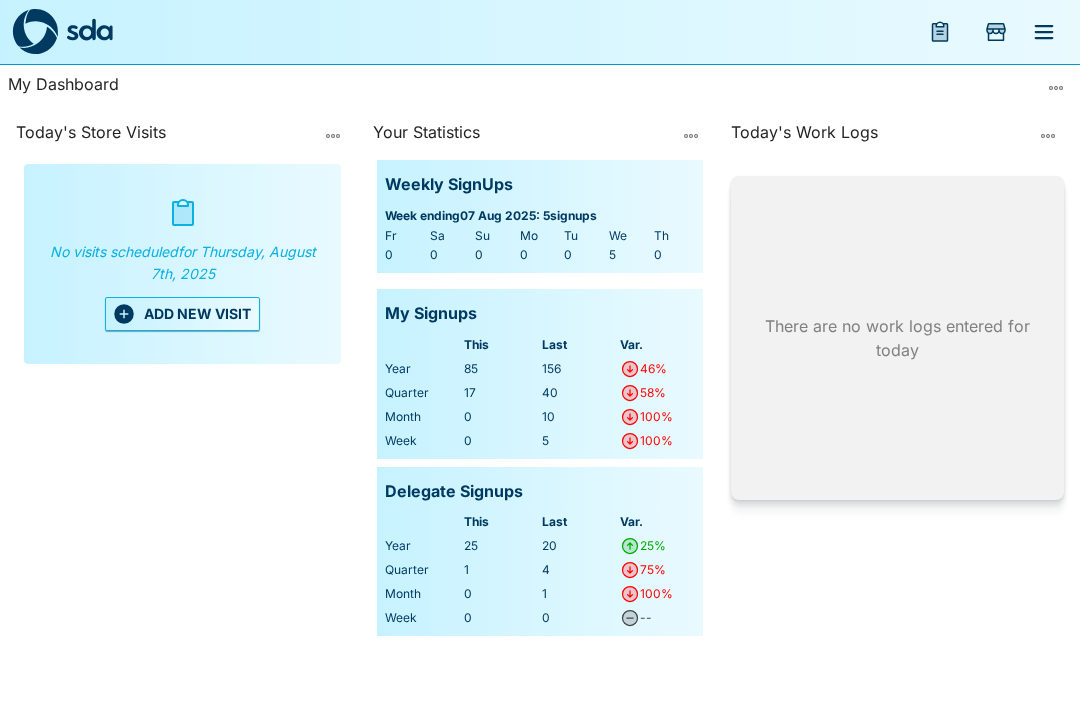 click on "ADD NEW VISIT" at bounding box center (182, 314) 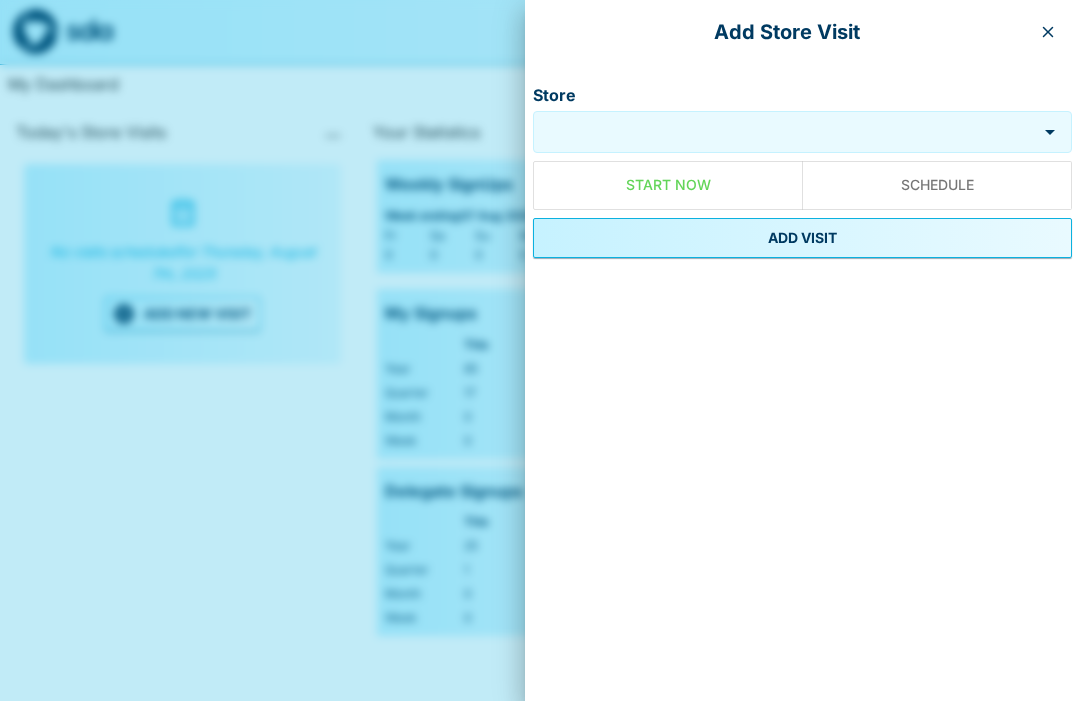 click at bounding box center [1048, 32] 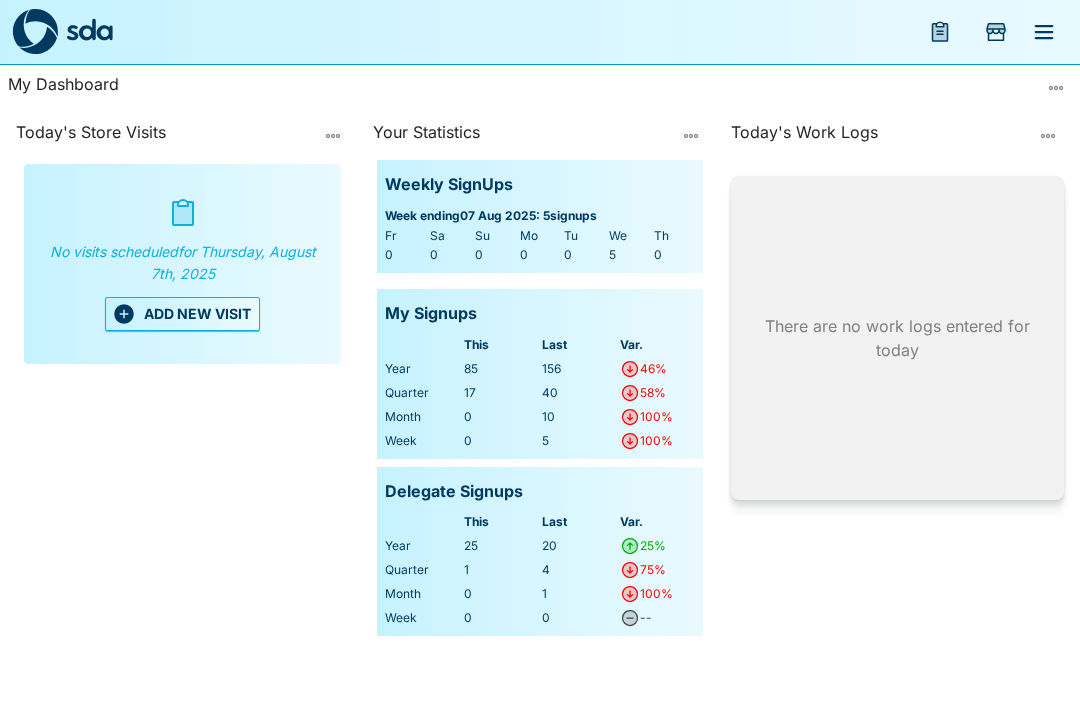 click 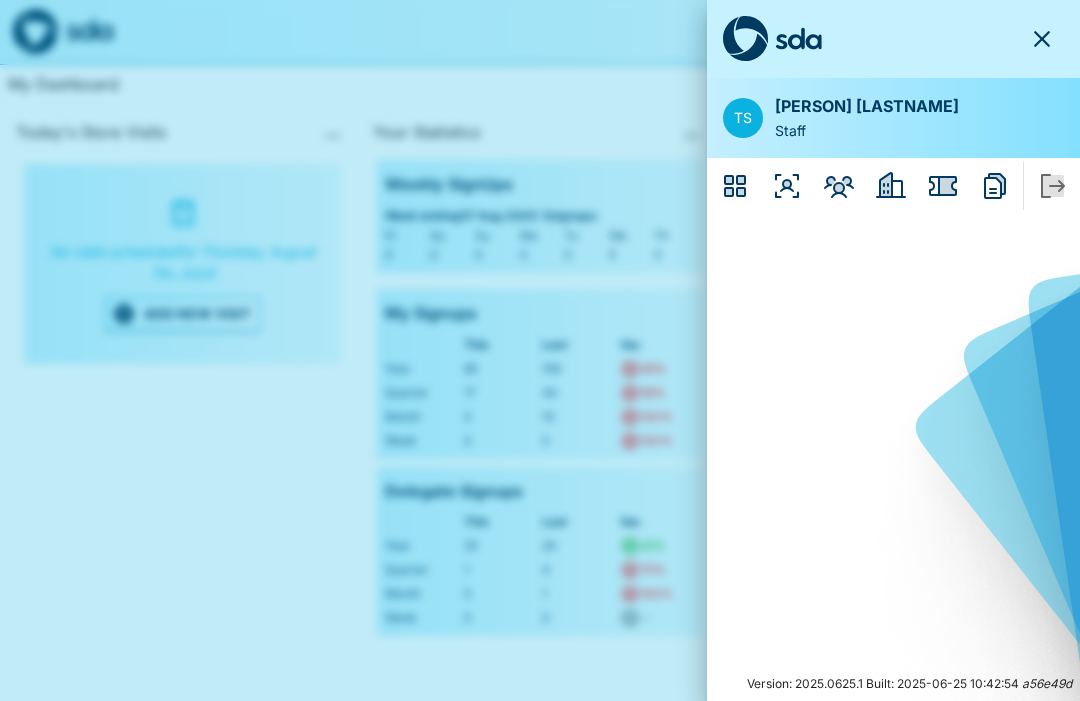 click 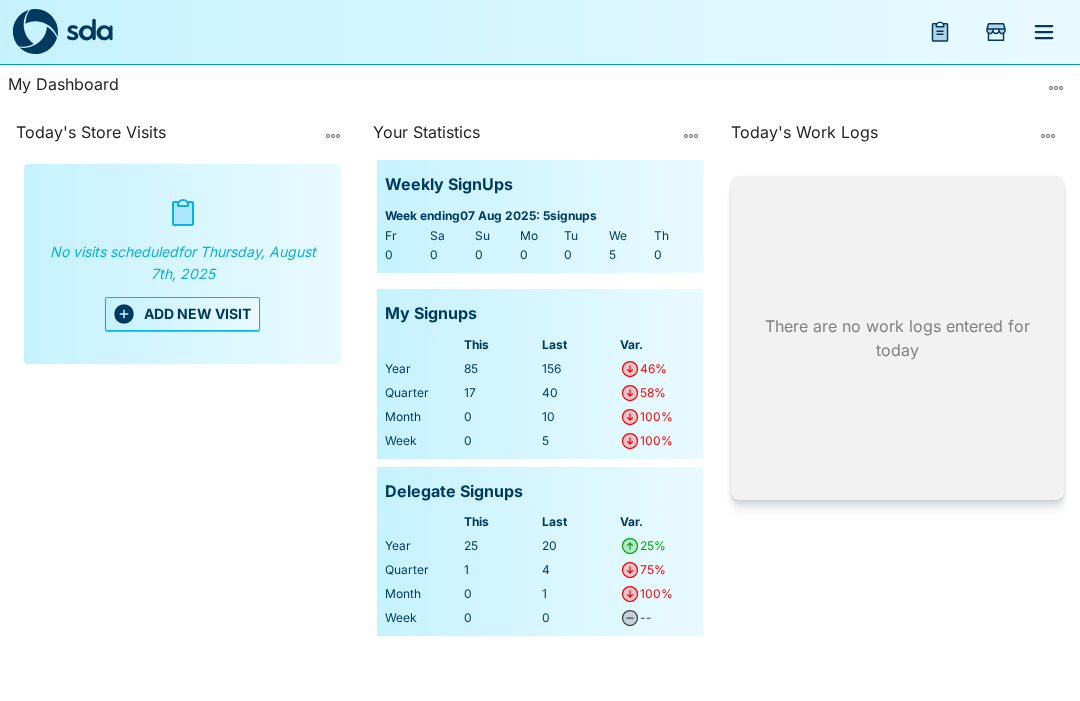 click 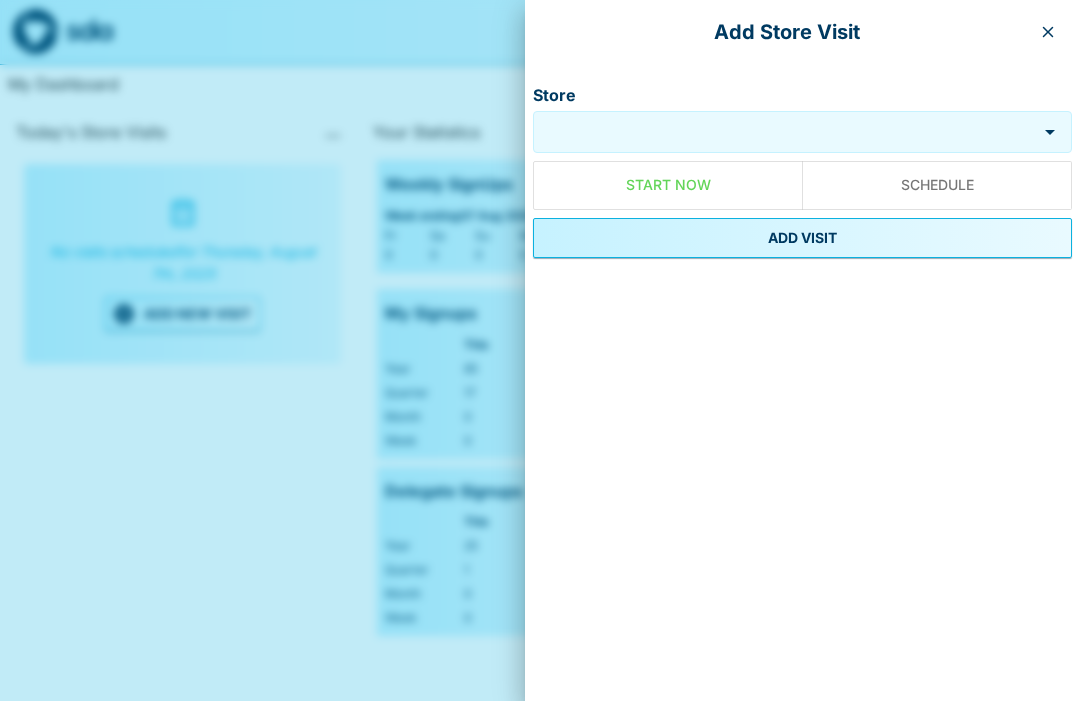 click 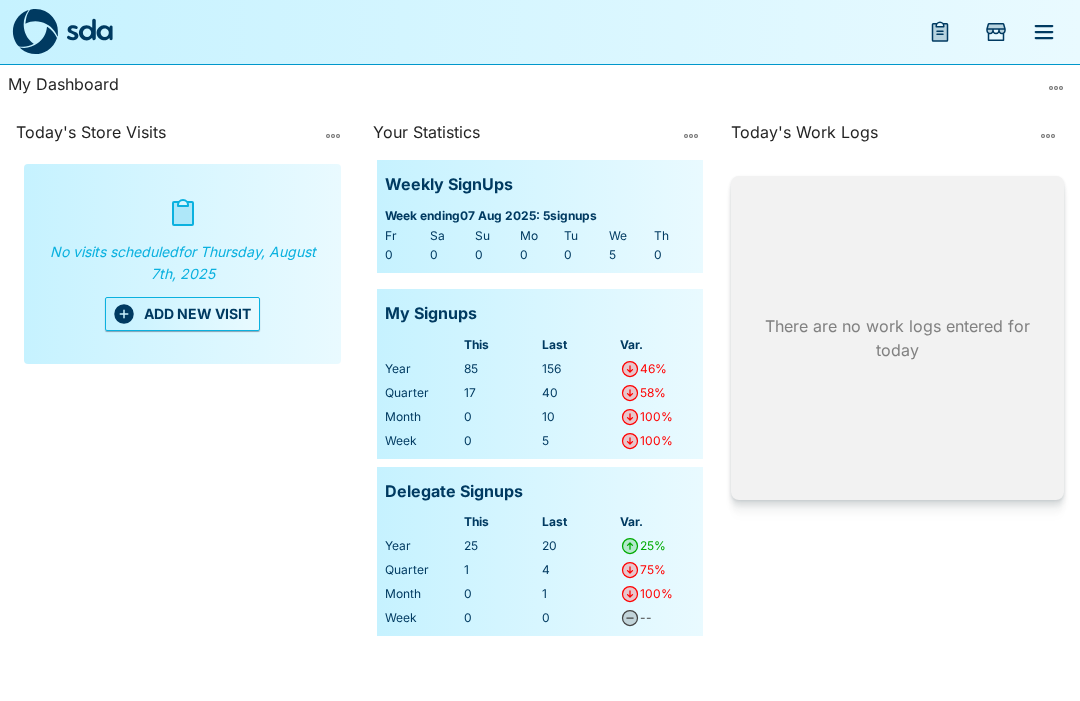 click 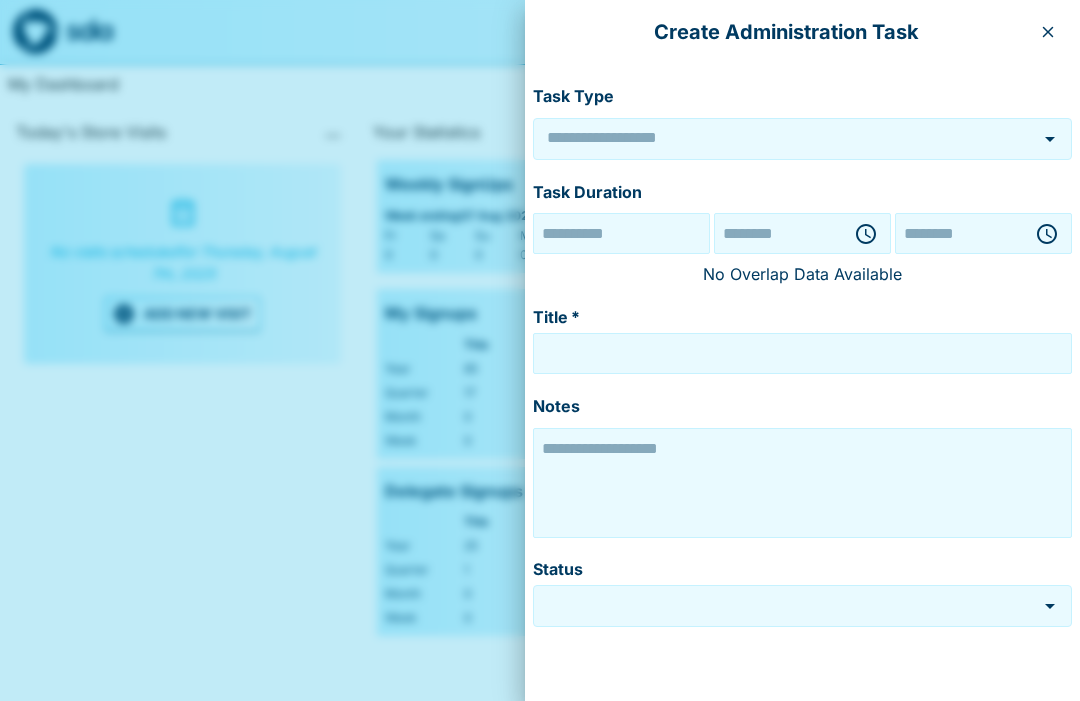 type on "******" 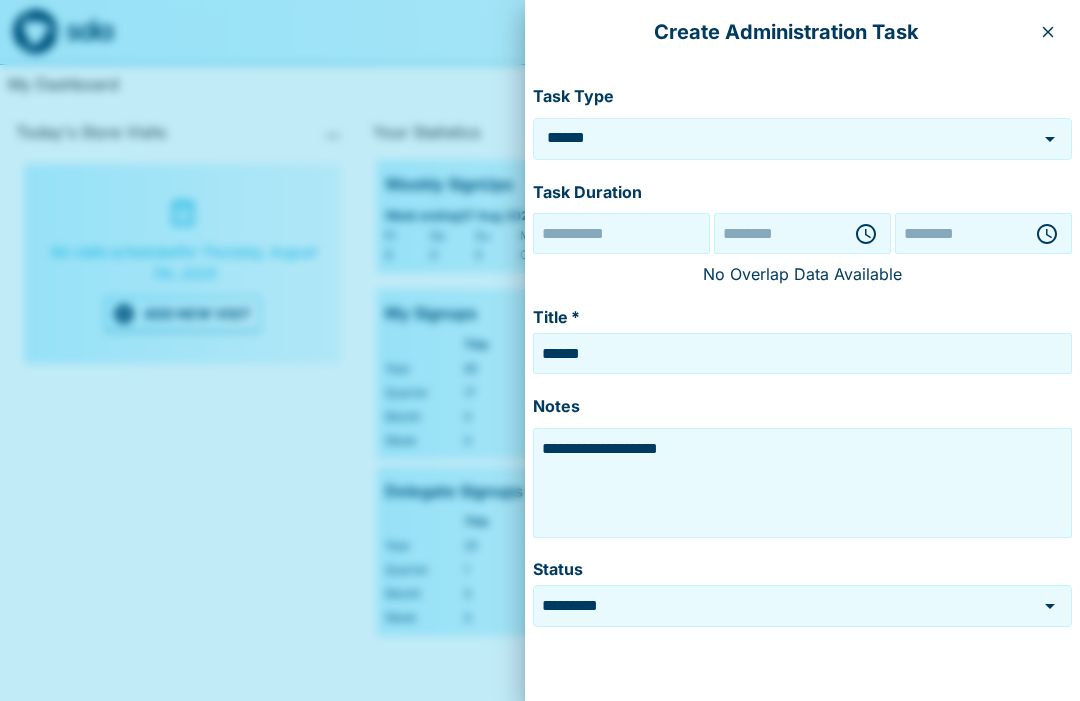 type on "**********" 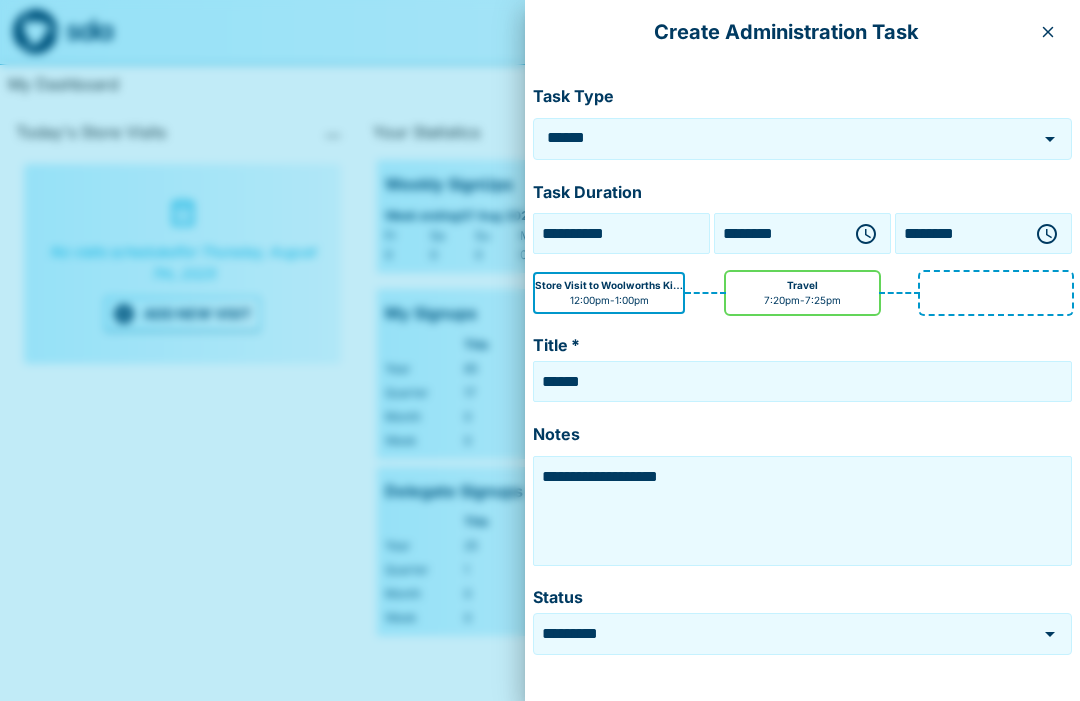 click 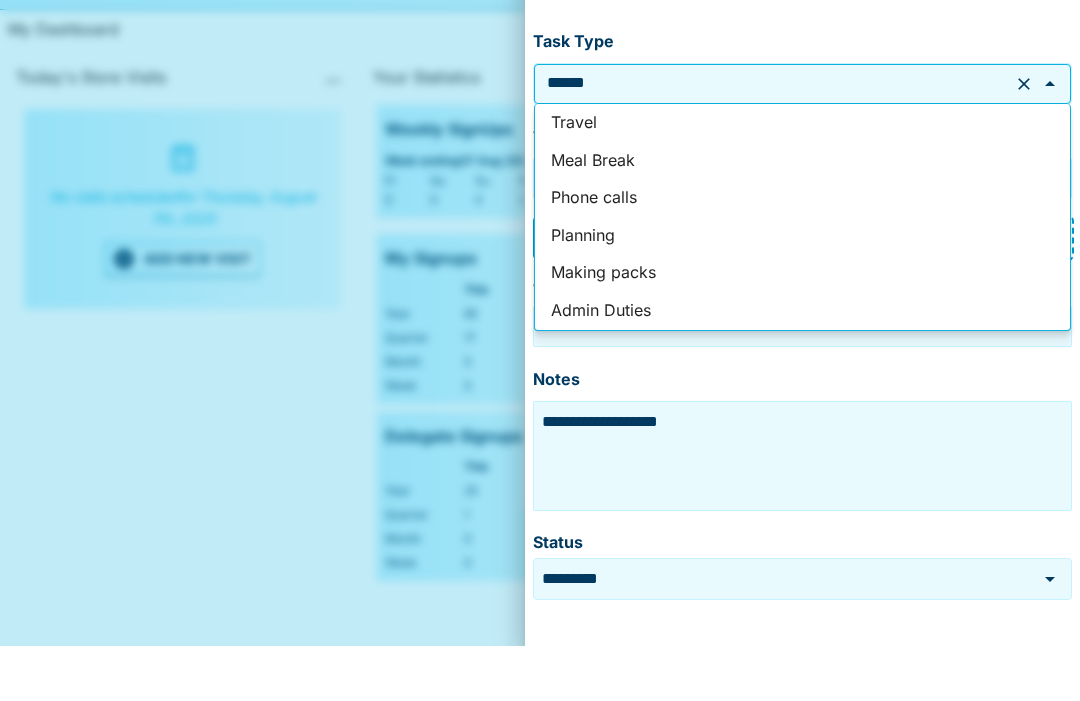 click on "Planning" at bounding box center [802, 291] 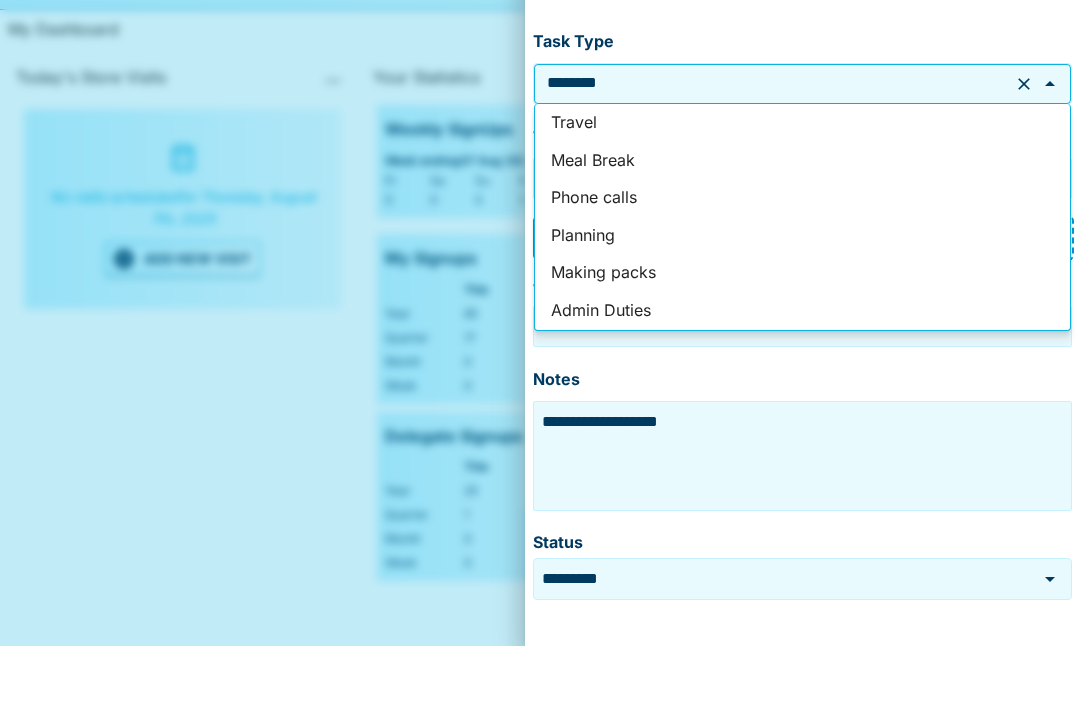 type on "********" 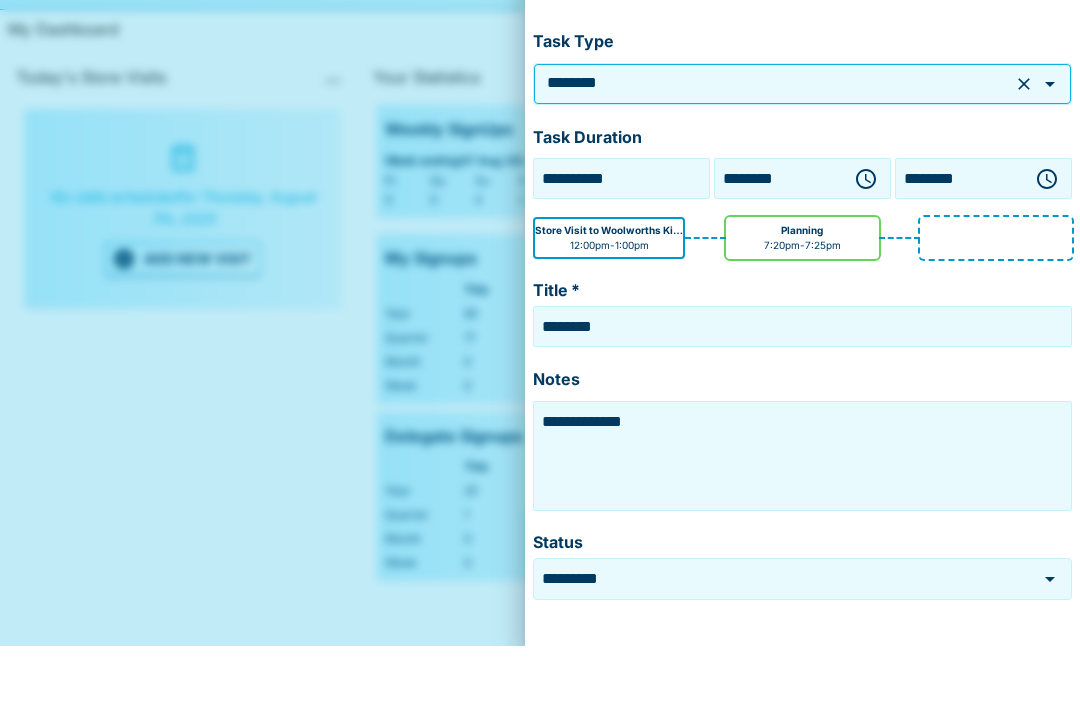 click 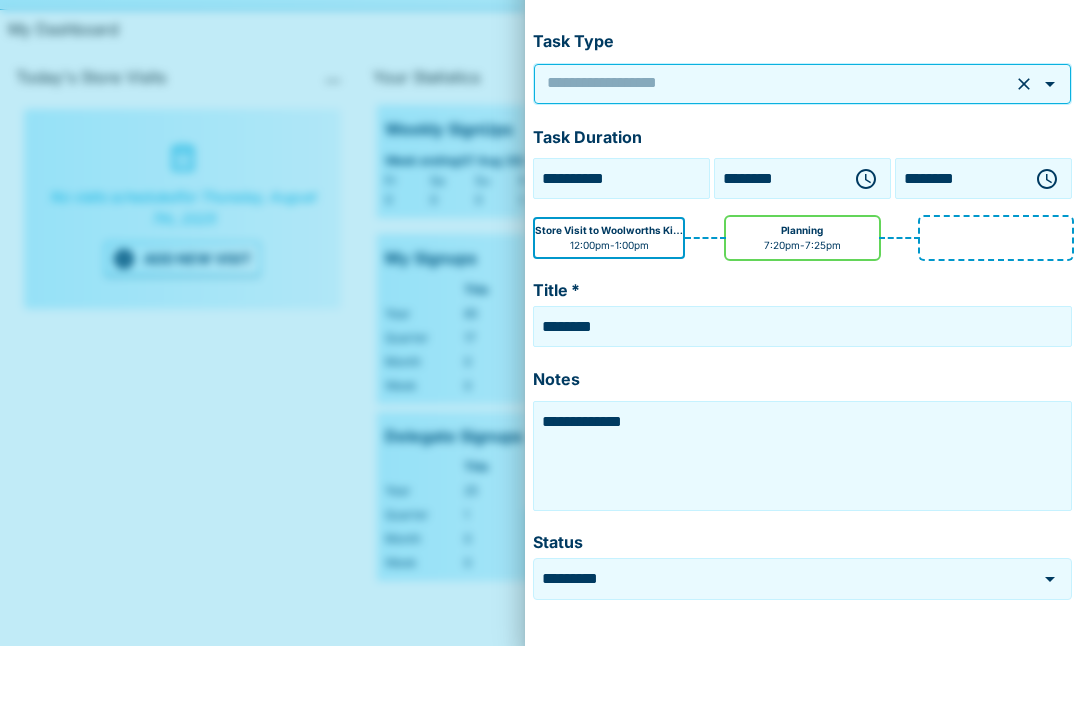 type on "******" 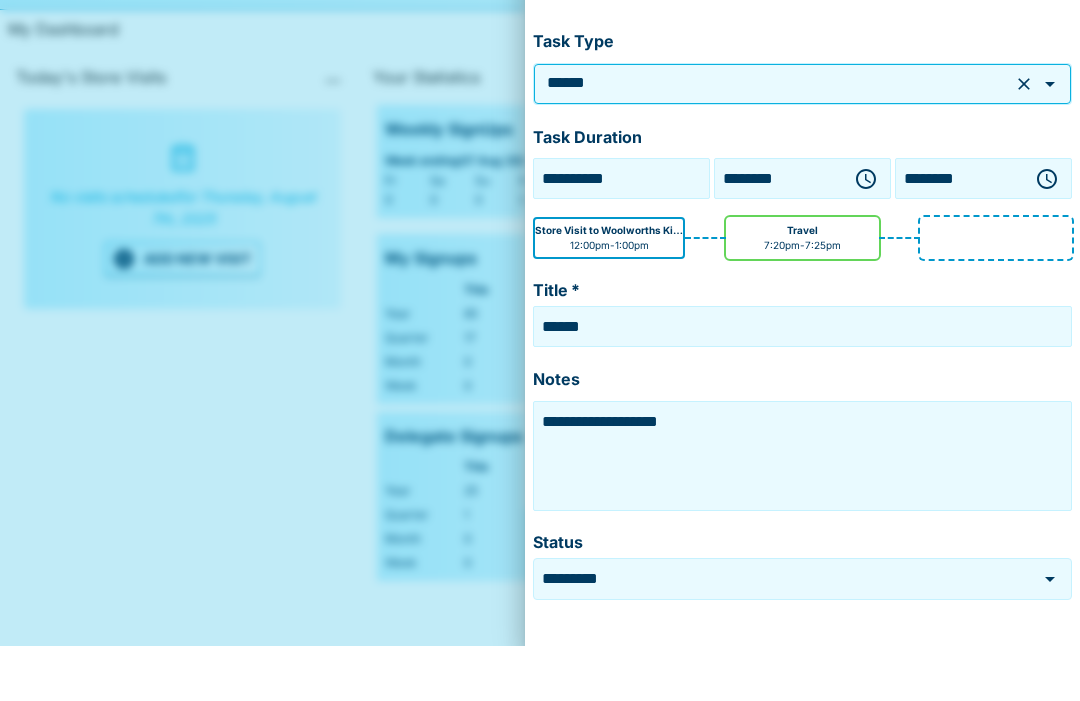 click 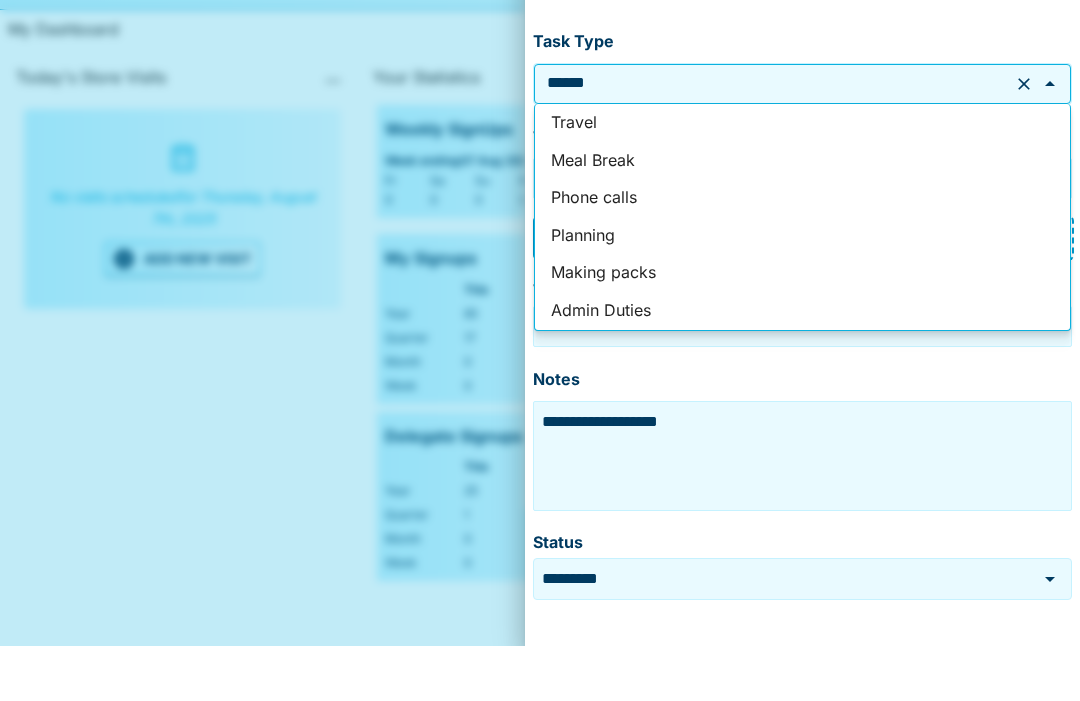 click on "Phone calls" at bounding box center [802, 253] 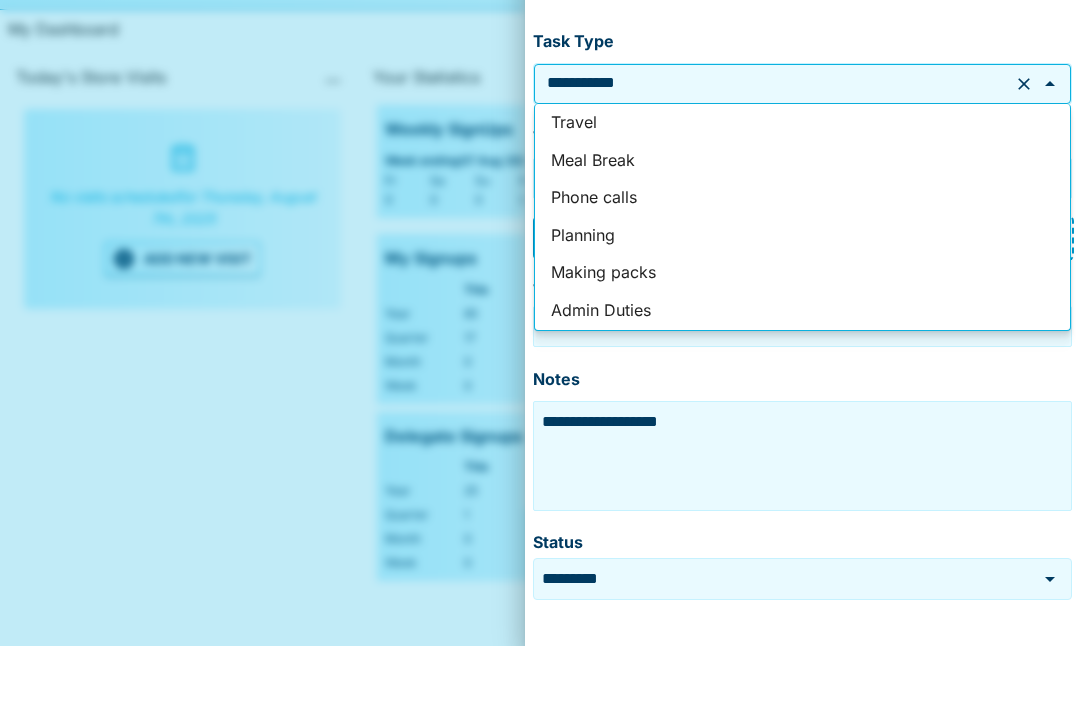 type on "**********" 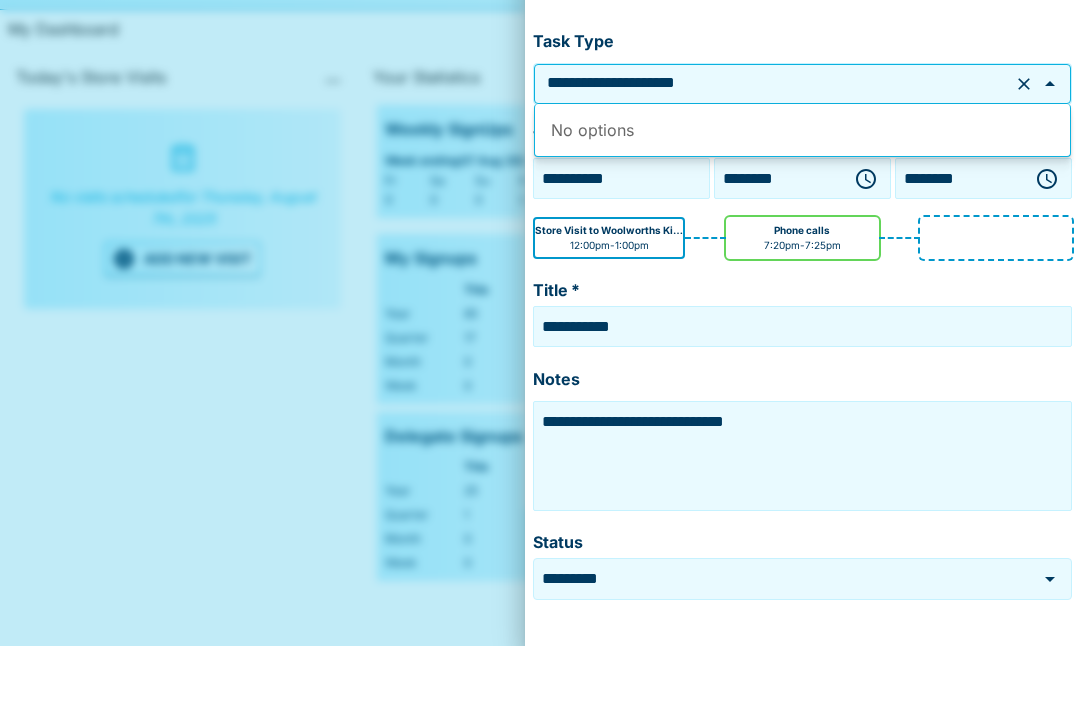 click on "Title   *" at bounding box center (802, 345) 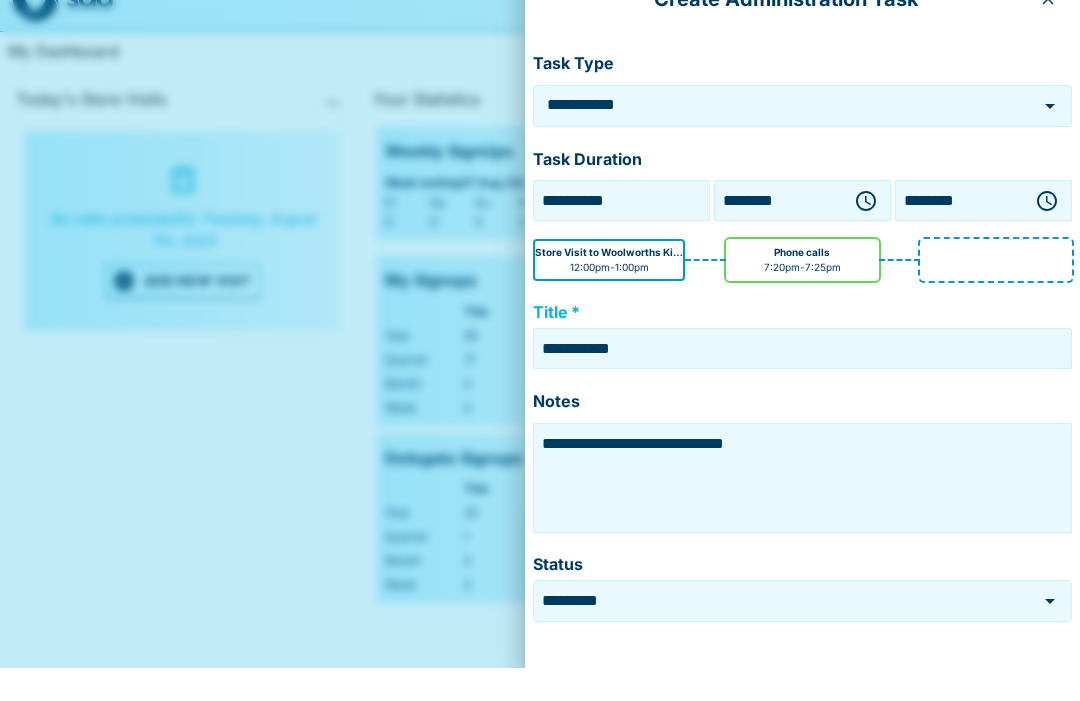 click 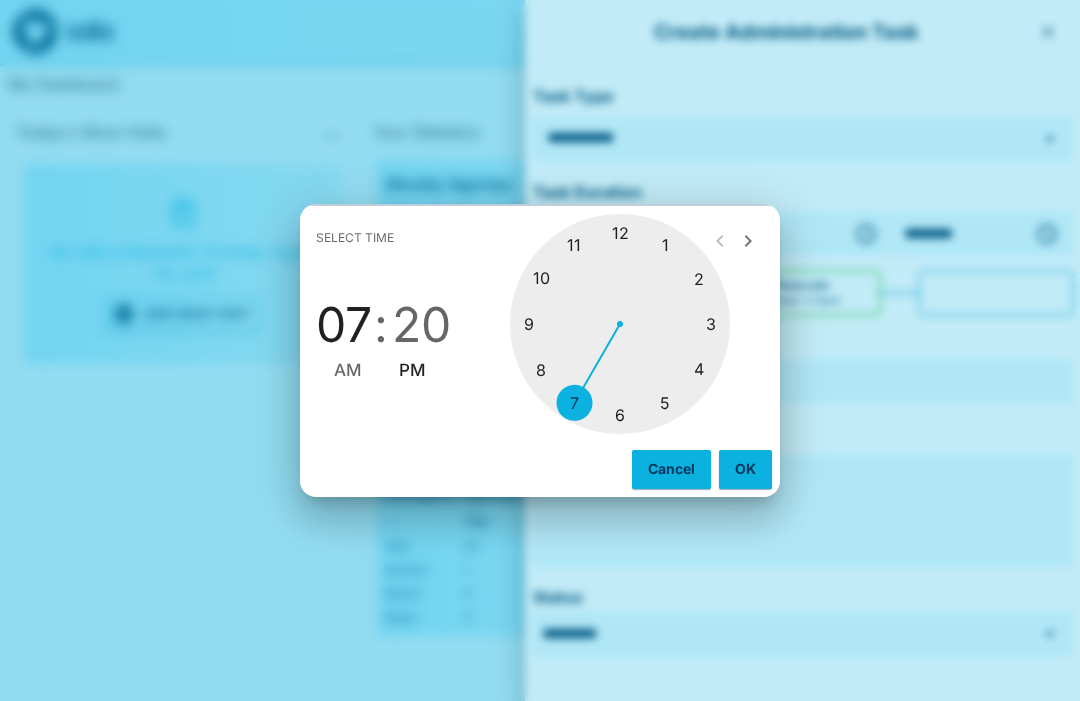 click at bounding box center (620, 324) 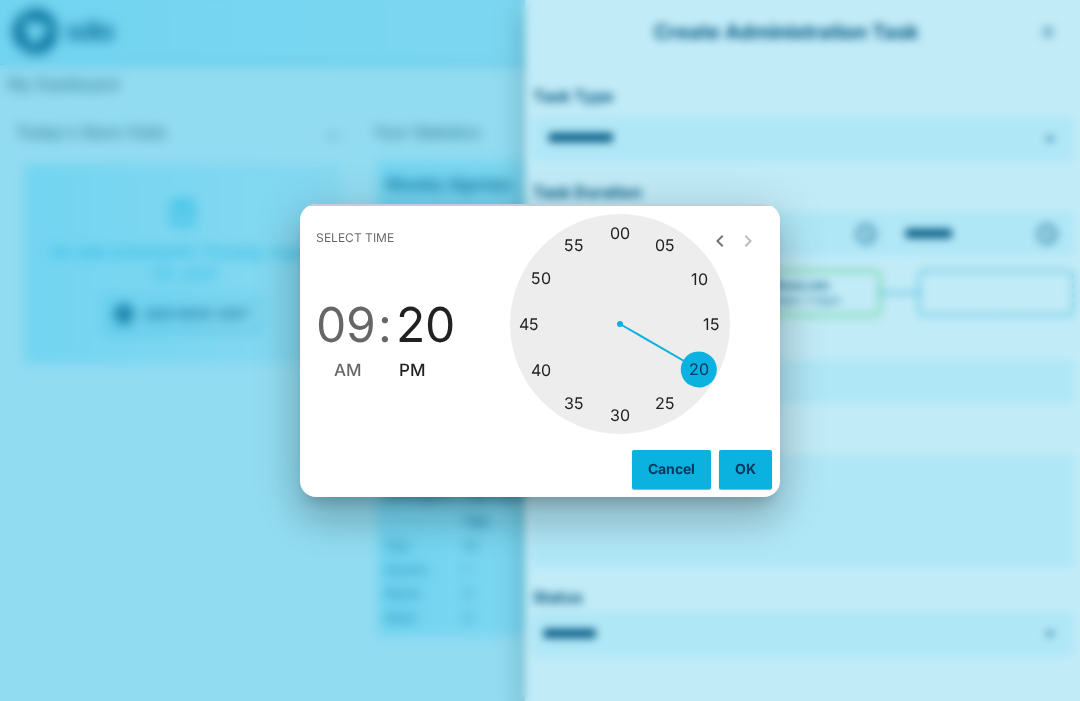 click at bounding box center [620, 324] 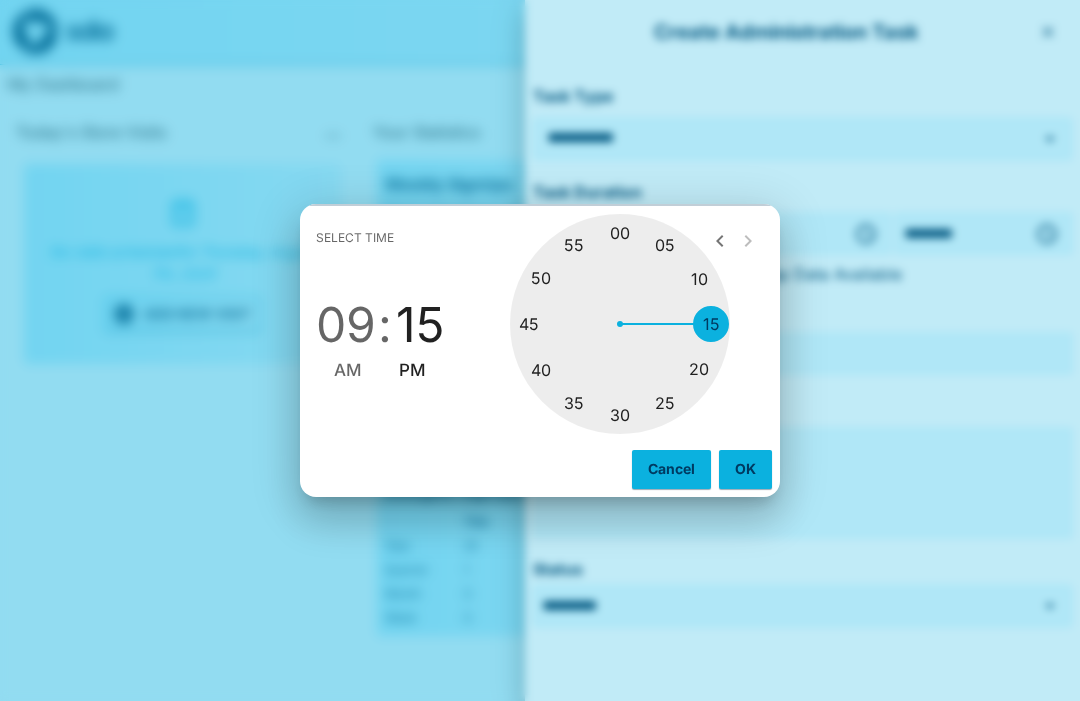 click on "AM" at bounding box center (348, 370) 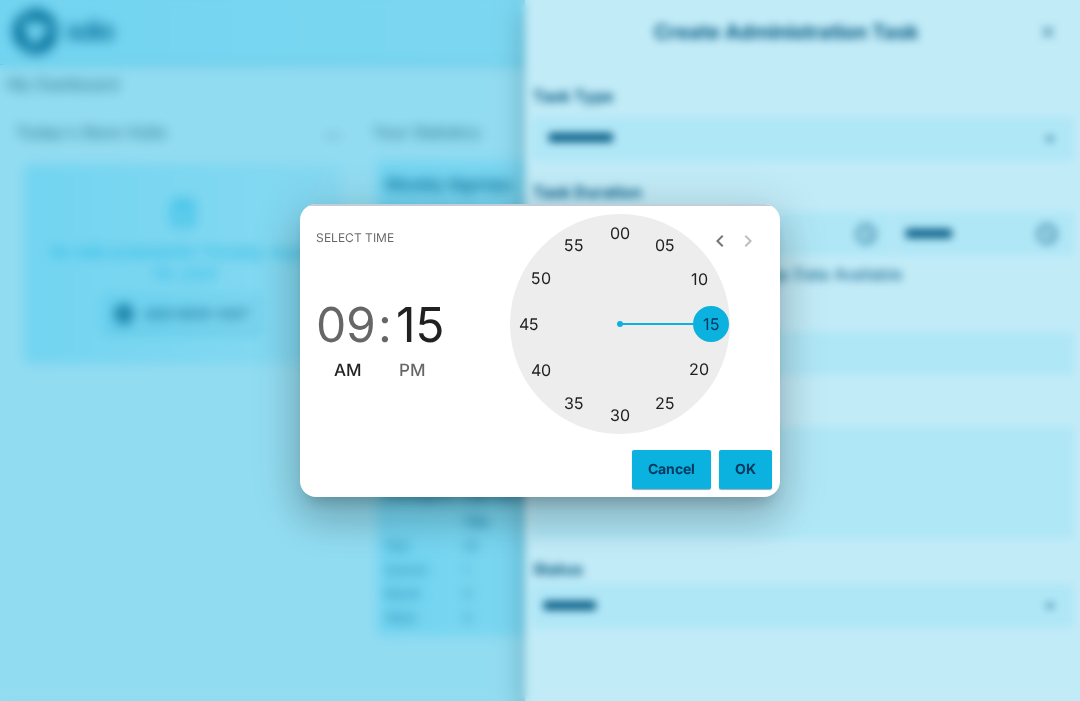 click on "OK" at bounding box center (745, 469) 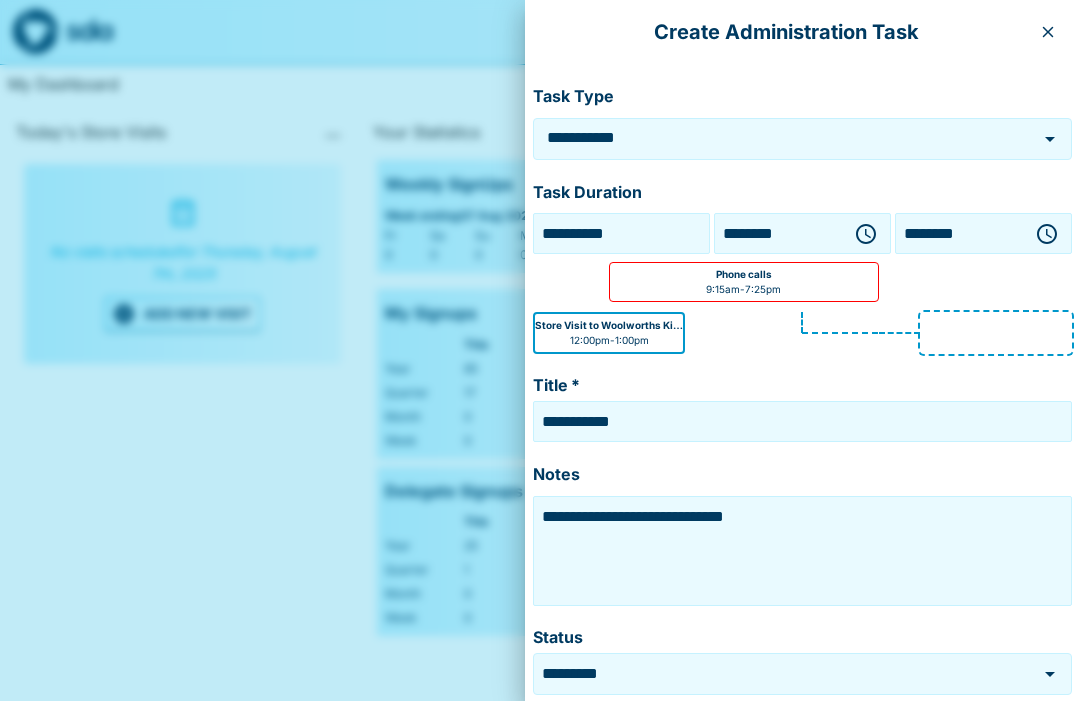 click 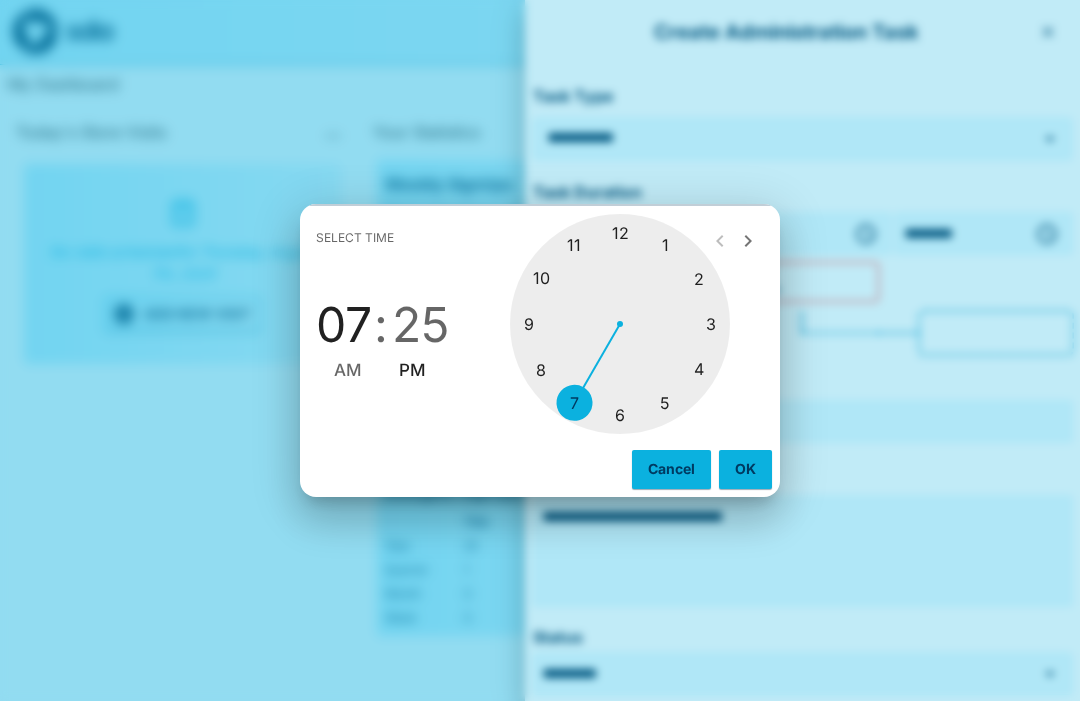 click at bounding box center [620, 324] 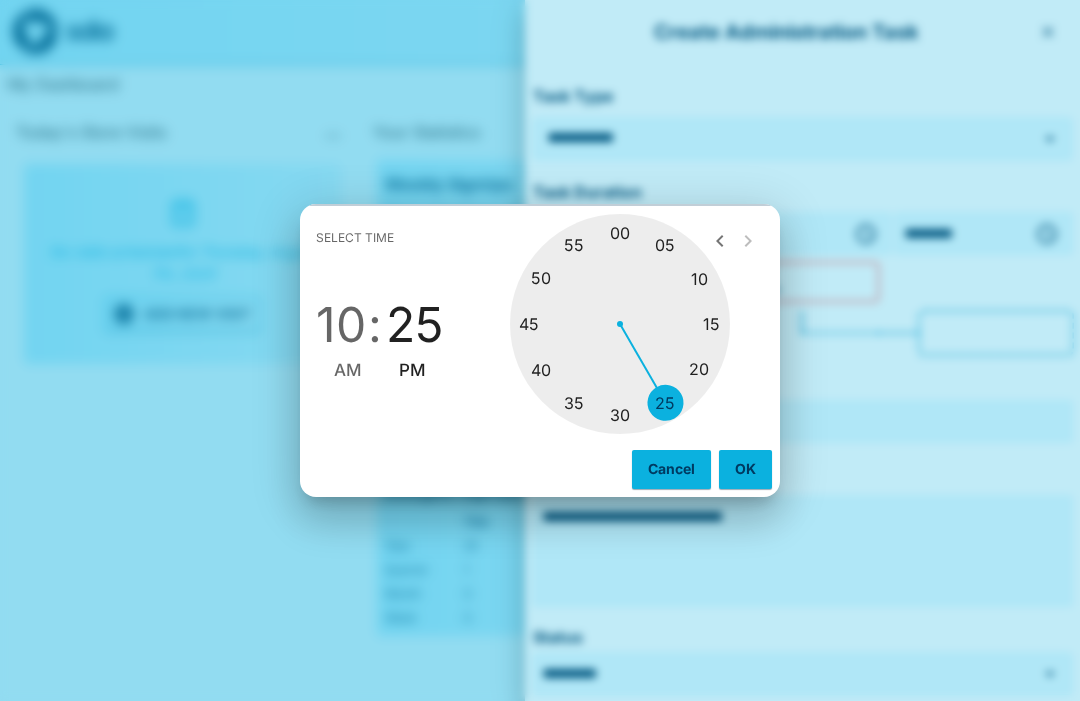 click at bounding box center [620, 324] 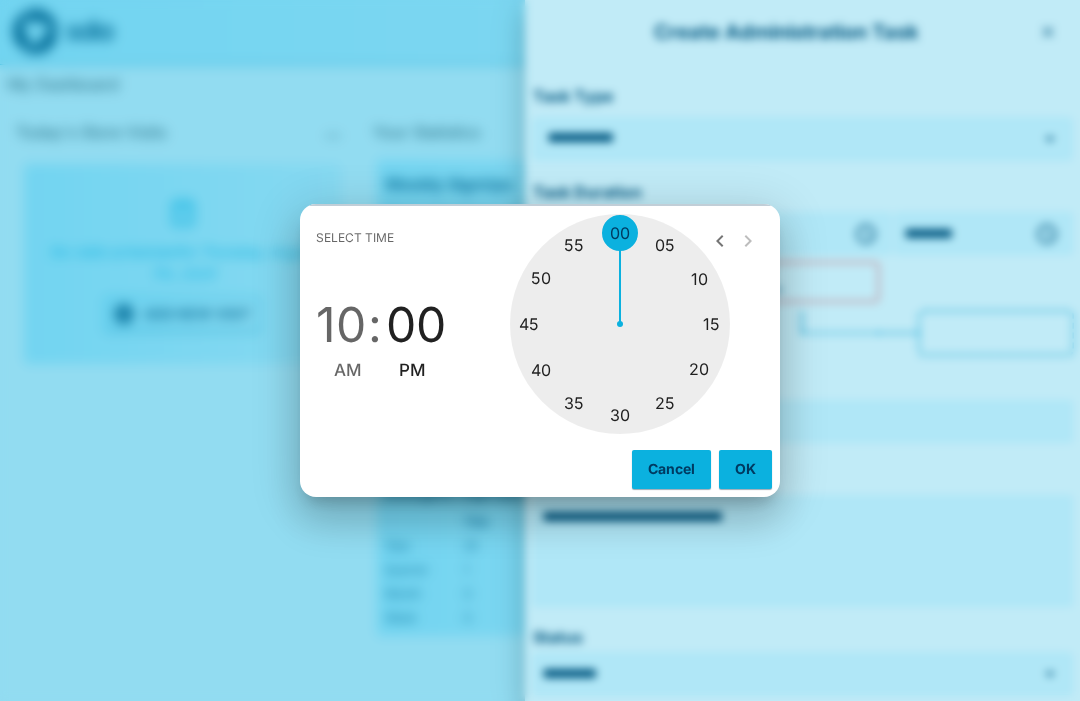 click on "AM" at bounding box center (348, 370) 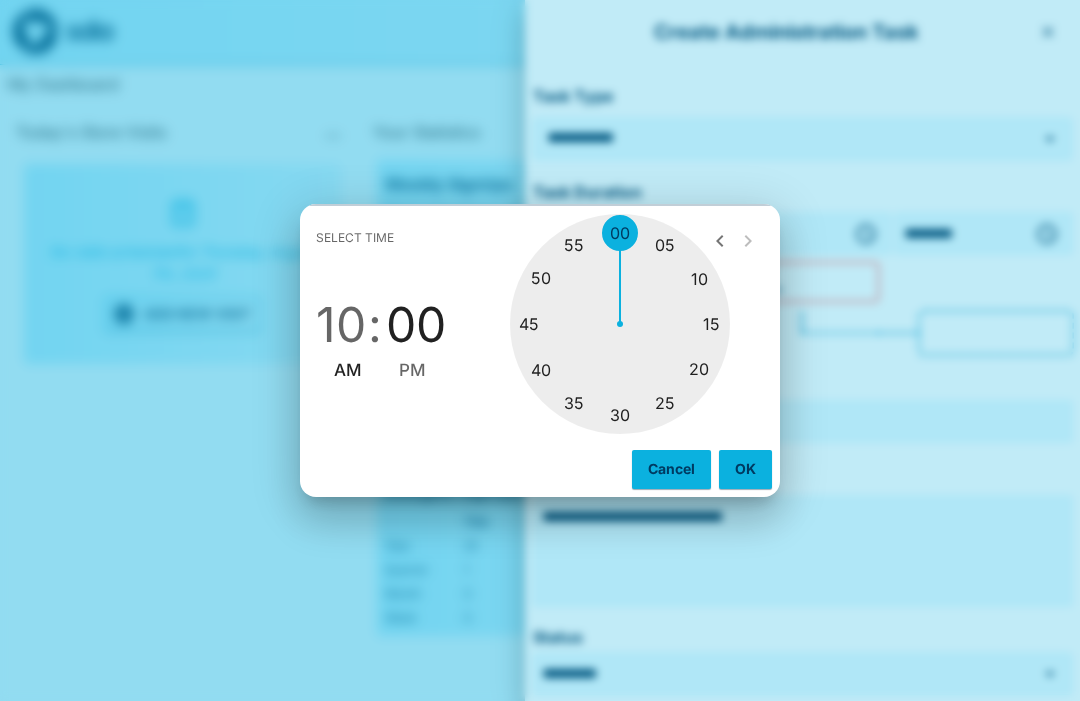 click on "OK" at bounding box center (745, 469) 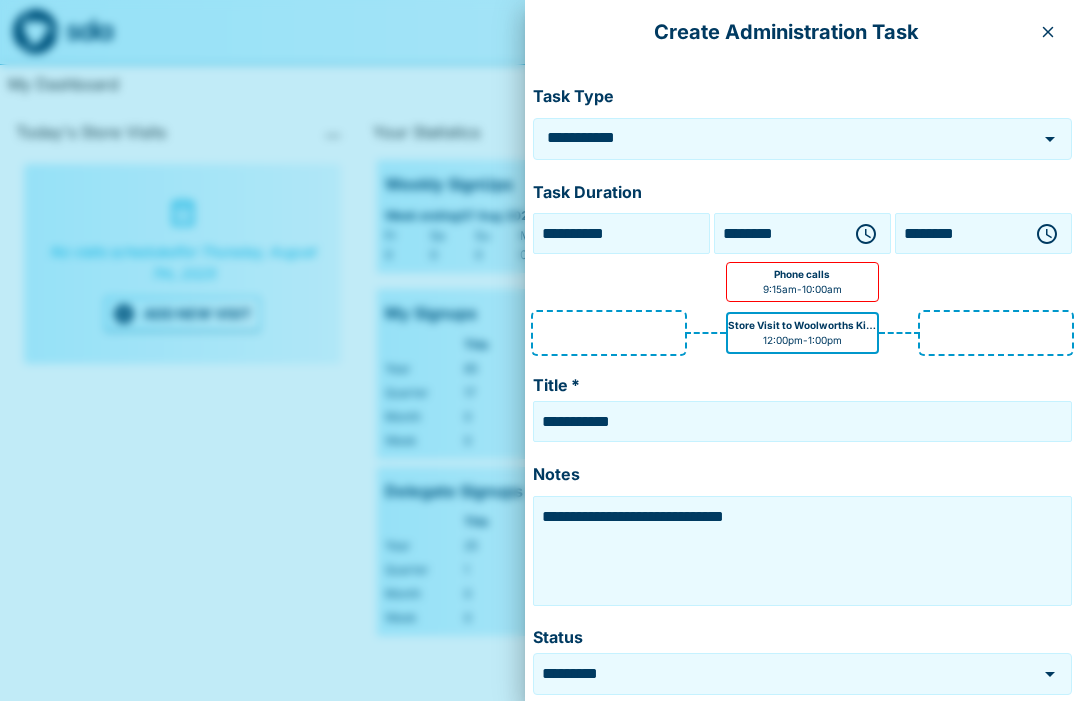 click on "**********" at bounding box center (802, 551) 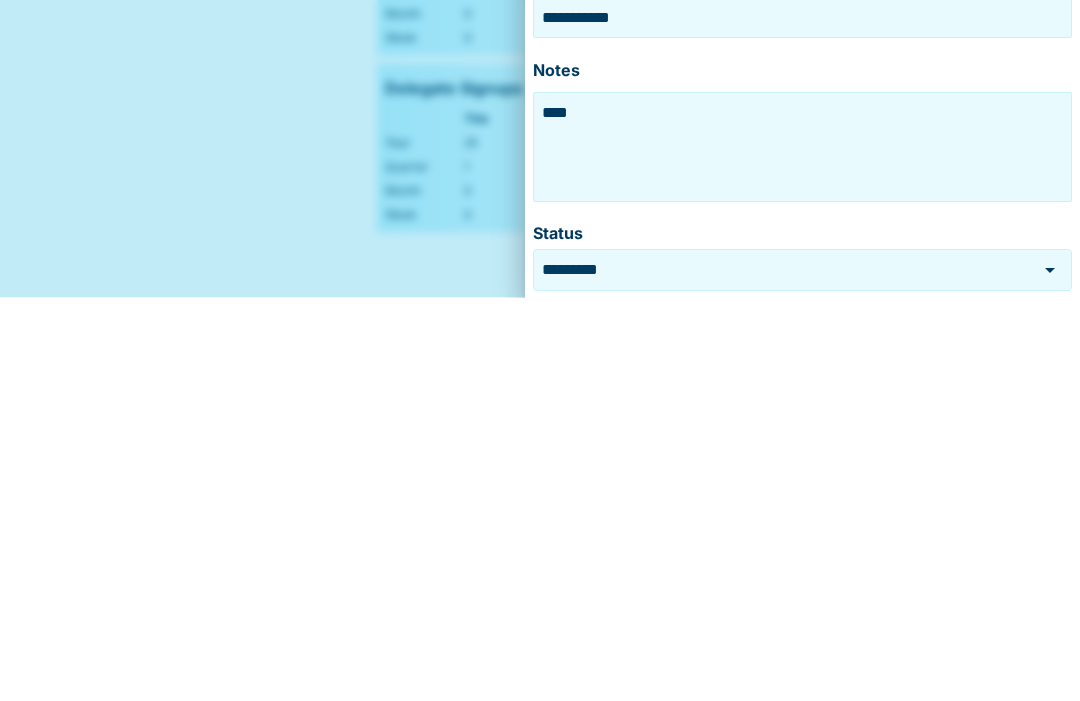 type on "***" 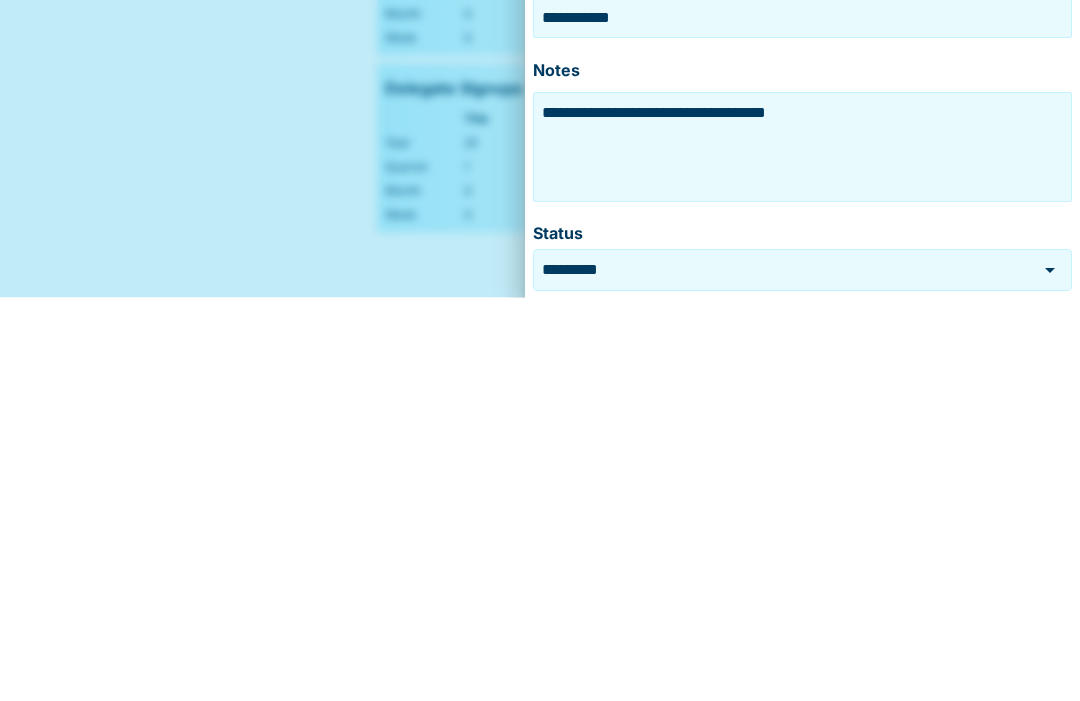 type on "**********" 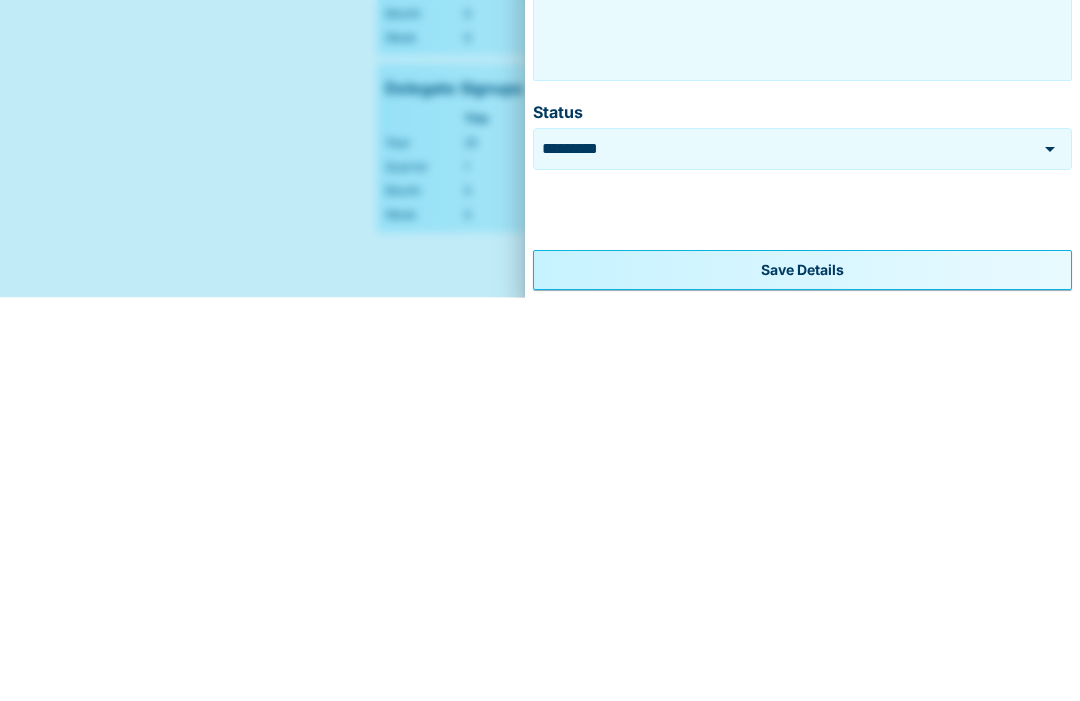 scroll, scrollTop: 120, scrollLeft: 0, axis: vertical 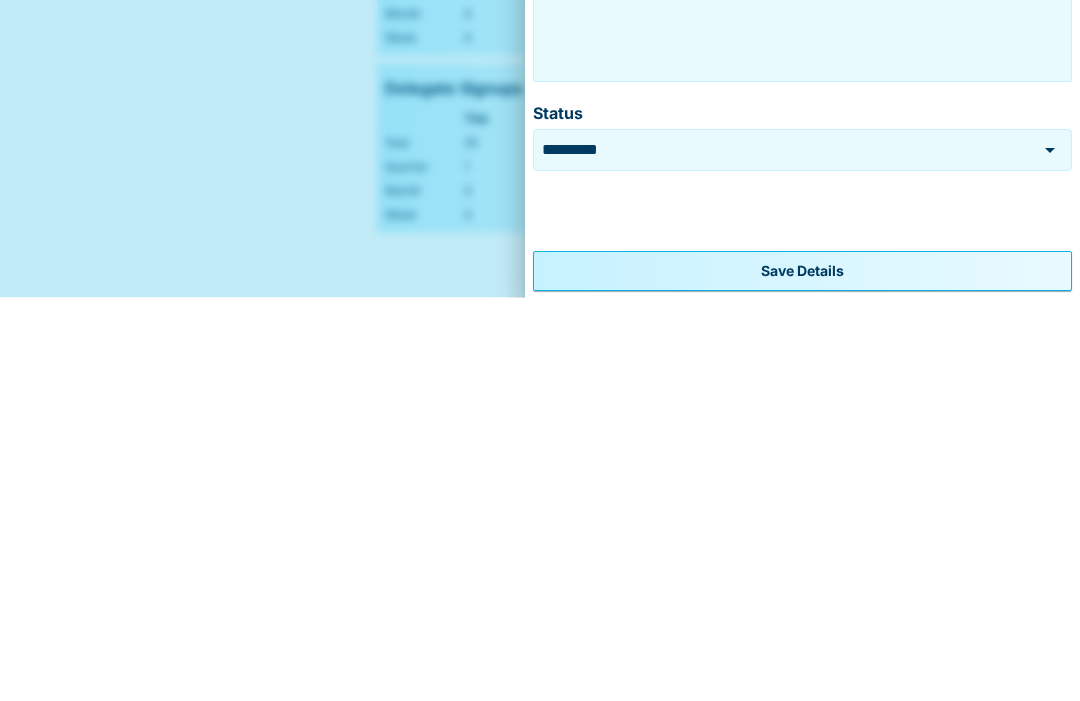 click on "Save Details" at bounding box center [802, 675] 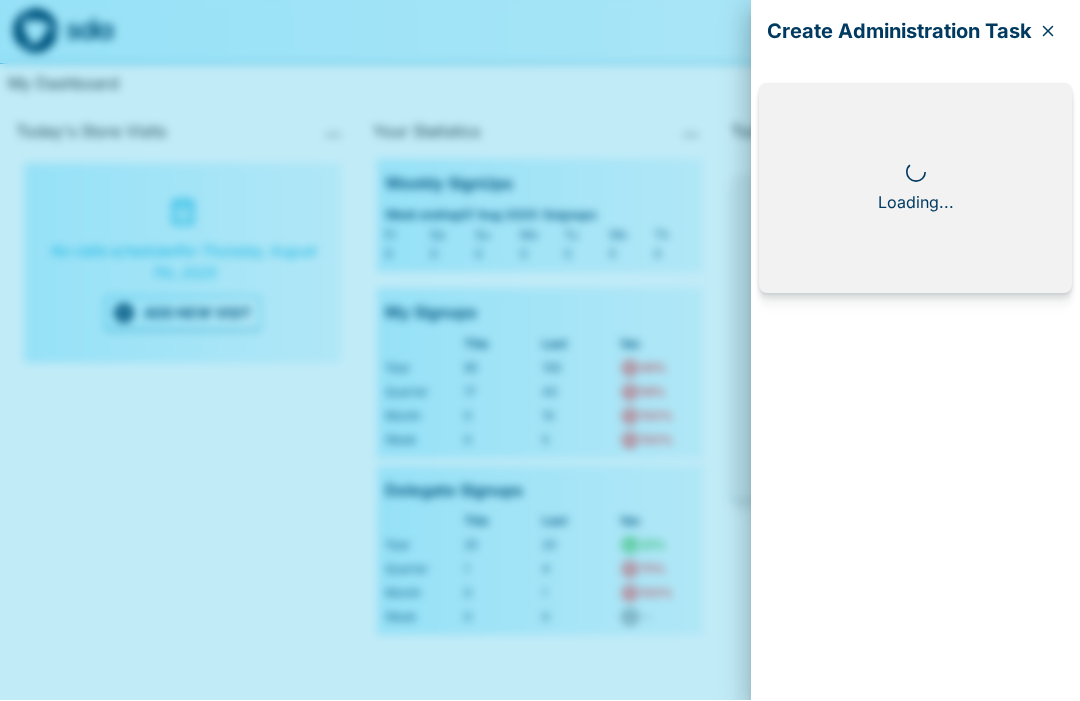 scroll, scrollTop: 0, scrollLeft: 0, axis: both 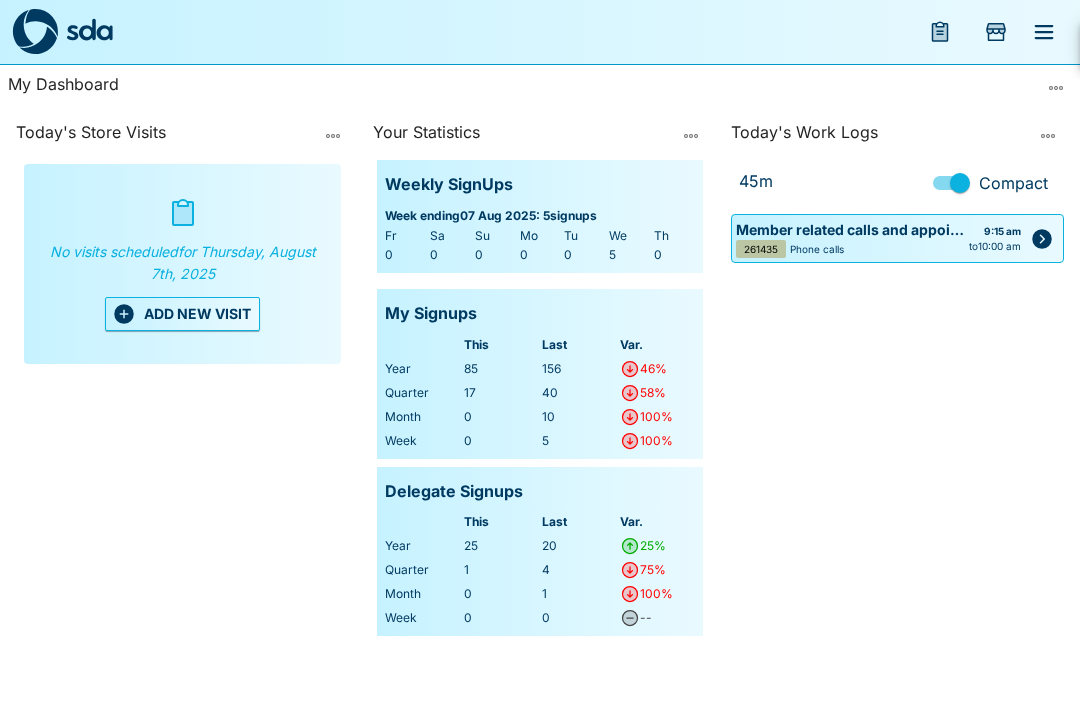 click on "ADD NEW VISIT" at bounding box center (182, 314) 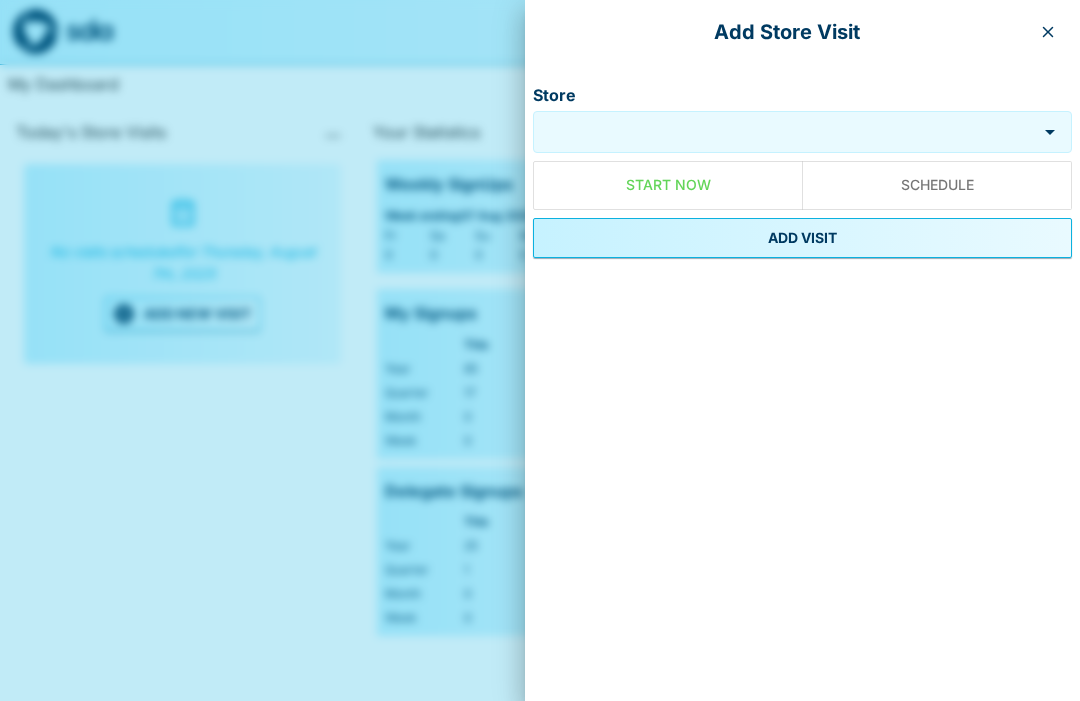 click on "Store" at bounding box center [785, 132] 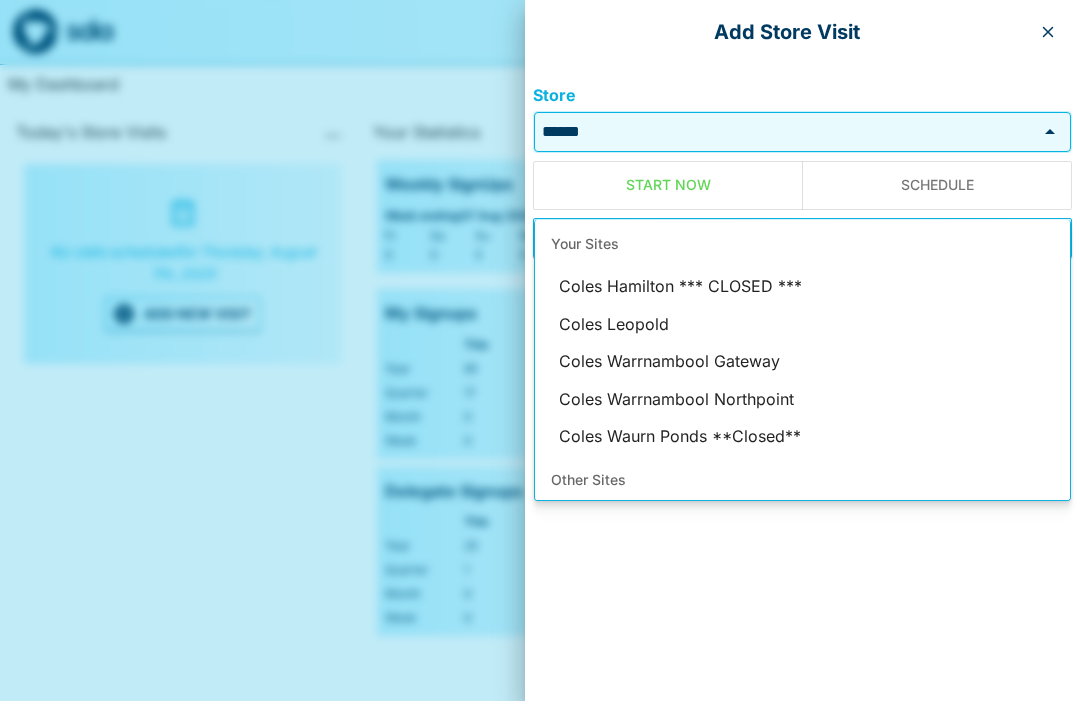 scroll, scrollTop: 0, scrollLeft: 0, axis: both 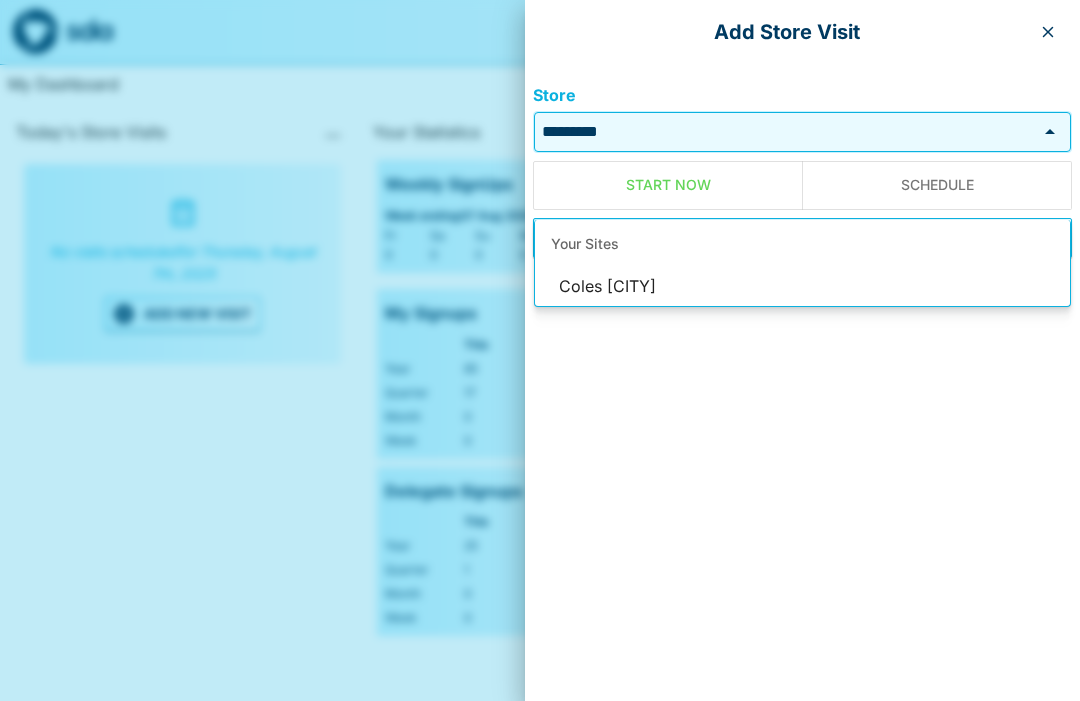 click on "Coles [CITY]" at bounding box center (802, 287) 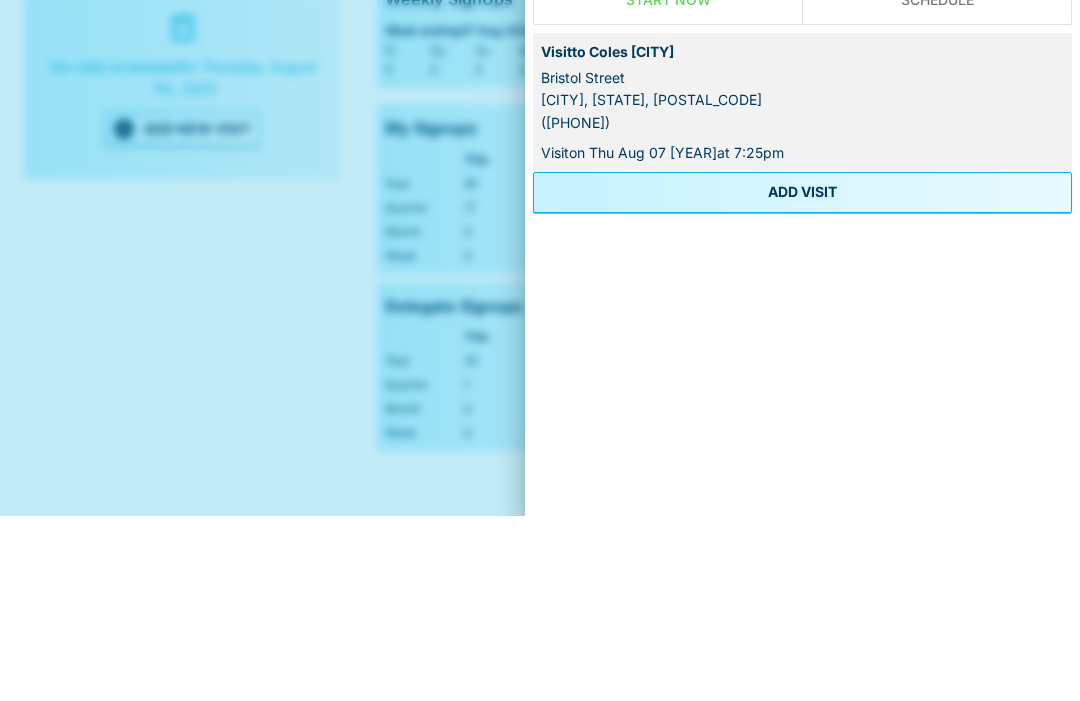 click on "ADD VISIT" at bounding box center (802, 377) 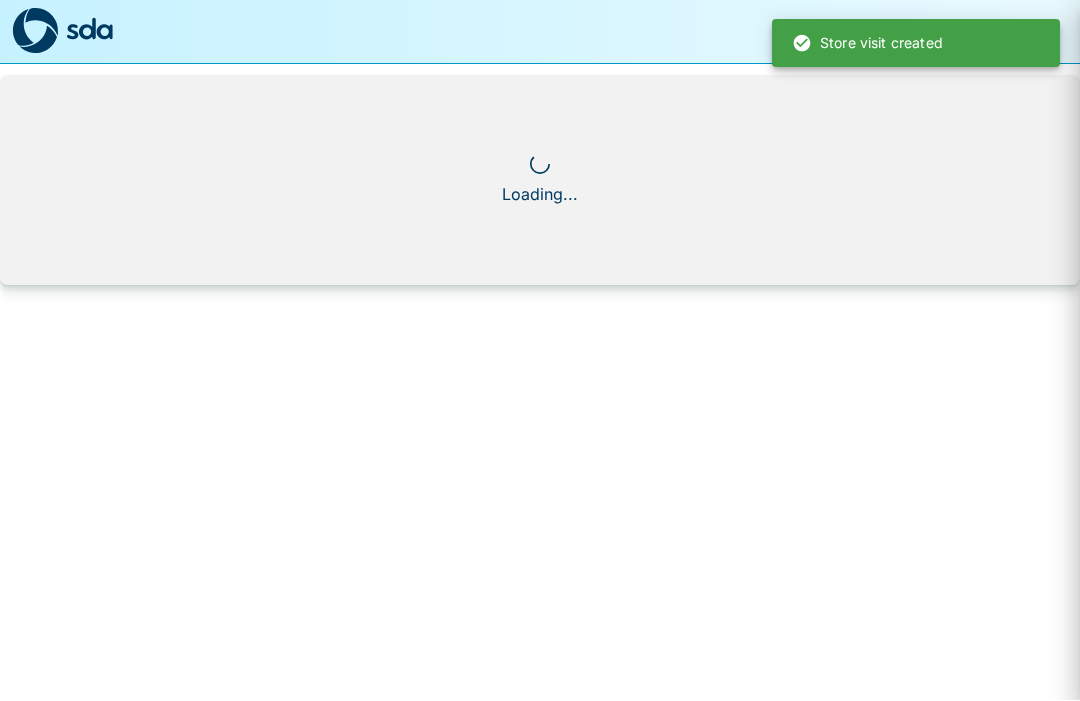 scroll, scrollTop: 0, scrollLeft: 0, axis: both 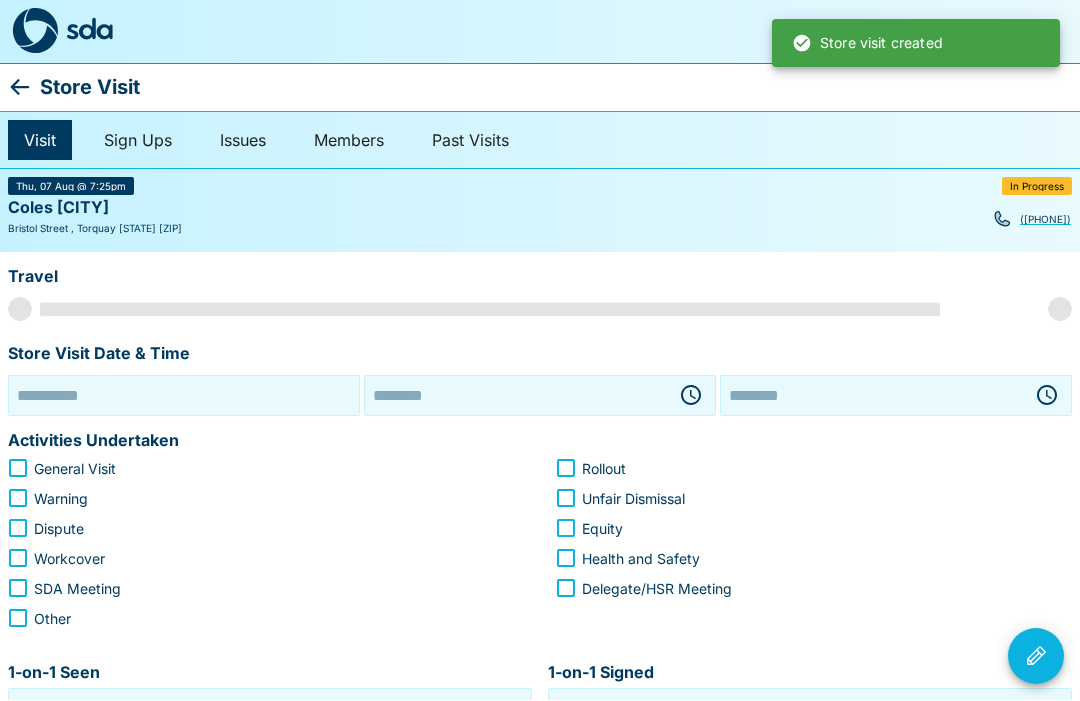 type on "**********" 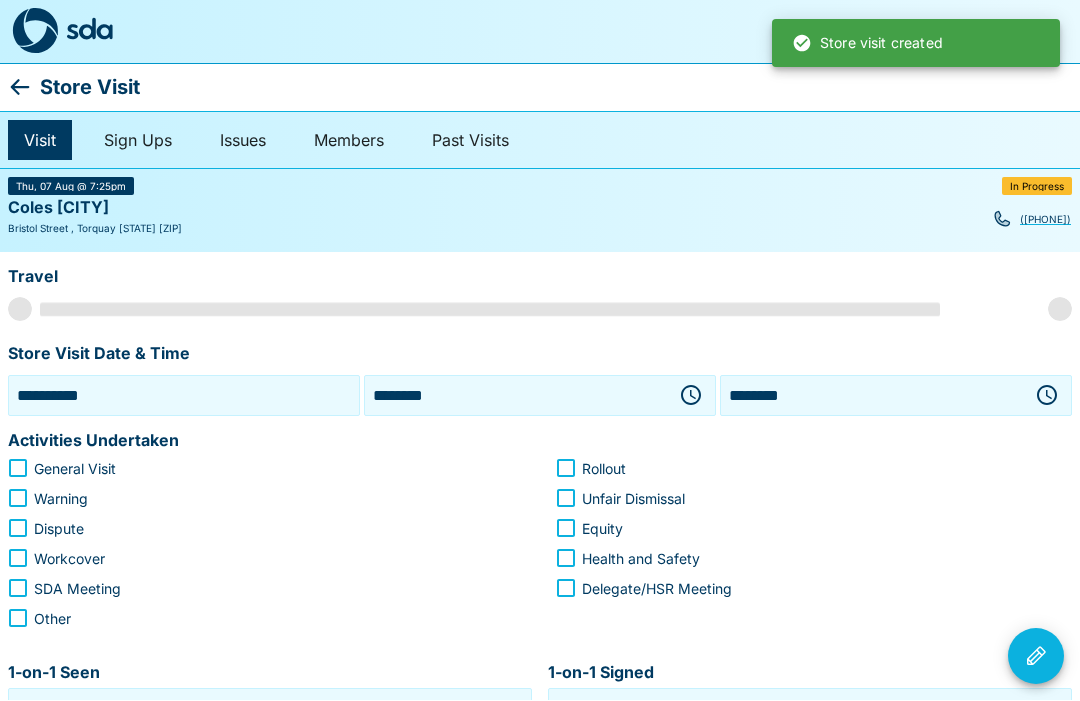 scroll, scrollTop: 1, scrollLeft: 0, axis: vertical 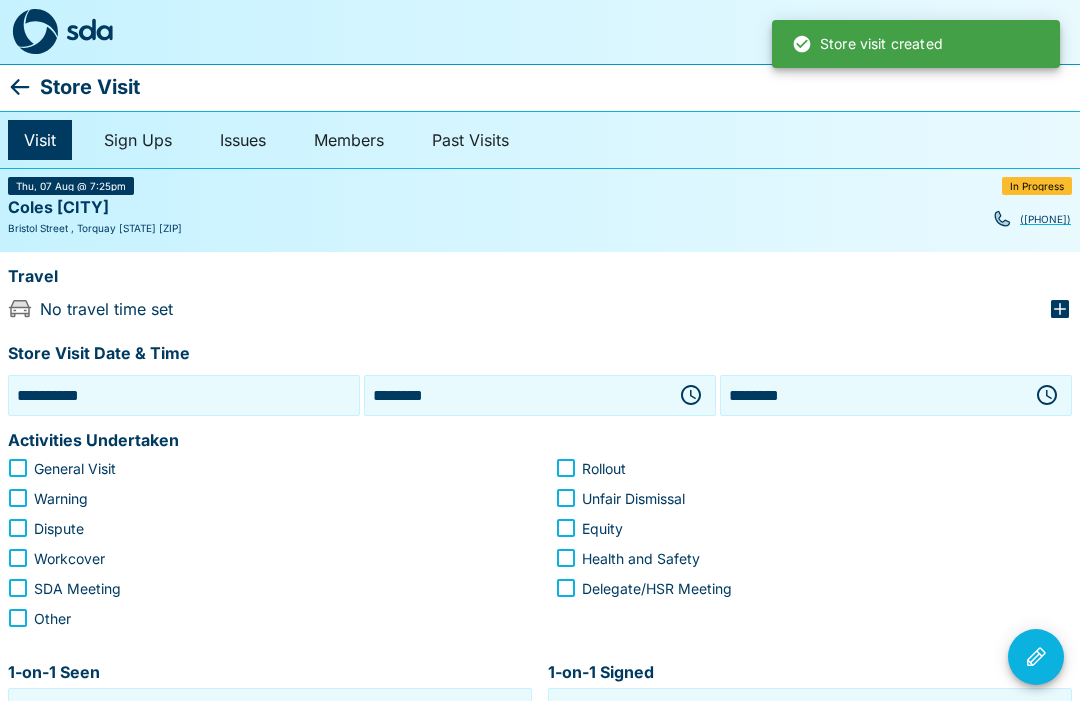 click 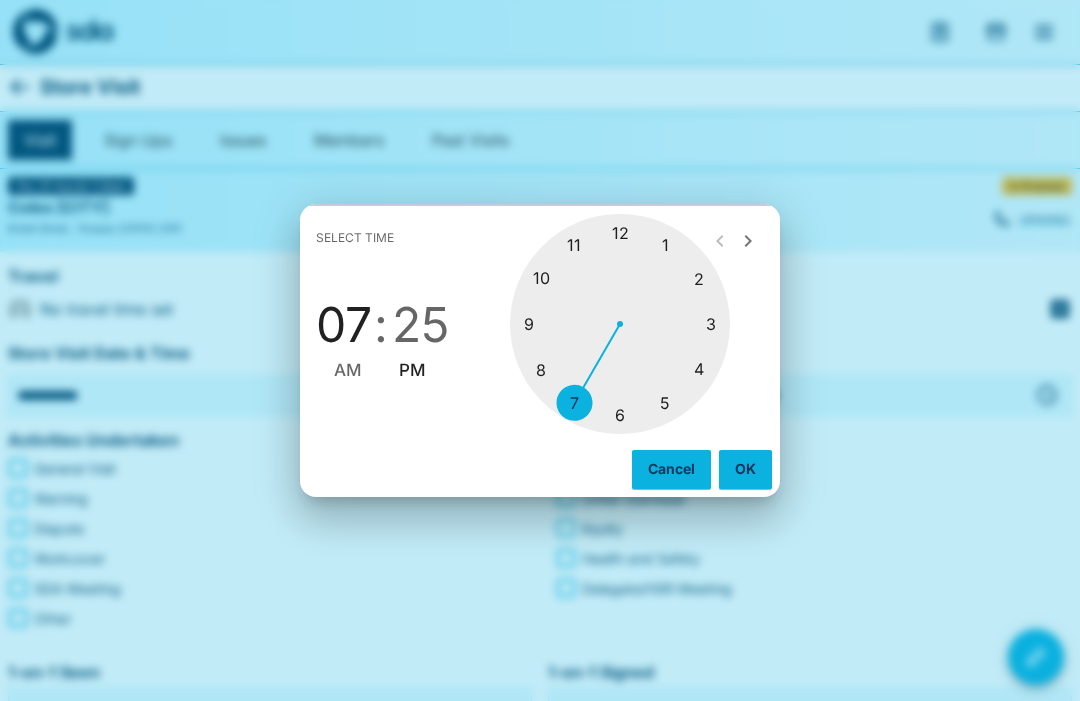 click at bounding box center [620, 324] 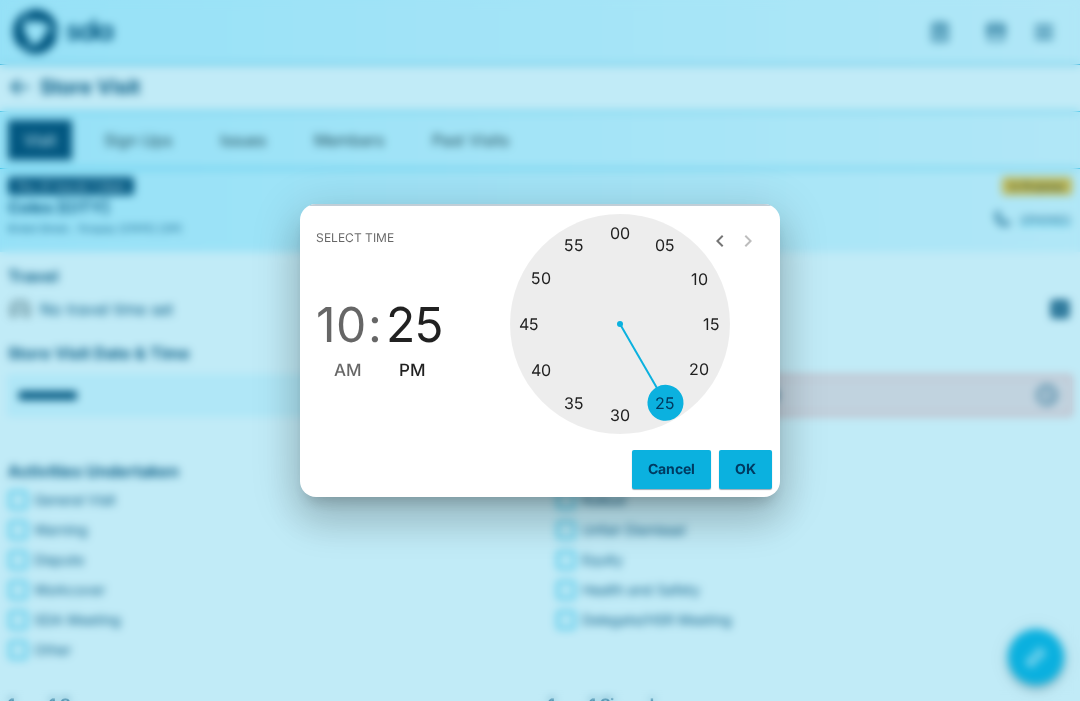 click at bounding box center [620, 324] 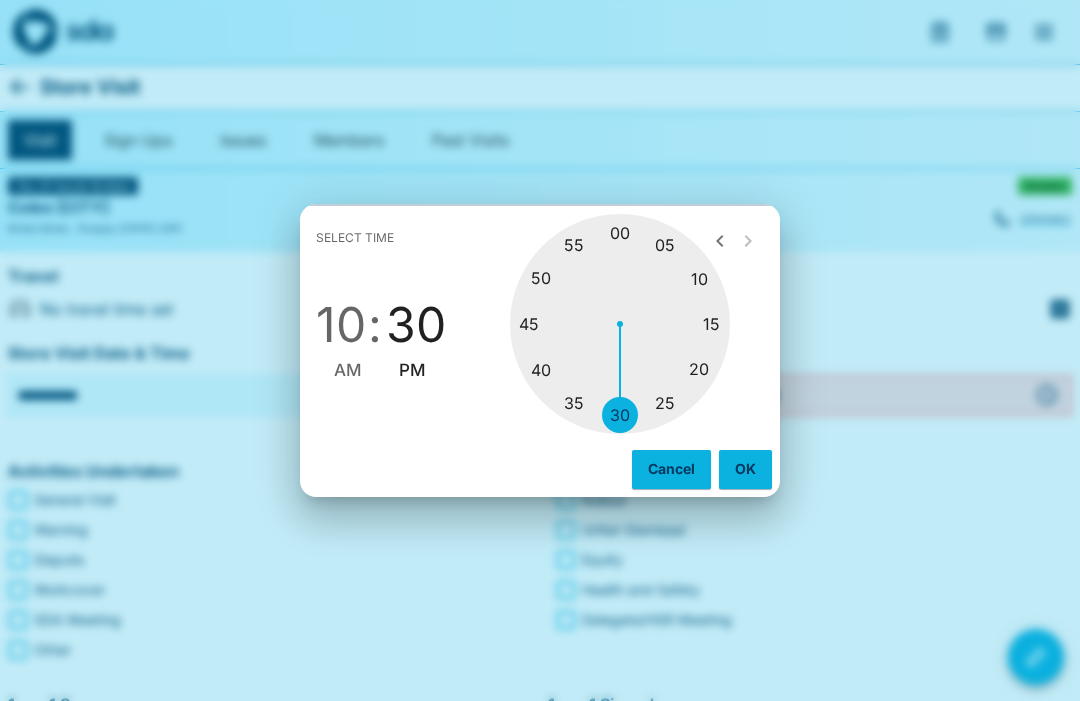 click on "AM" at bounding box center [348, 370] 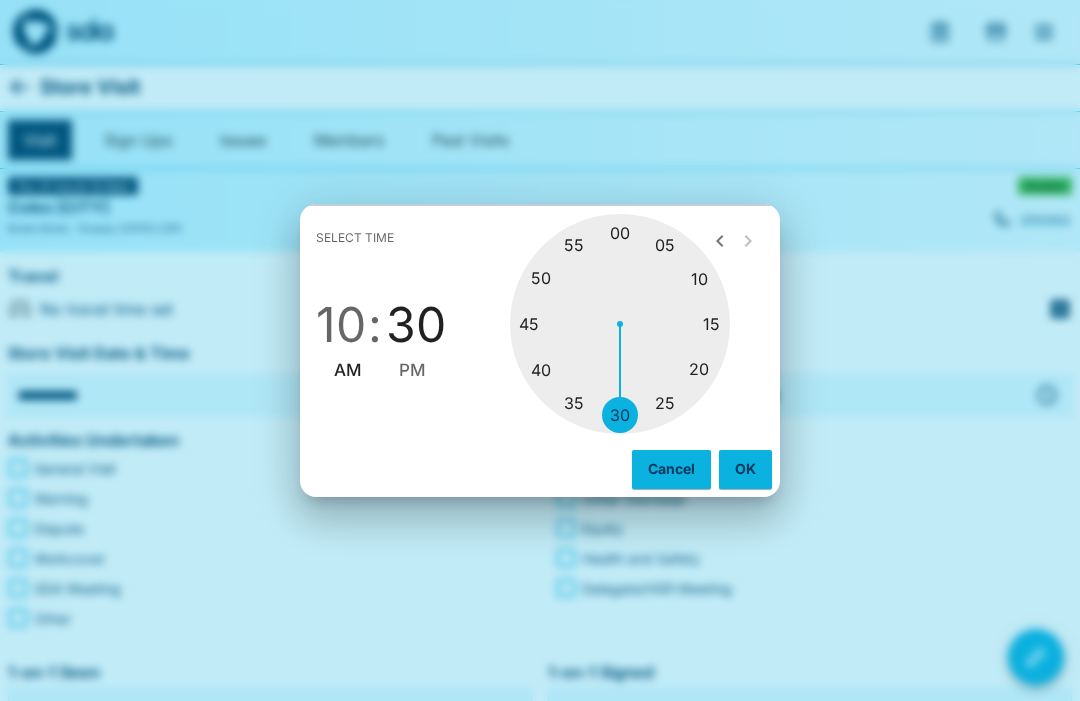 click on "OK" at bounding box center [745, 469] 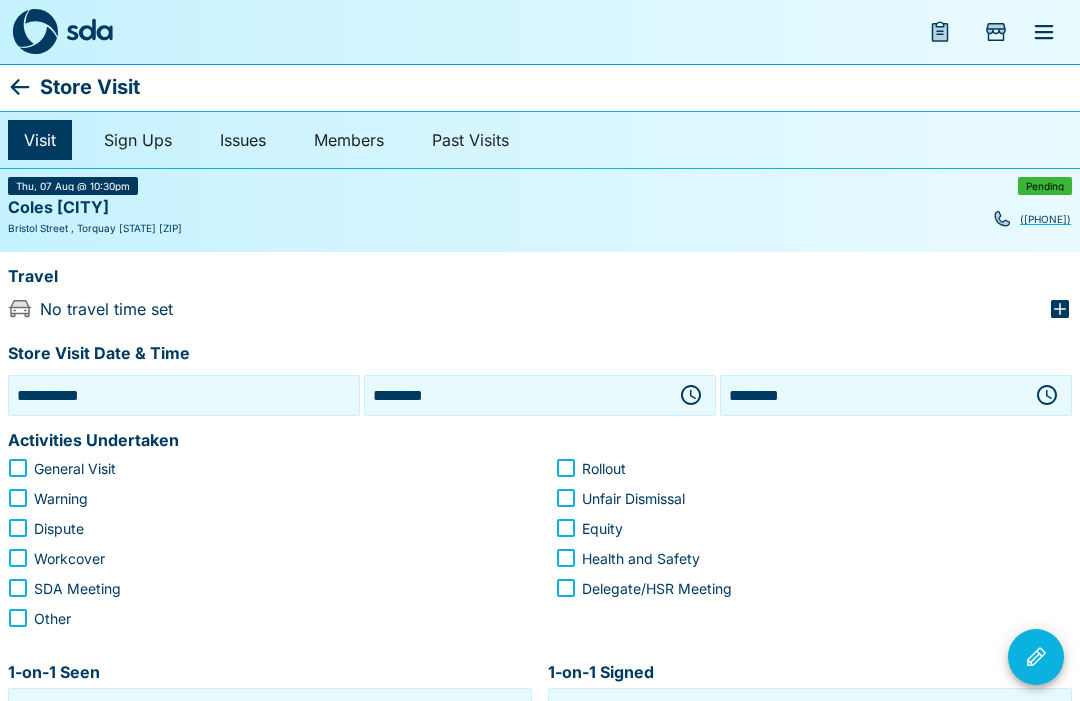 click 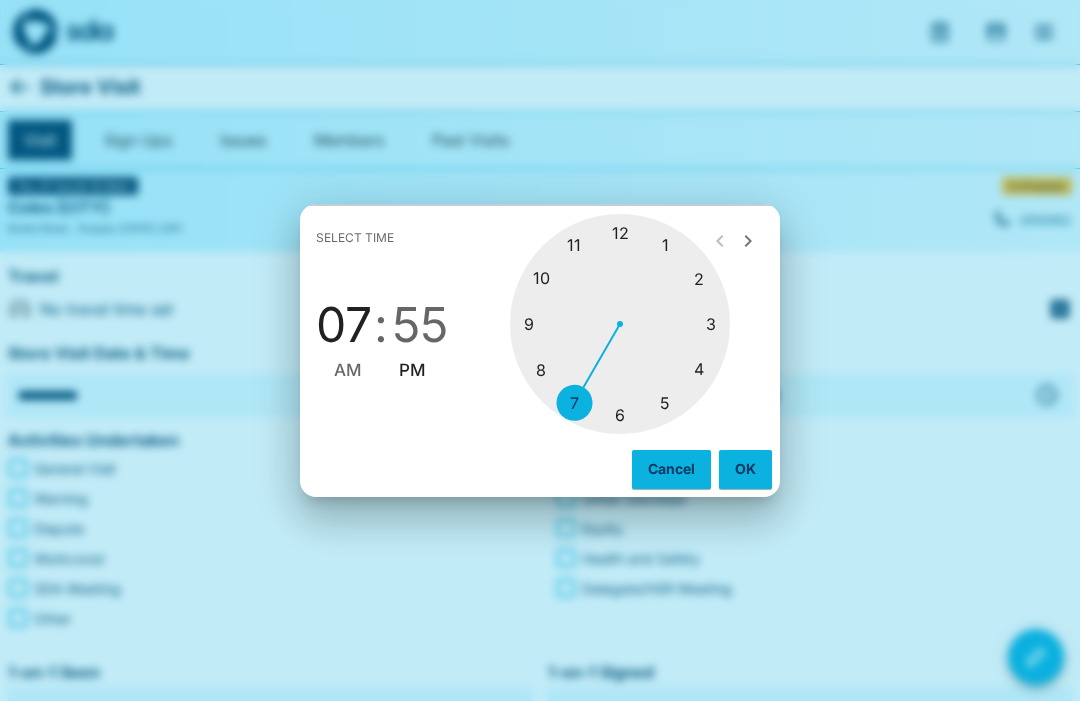 click at bounding box center [620, 324] 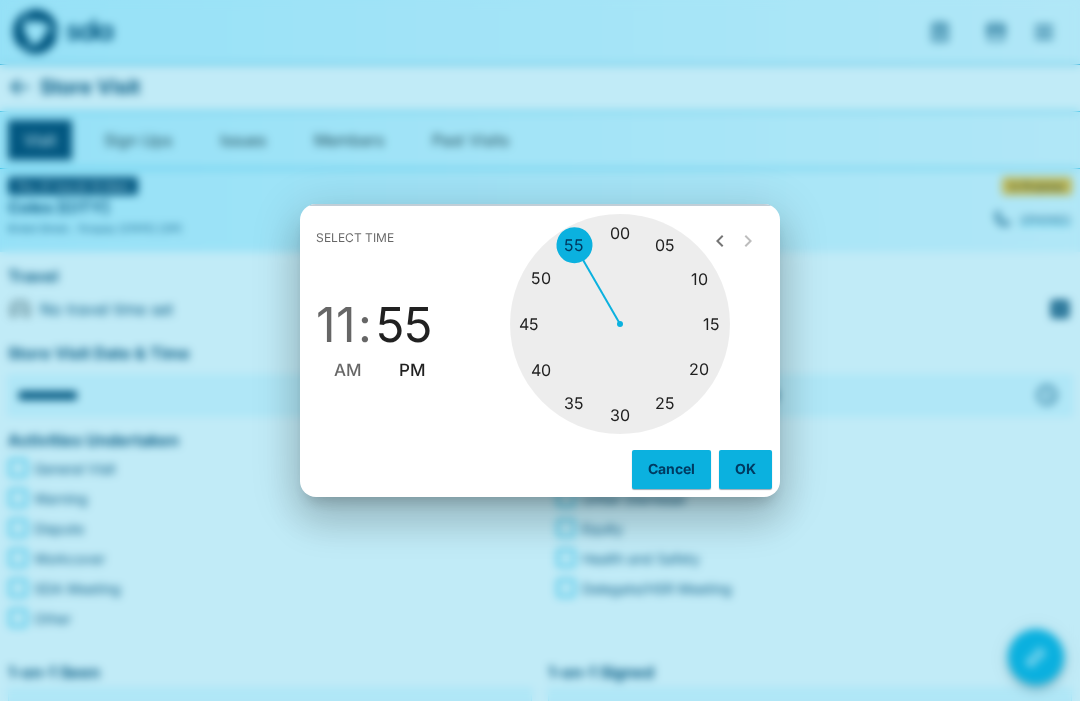 click at bounding box center [620, 324] 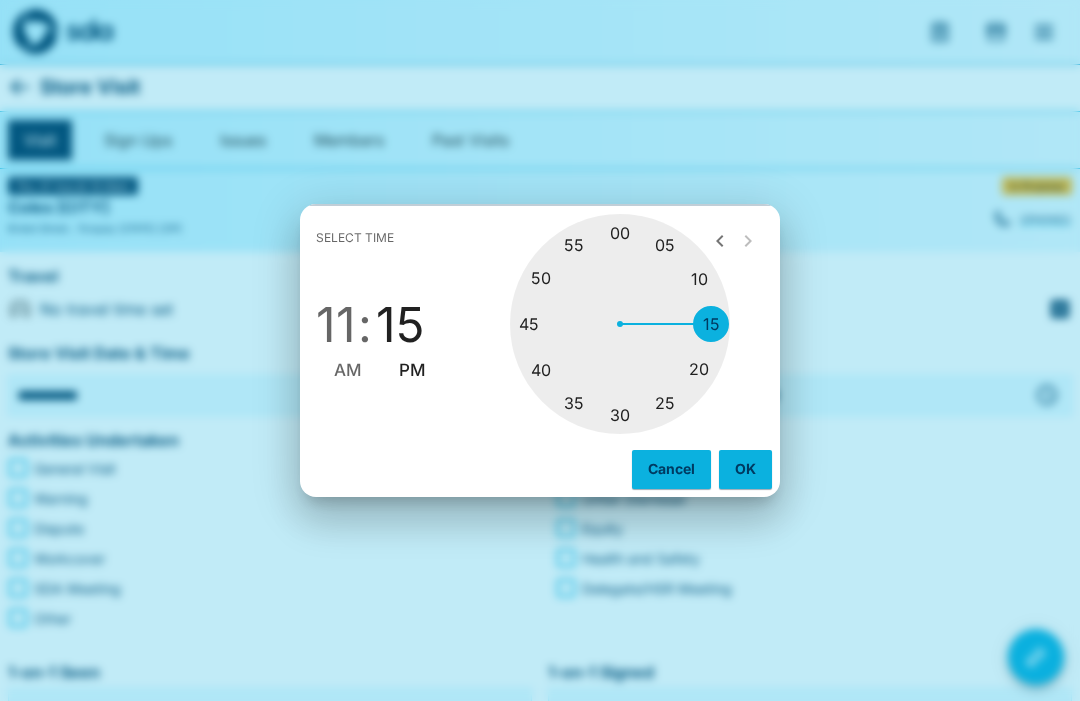click on "AM" at bounding box center [348, 370] 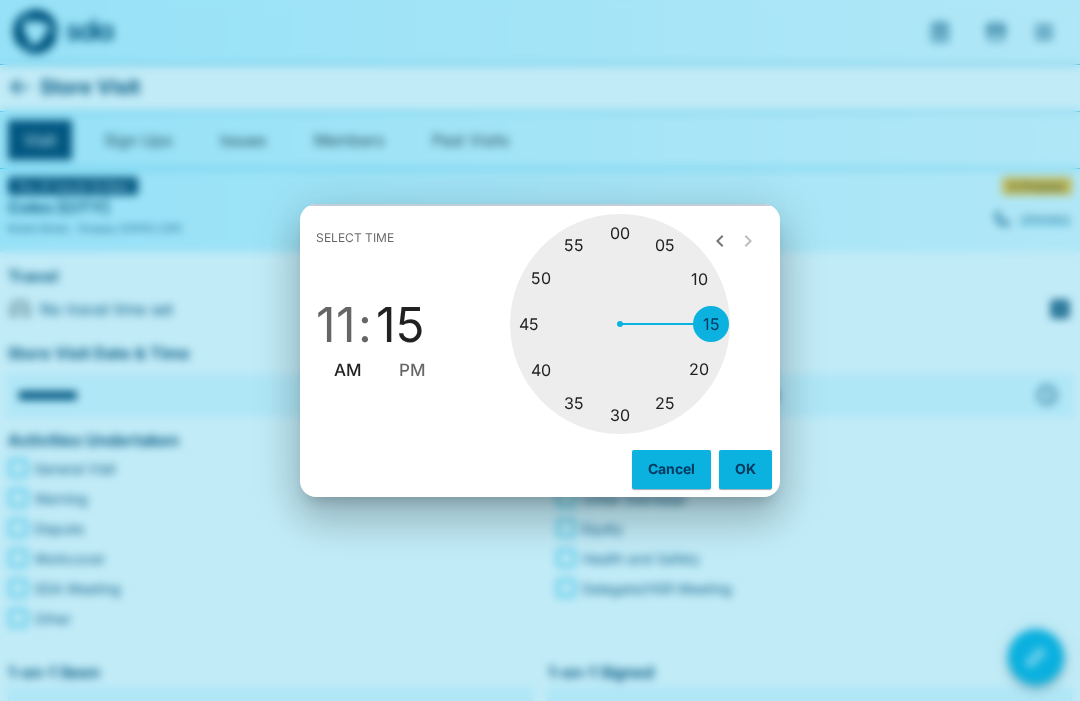 click on "OK" at bounding box center (745, 469) 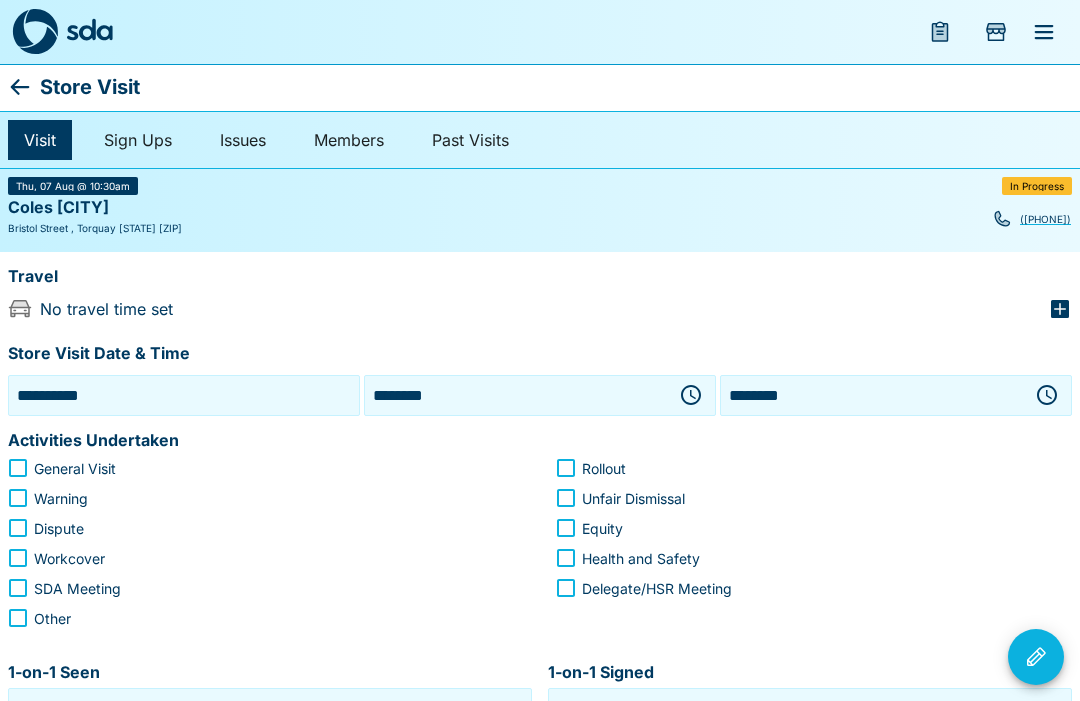click 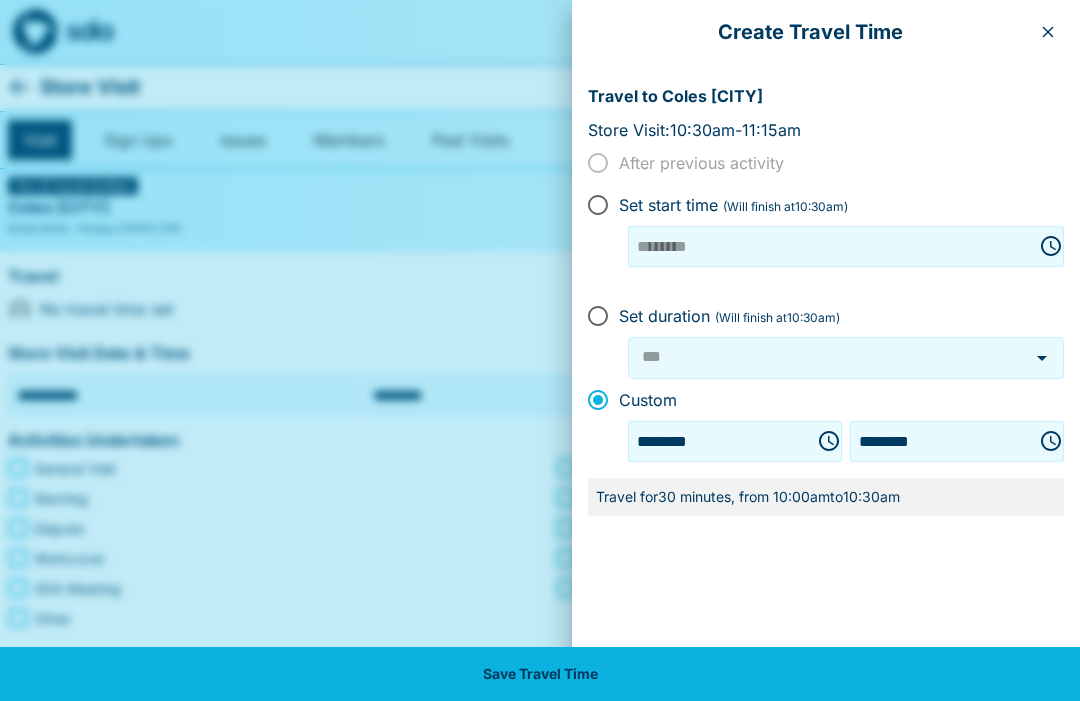 click on "Save Travel Time" at bounding box center (540, 674) 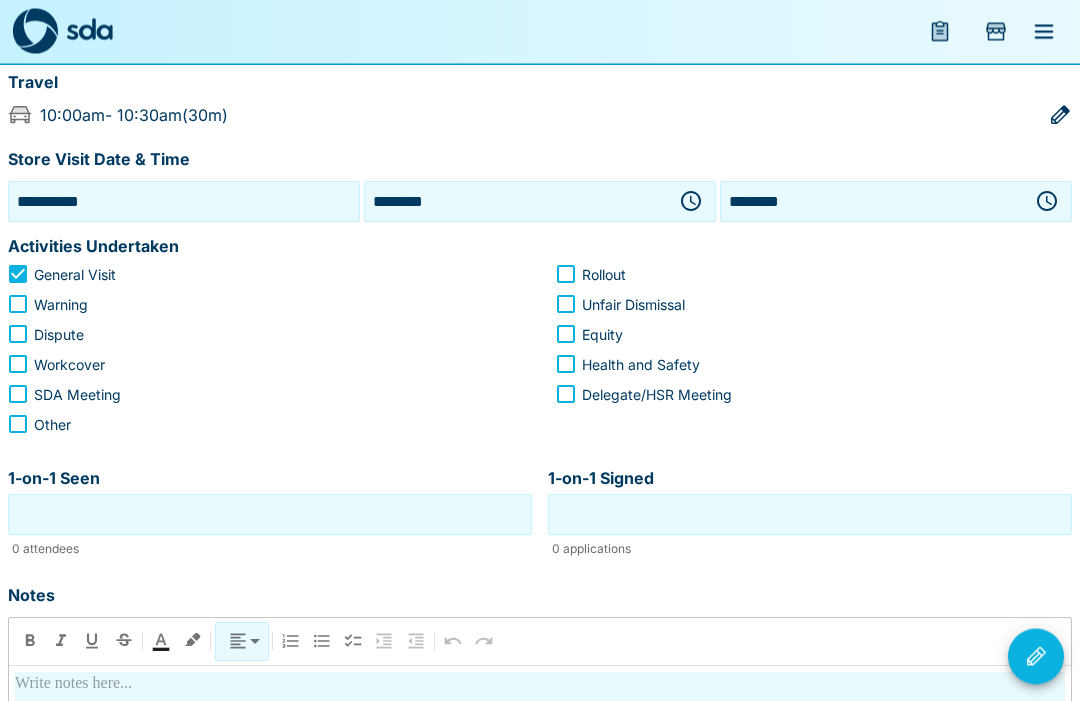 scroll, scrollTop: 193, scrollLeft: 0, axis: vertical 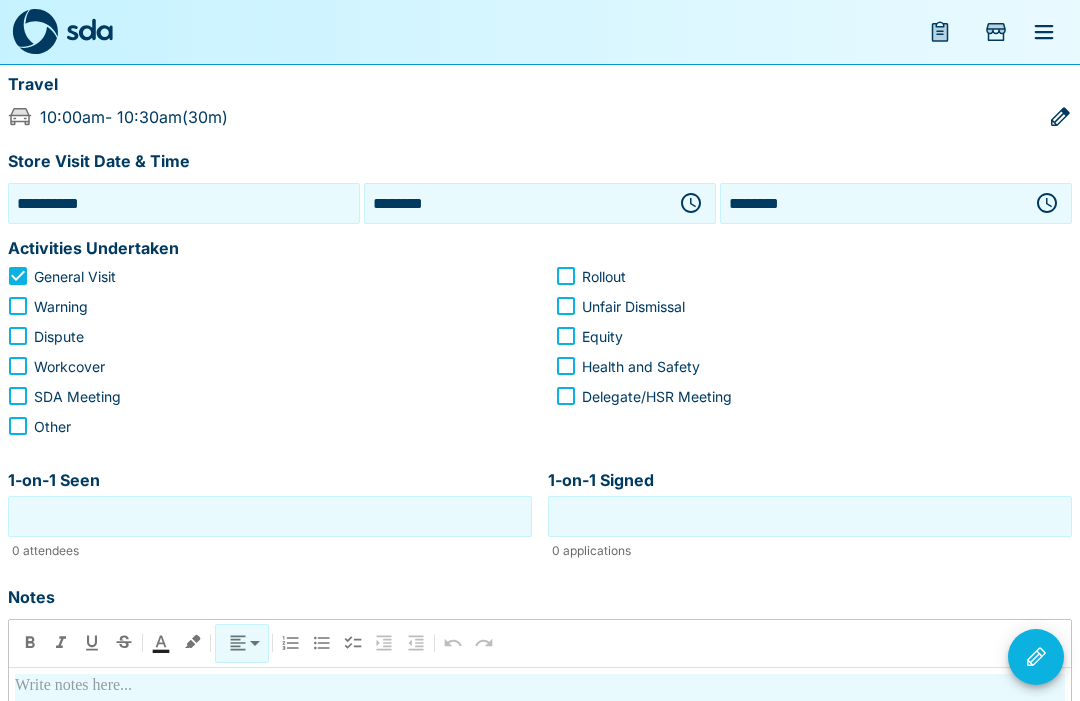 click on "1-on-1 Seen" at bounding box center [270, 516] 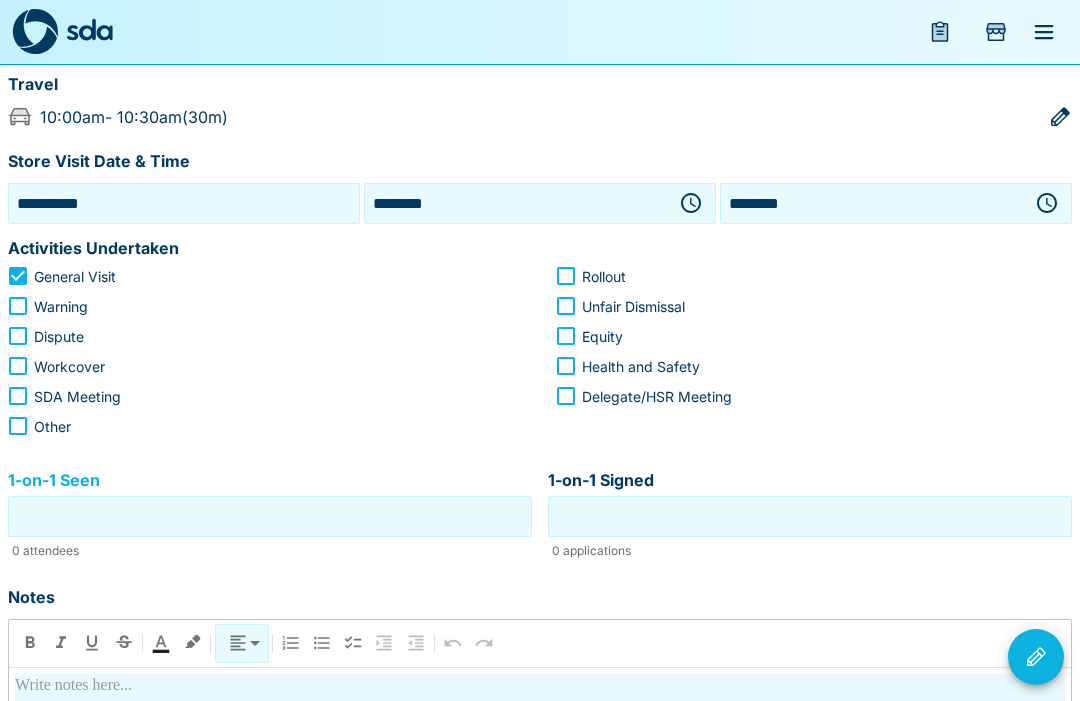 scroll, scrollTop: 192, scrollLeft: 0, axis: vertical 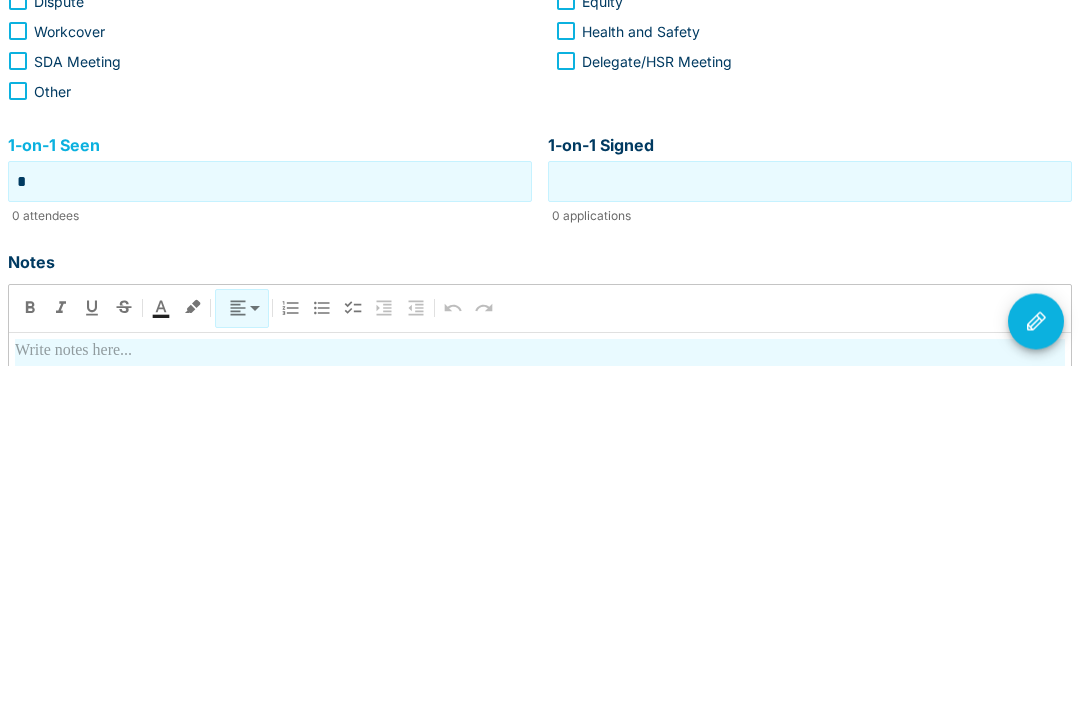 type on "*" 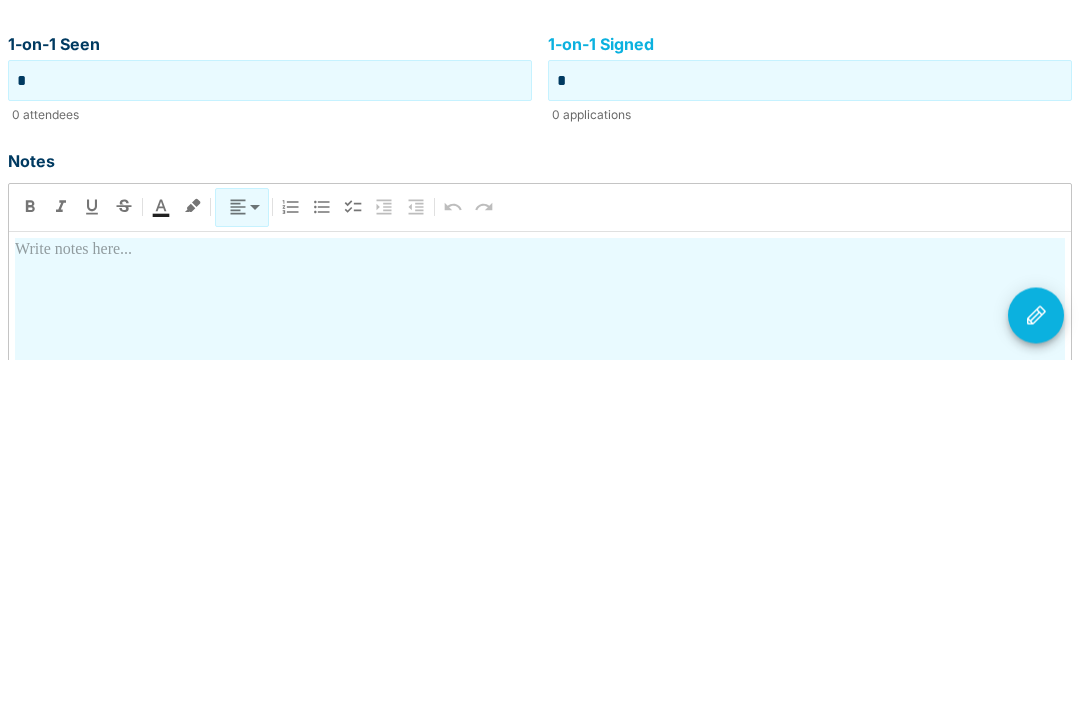 scroll, scrollTop: 289, scrollLeft: 0, axis: vertical 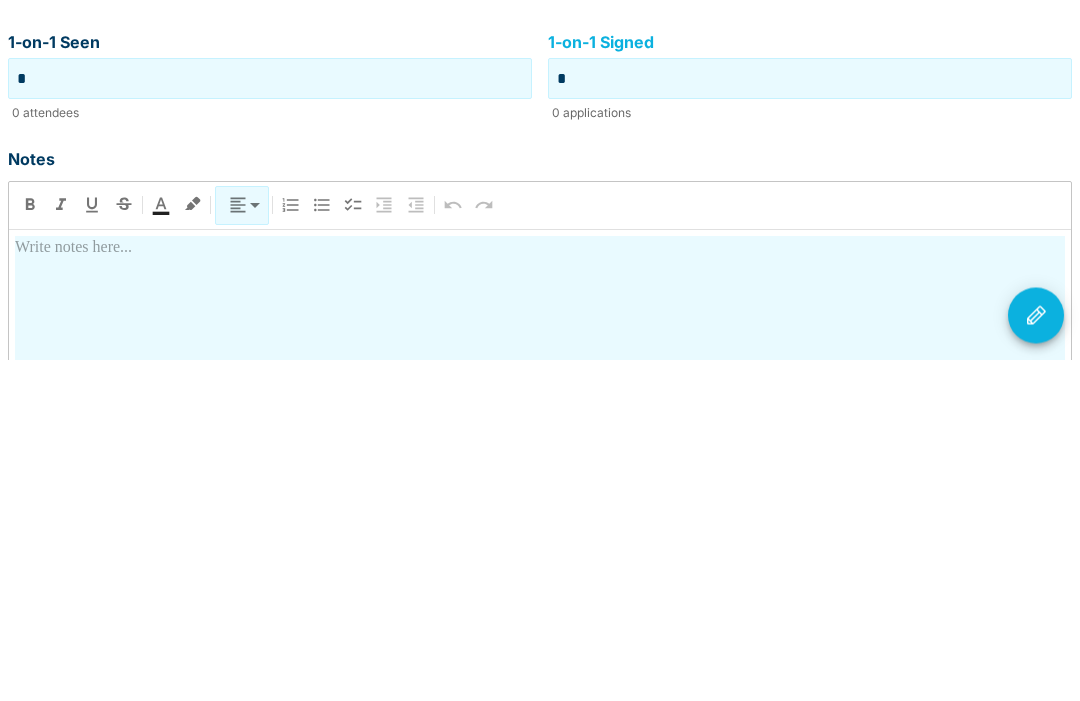 type on "*" 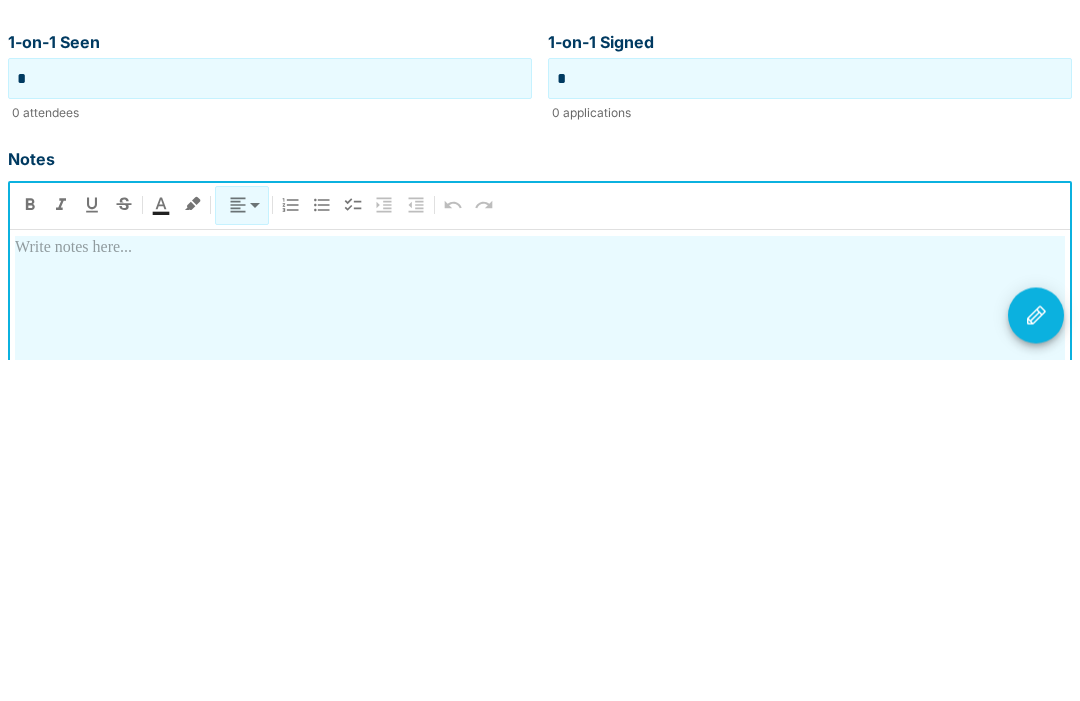type 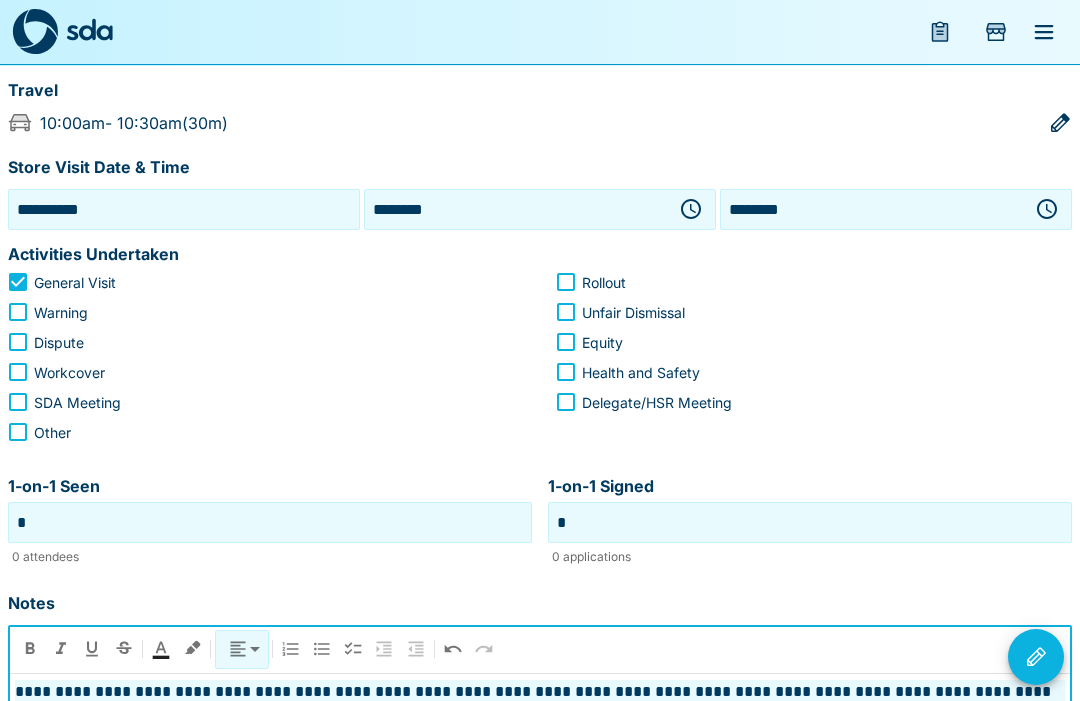 scroll, scrollTop: 186, scrollLeft: 0, axis: vertical 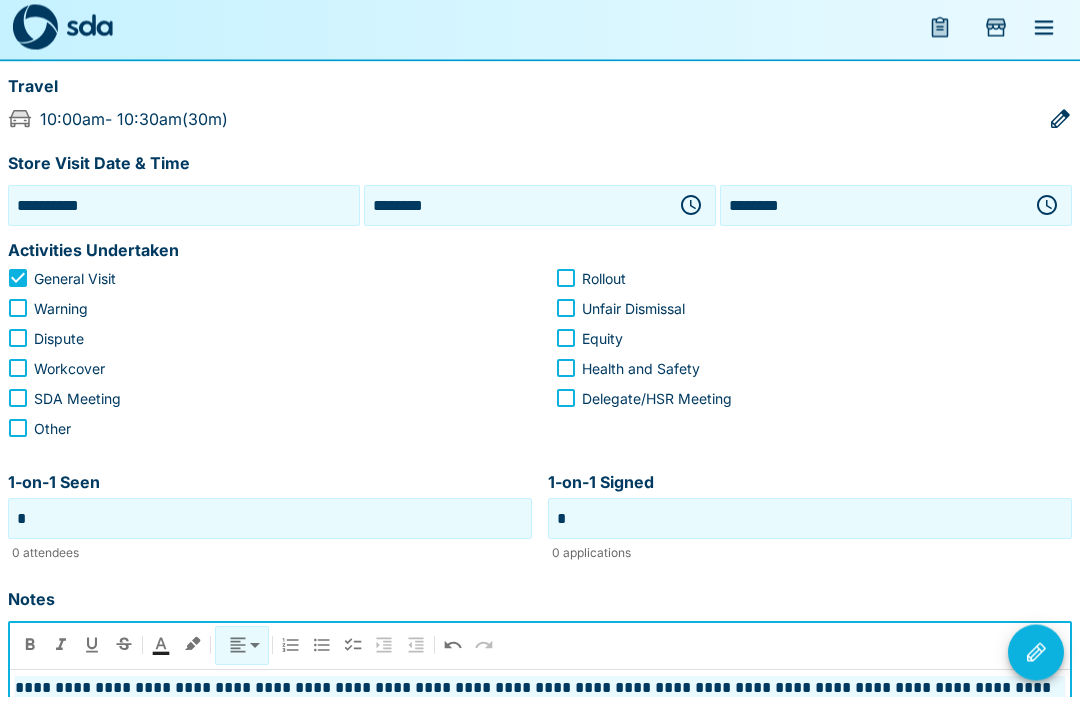 click 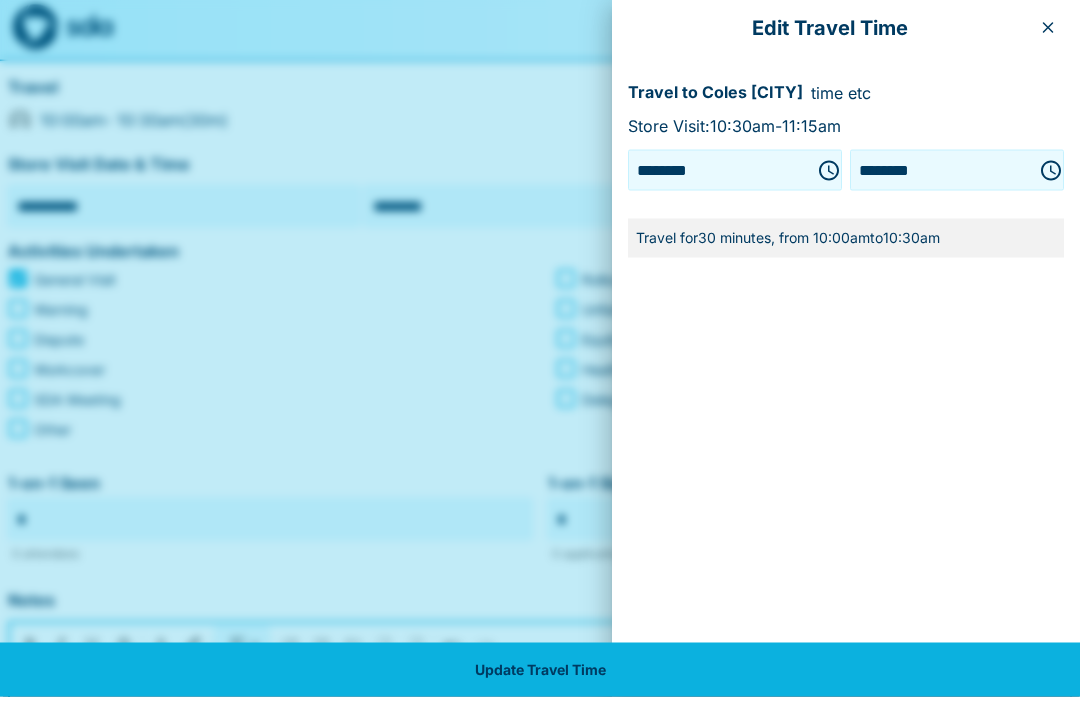 scroll, scrollTop: 191, scrollLeft: 0, axis: vertical 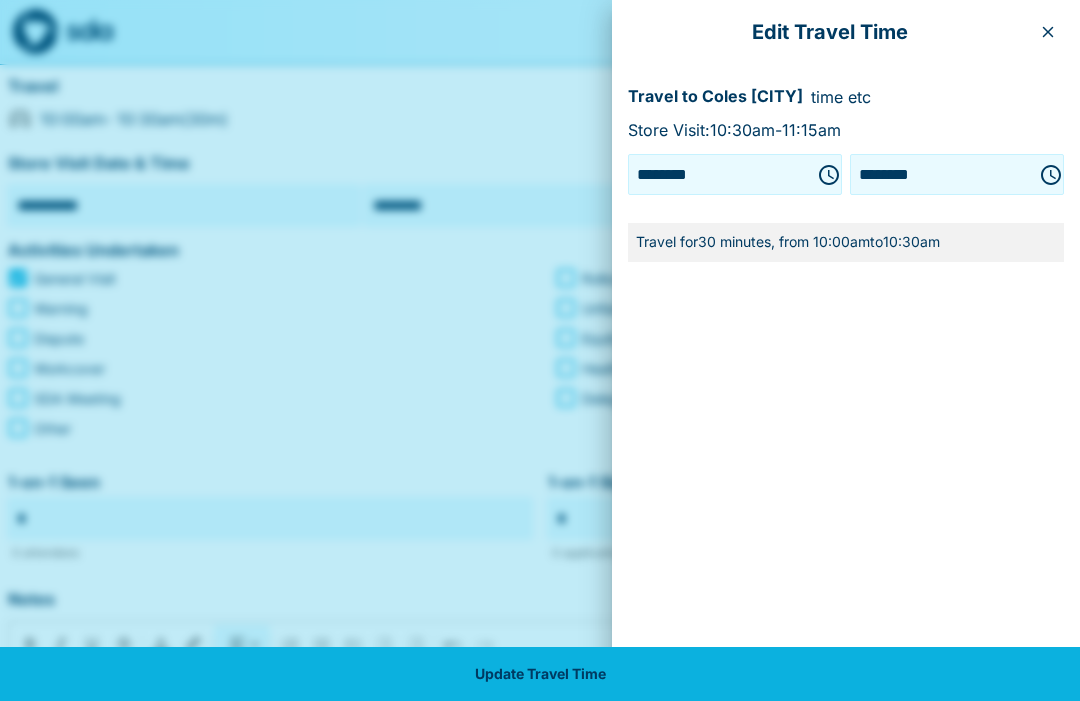 click at bounding box center (1048, 32) 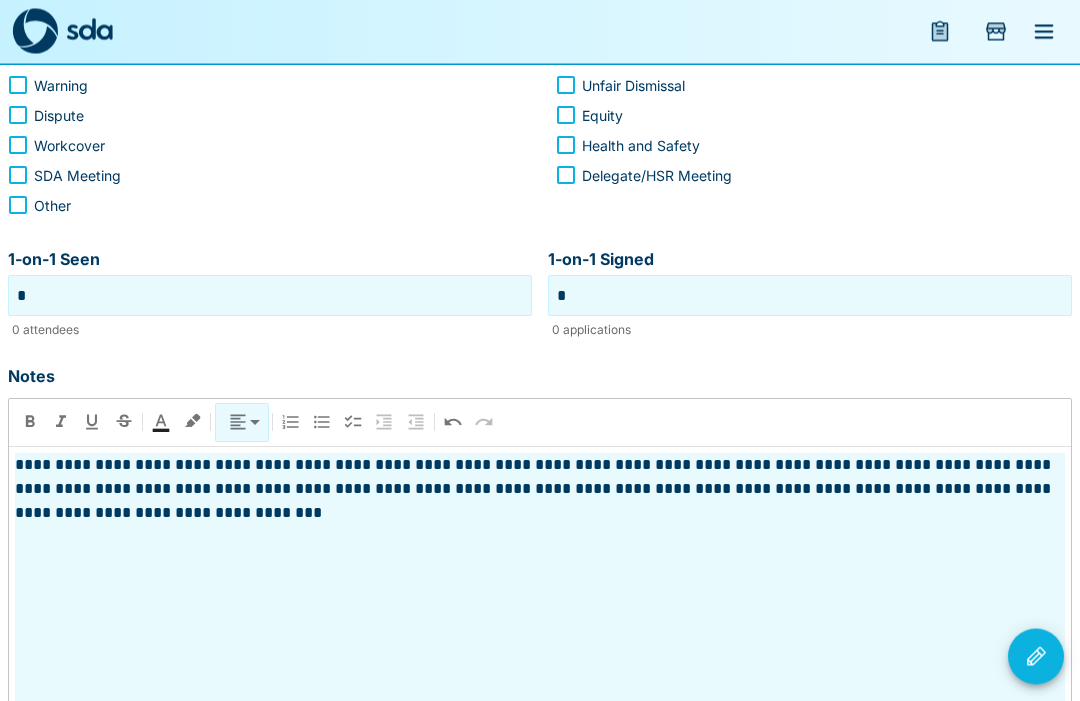scroll, scrollTop: 417, scrollLeft: 0, axis: vertical 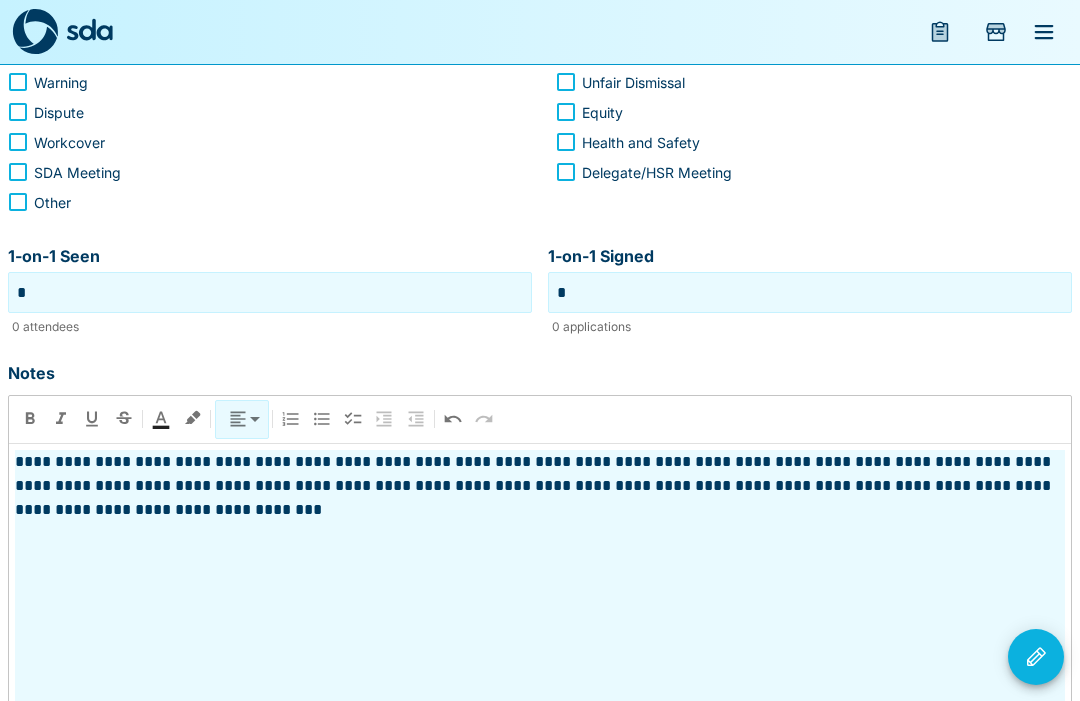 click on "**********" at bounding box center [540, 625] 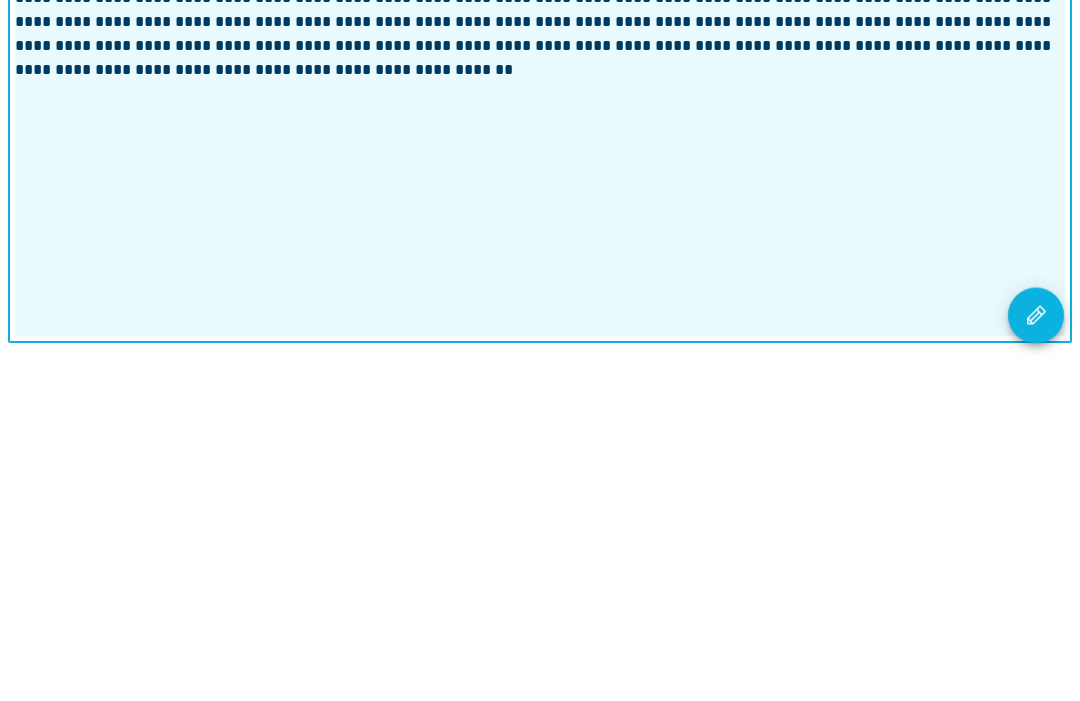 scroll, scrollTop: 567, scrollLeft: 0, axis: vertical 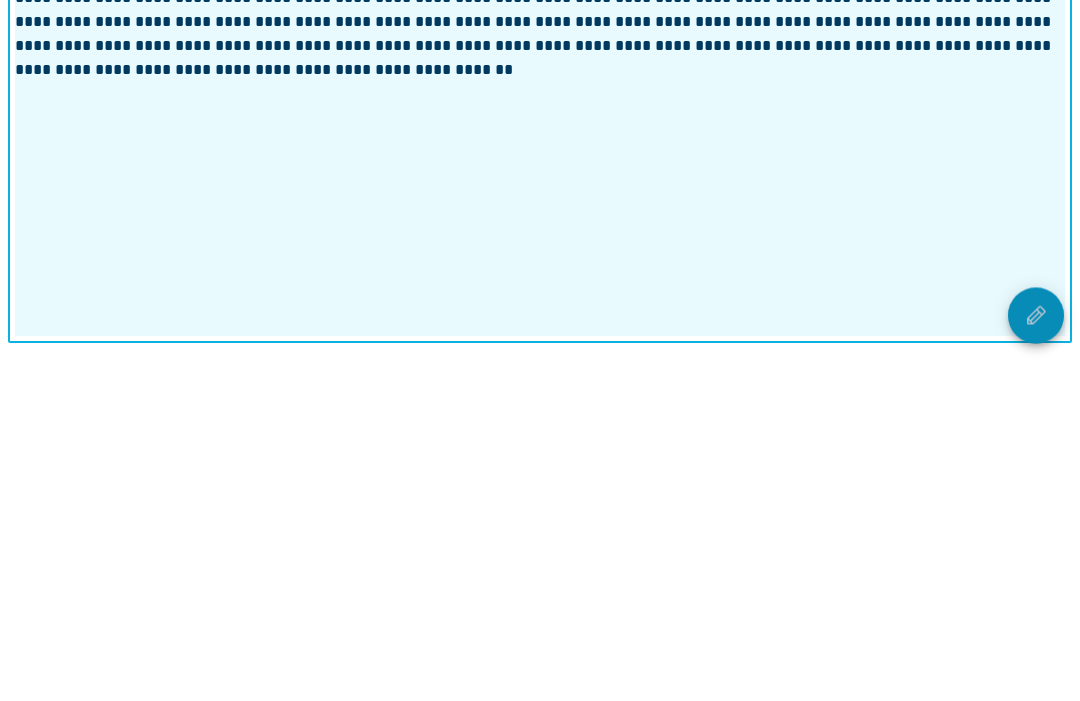 click 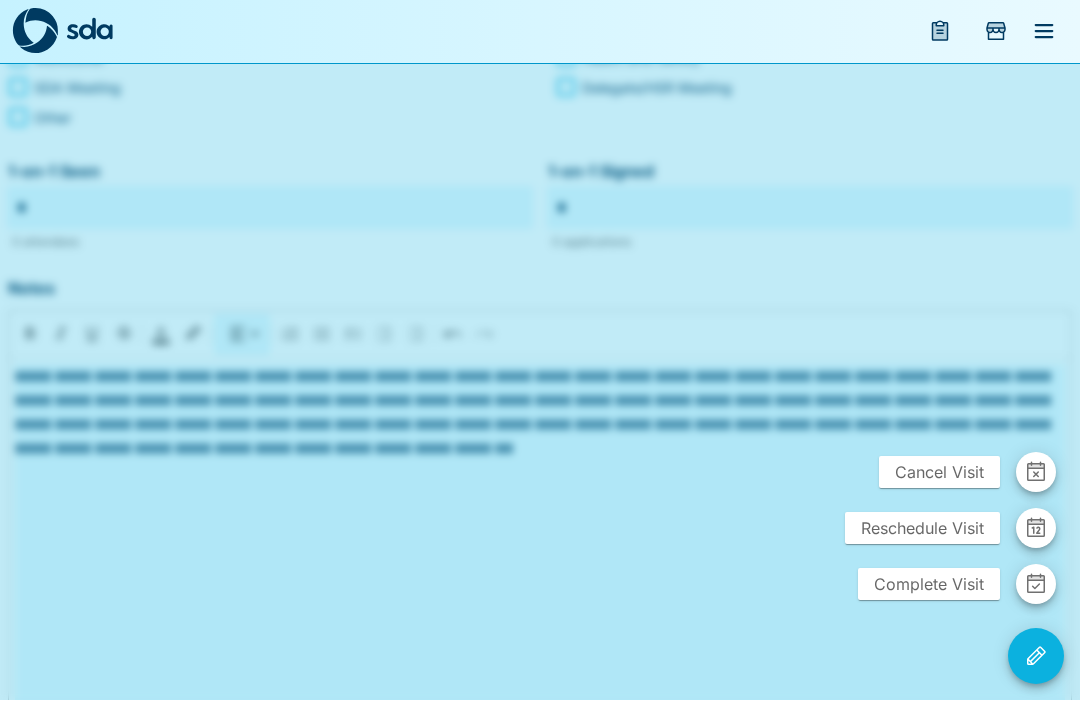 click on "Complete Visit" at bounding box center (929, 585) 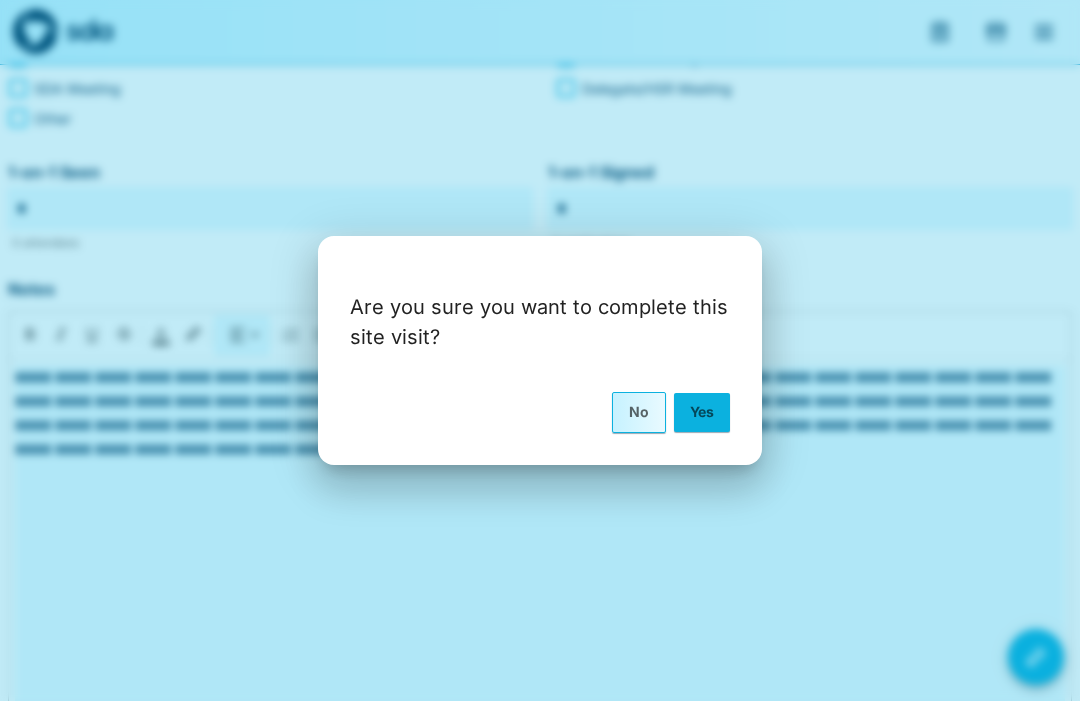 click on "Yes" at bounding box center [702, 412] 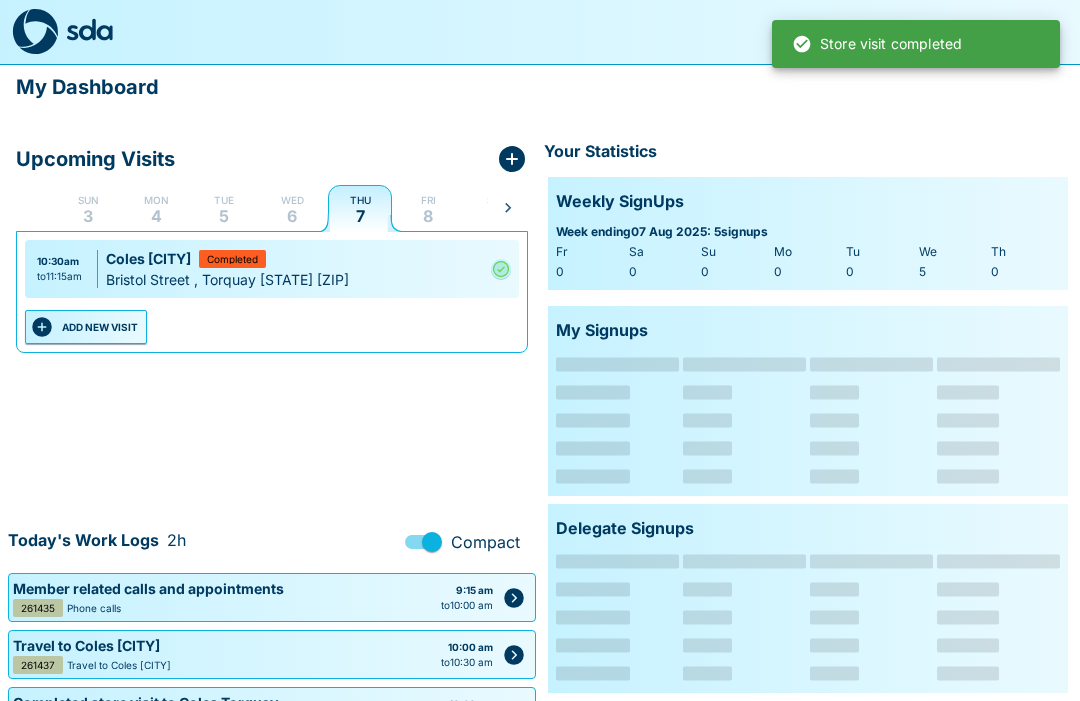 scroll, scrollTop: 0, scrollLeft: 0, axis: both 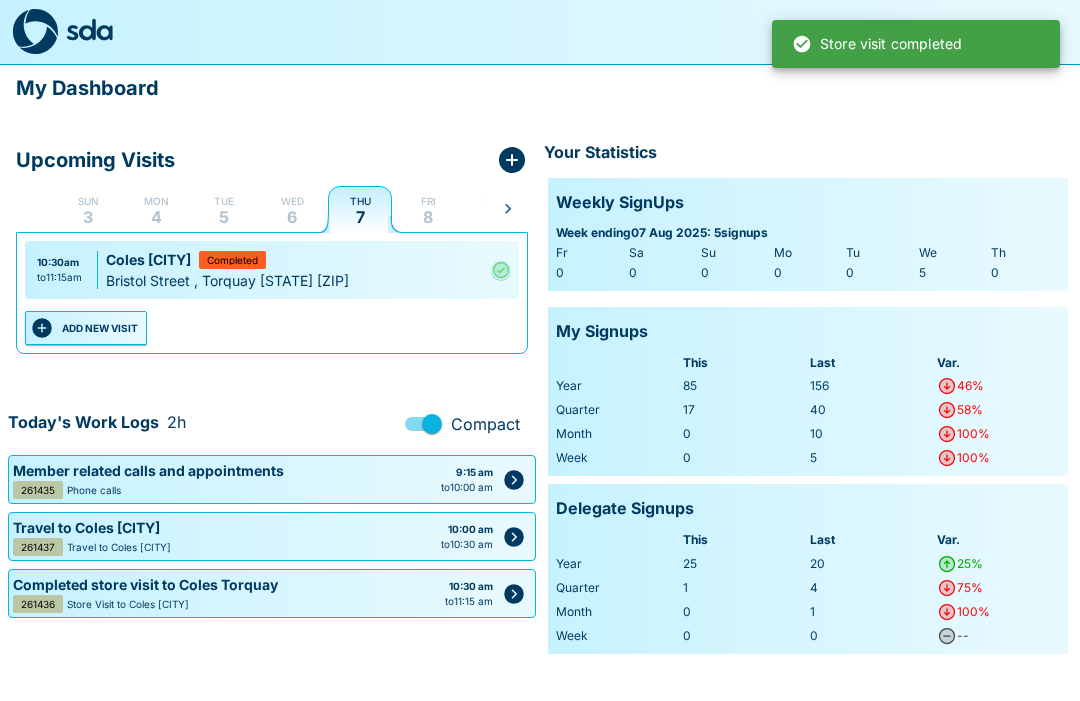 click on "ADD NEW VISIT" at bounding box center (86, 328) 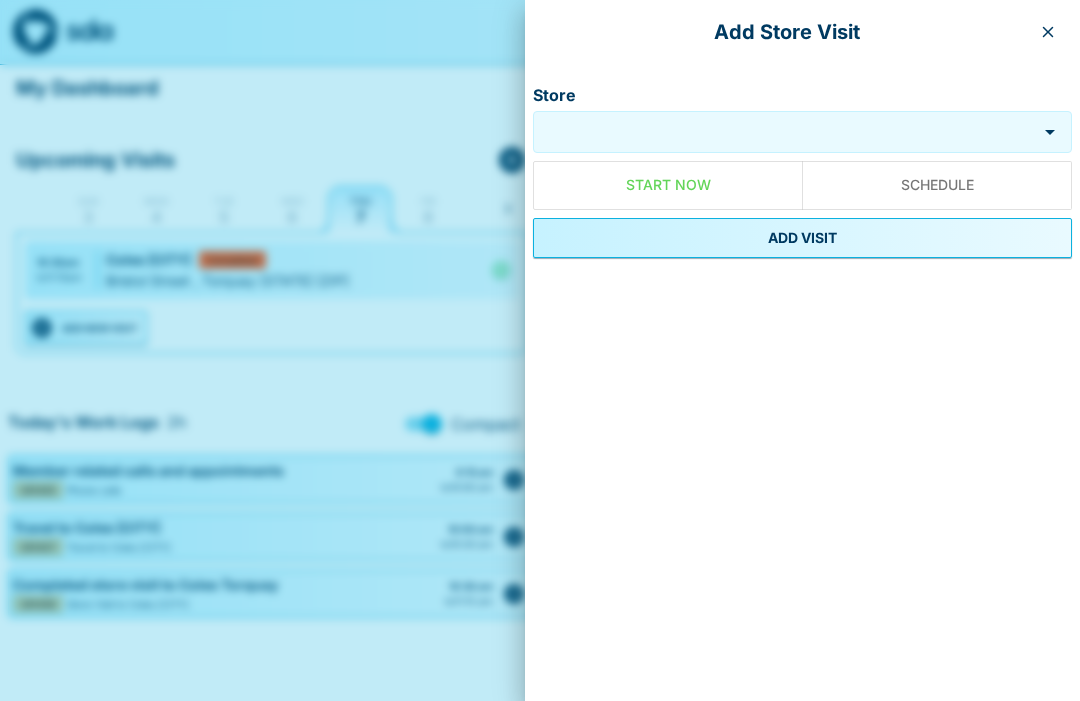 click on "Store" at bounding box center (785, 132) 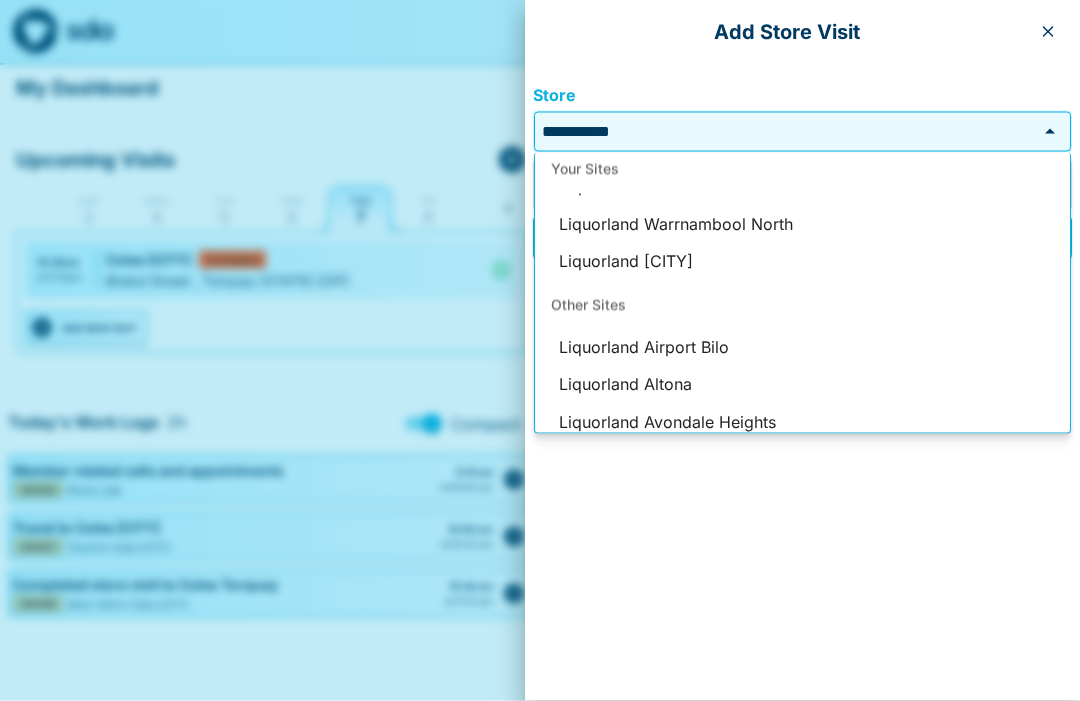 scroll, scrollTop: 0, scrollLeft: 0, axis: both 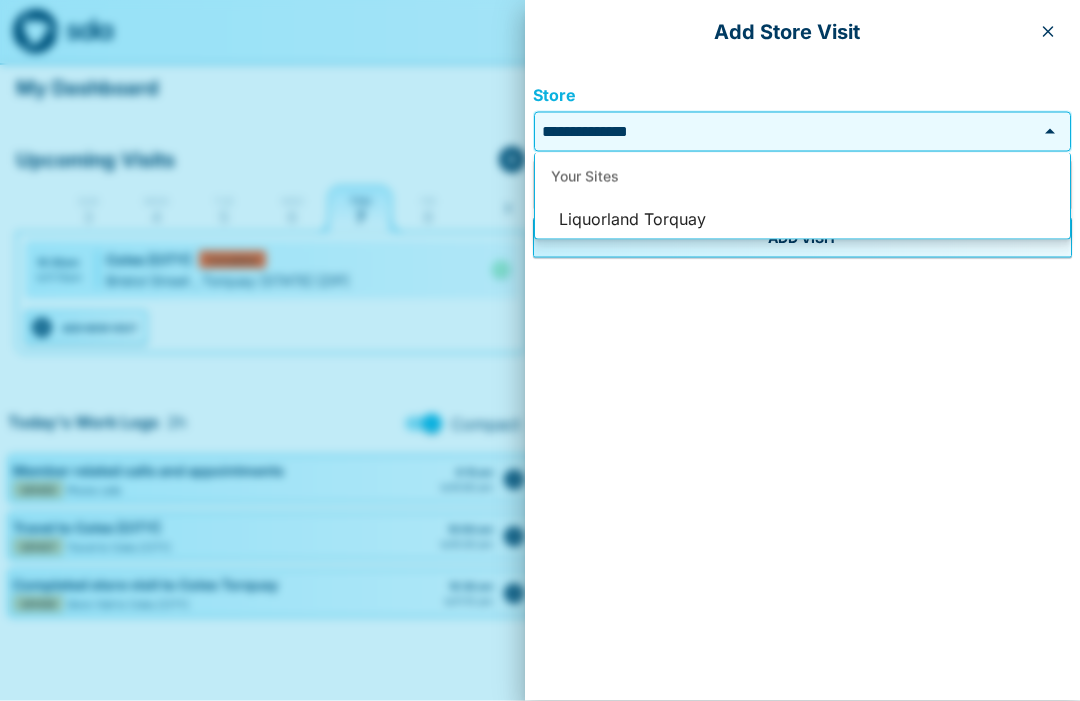 click on "Liquorland Torquay" at bounding box center [802, 220] 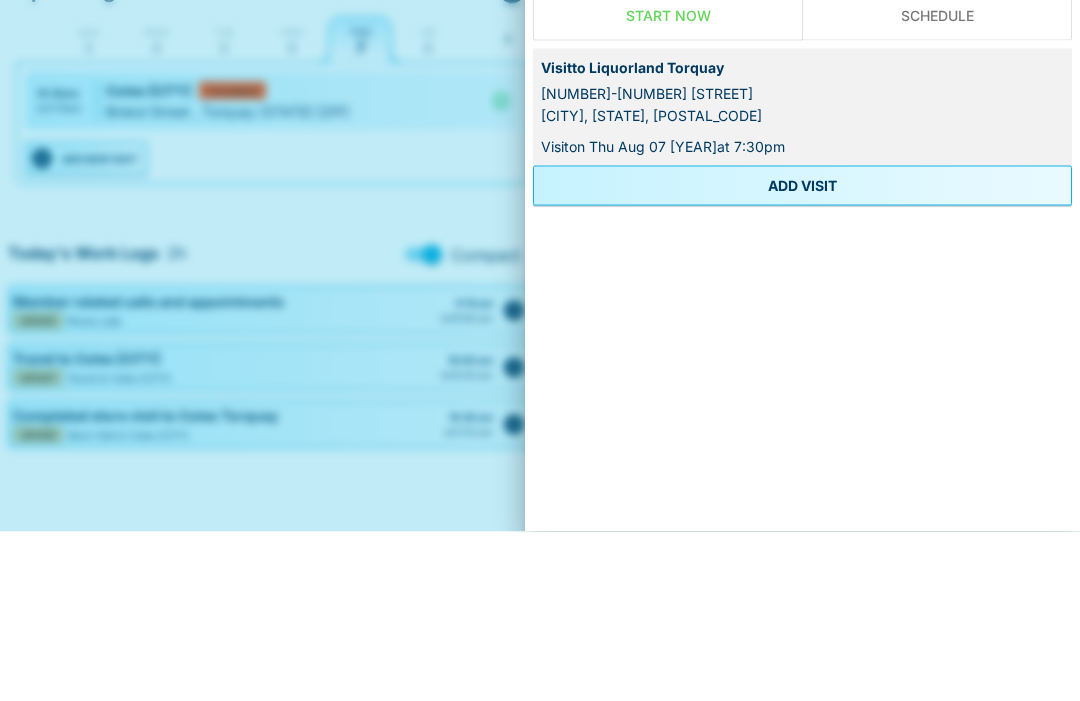 click on "ADD VISIT" at bounding box center [802, 355] 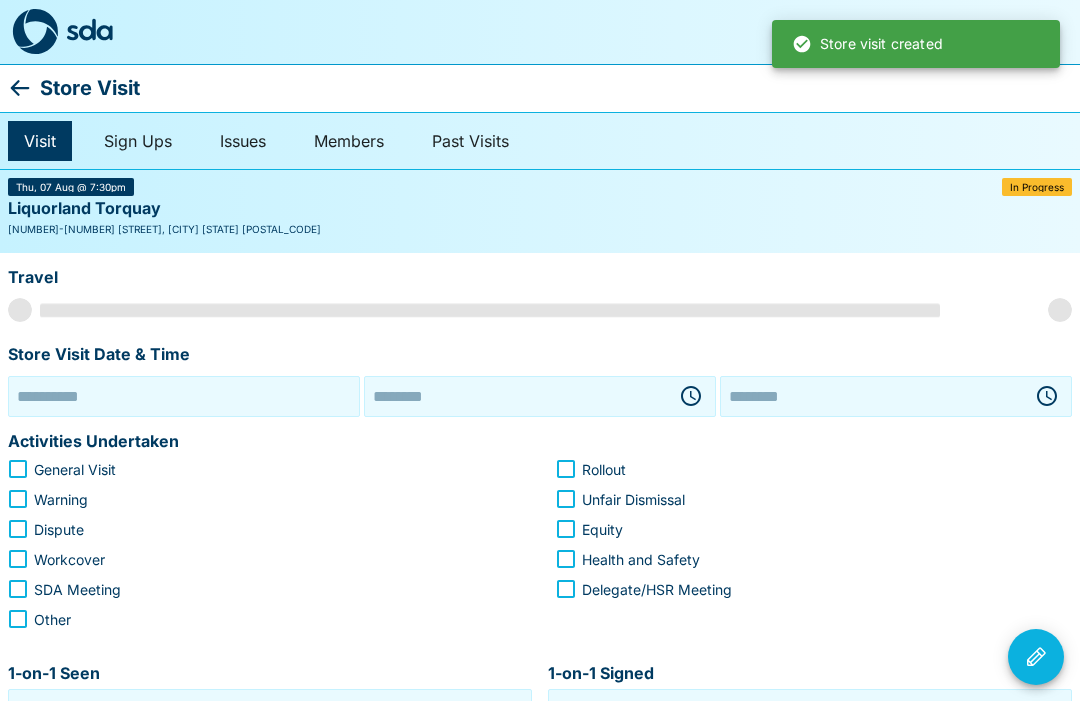 type on "**********" 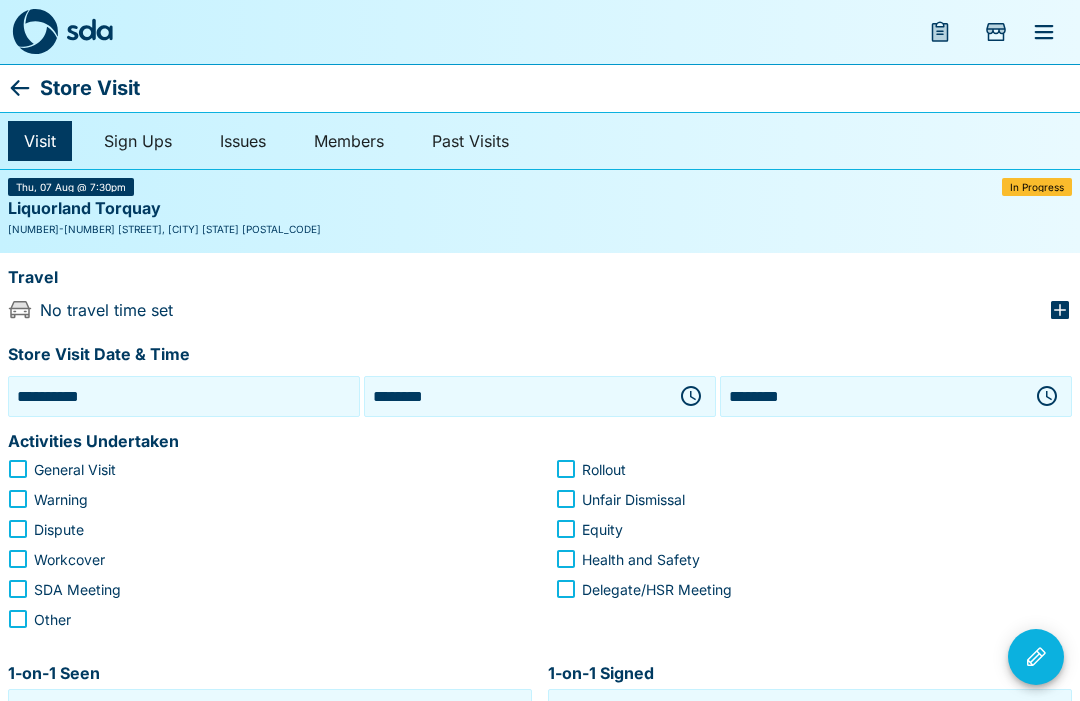click on "********" at bounding box center (872, 396) 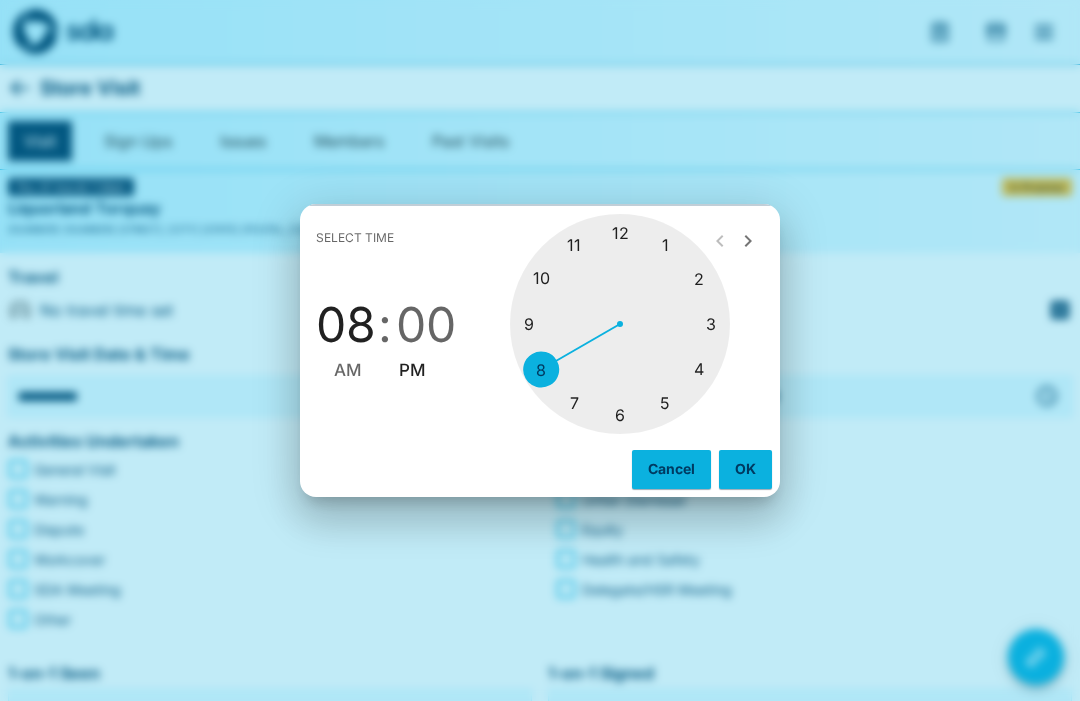 click at bounding box center [620, 324] 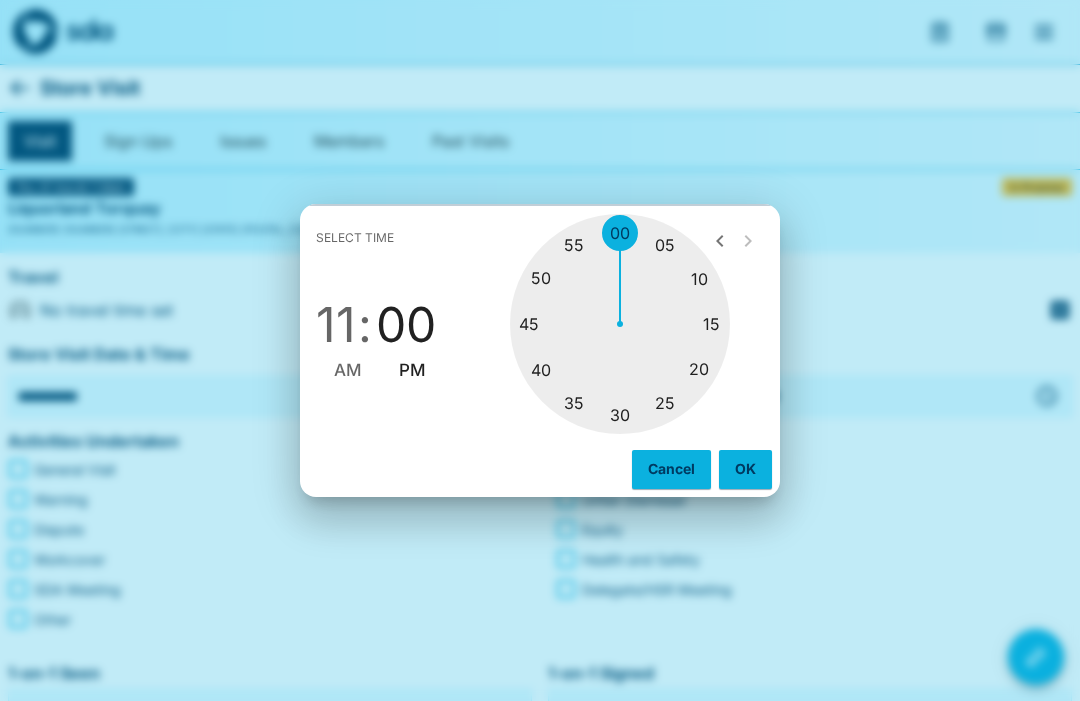 click at bounding box center [620, 324] 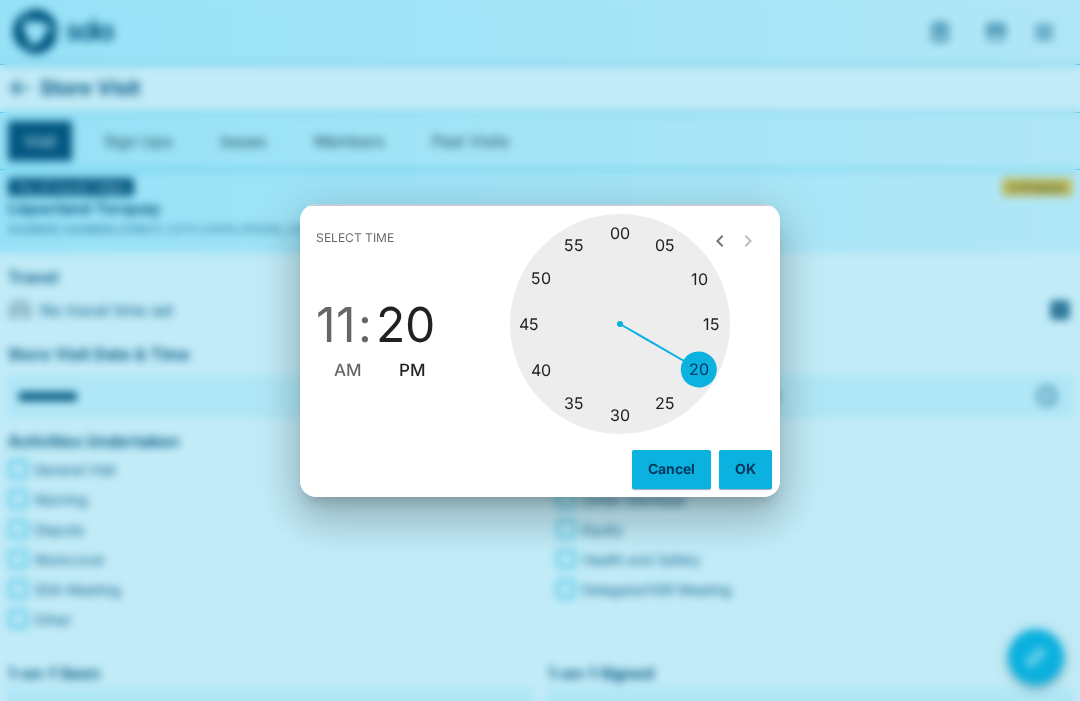 click on "AM" at bounding box center [348, 370] 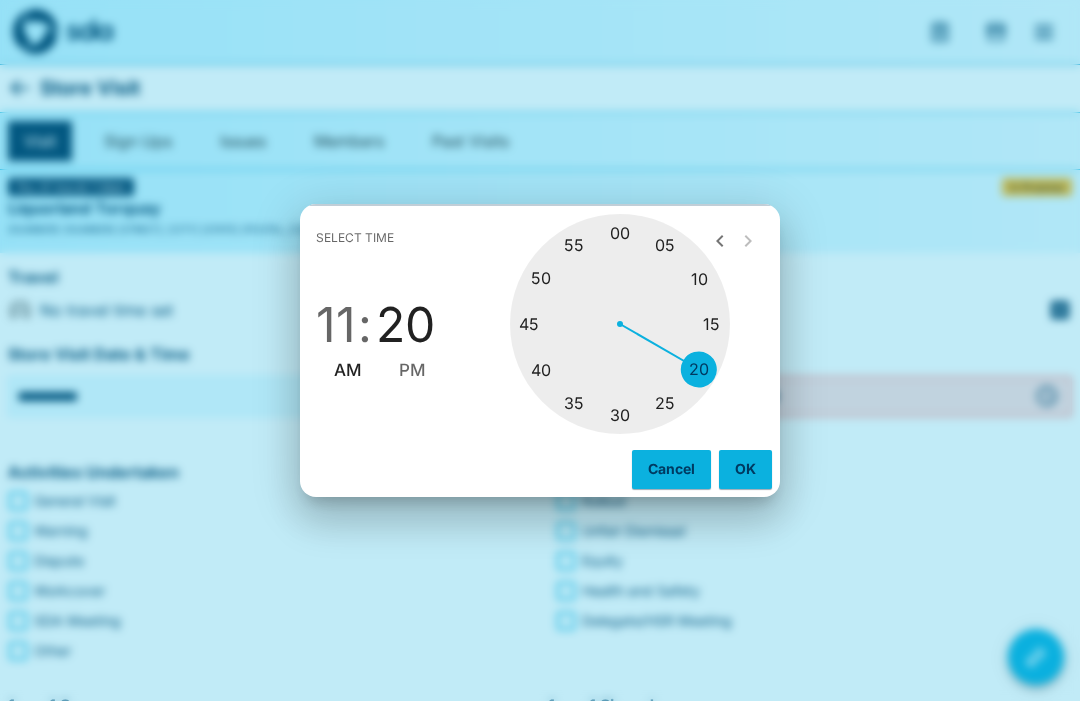 click on "OK" at bounding box center [745, 469] 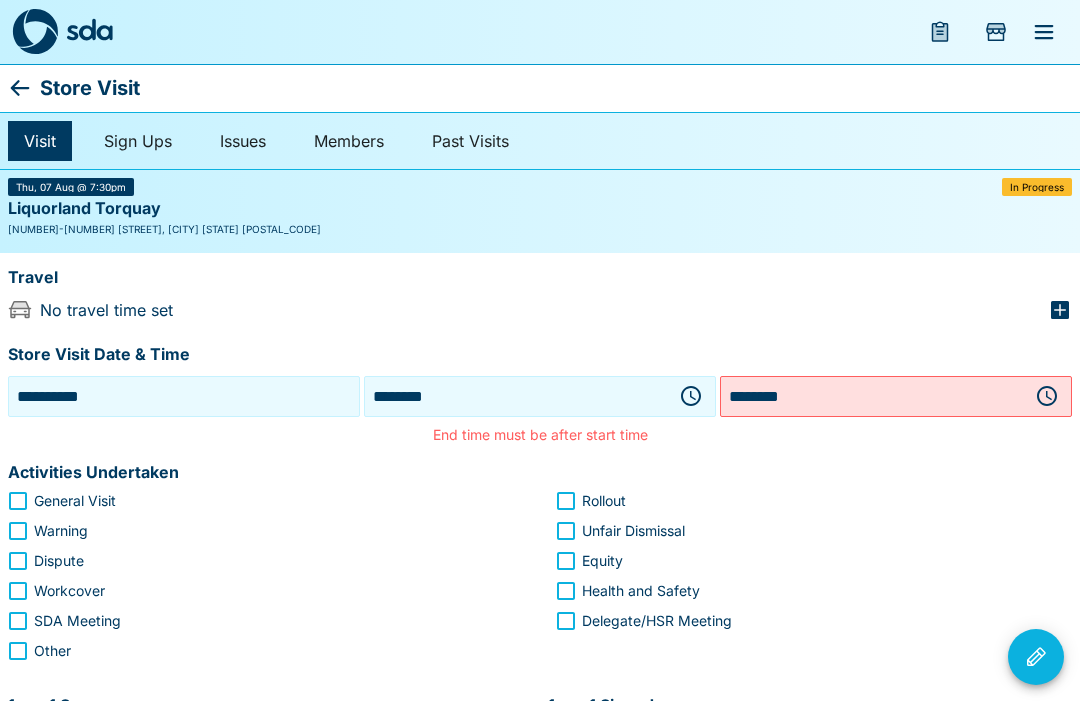 click 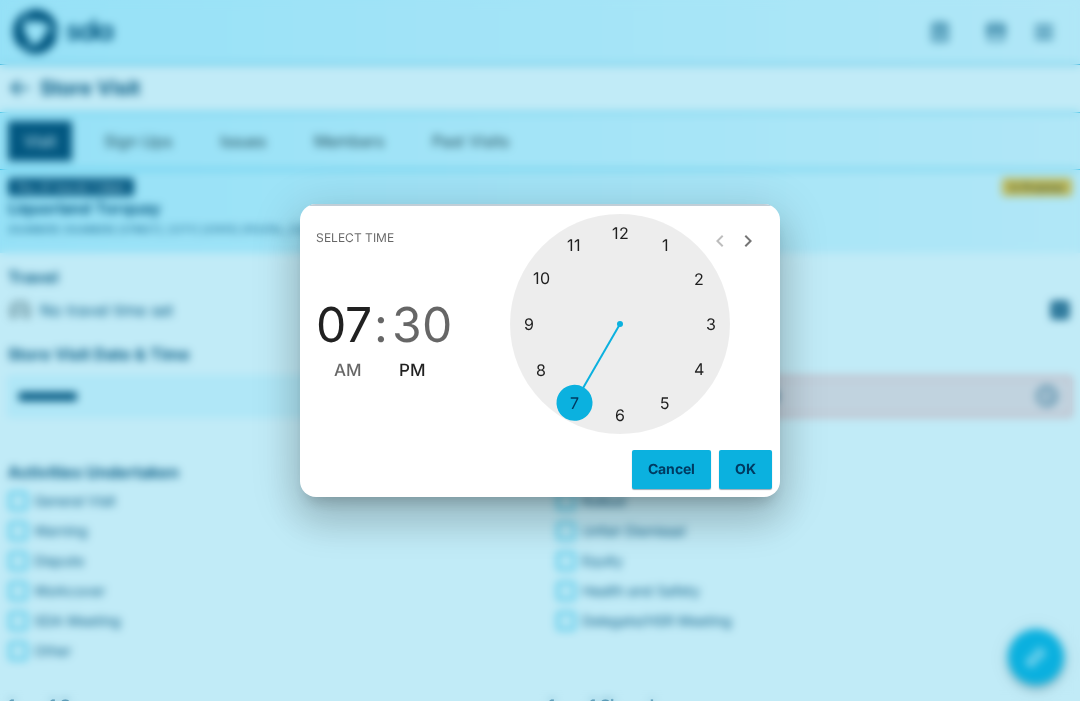 click at bounding box center [620, 324] 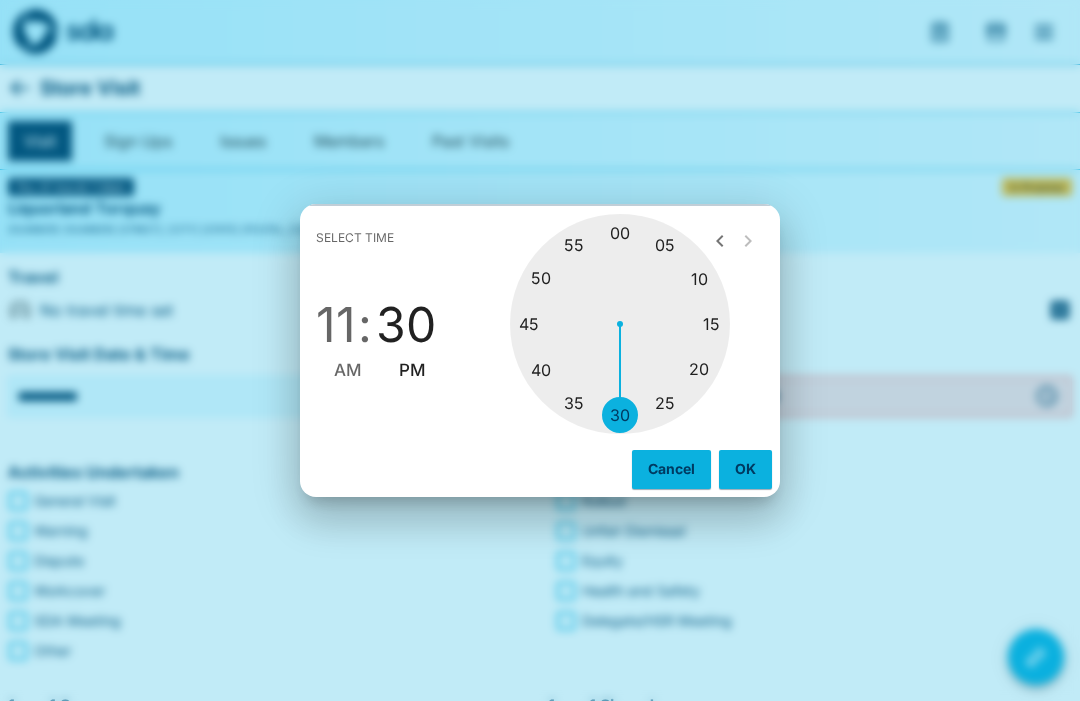 click at bounding box center [620, 324] 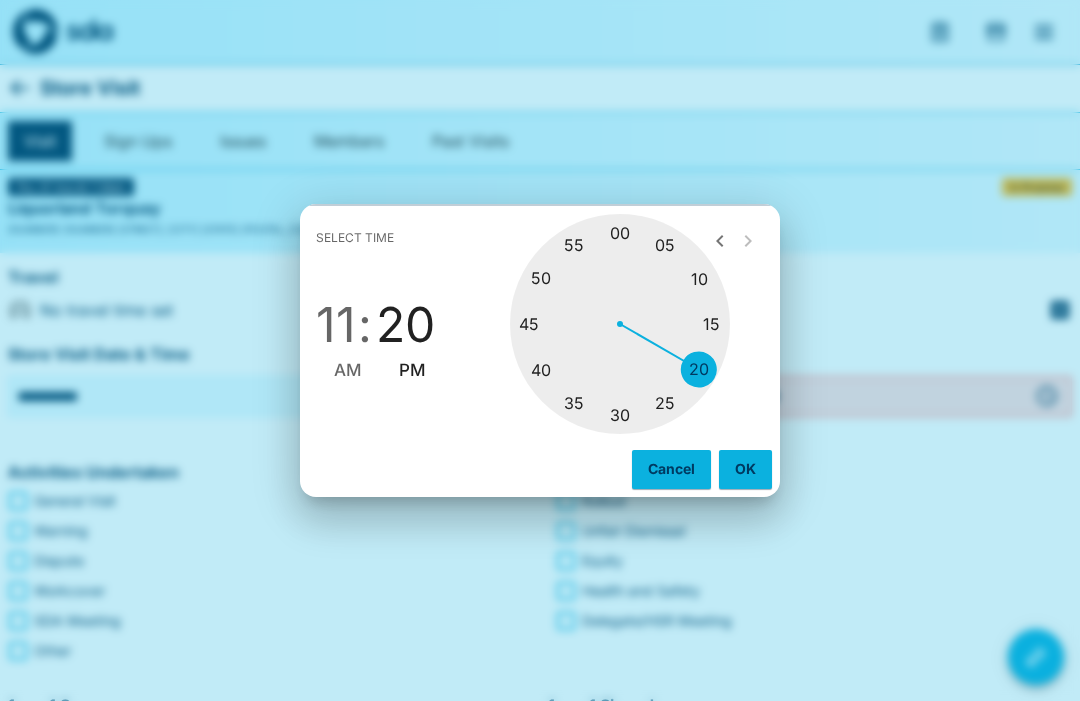 click on "AM" at bounding box center (348, 370) 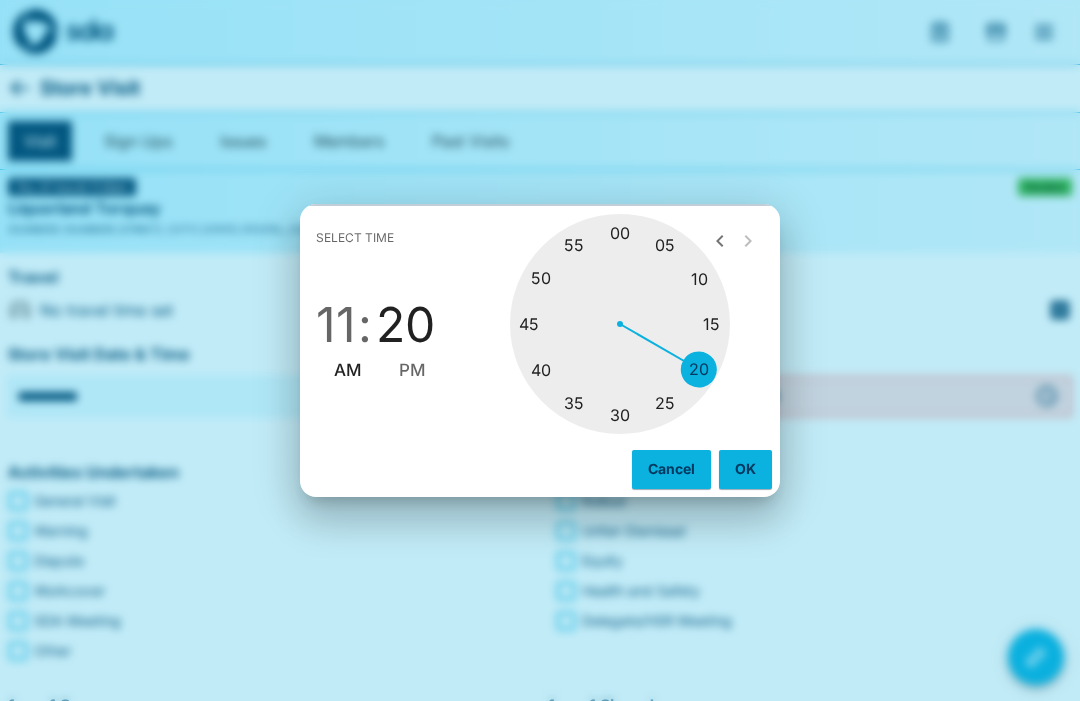click on "OK" at bounding box center [745, 469] 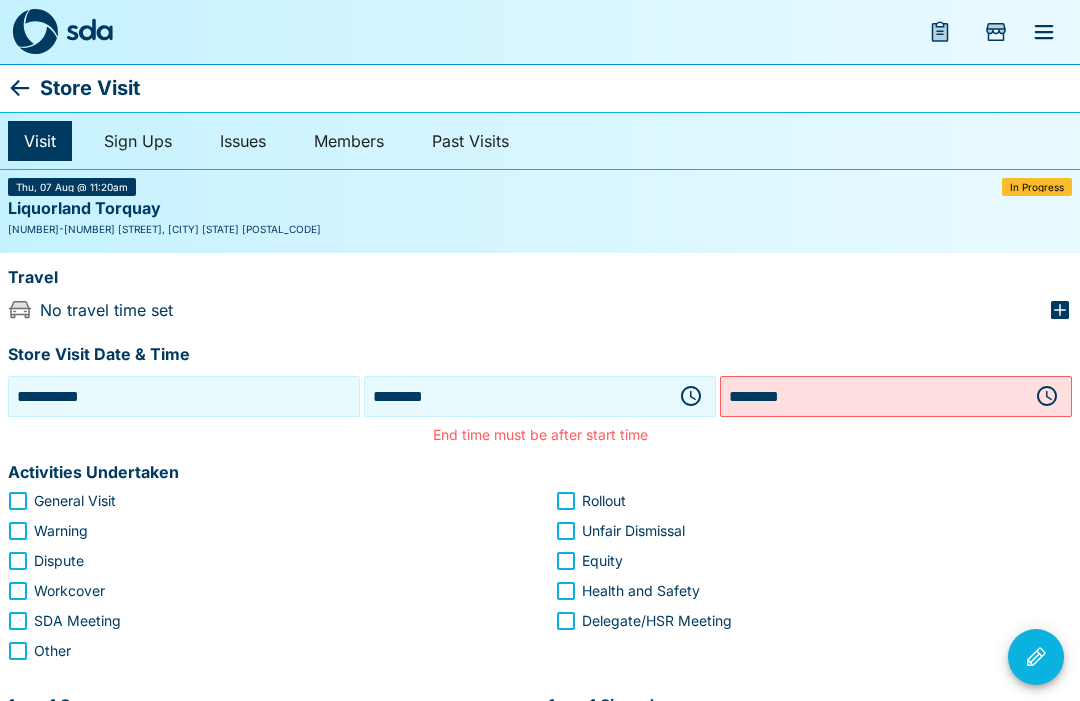 click 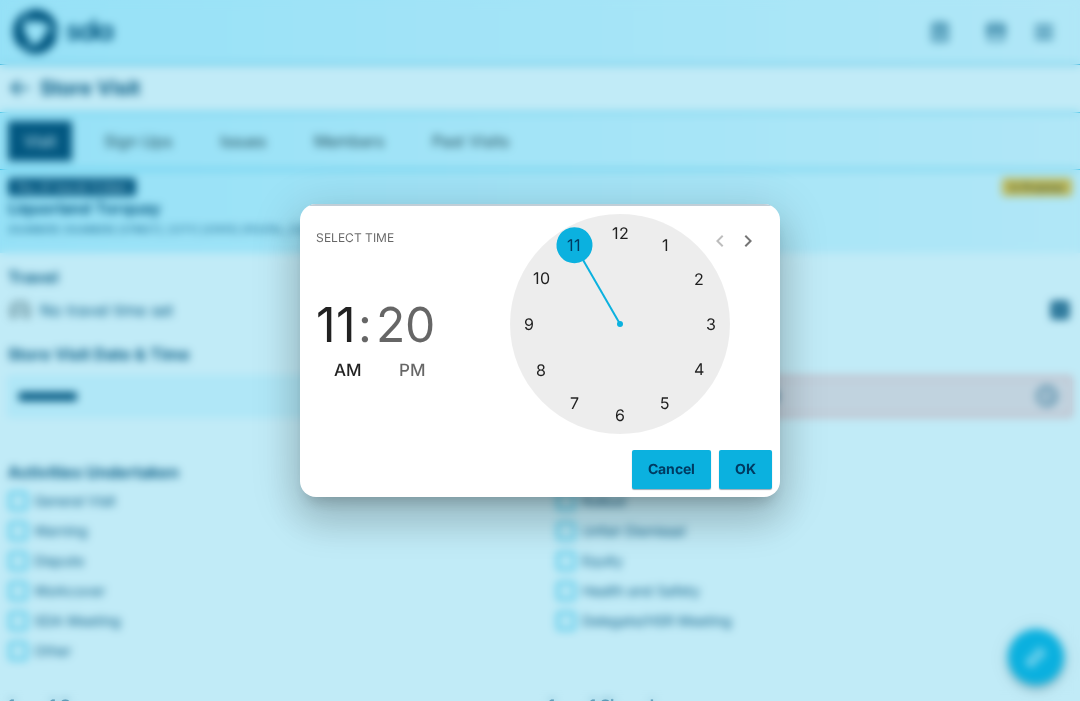click at bounding box center (620, 324) 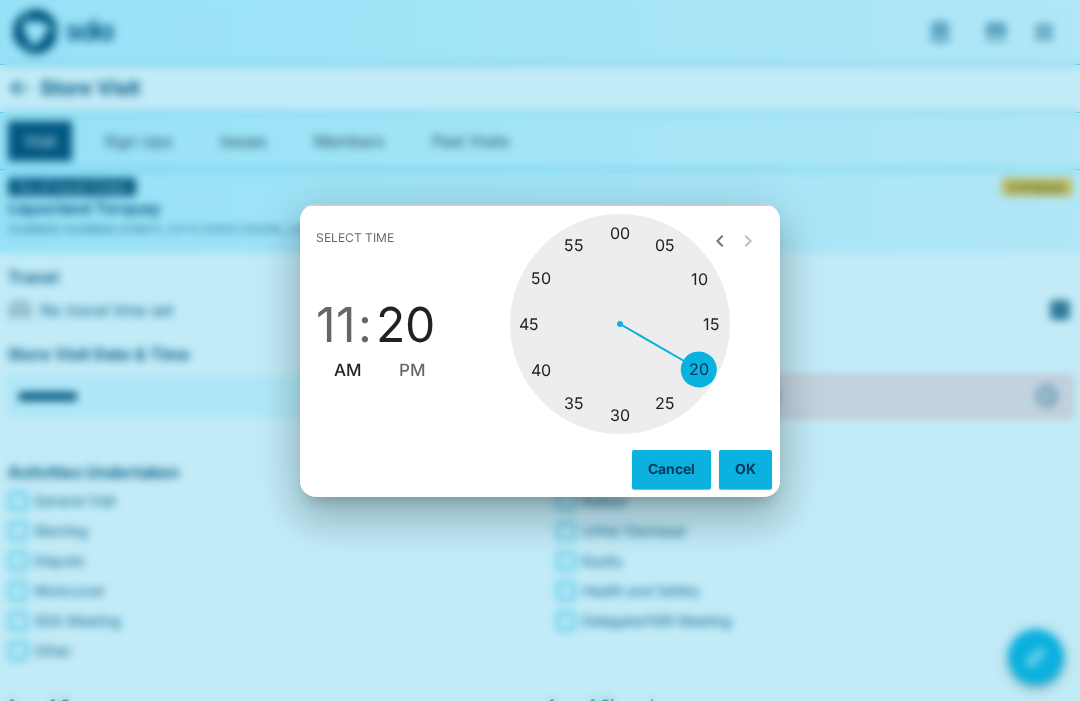 click at bounding box center [620, 324] 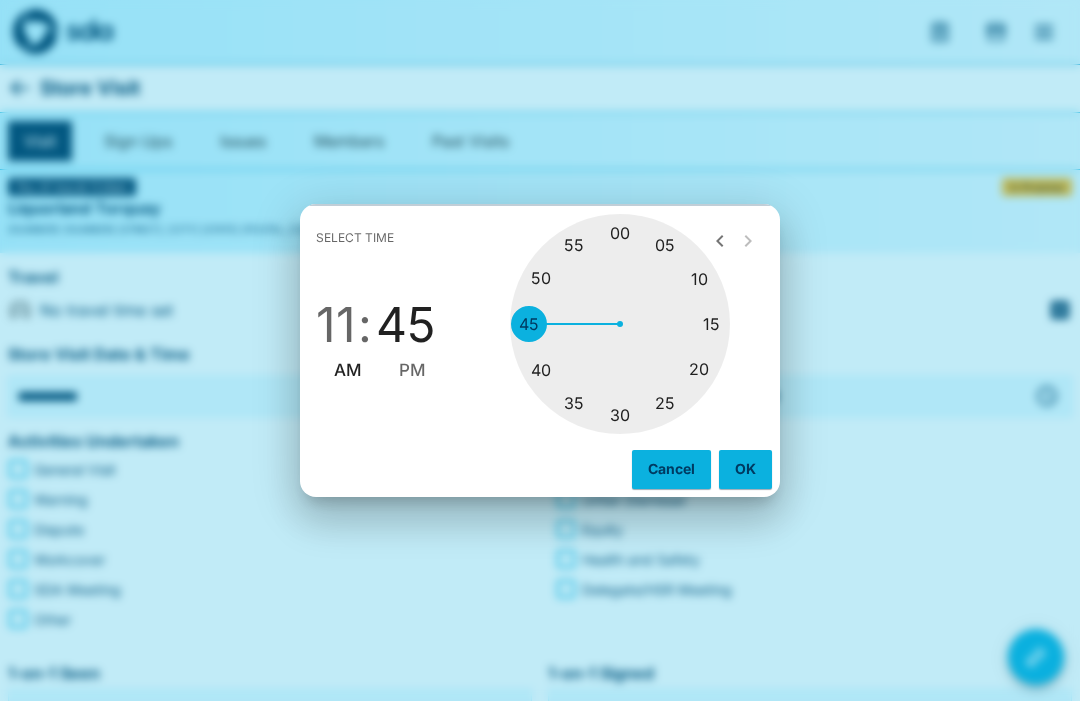 click on "AM" at bounding box center (348, 370) 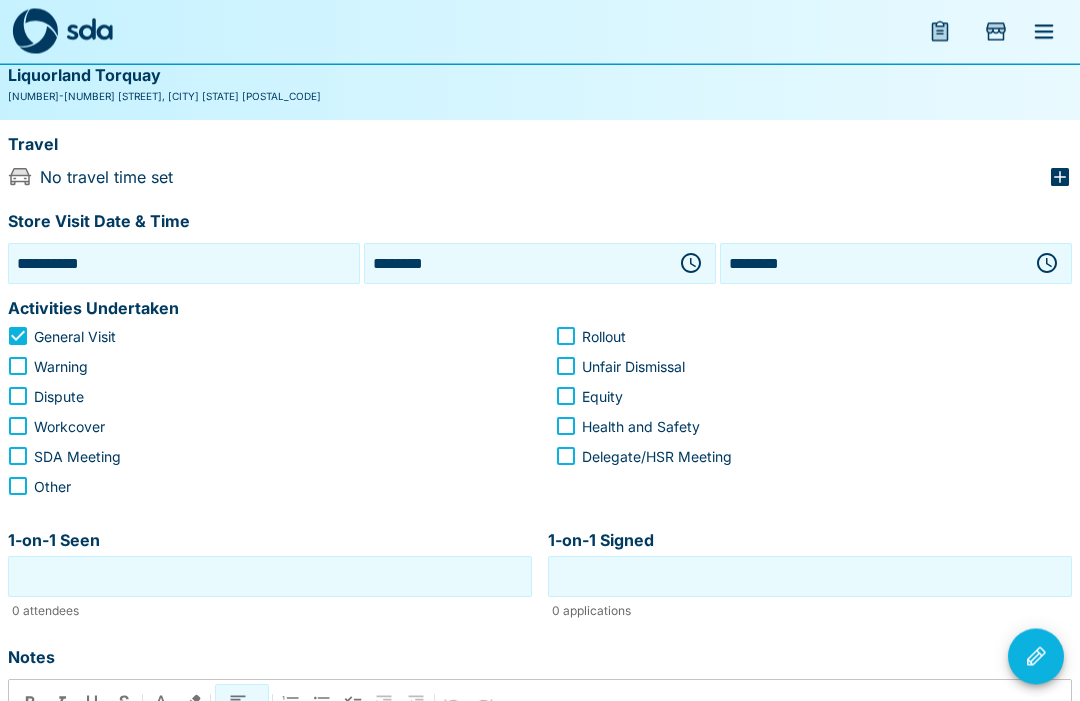 click on "1-on-1 Seen" at bounding box center [270, 577] 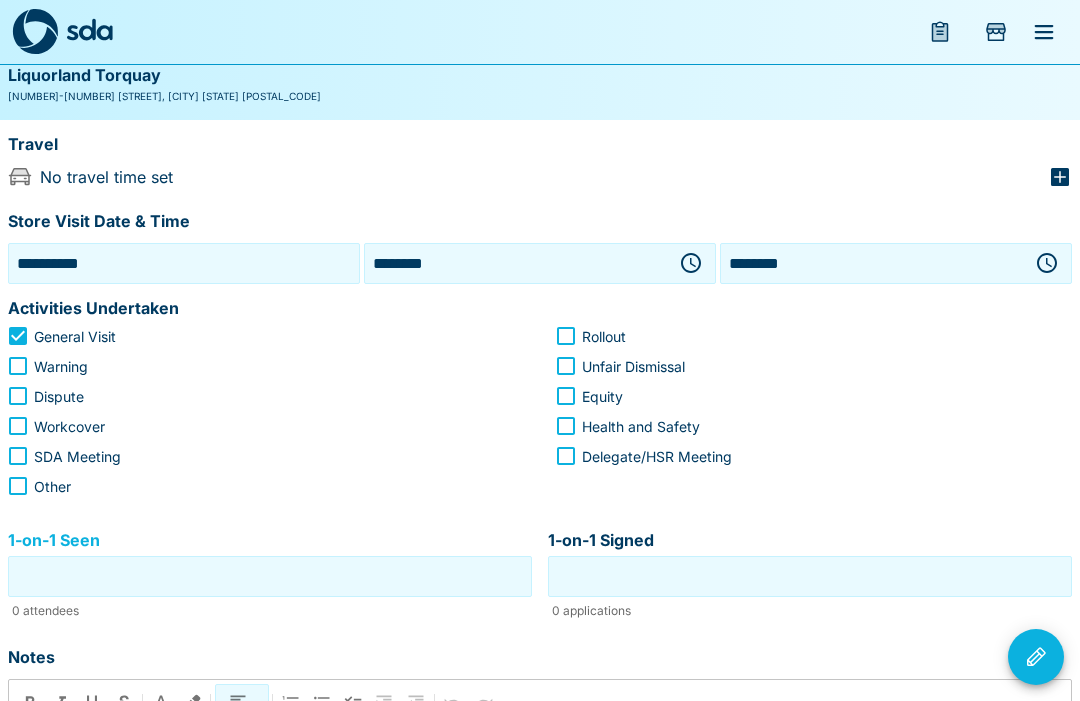 scroll, scrollTop: 146, scrollLeft: 0, axis: vertical 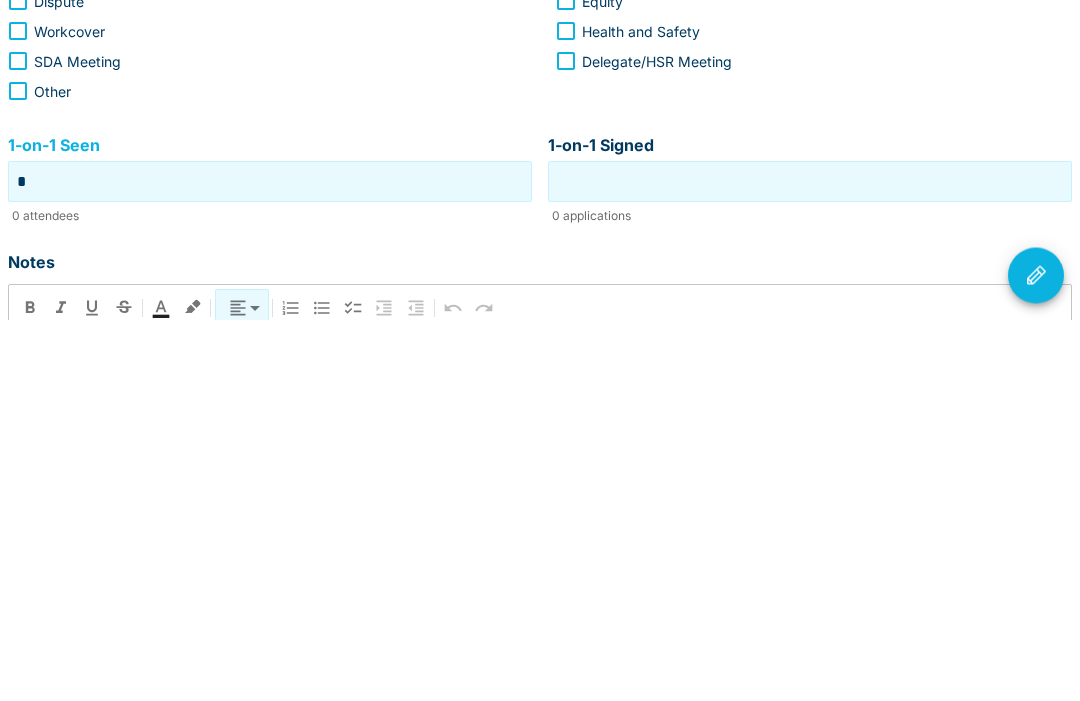 type on "*" 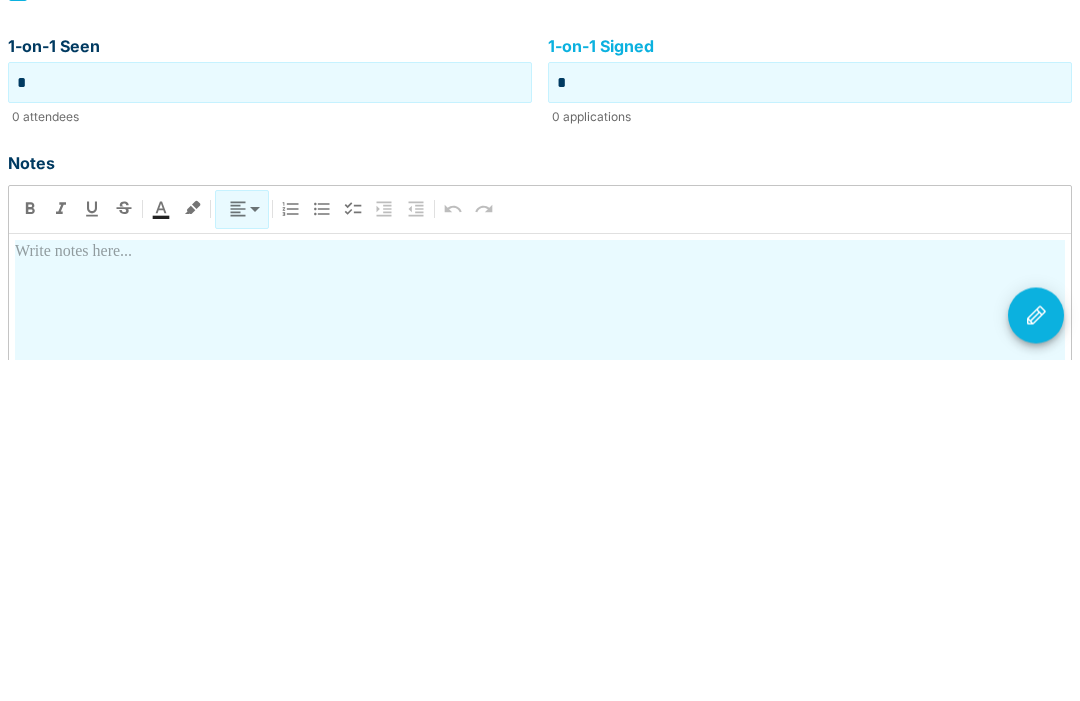 scroll, scrollTop: 287, scrollLeft: 0, axis: vertical 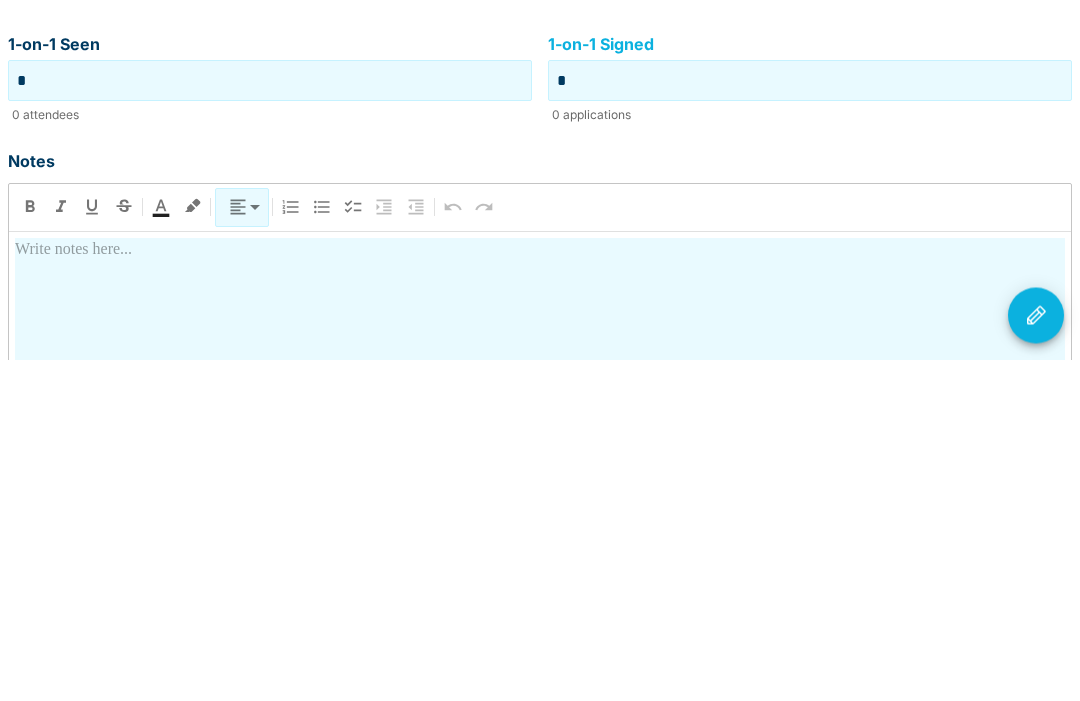 type on "*" 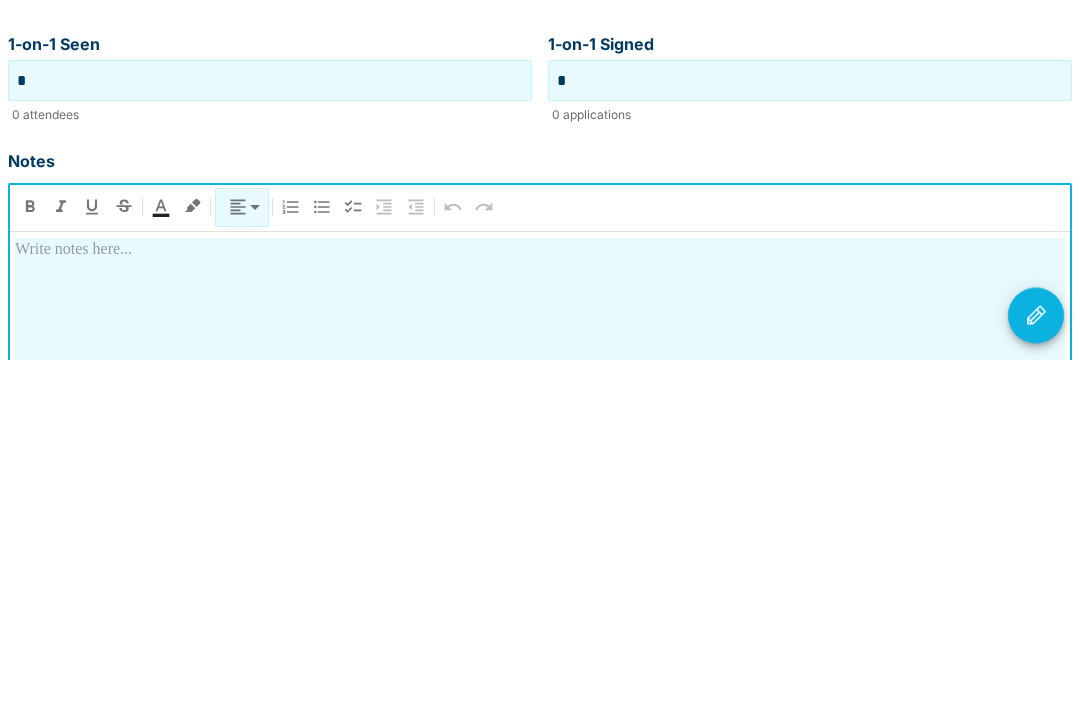 type 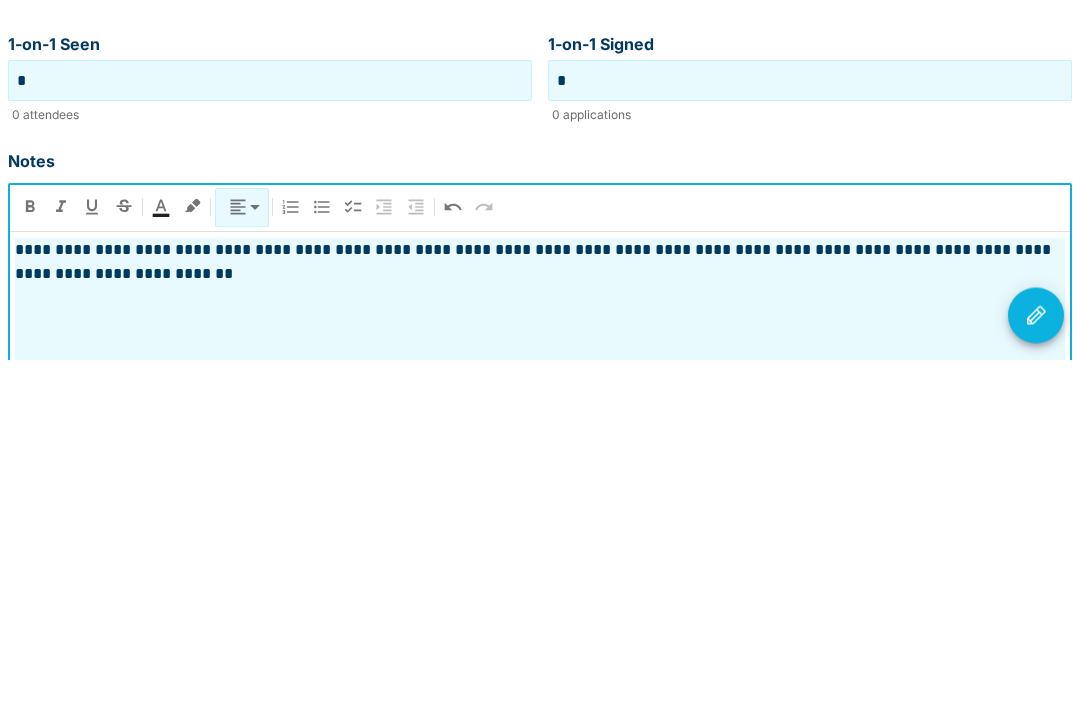 click at bounding box center (1036, 657) 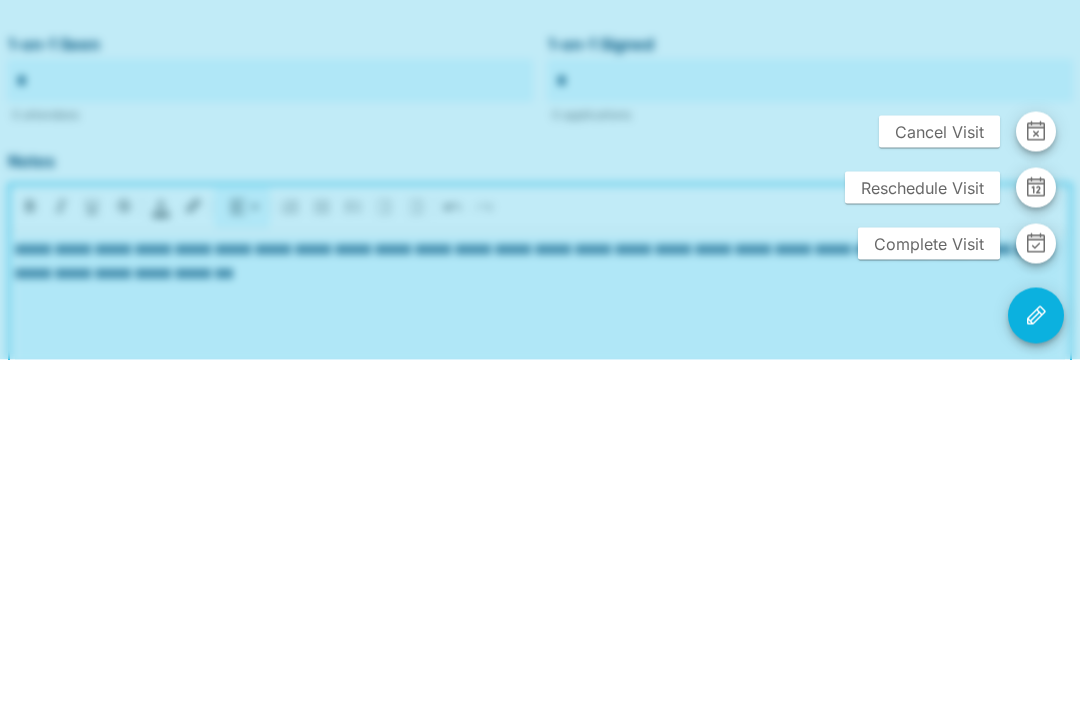 scroll, scrollTop: 501, scrollLeft: 0, axis: vertical 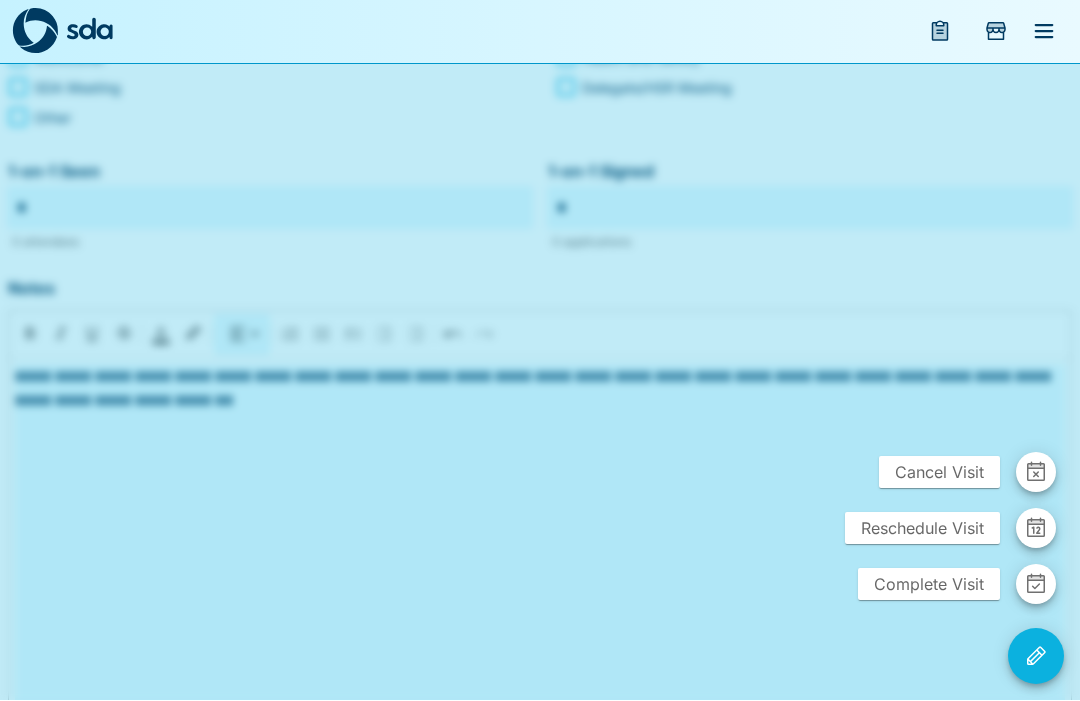 click on "Complete Visit" at bounding box center [929, 585] 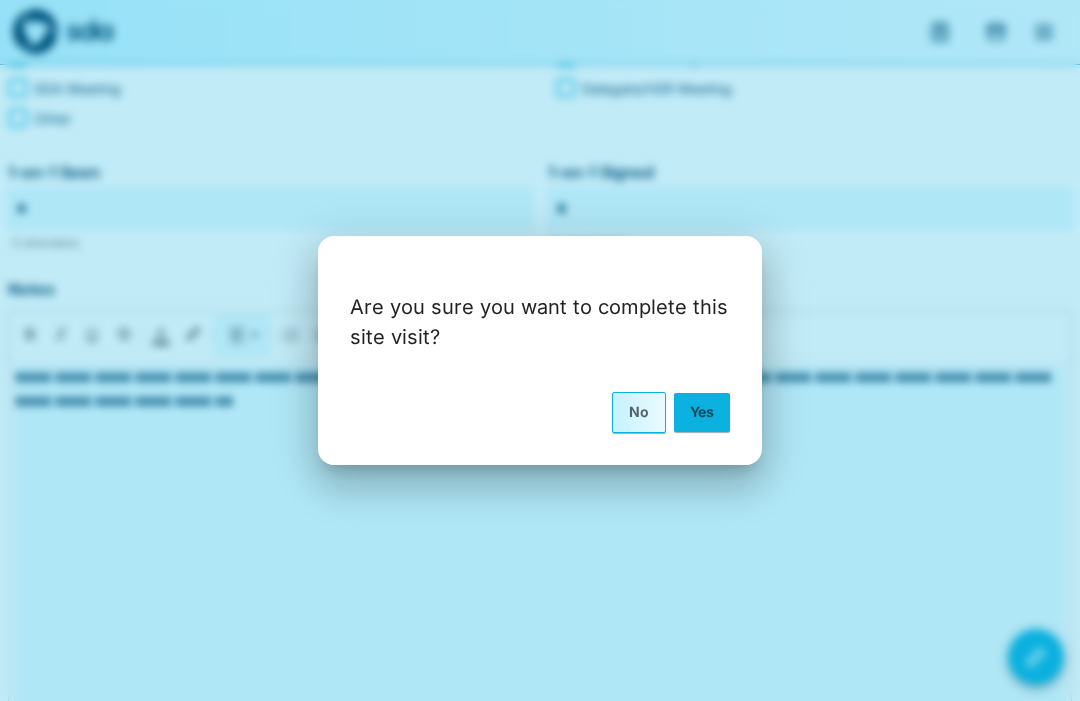 click on "Yes" at bounding box center [702, 412] 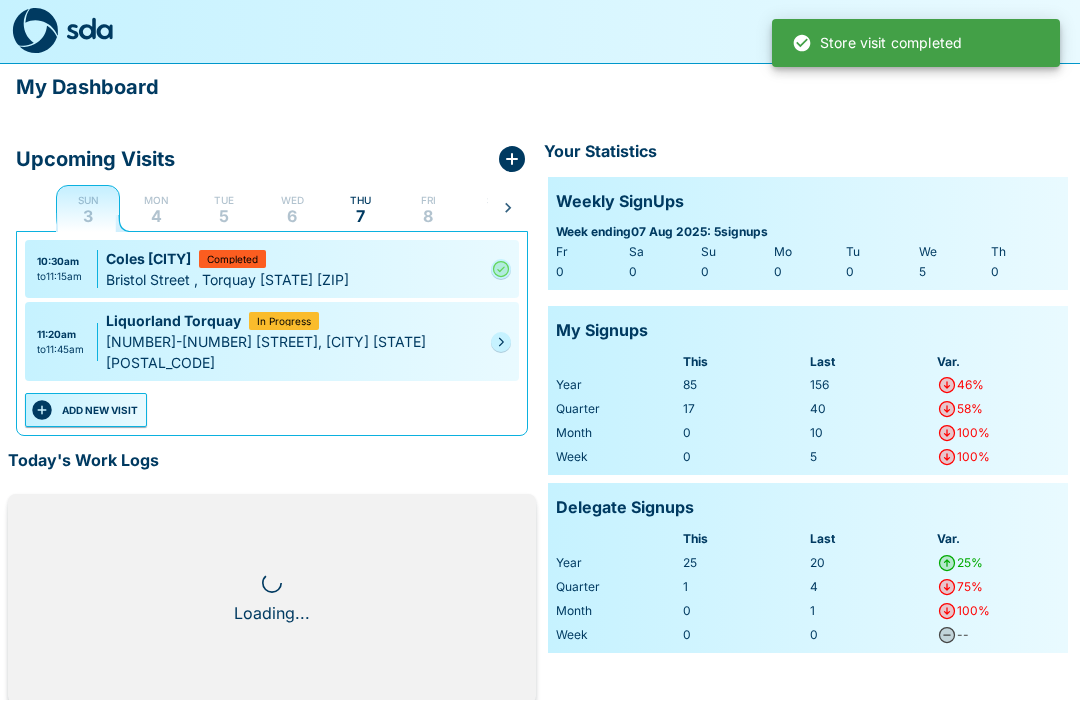 scroll, scrollTop: 1, scrollLeft: 0, axis: vertical 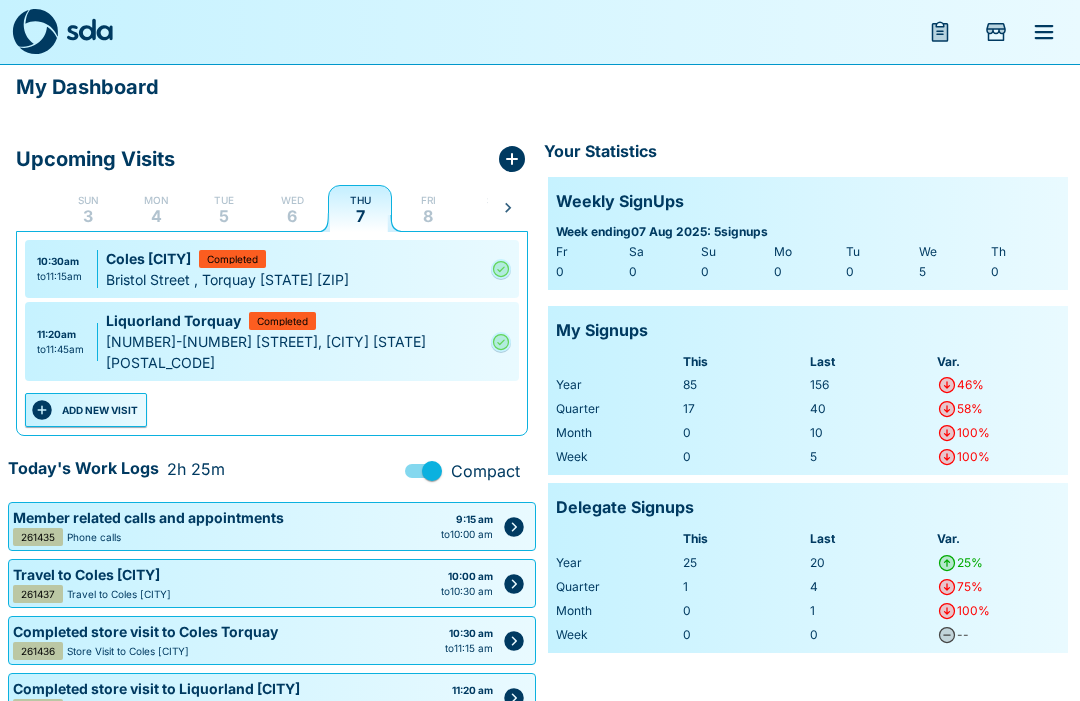 click on "ADD NEW VISIT" at bounding box center [86, 410] 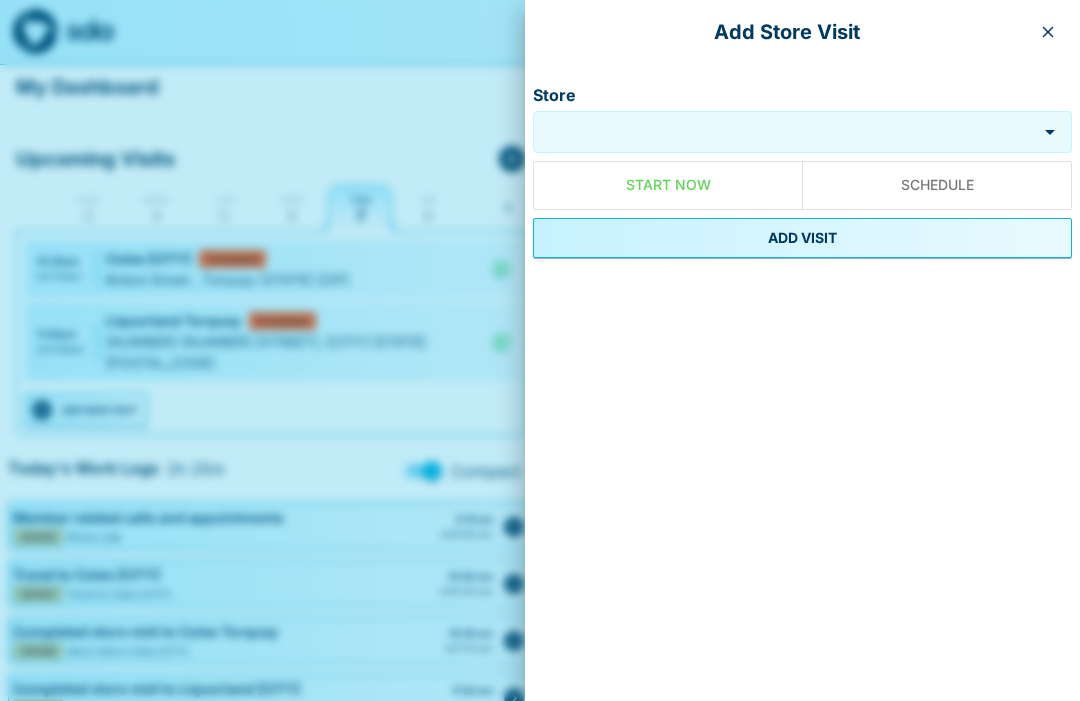 click on "Store" at bounding box center [785, 132] 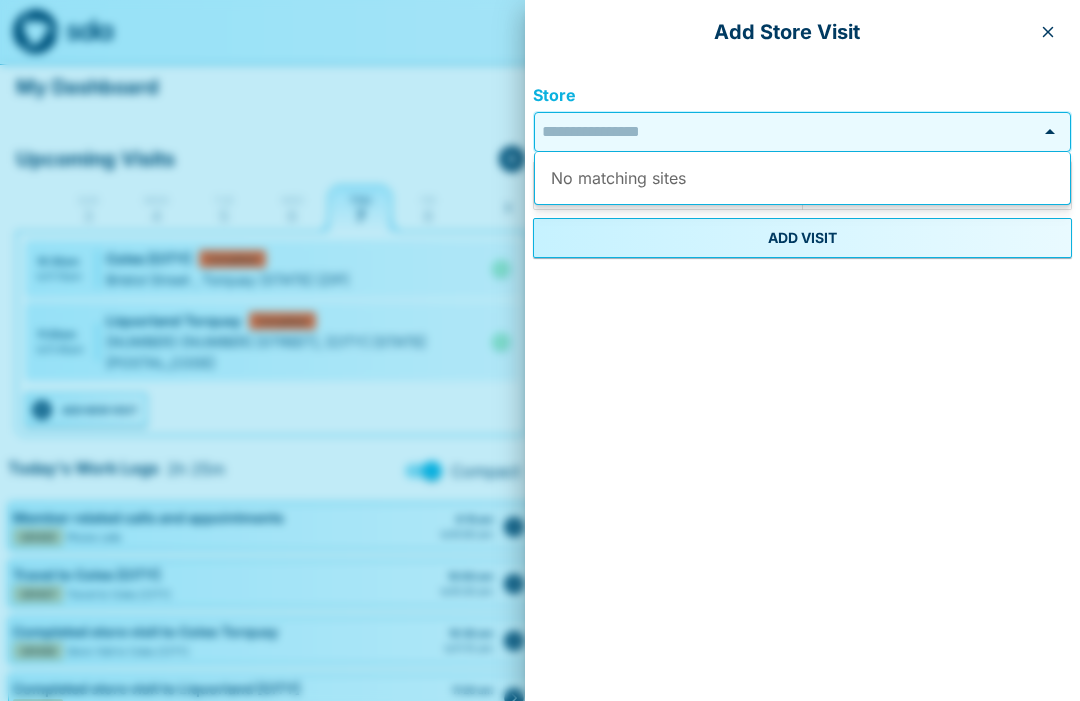 scroll, scrollTop: 0, scrollLeft: 0, axis: both 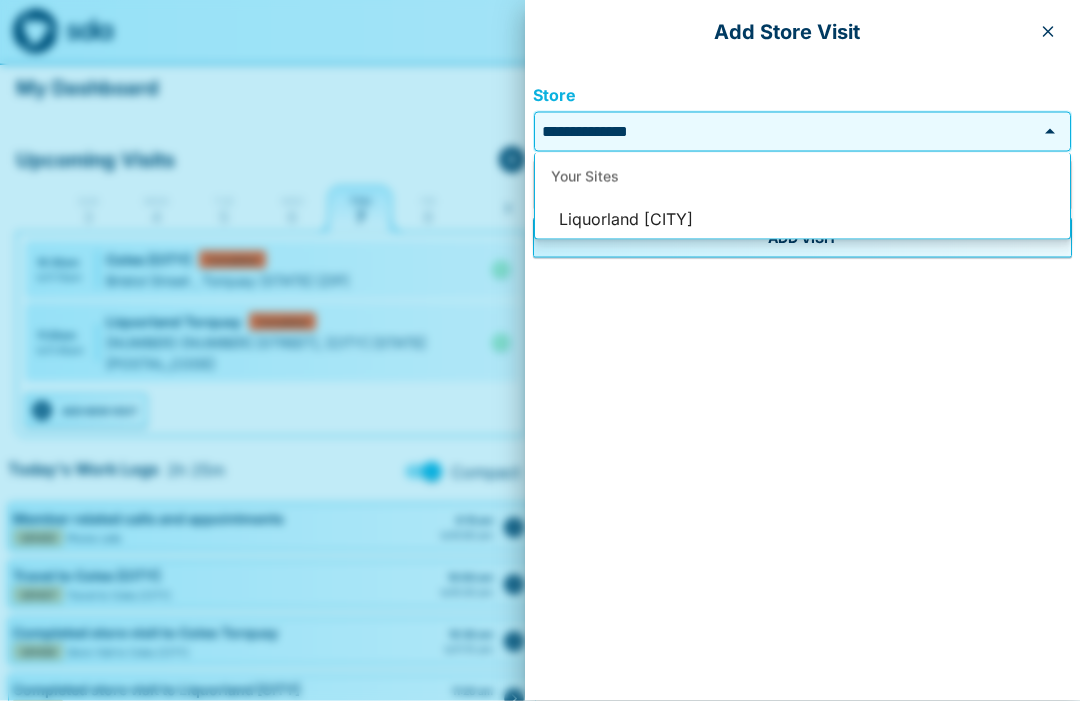 click on "Liquorland [CITY]" at bounding box center [802, 220] 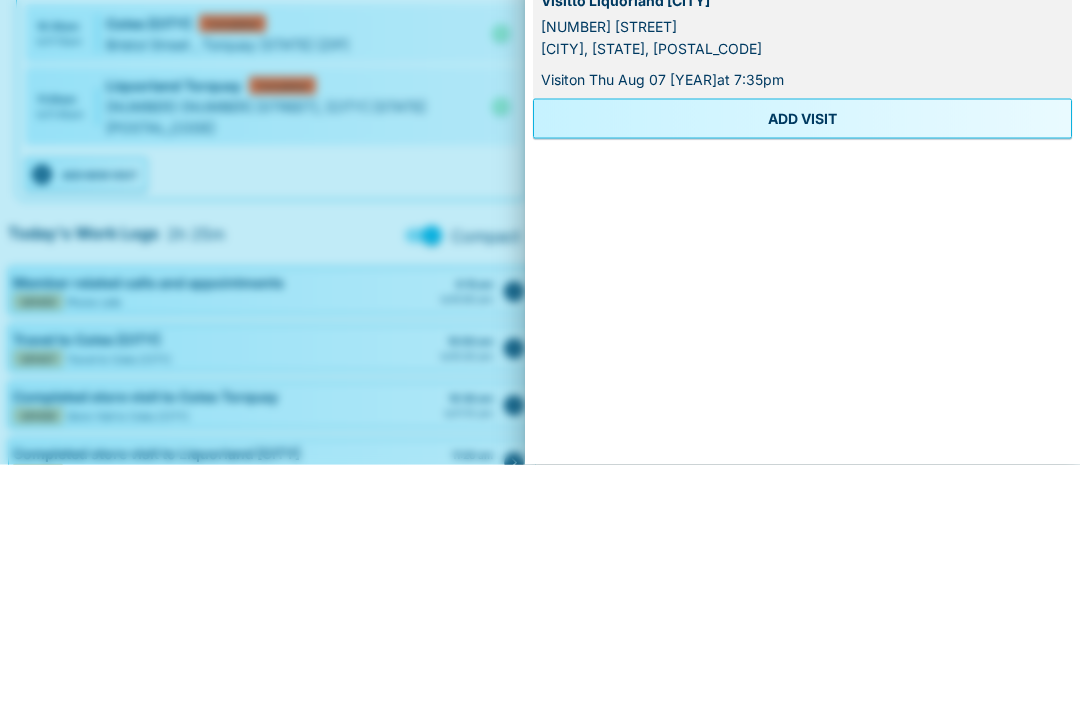 click on "ADD VISIT" at bounding box center [802, 355] 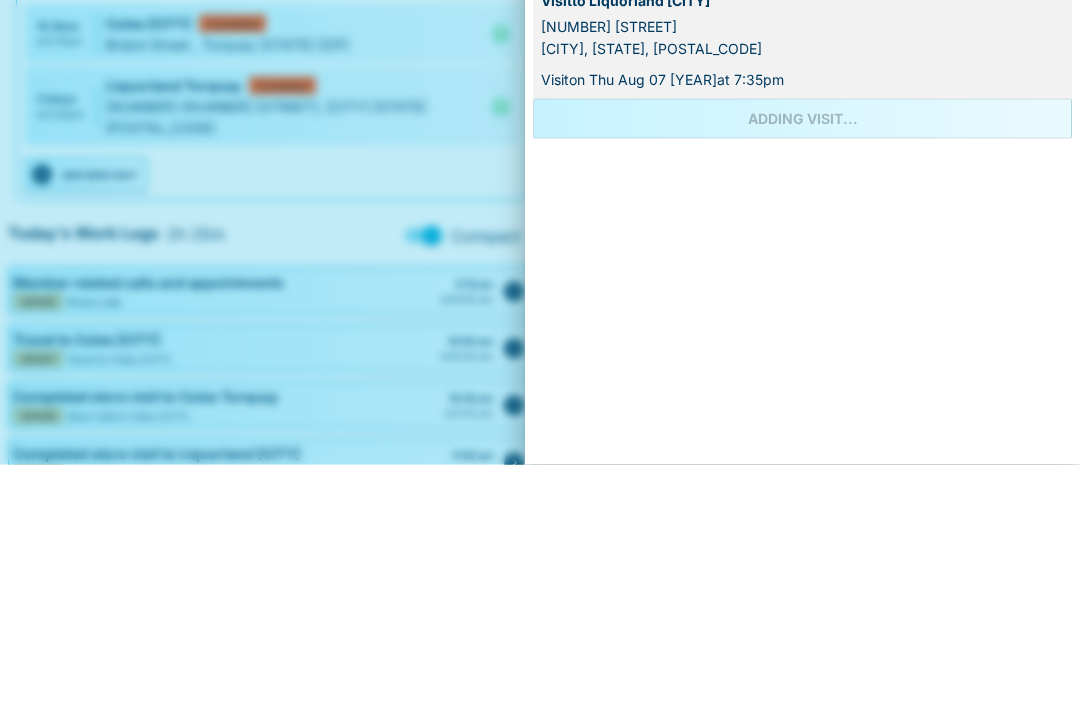 scroll, scrollTop: 13, scrollLeft: 0, axis: vertical 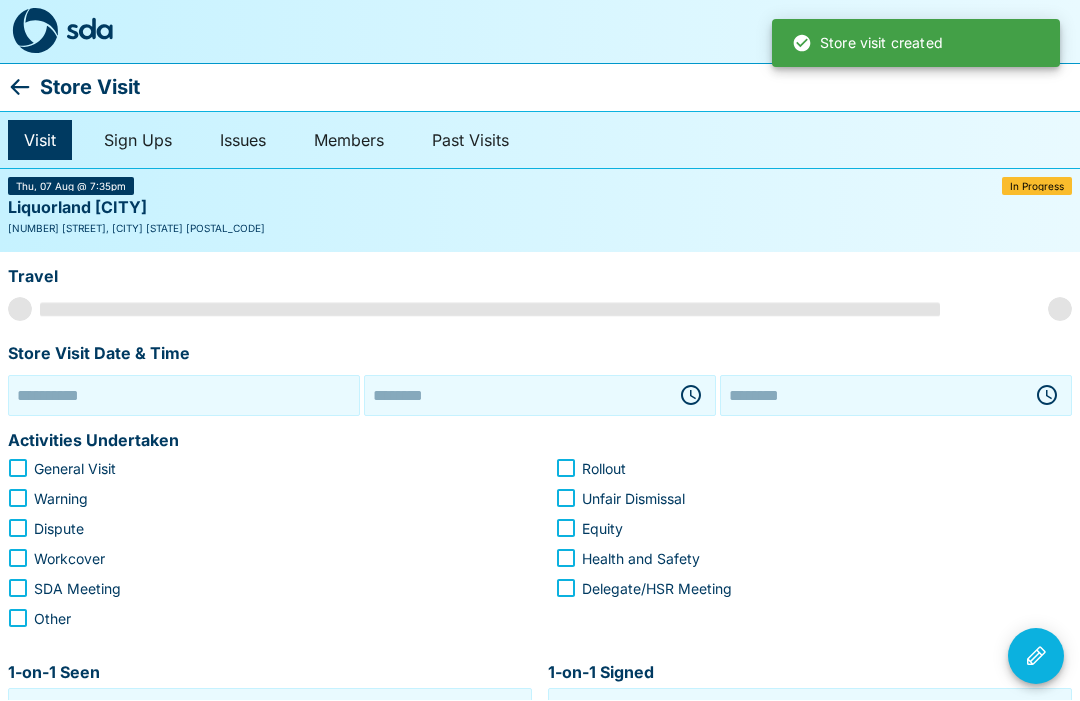 type on "**********" 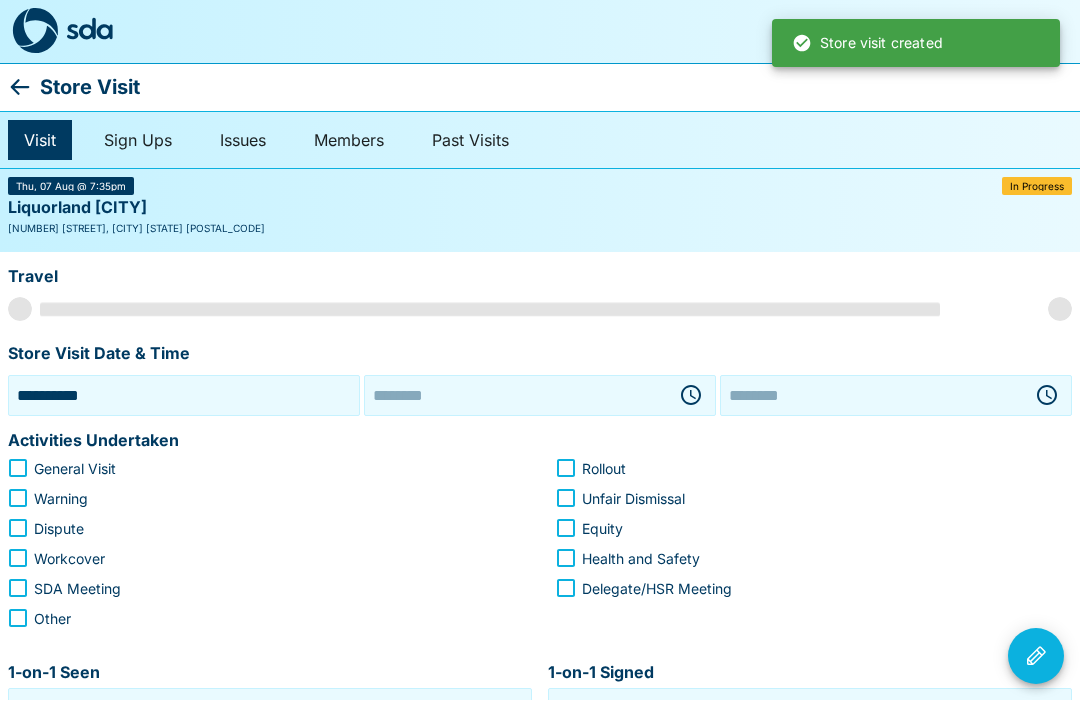 type on "********" 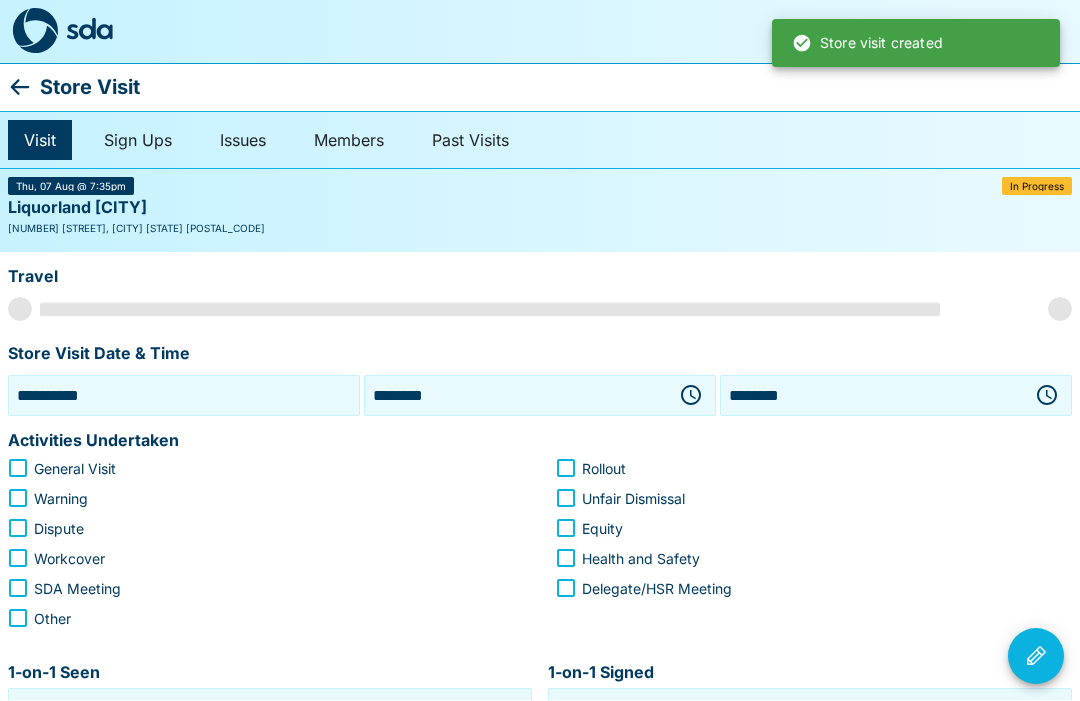 scroll, scrollTop: 1, scrollLeft: 0, axis: vertical 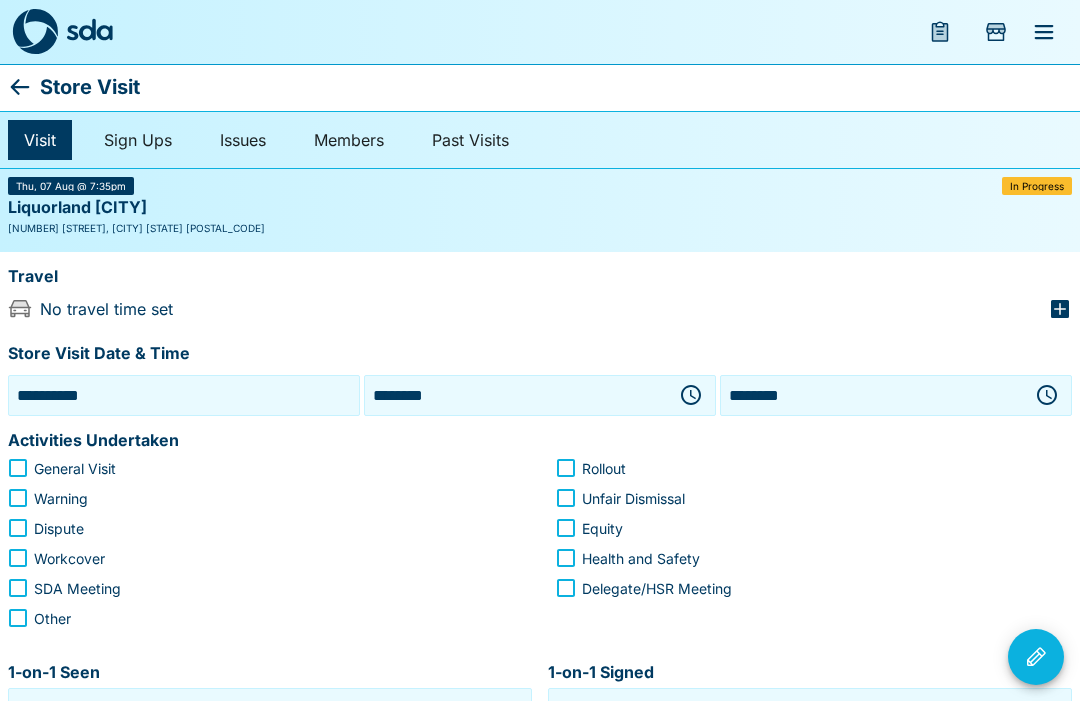 click 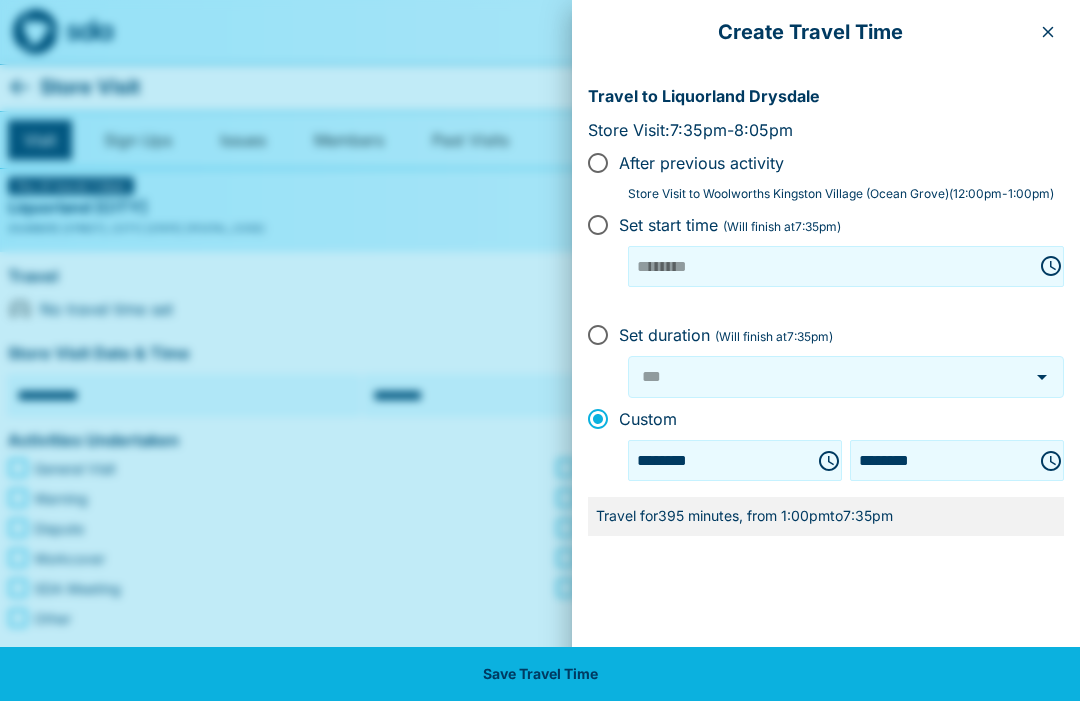 click 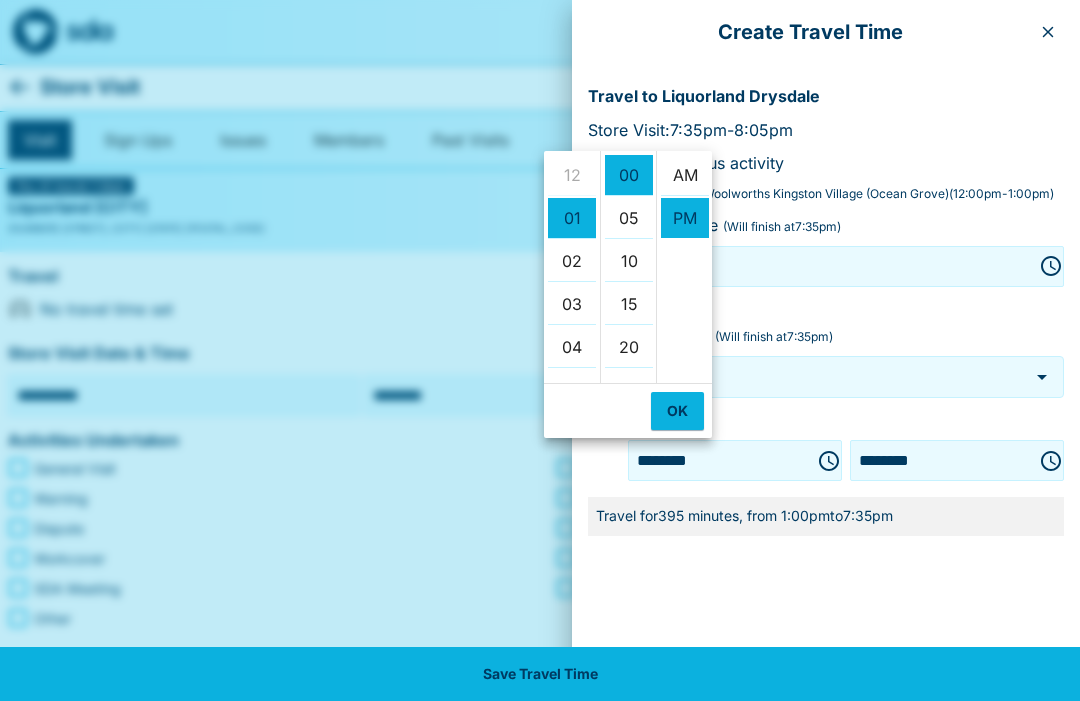 scroll, scrollTop: 43, scrollLeft: 0, axis: vertical 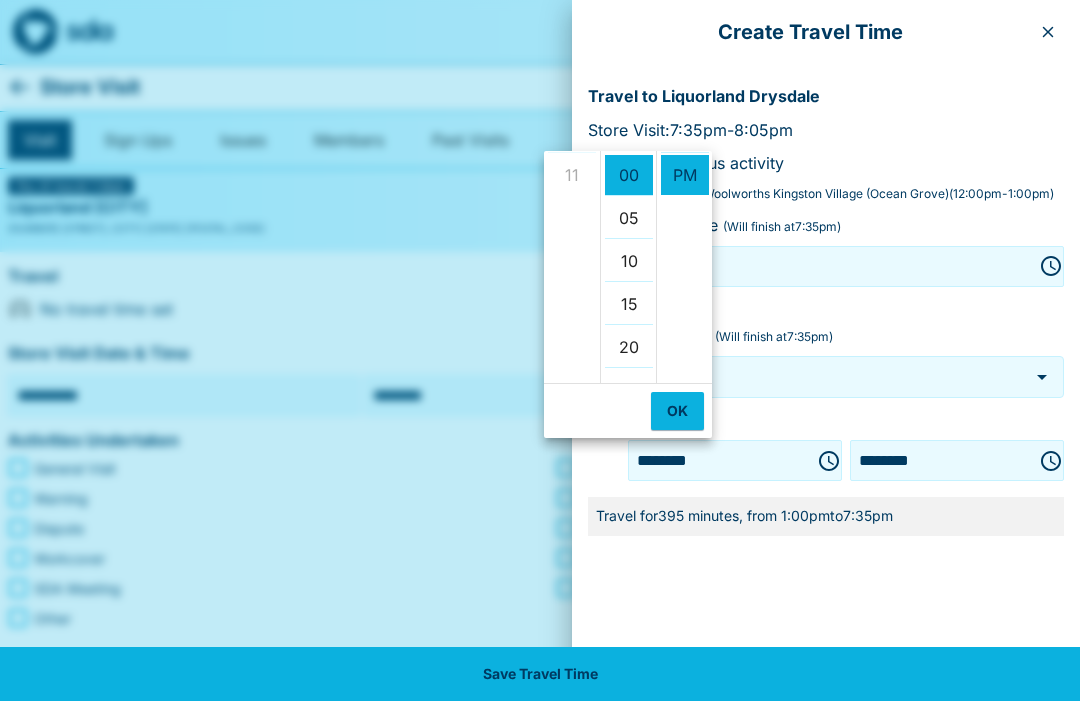 click on "12 01 02 03 04 05 06 07 08 09 10 11" at bounding box center (572, 267) 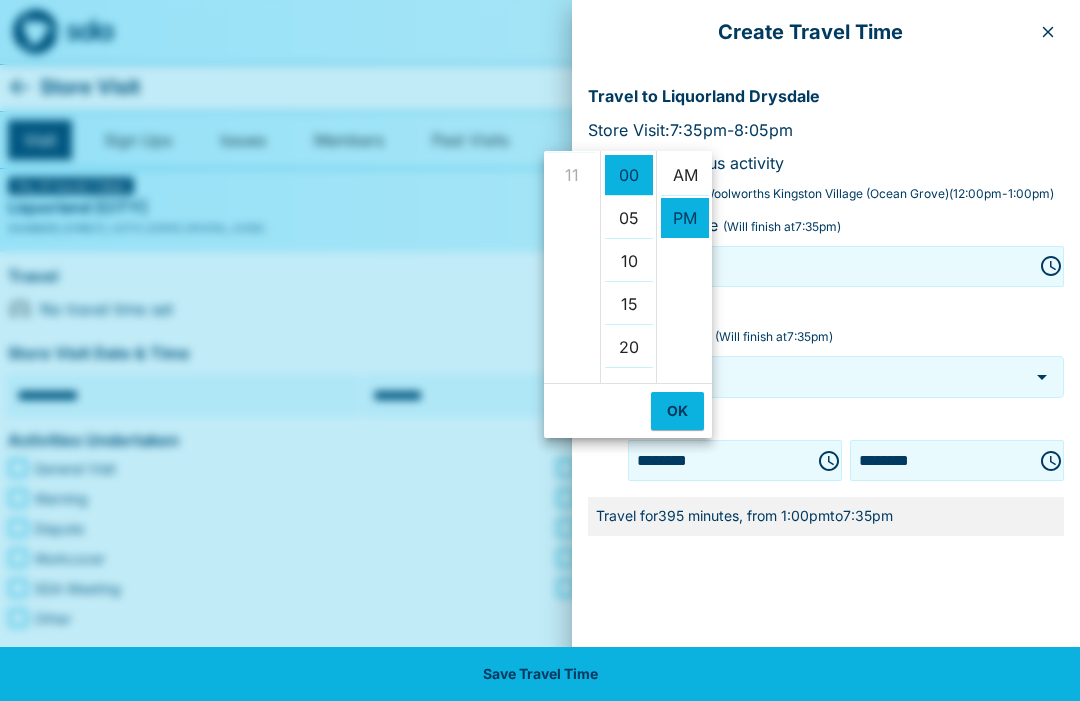 scroll, scrollTop: 0, scrollLeft: 0, axis: both 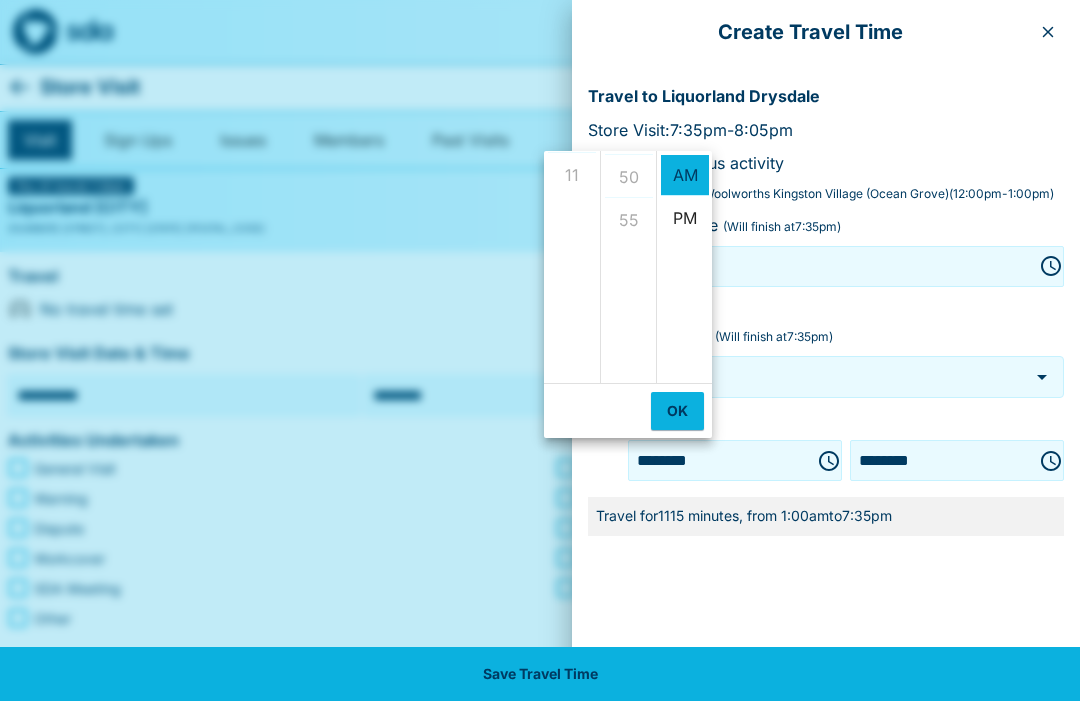 click on "00 05 10 15 20 25 30 35 40 45 50 55" at bounding box center [628, 267] 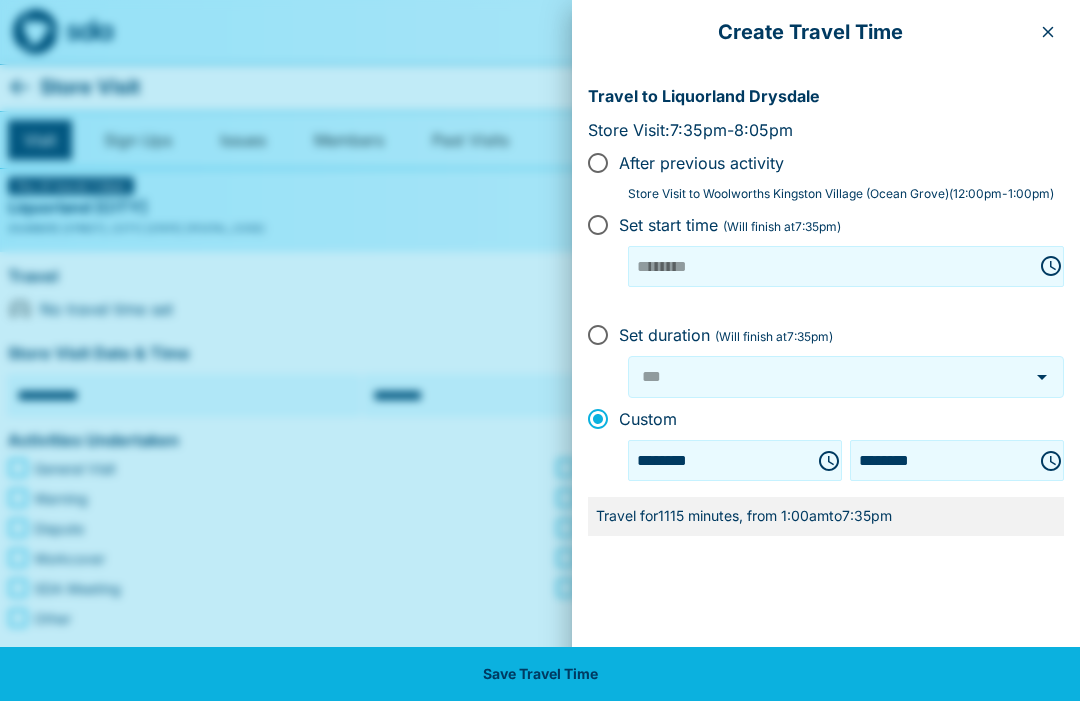 scroll, scrollTop: 0, scrollLeft: 0, axis: both 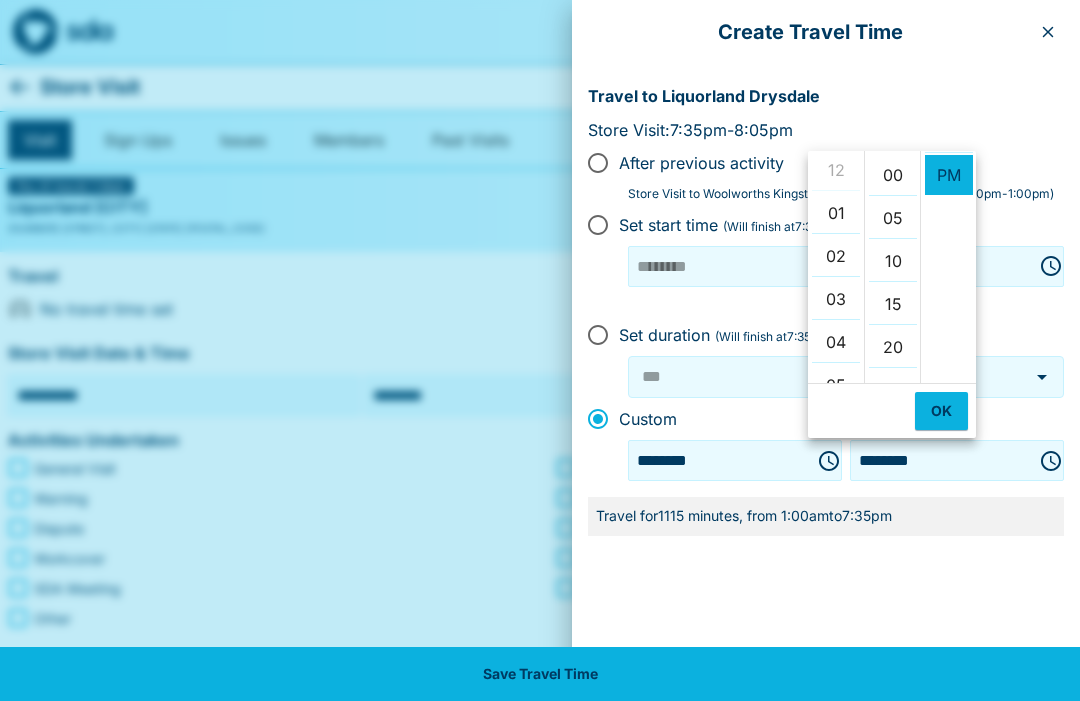 click on "12 01 02 03 04 05 06 07 08 09 10 11" at bounding box center [836, 267] 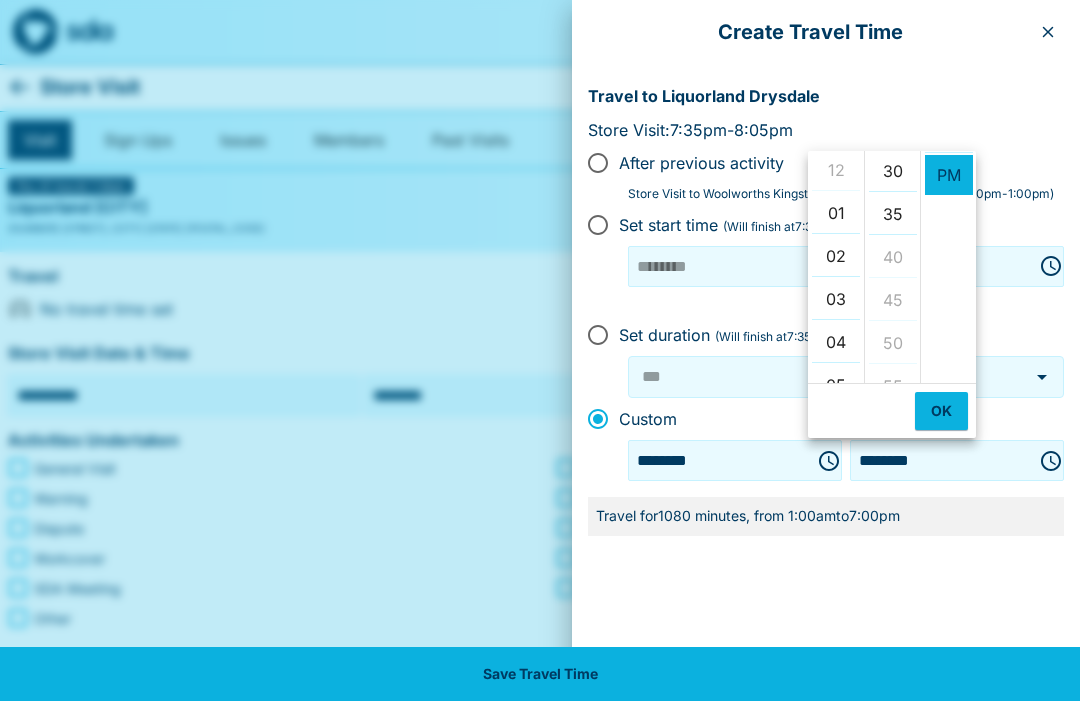 scroll, scrollTop: 260, scrollLeft: 0, axis: vertical 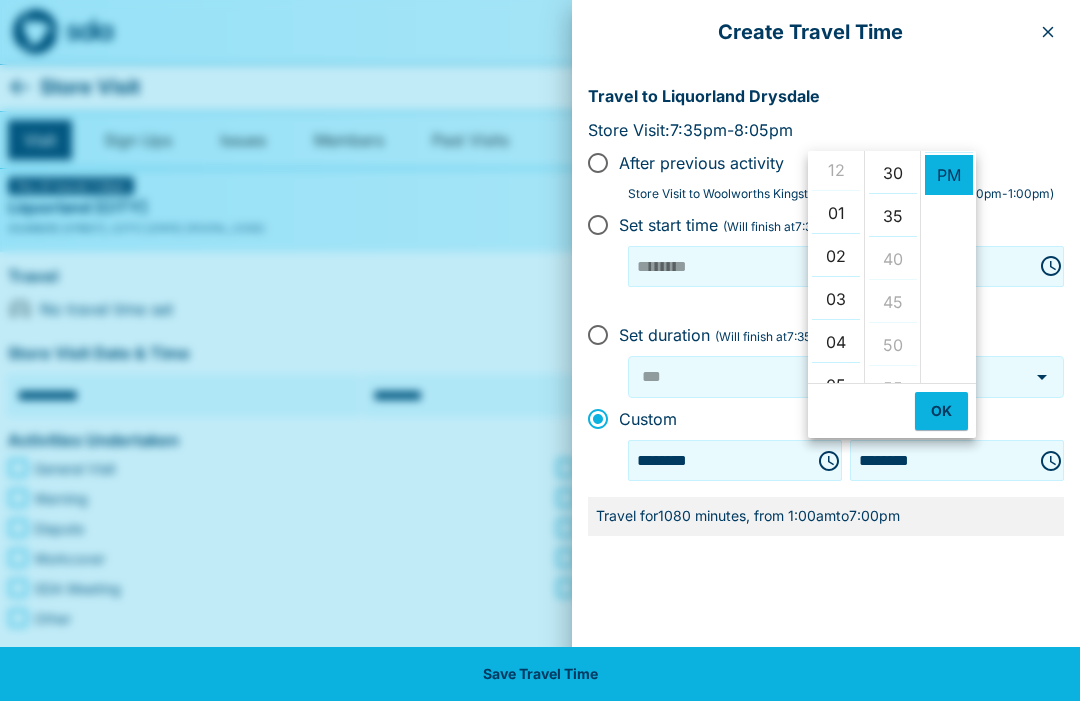 click on "30" at bounding box center (893, 173) 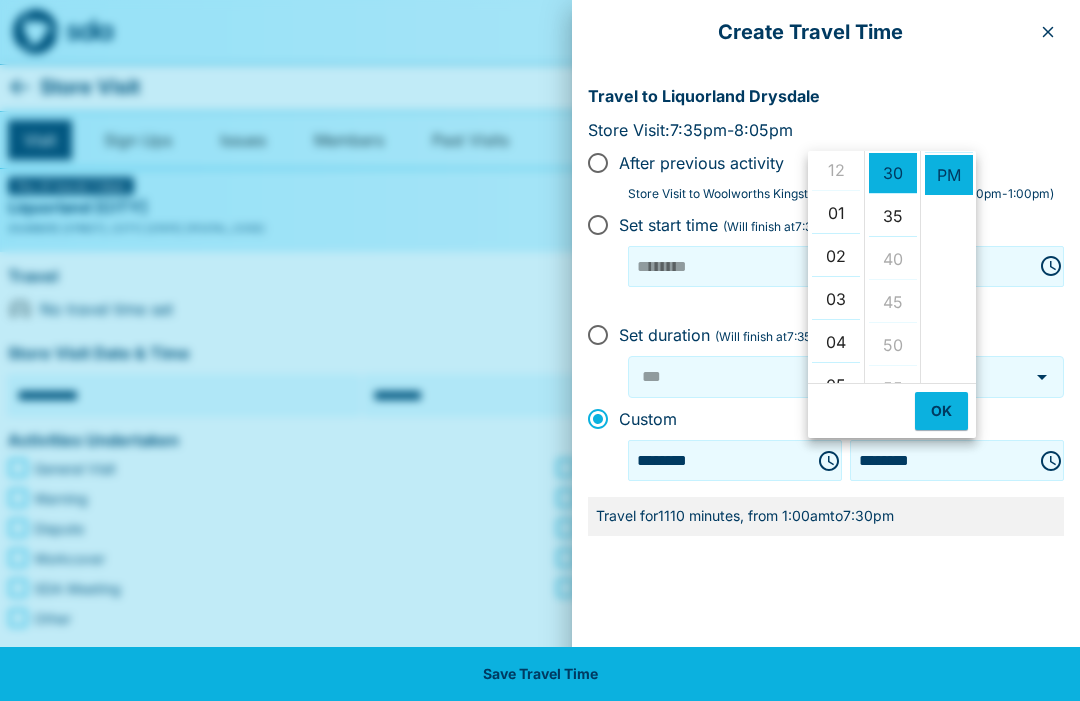 scroll, scrollTop: 258, scrollLeft: 0, axis: vertical 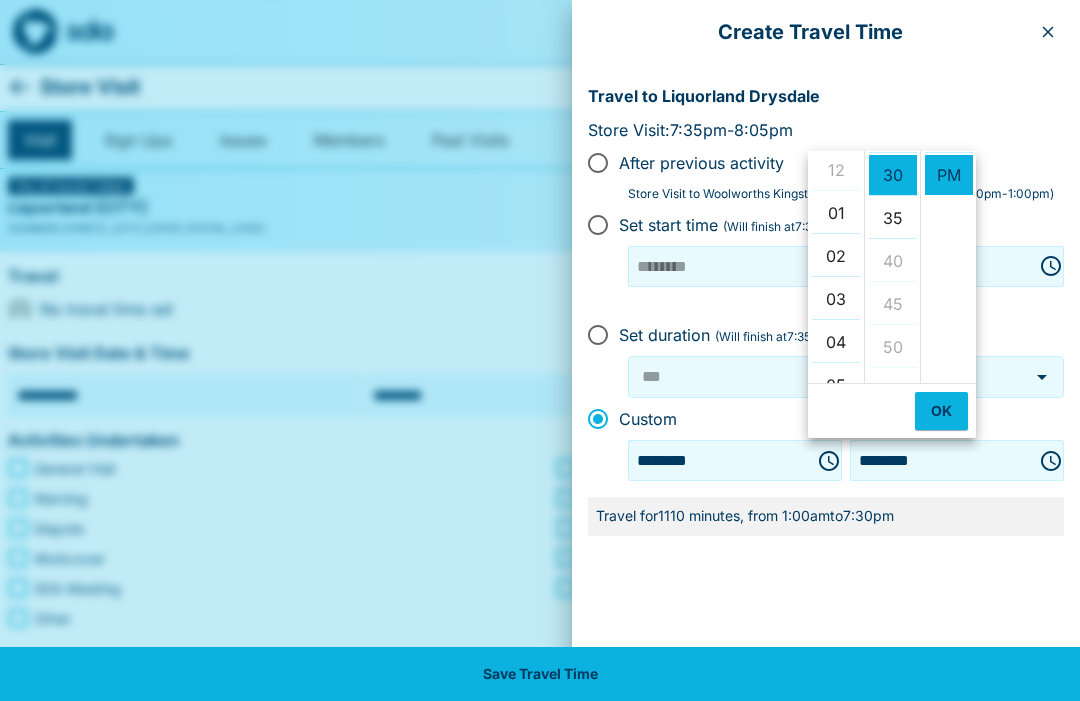 click on "12 01 02 03 04 05 06 07 08 09 10 11" at bounding box center [836, 267] 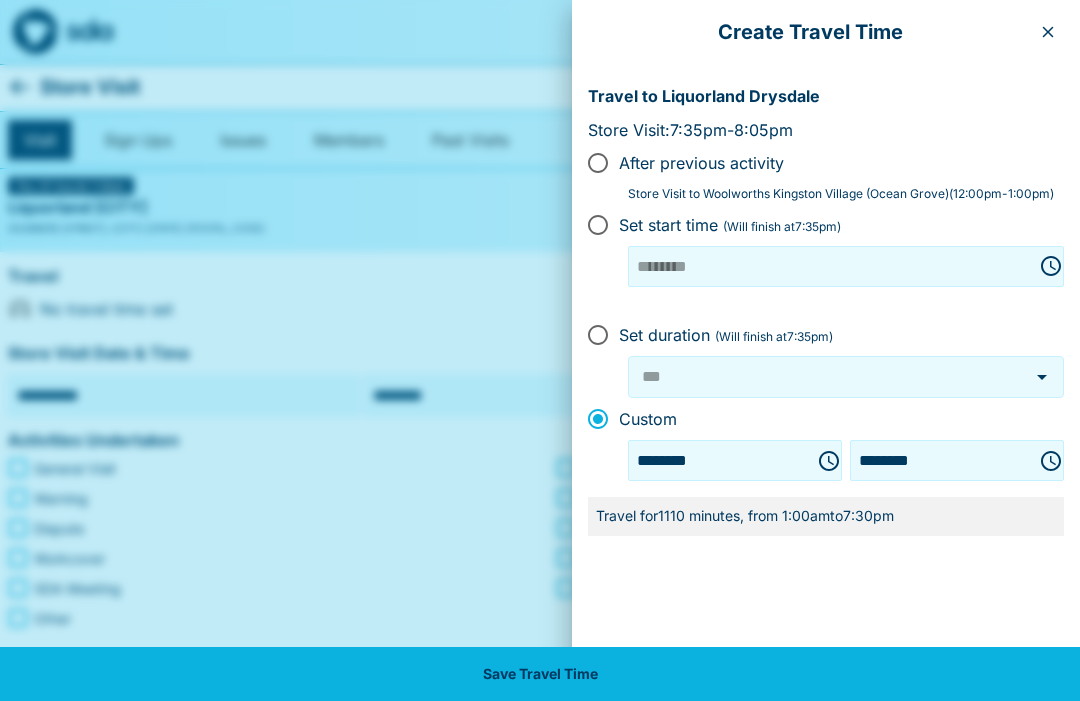 click 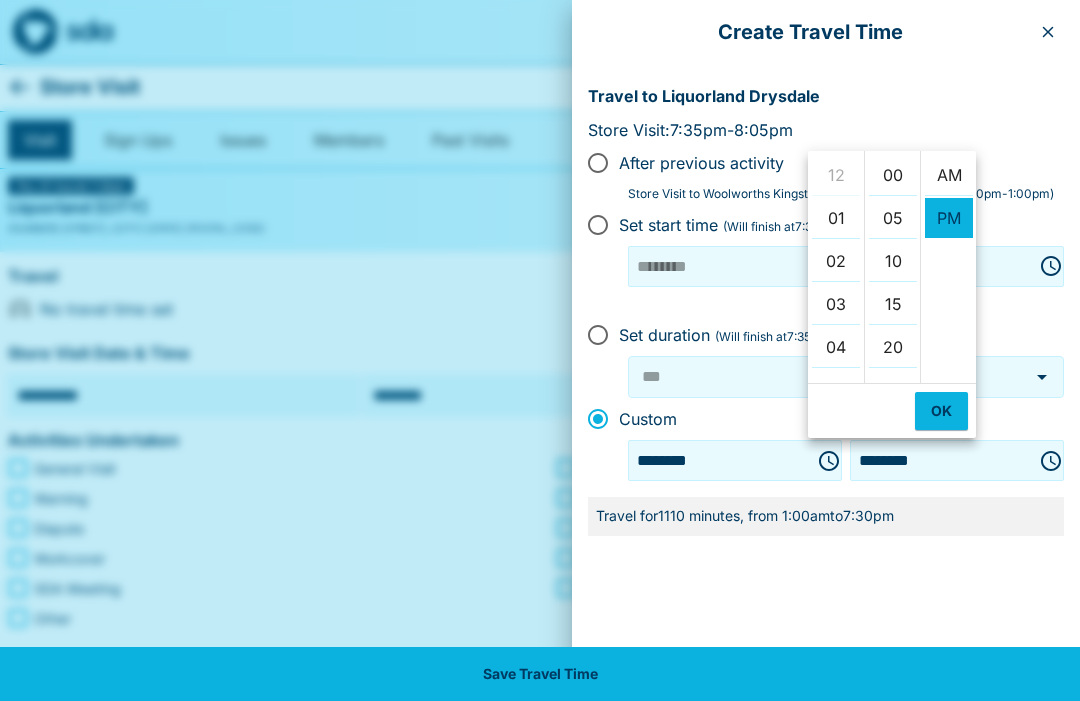 scroll, scrollTop: 301, scrollLeft: 0, axis: vertical 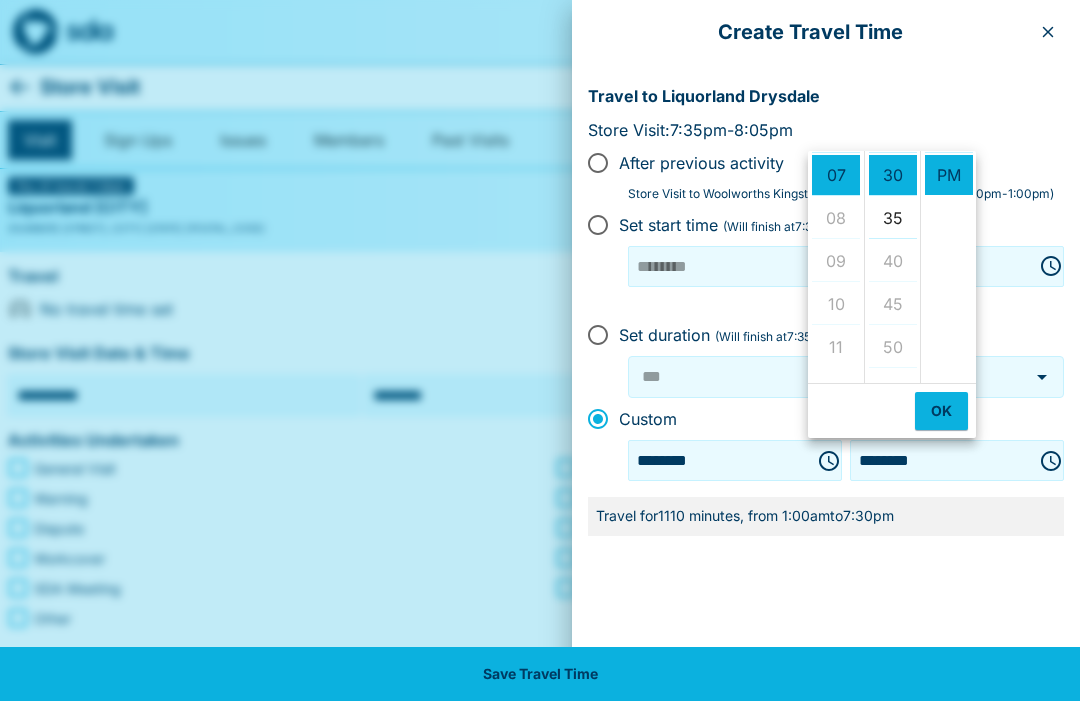 click on "********" at bounding box center [939, 460] 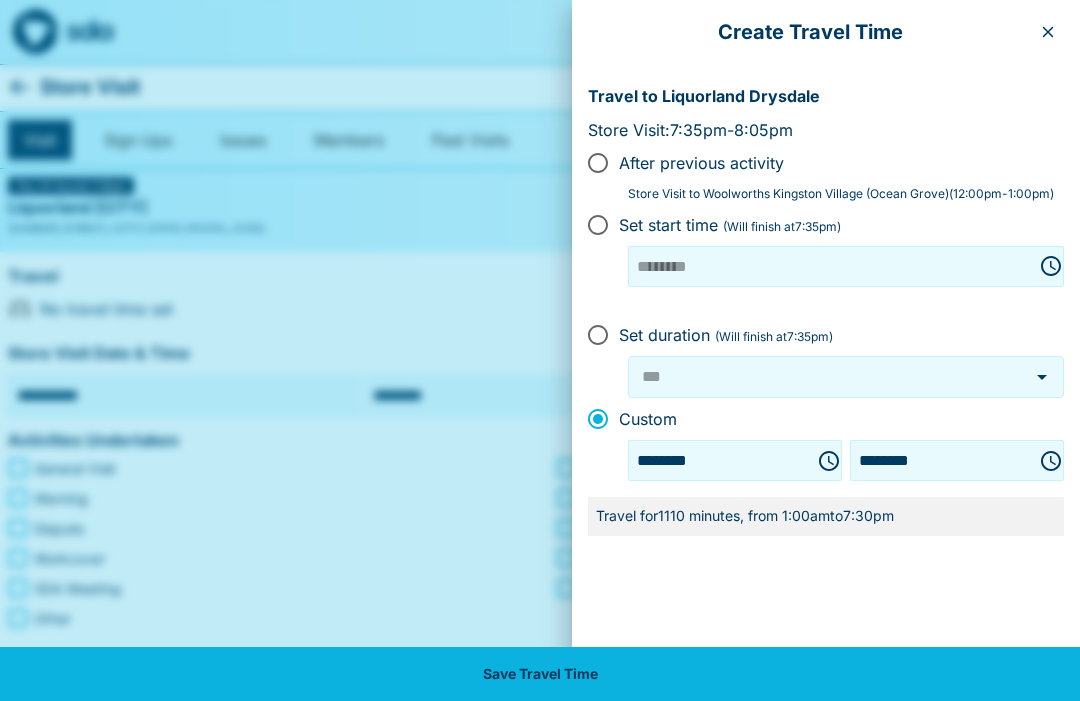 scroll, scrollTop: 0, scrollLeft: 0, axis: both 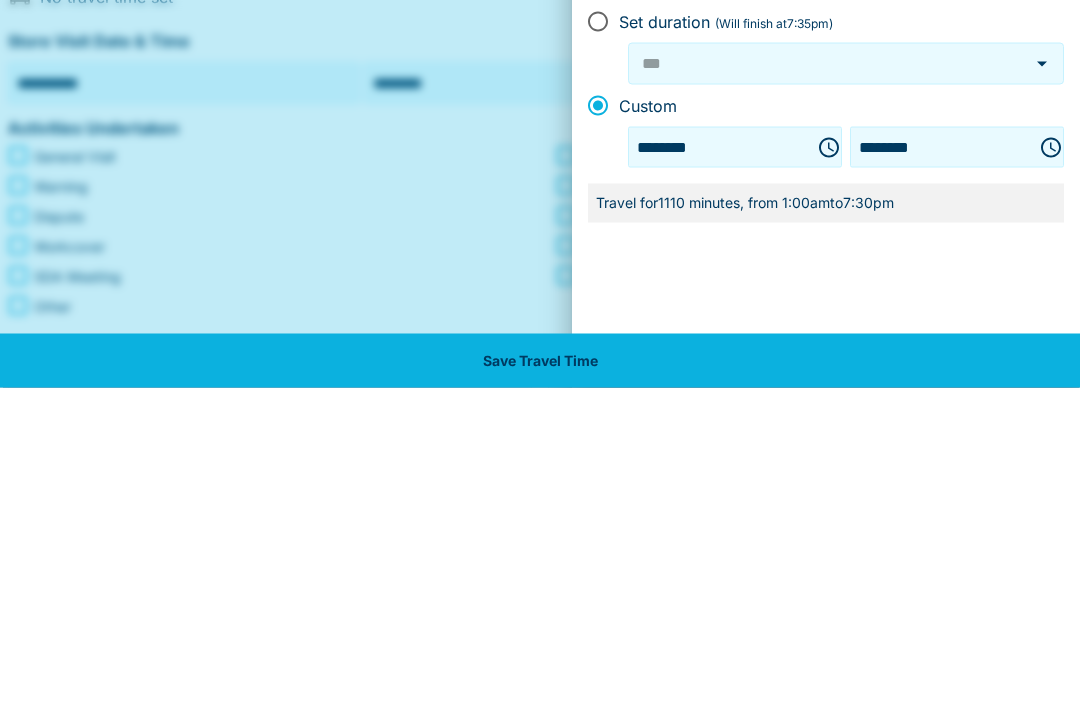 click on "********" at bounding box center [939, 460] 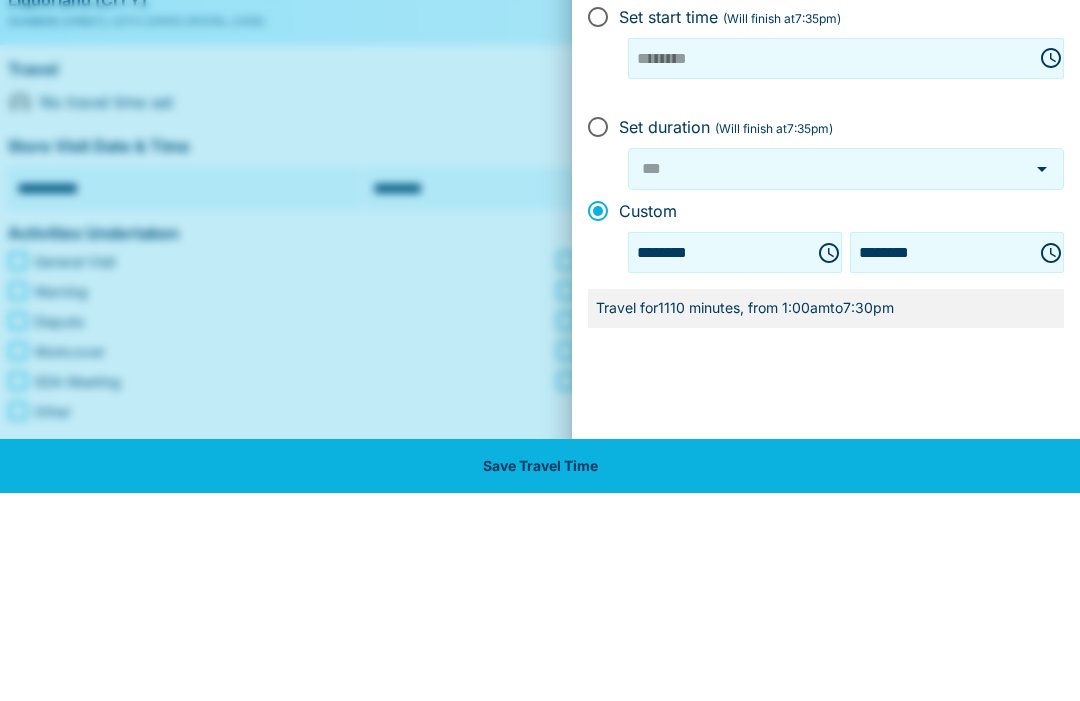 click at bounding box center (1051, 461) 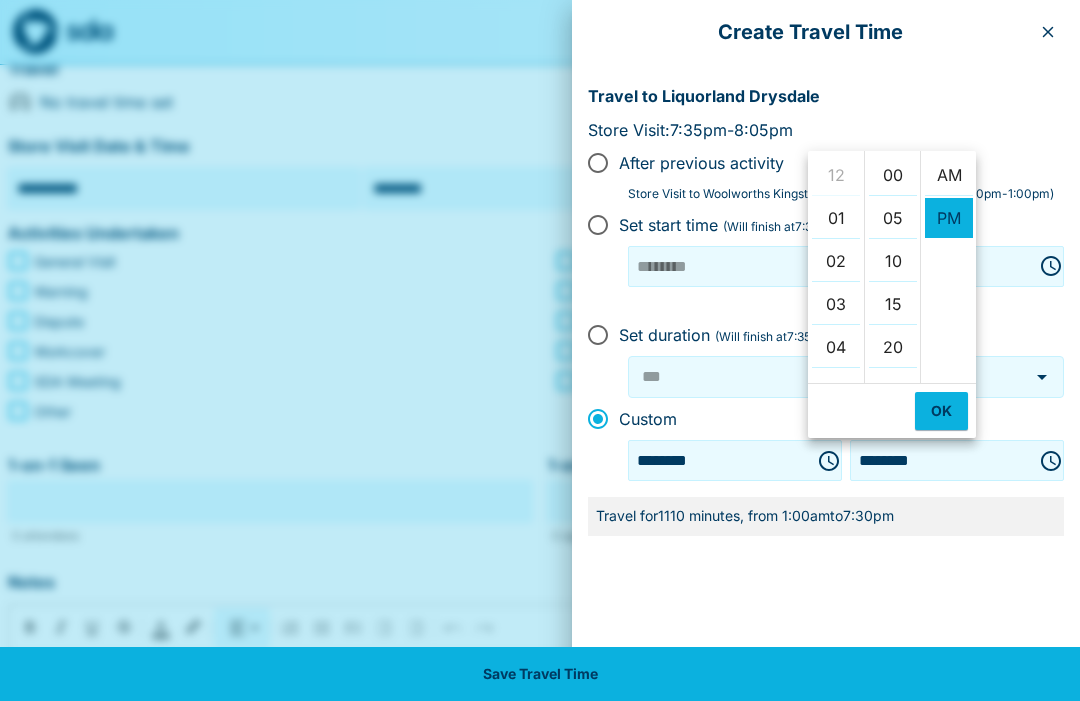 scroll, scrollTop: 301, scrollLeft: 0, axis: vertical 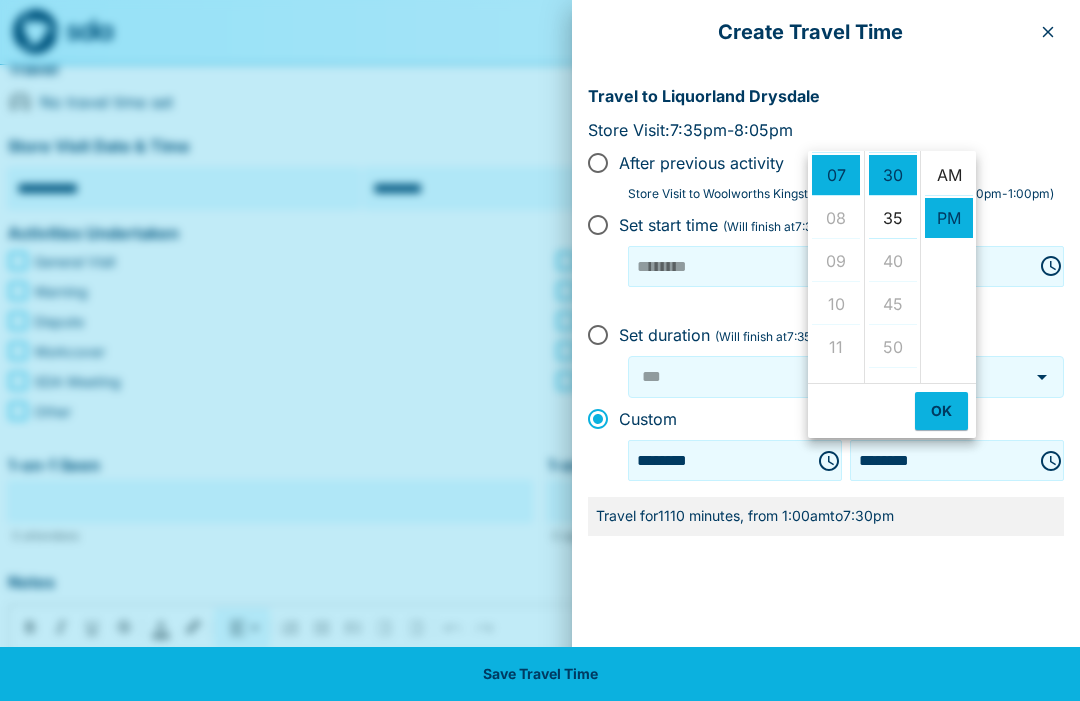 click on "AM" at bounding box center [949, 175] 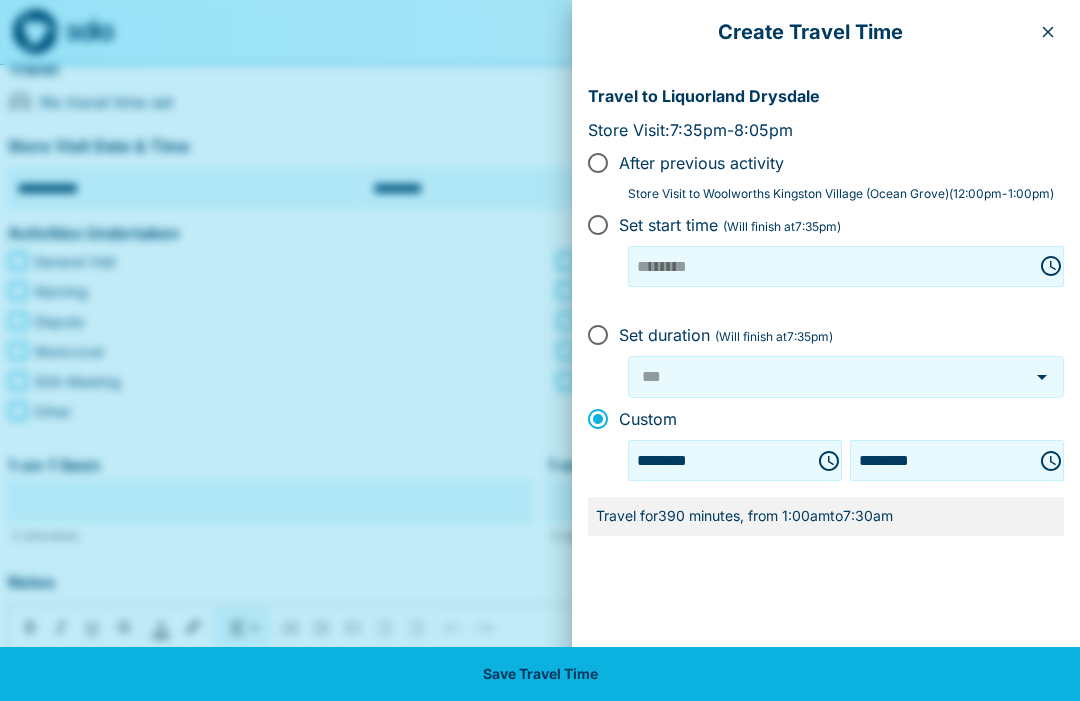 click on "Travel to Liquorland [CITY] Store Visit:  7:35pm - 8:05pm After previous activity Store Visit to Woolworths [CITY] ([CITY])  ( 12:00pm - 1:00pm ) Set start time   (Will finish at  7:35pm ) ******** ​ ​ Set duration   (Will finish at  7:35pm ) *** ​ Custom ******** ​ ******** ​ Travel for  390   minutes , from   1:00am  to  7:30am Save Travel Time" at bounding box center (826, 308) 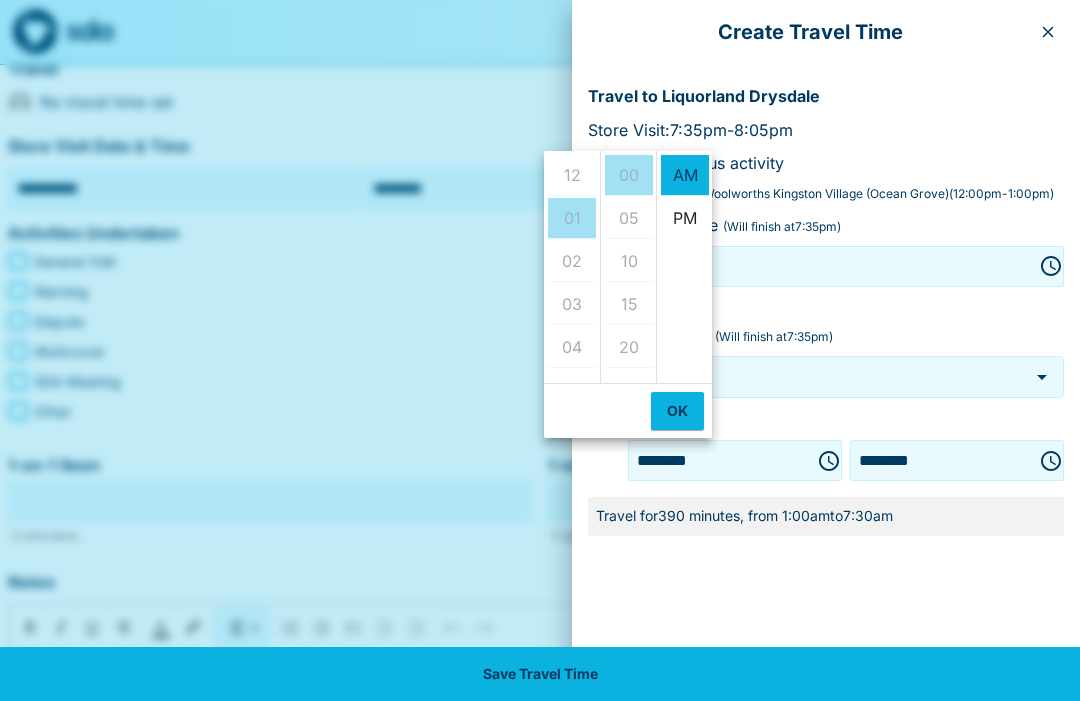scroll, scrollTop: 43, scrollLeft: 0, axis: vertical 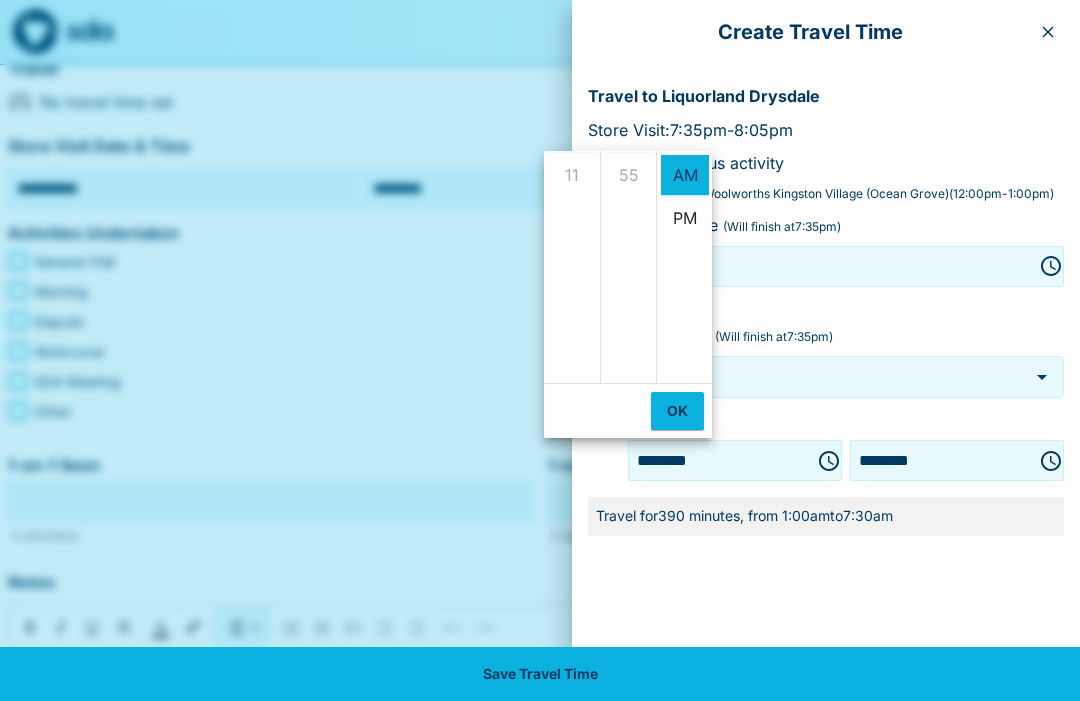 click on "Set duration   (Will finish at  7:35pm ) *** ​" at bounding box center [826, 356] 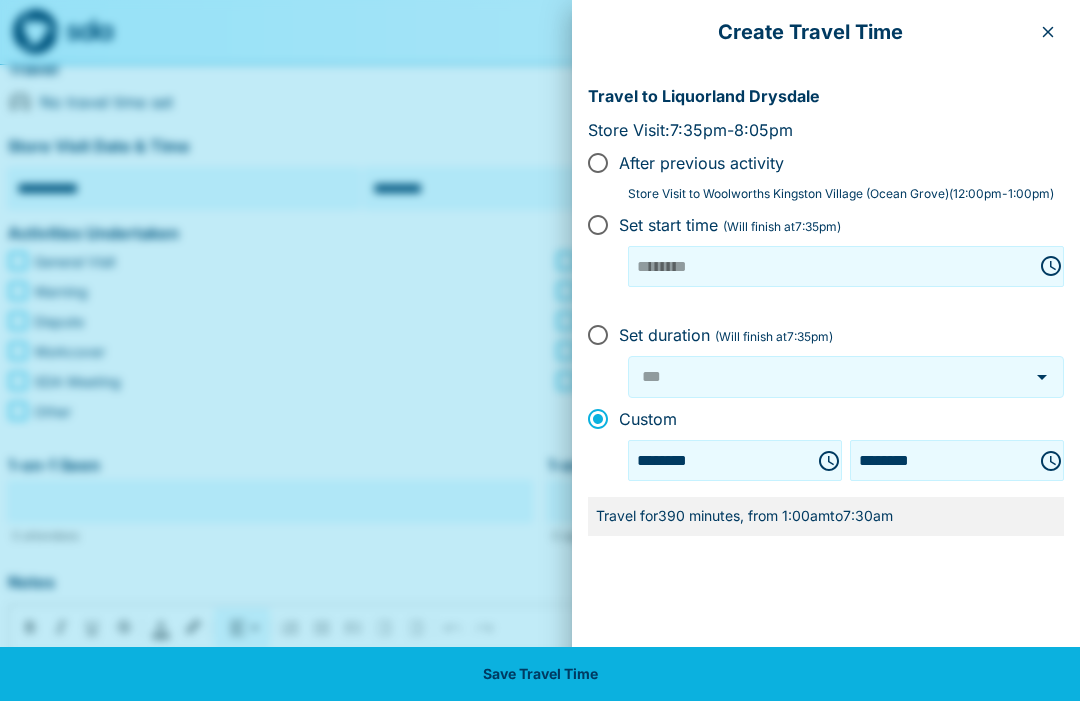 scroll, scrollTop: 0, scrollLeft: 0, axis: both 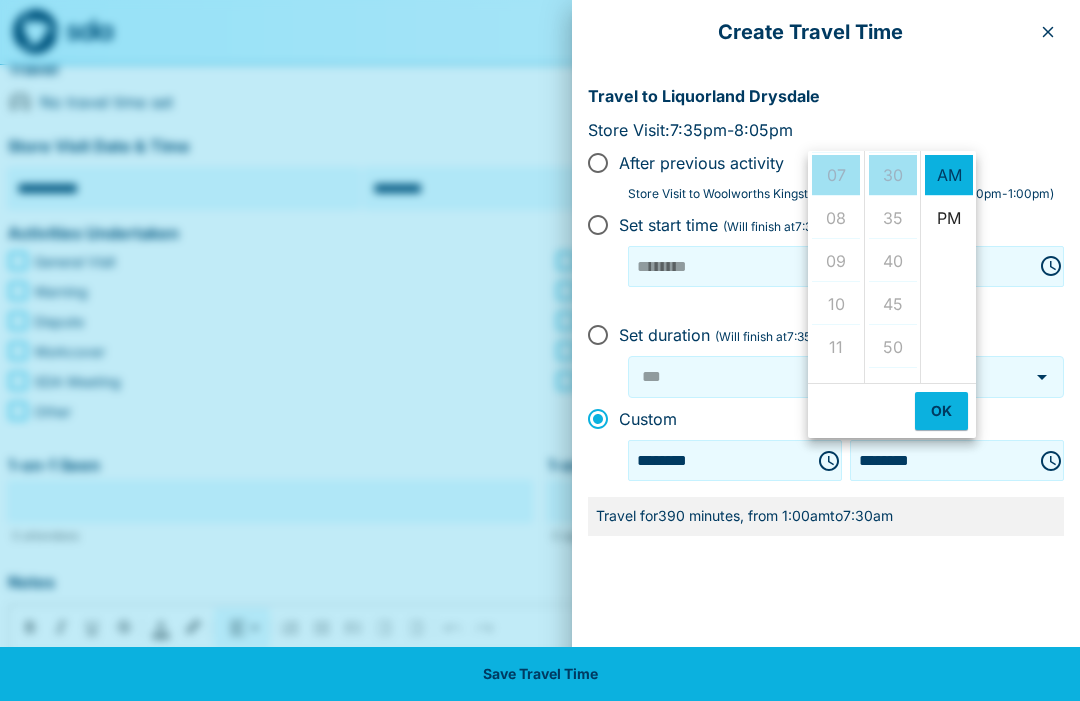 click on "AM" at bounding box center (949, 175) 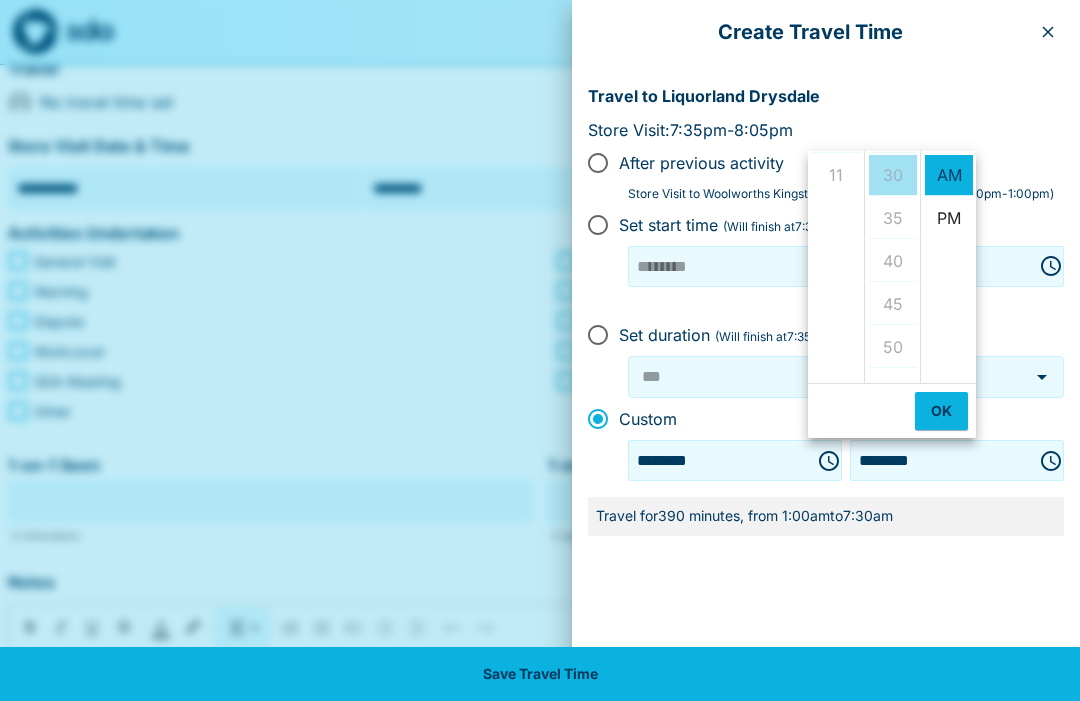 scroll, scrollTop: 473, scrollLeft: 0, axis: vertical 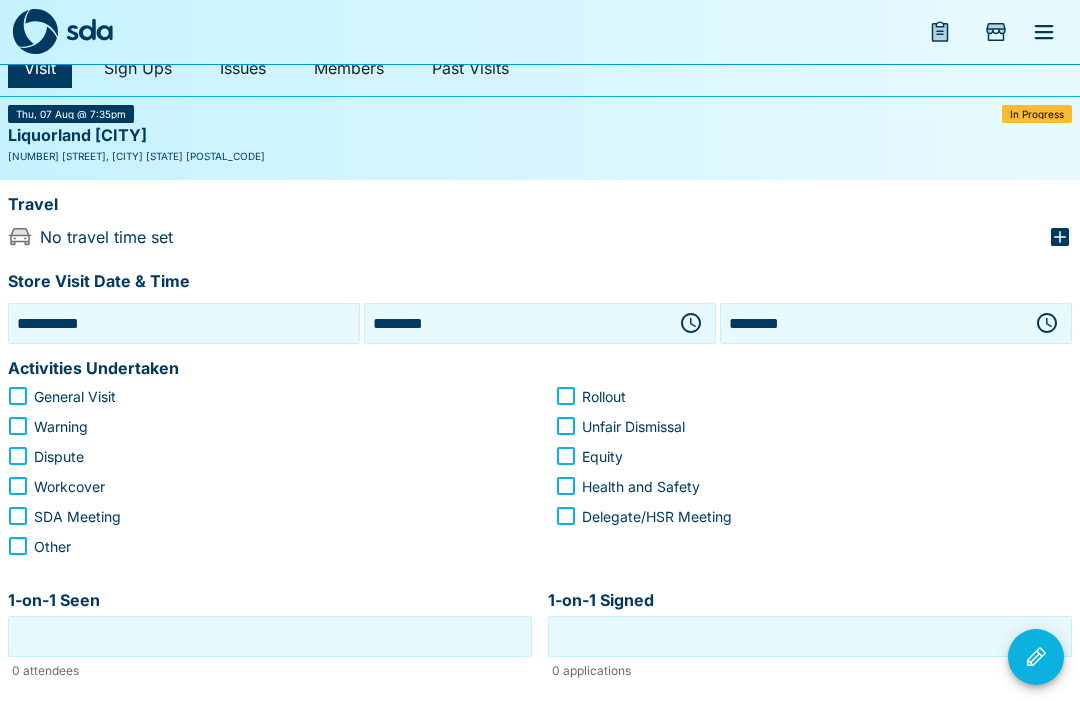 click 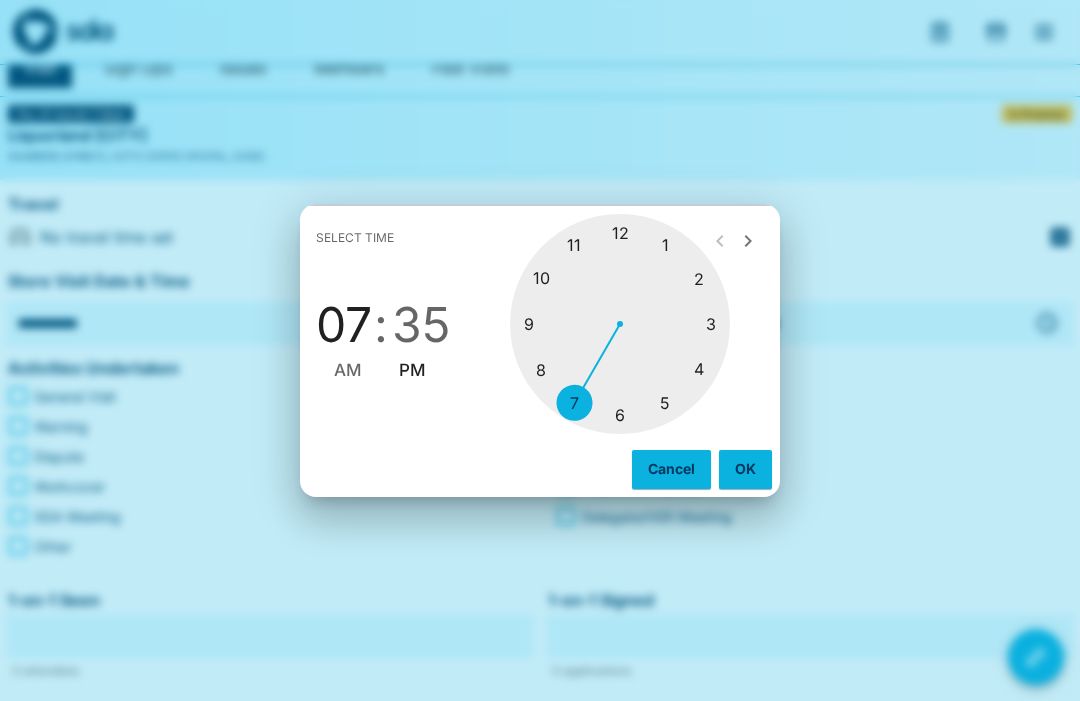 click at bounding box center [620, 324] 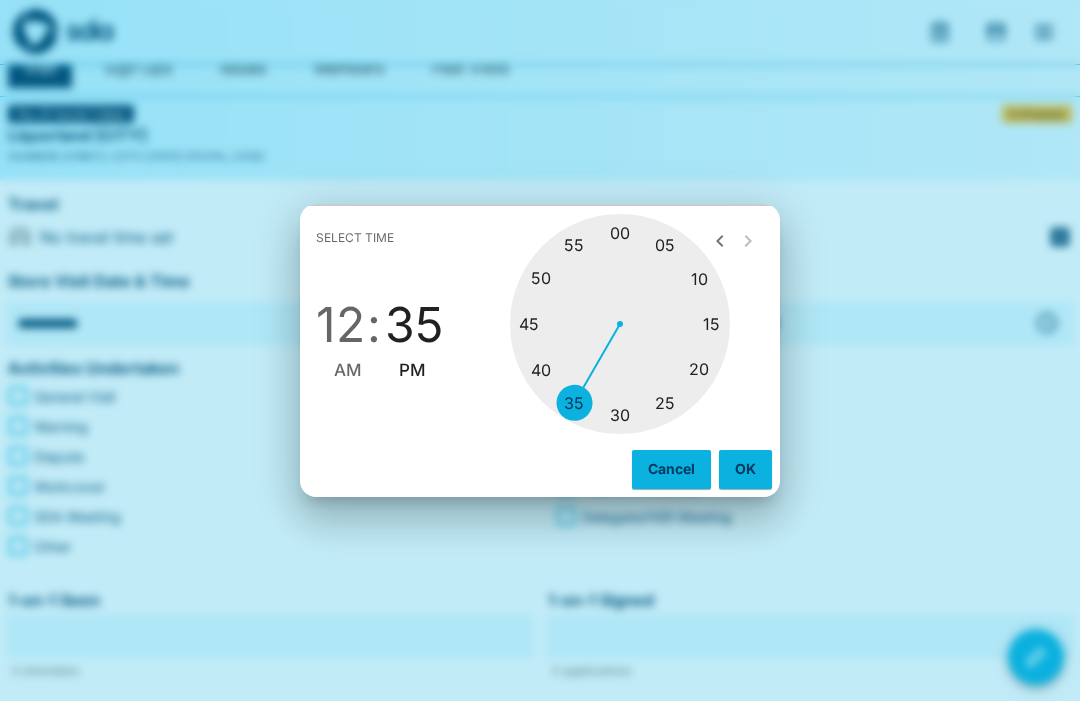 click at bounding box center [620, 324] 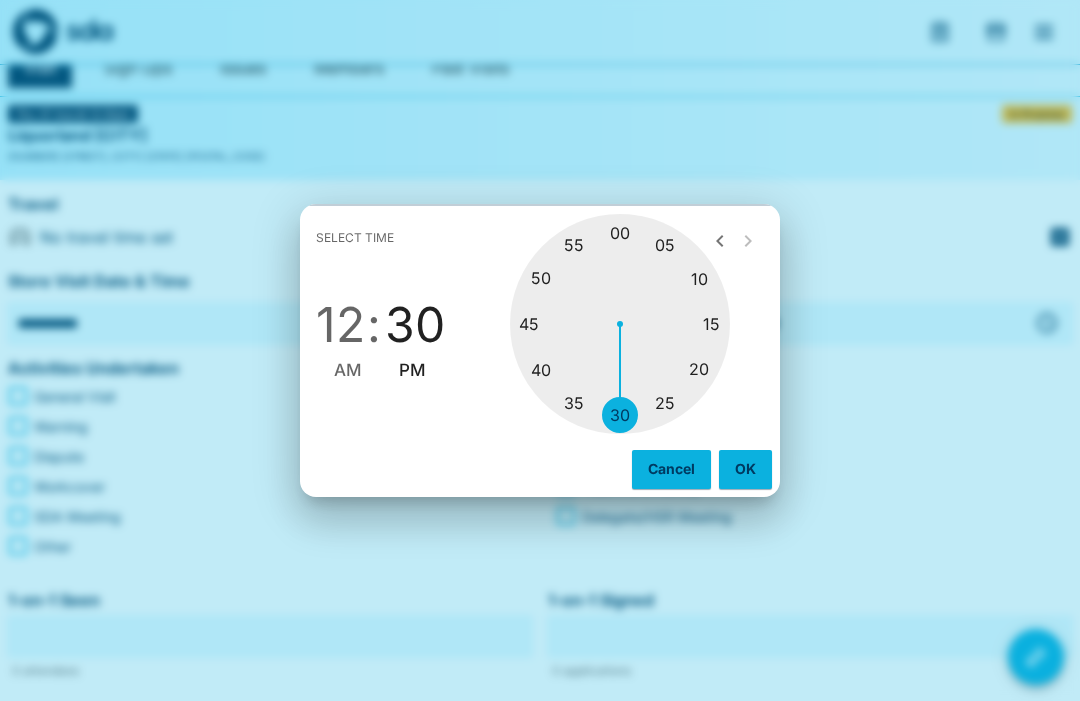 click on "OK" at bounding box center [745, 469] 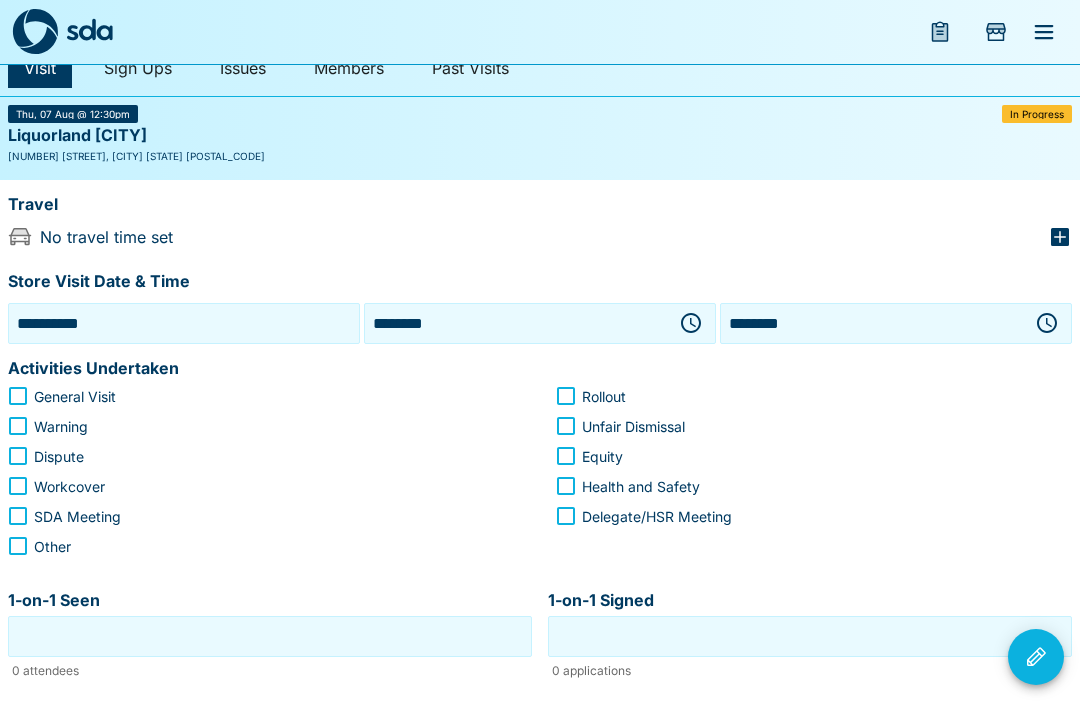 click 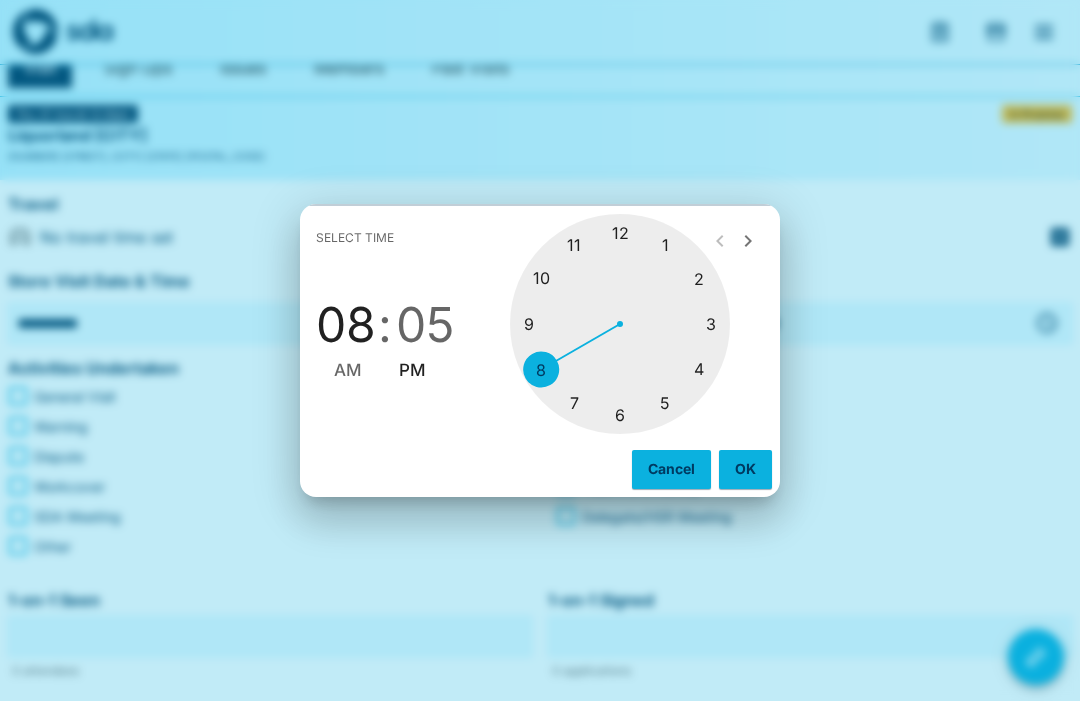 click at bounding box center (620, 324) 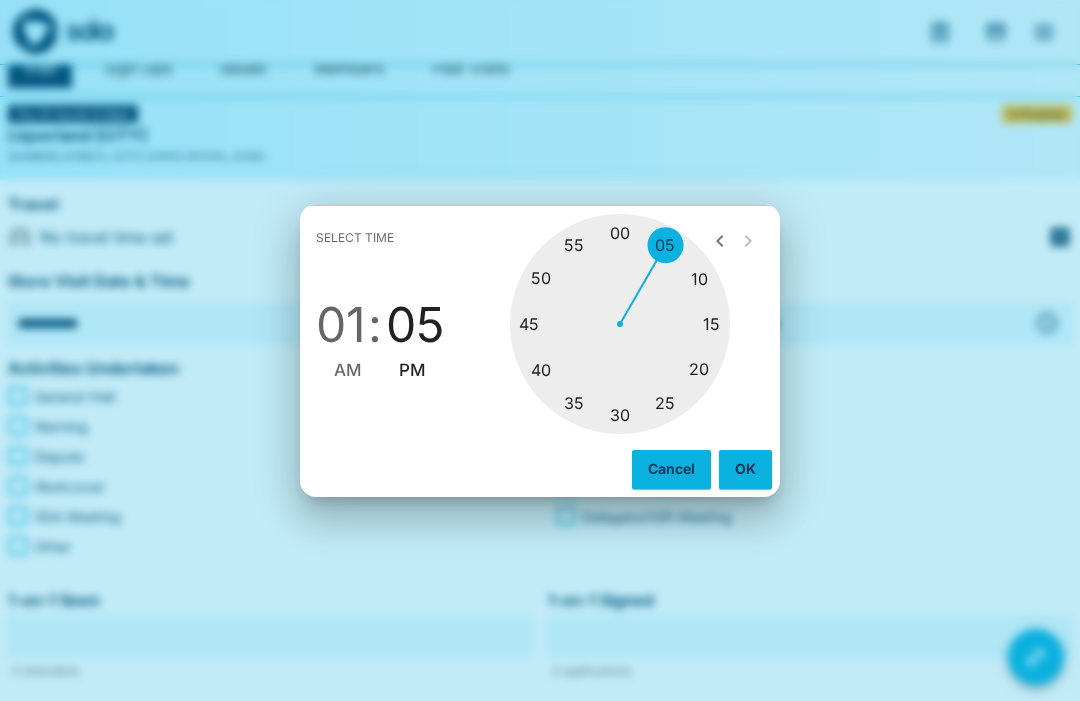 click at bounding box center (620, 324) 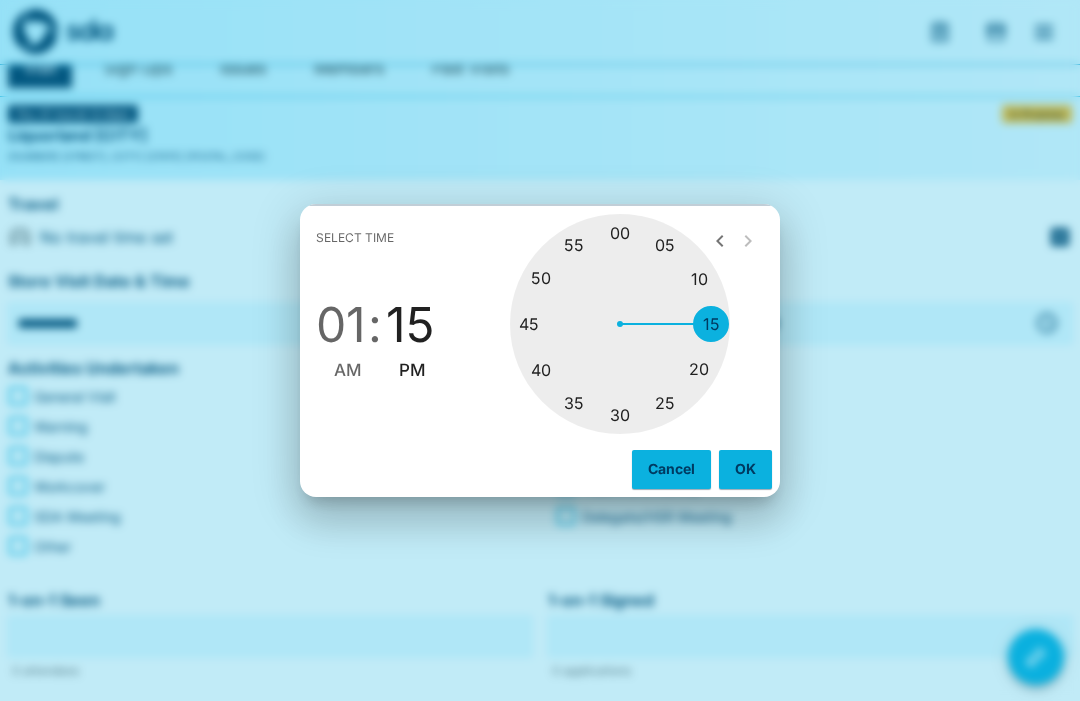 click on "OK" at bounding box center (745, 469) 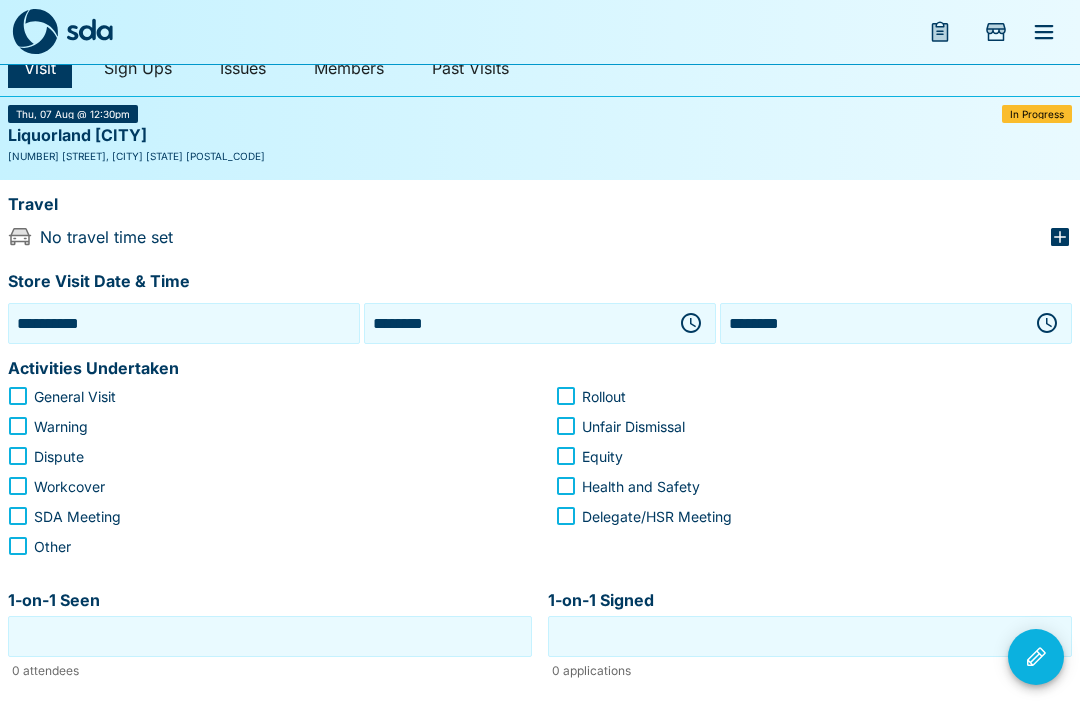 click 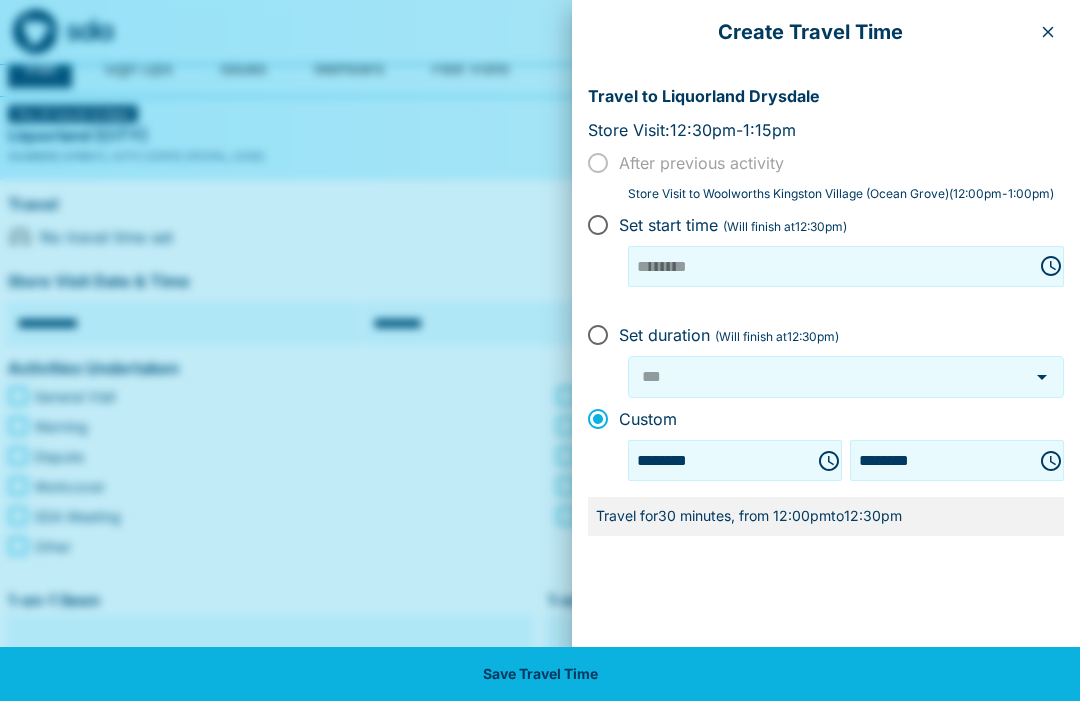 click 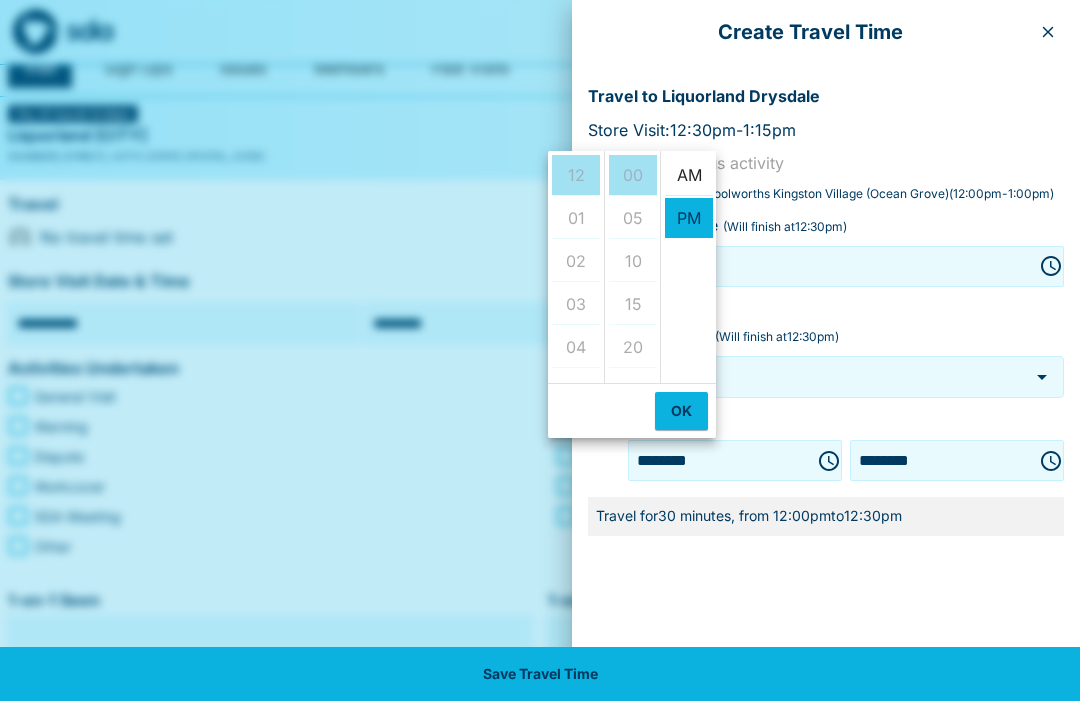 scroll, scrollTop: 43, scrollLeft: 0, axis: vertical 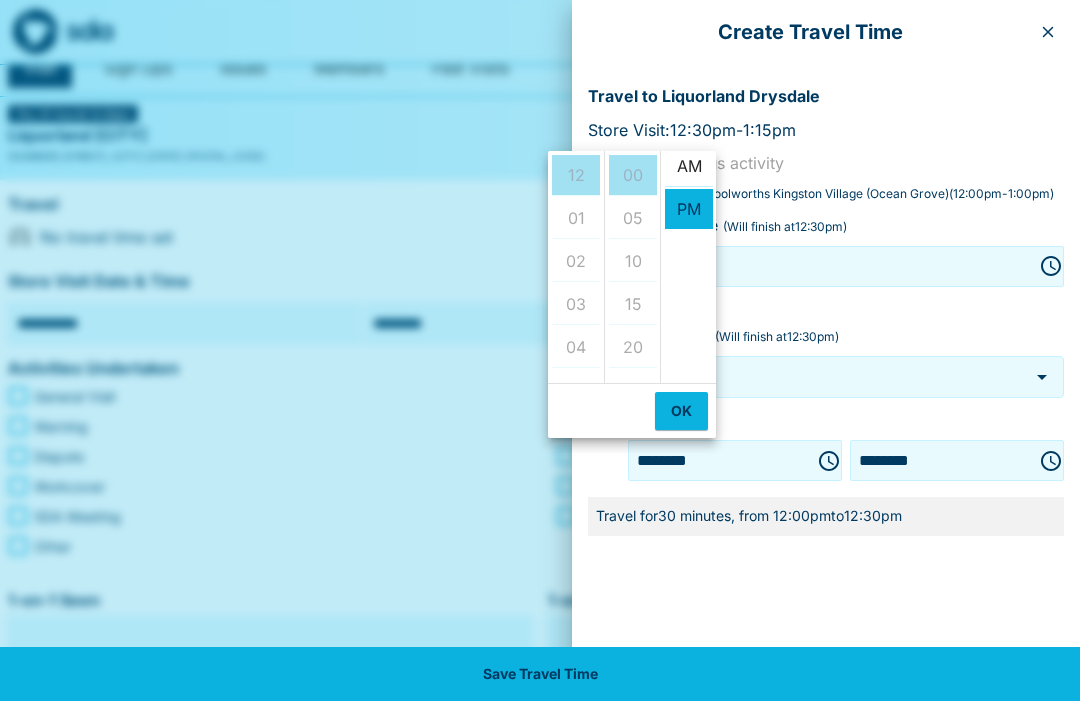 click on "AM" at bounding box center [689, 166] 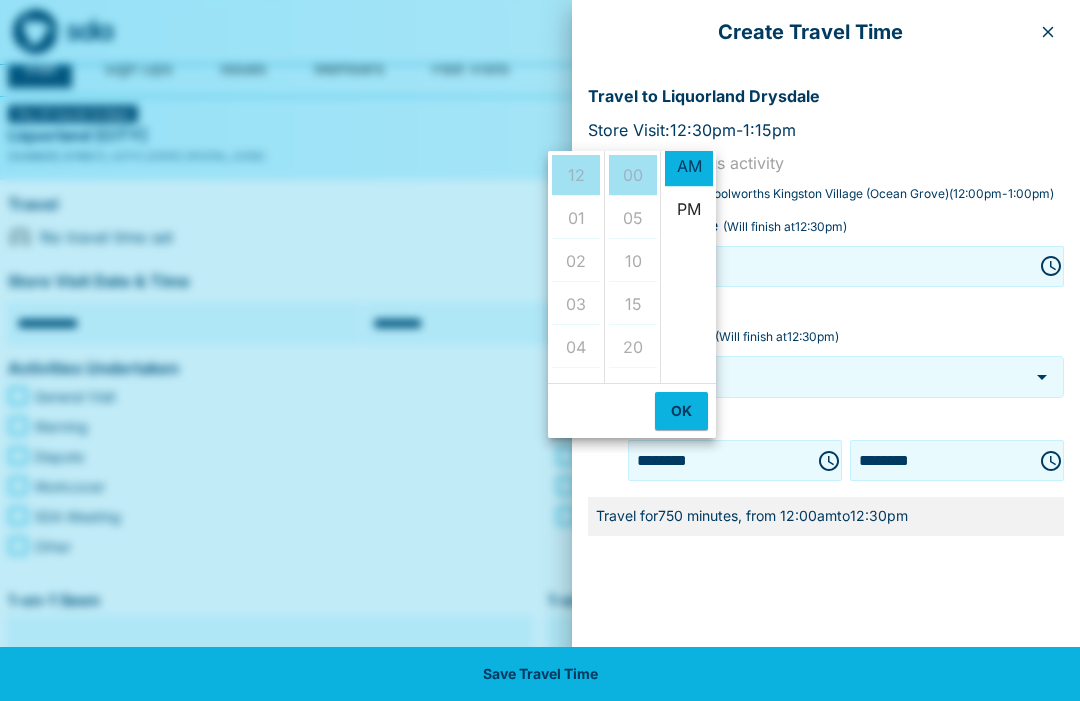 type on "********" 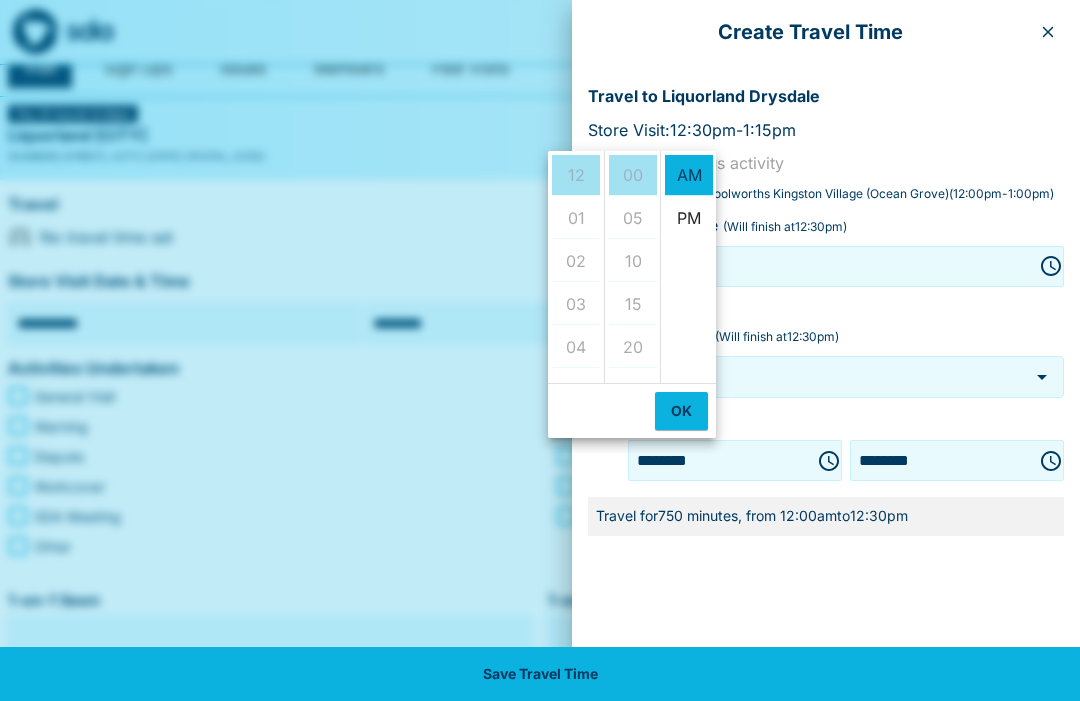 scroll, scrollTop: 0, scrollLeft: 0, axis: both 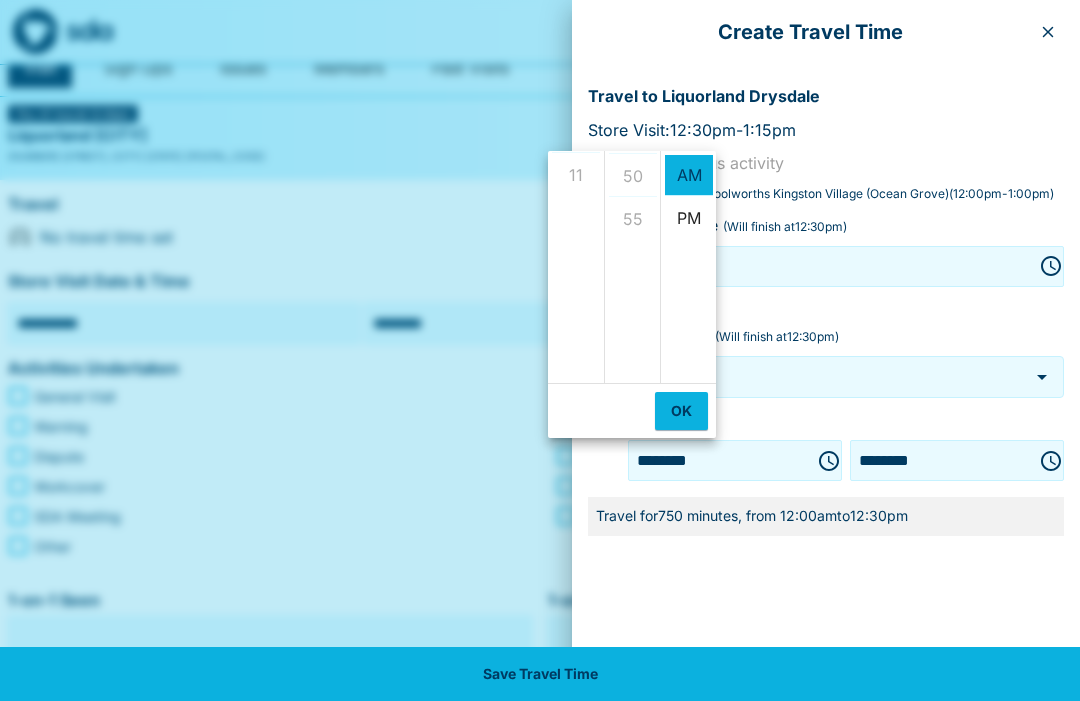 click on "00 05 10 15 20 25 30 35 40 45 50 55" at bounding box center (632, 267) 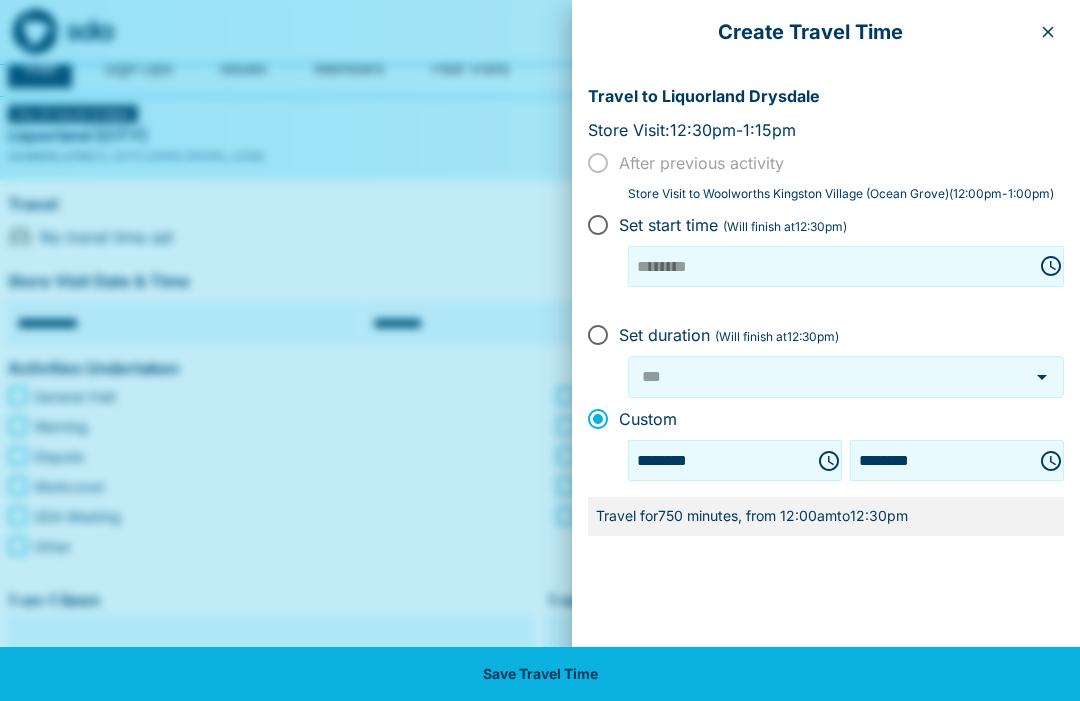 scroll, scrollTop: 0, scrollLeft: 0, axis: both 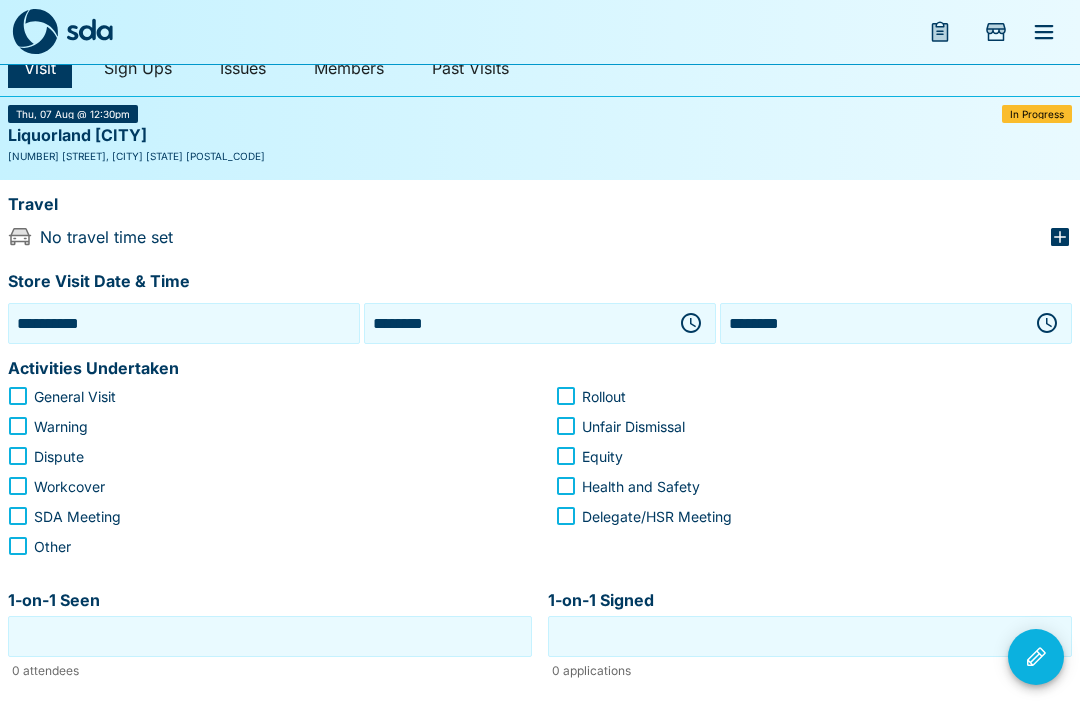 click 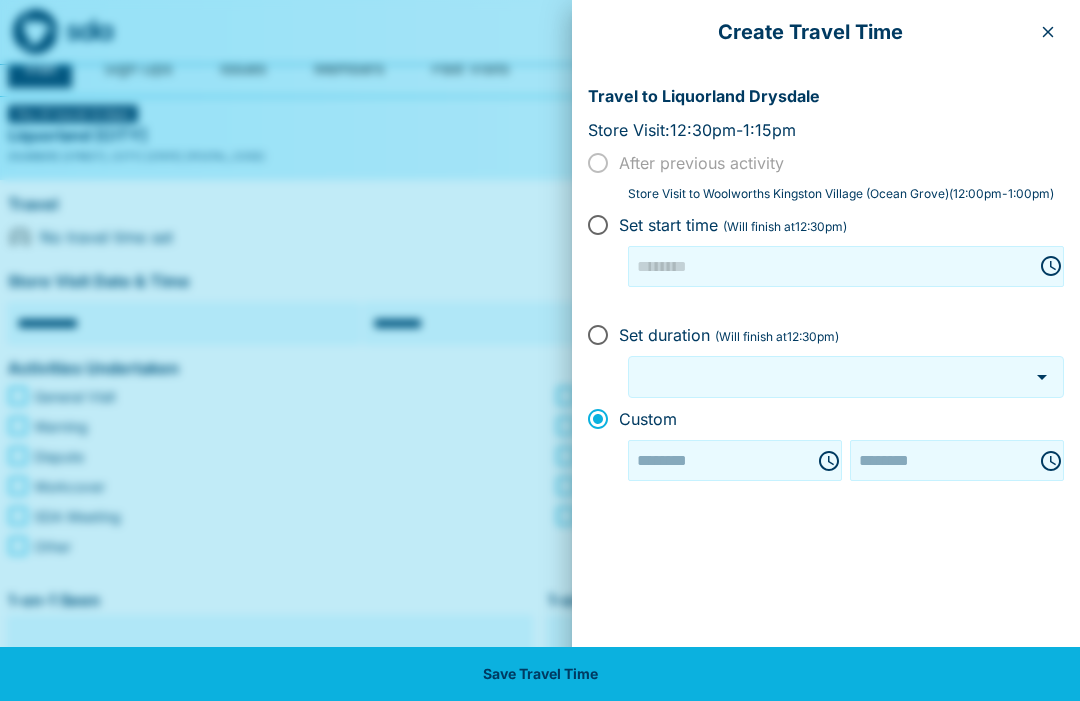 type on "********" 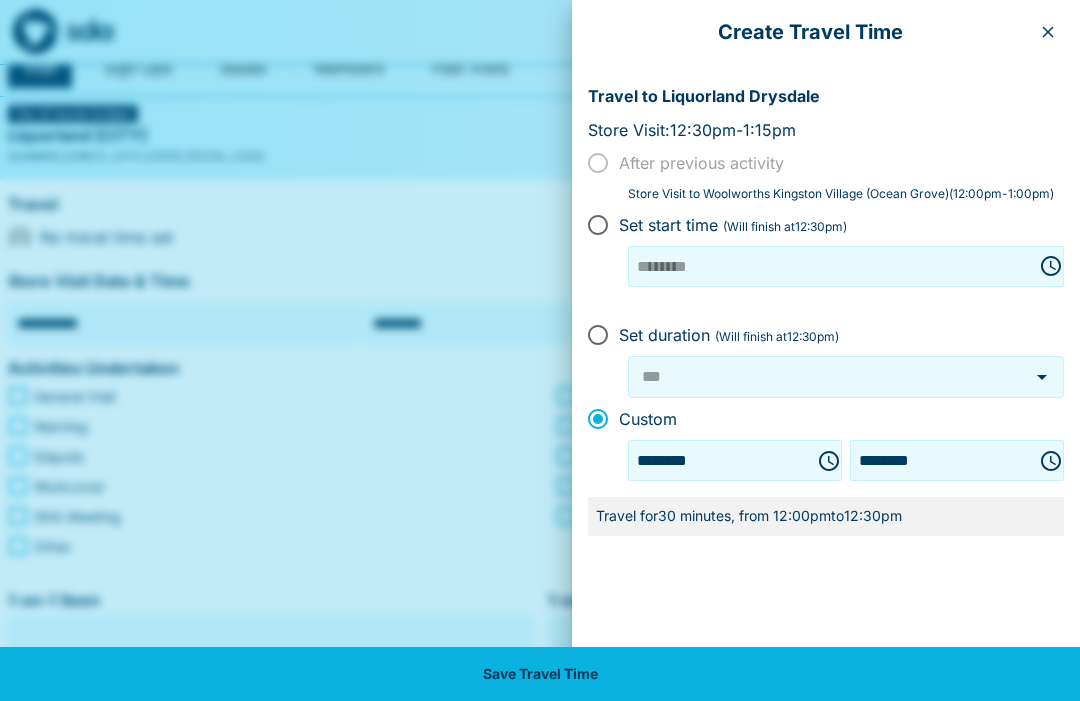 click on "Save Travel Time" at bounding box center [540, 674] 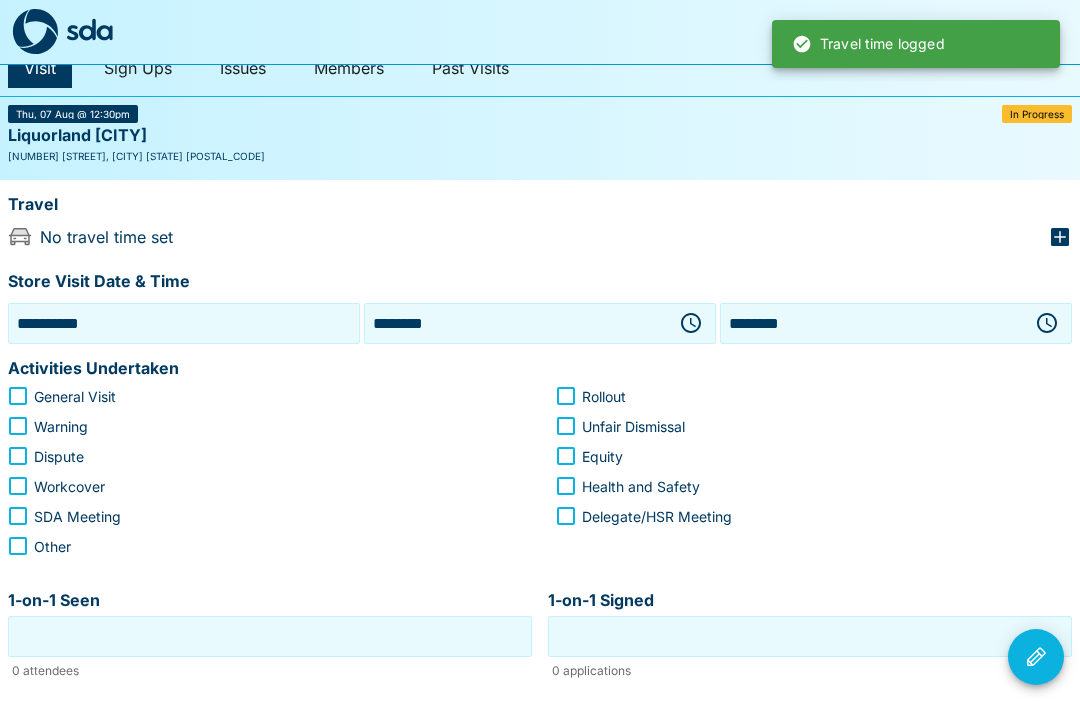 type on "***" 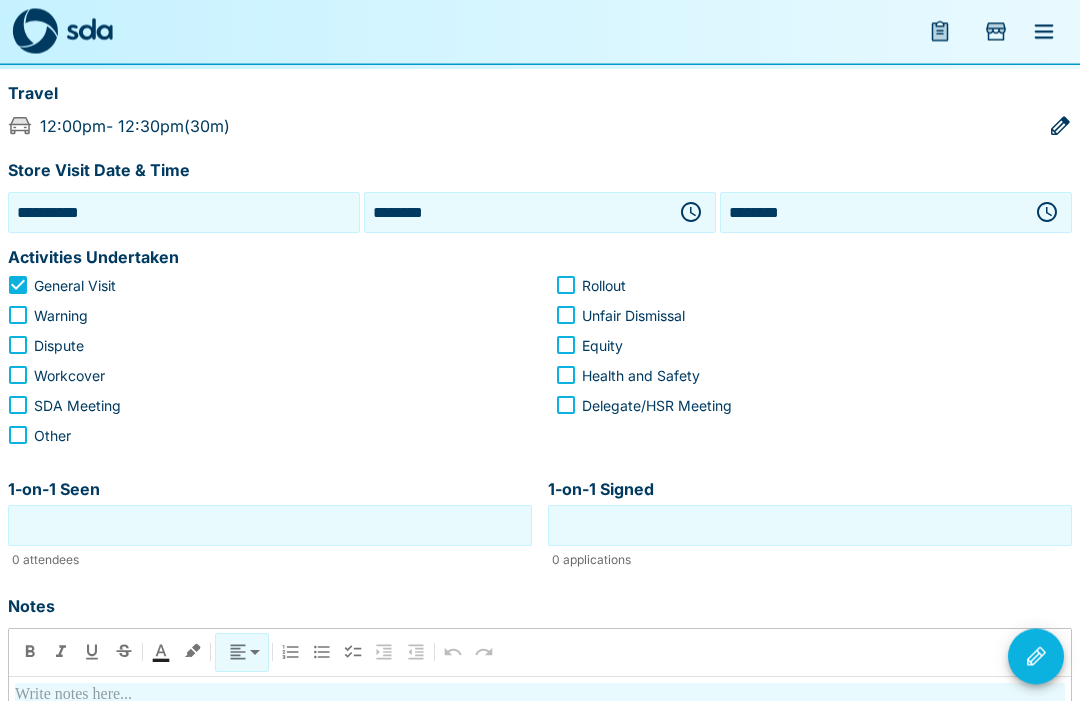 scroll, scrollTop: 181, scrollLeft: 0, axis: vertical 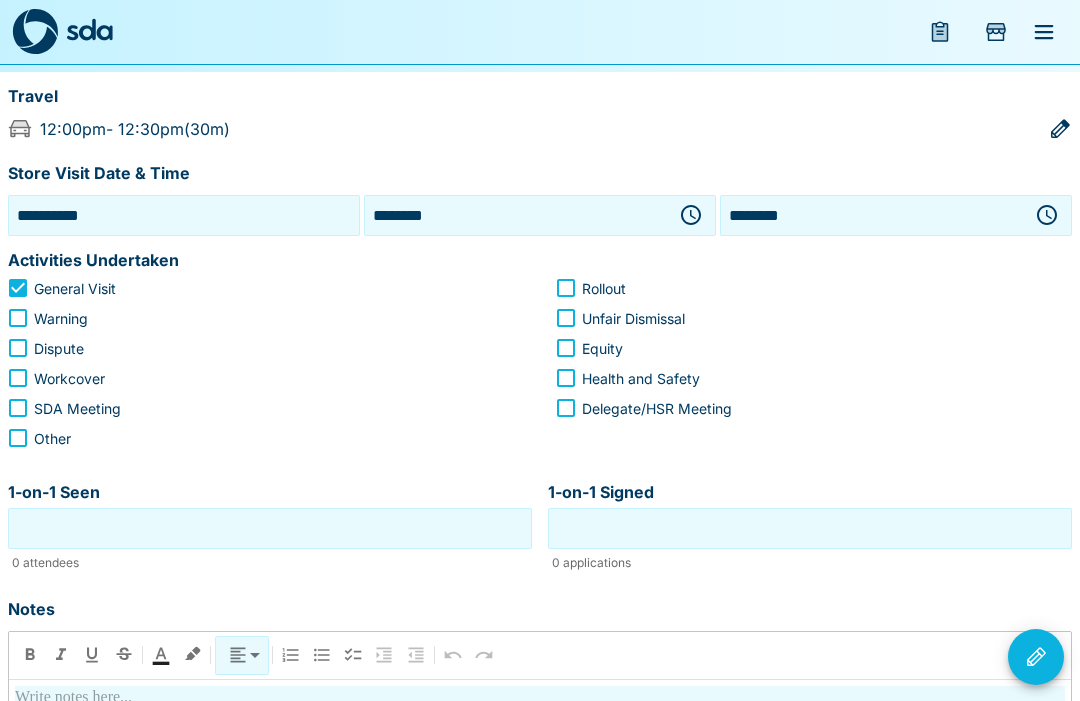 click 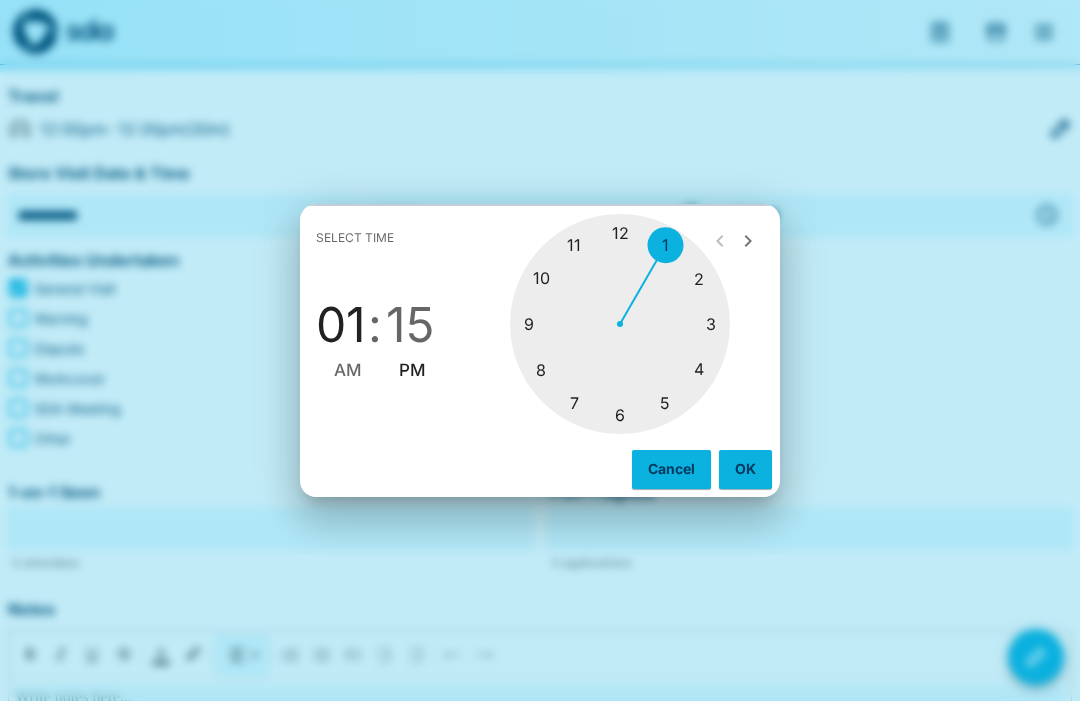 click at bounding box center (620, 324) 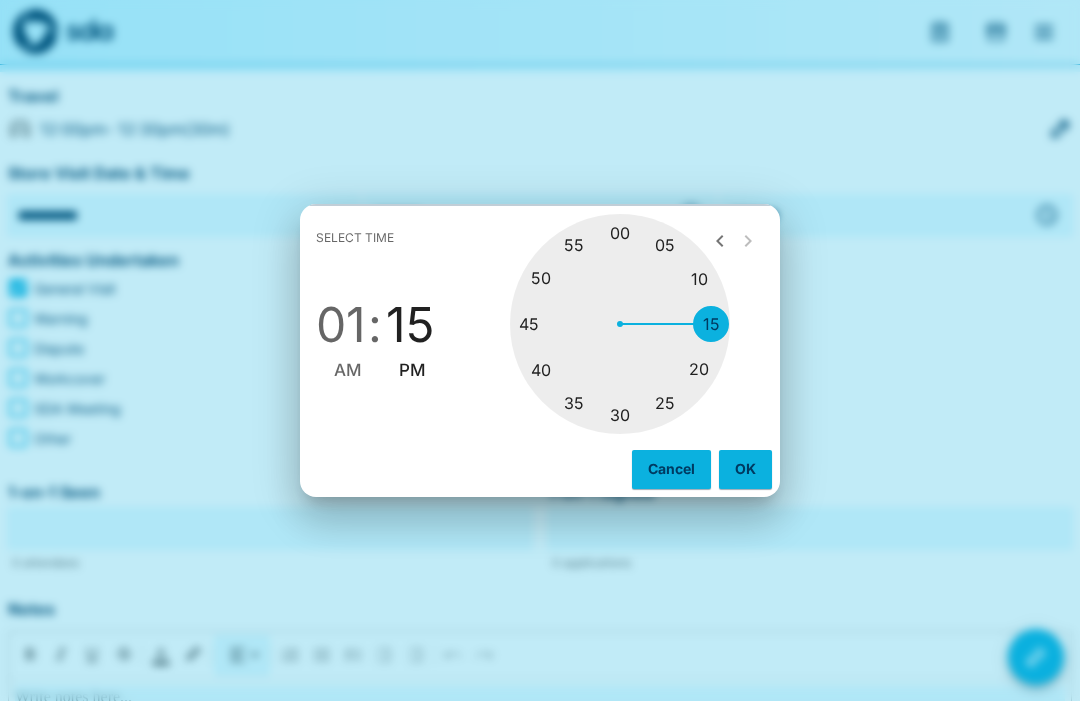 click at bounding box center [620, 324] 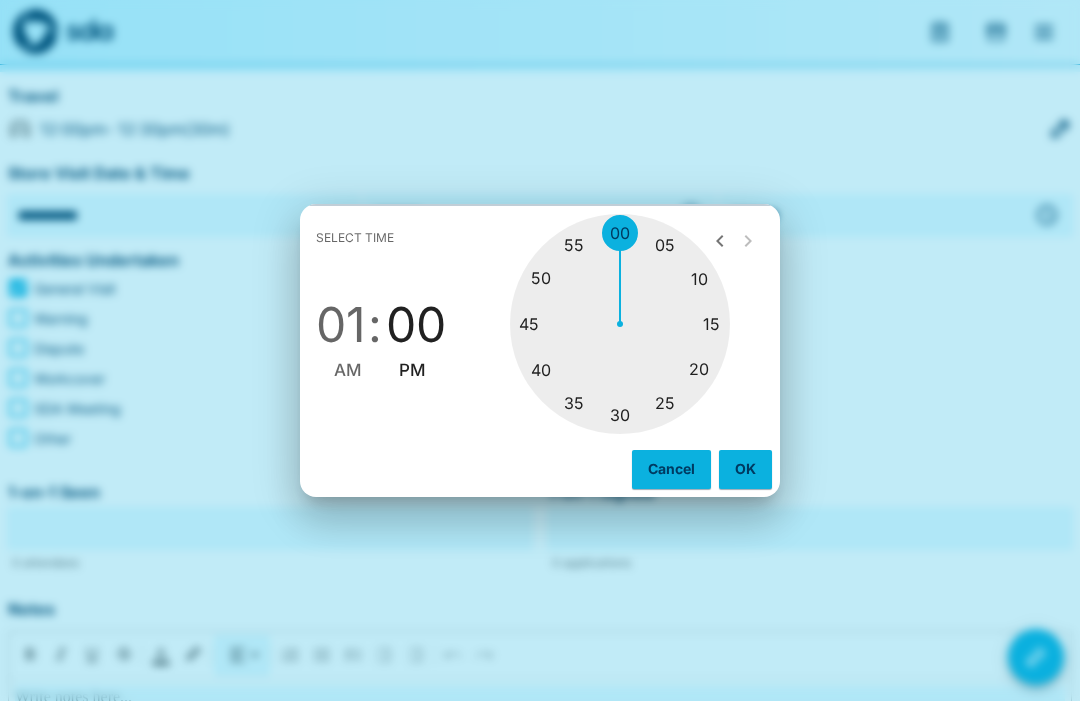 type on "********" 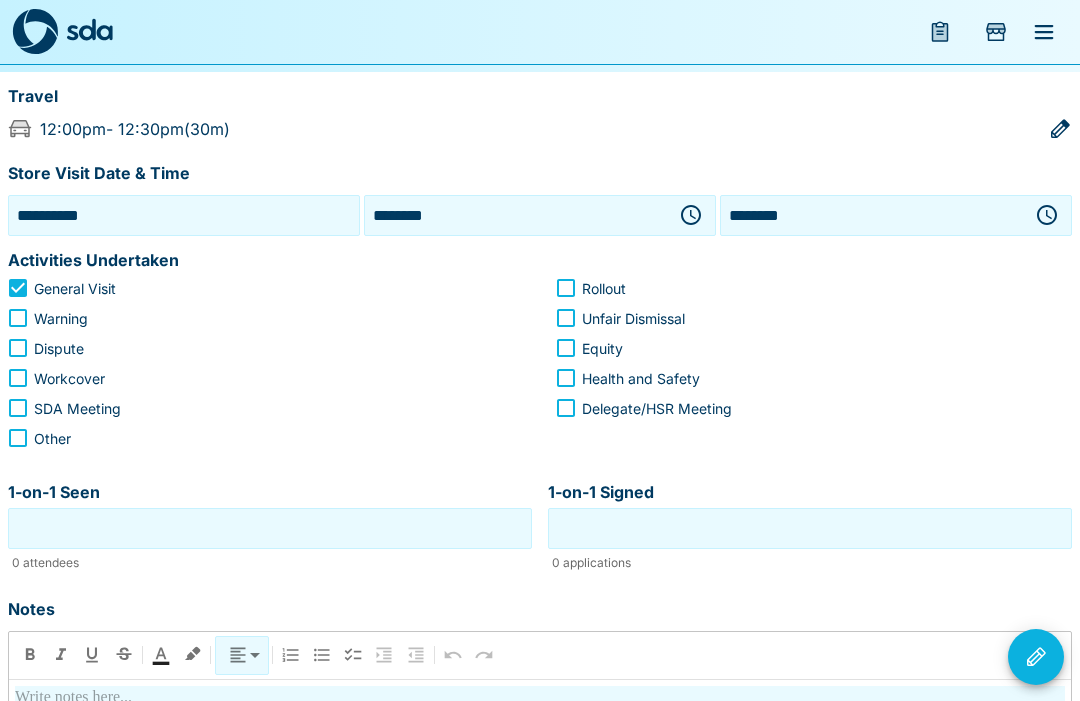 click on "1-on-1 Seen" at bounding box center [270, 528] 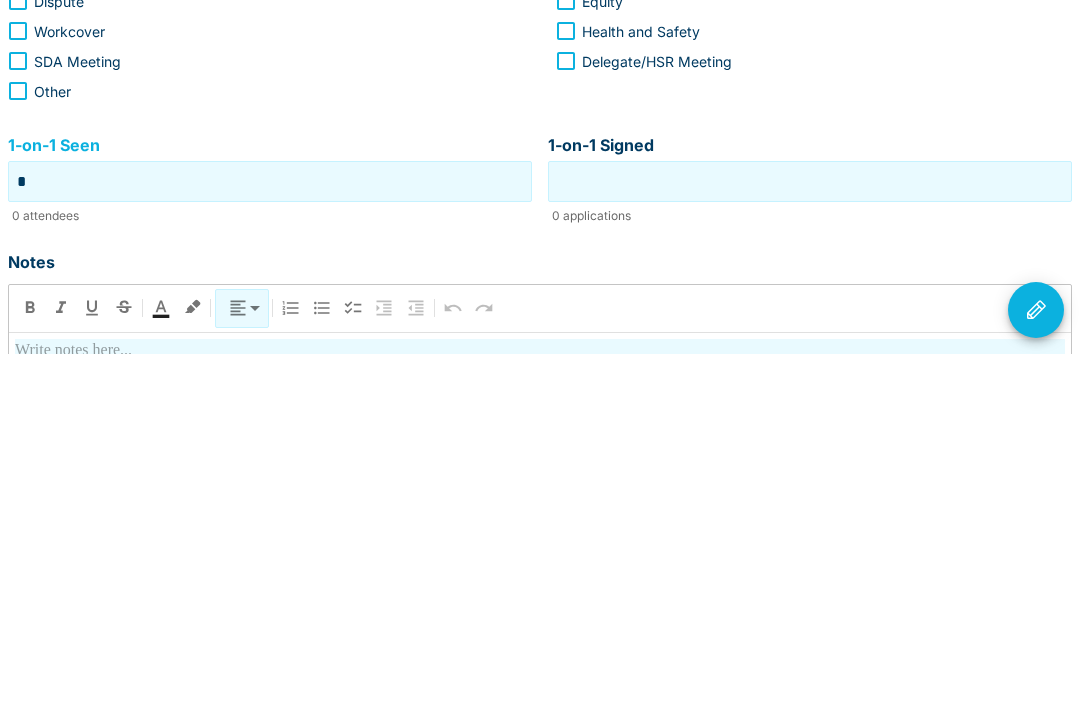 type on "*" 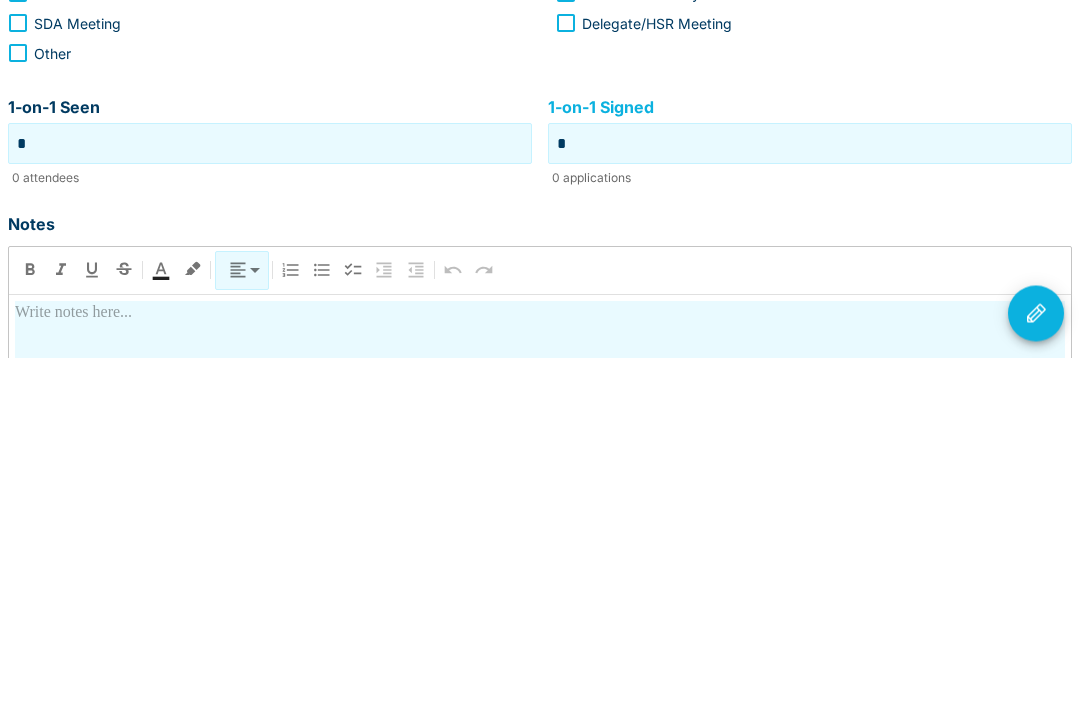 scroll, scrollTop: 298, scrollLeft: 0, axis: vertical 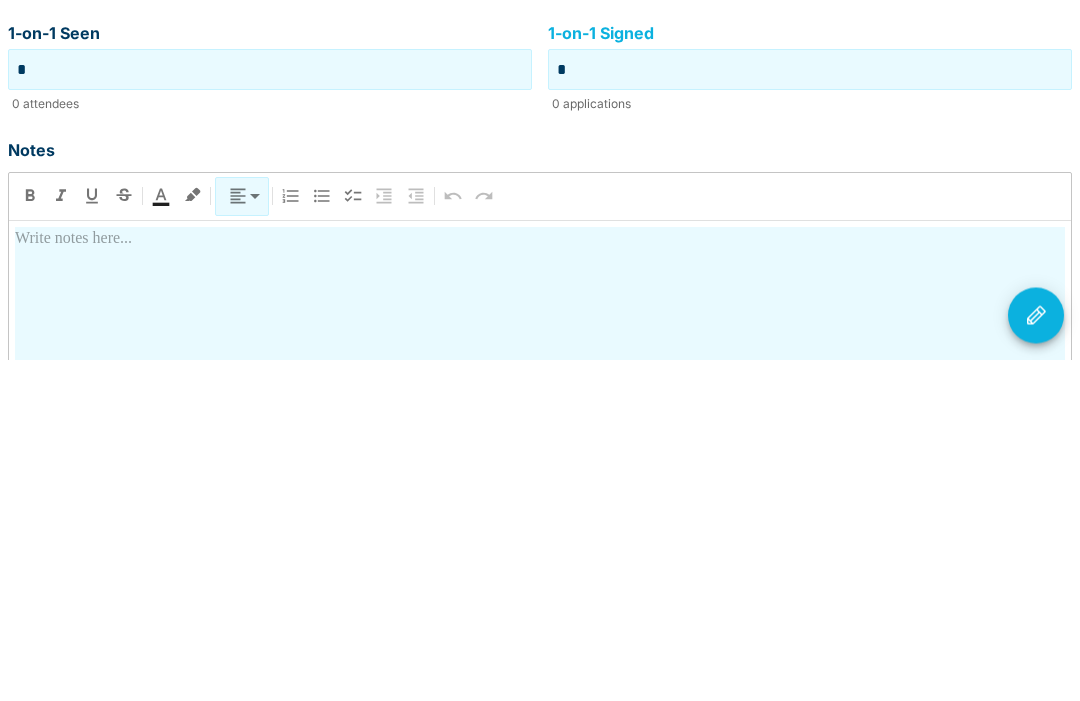 type on "*" 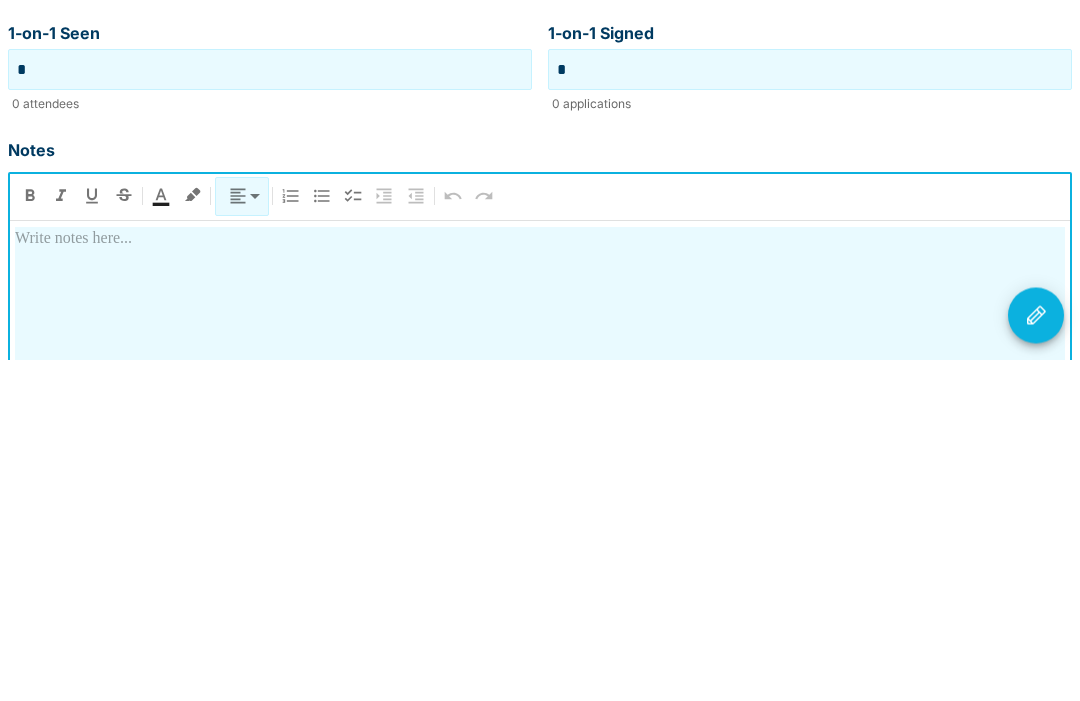 type 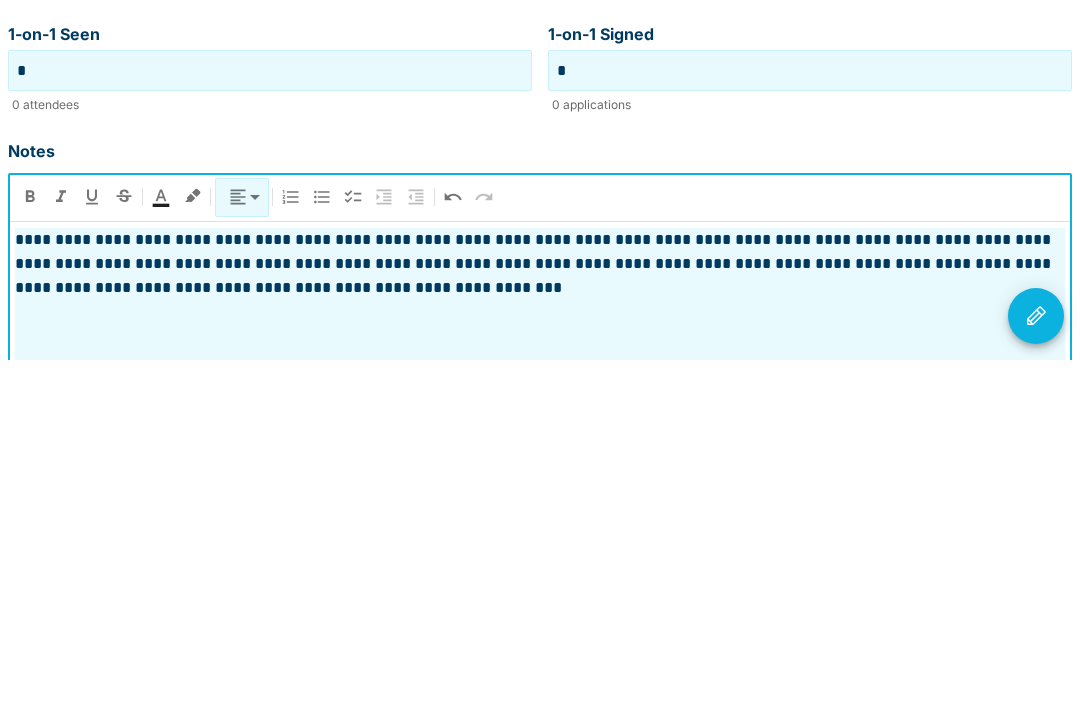 click at bounding box center (1036, 657) 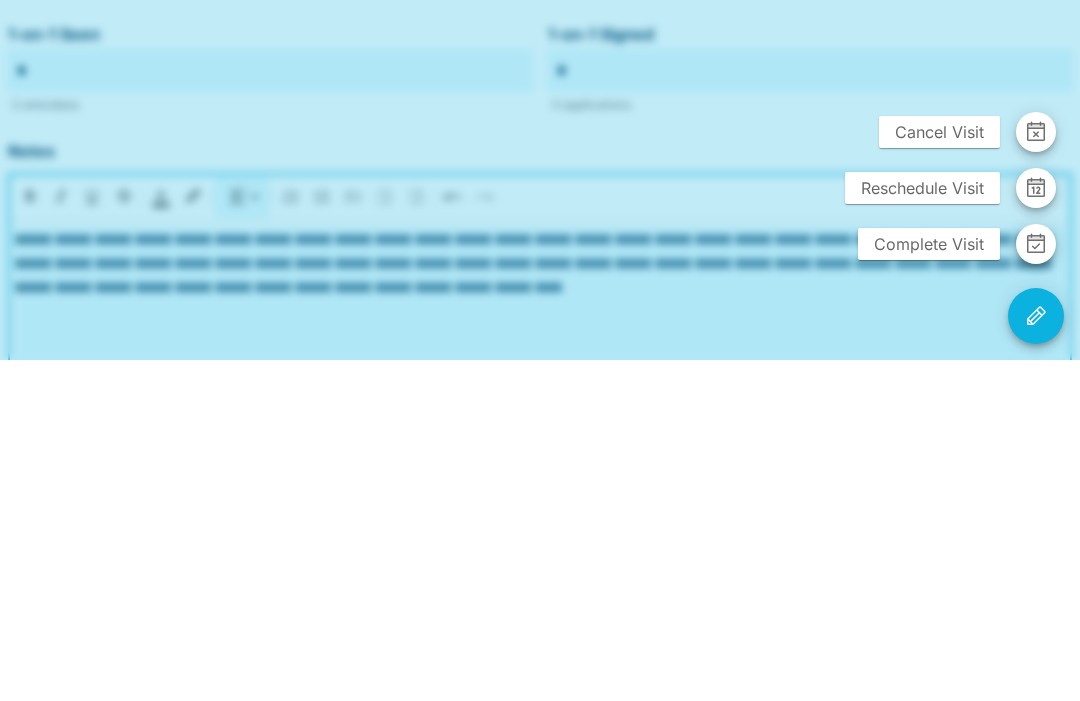 scroll, scrollTop: 501, scrollLeft: 0, axis: vertical 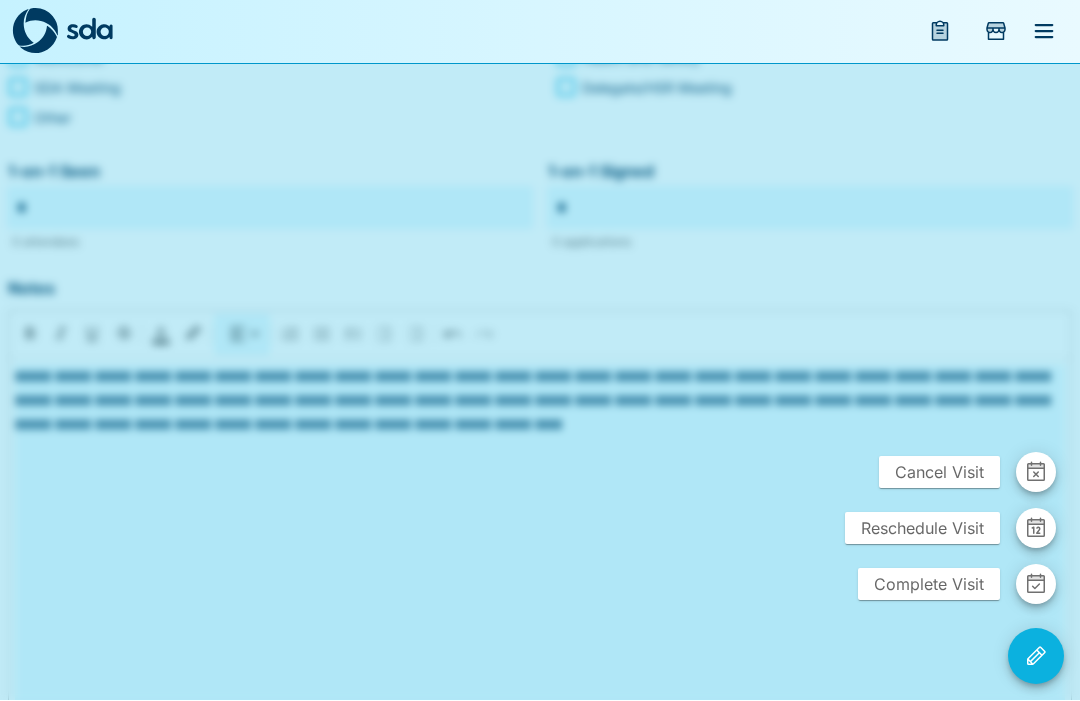 click on "Complete Visit" at bounding box center (929, 585) 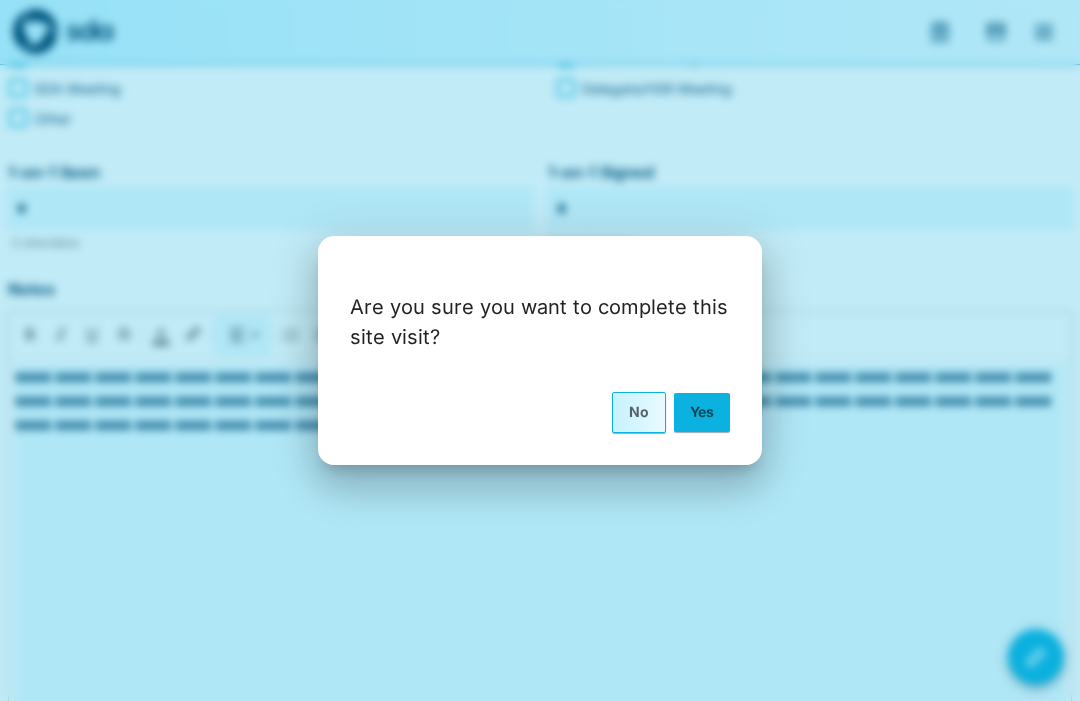 click on "Yes" at bounding box center (702, 412) 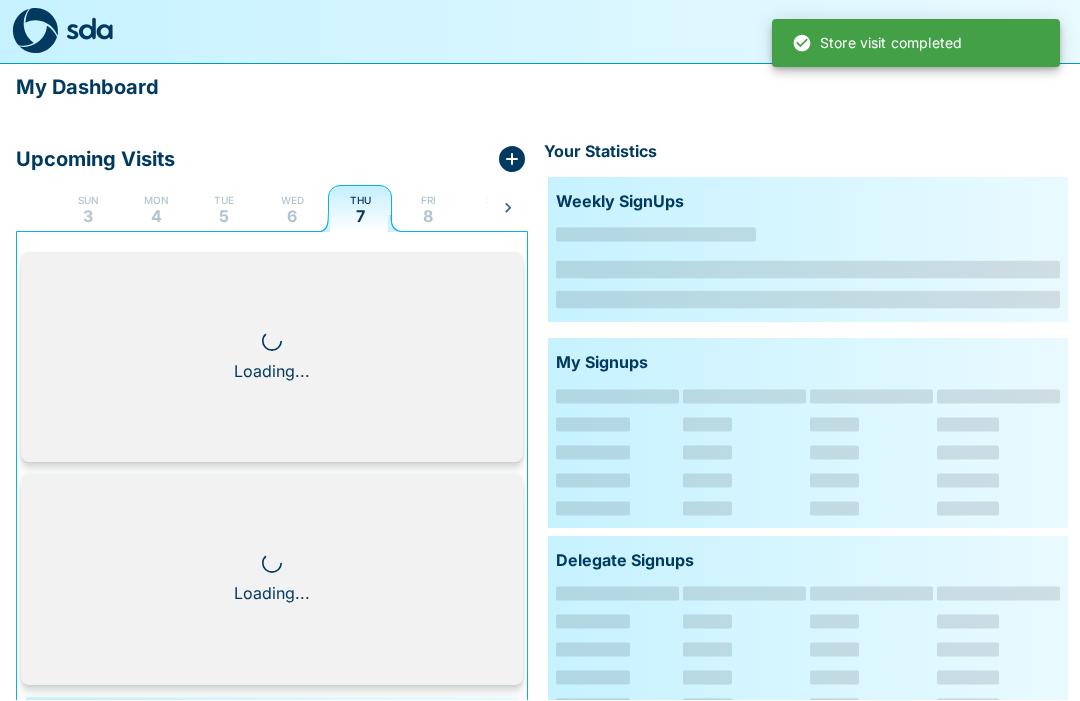 scroll, scrollTop: 1, scrollLeft: 0, axis: vertical 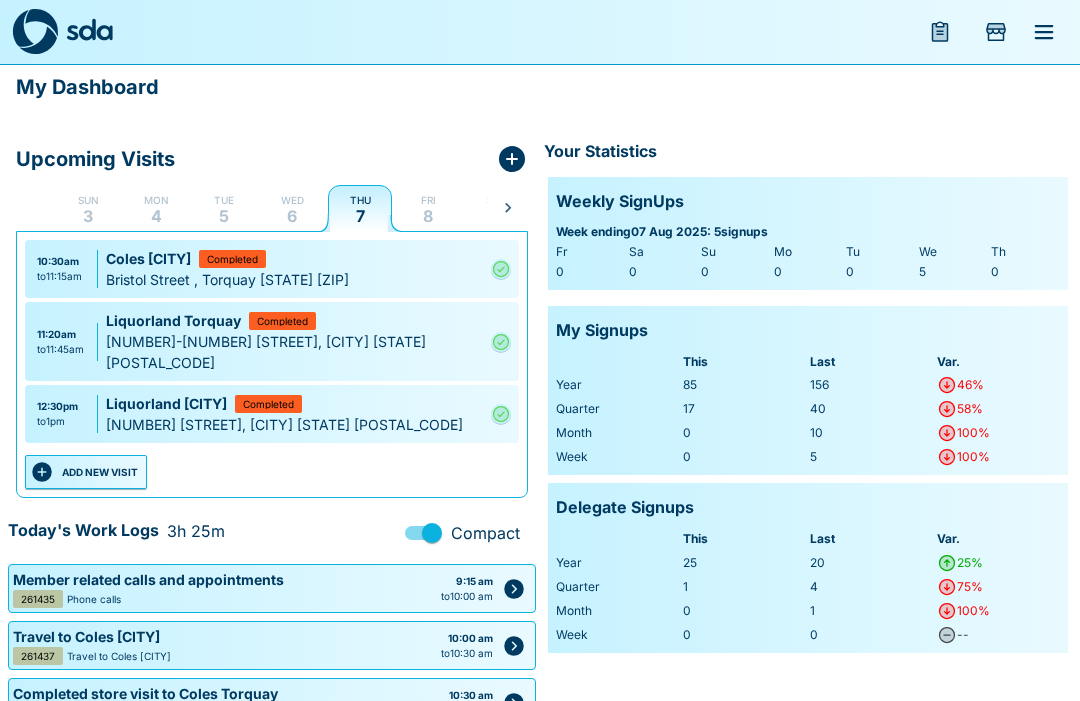 click on "ADD NEW VISIT" at bounding box center (86, 472) 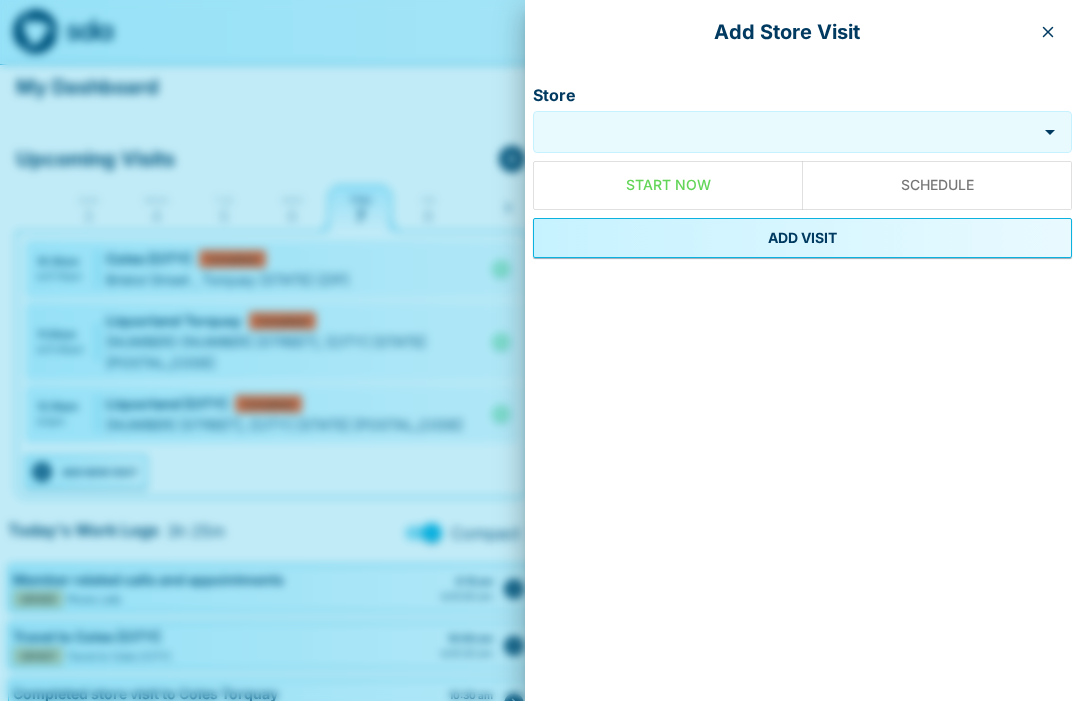 click on "Store" at bounding box center (785, 132) 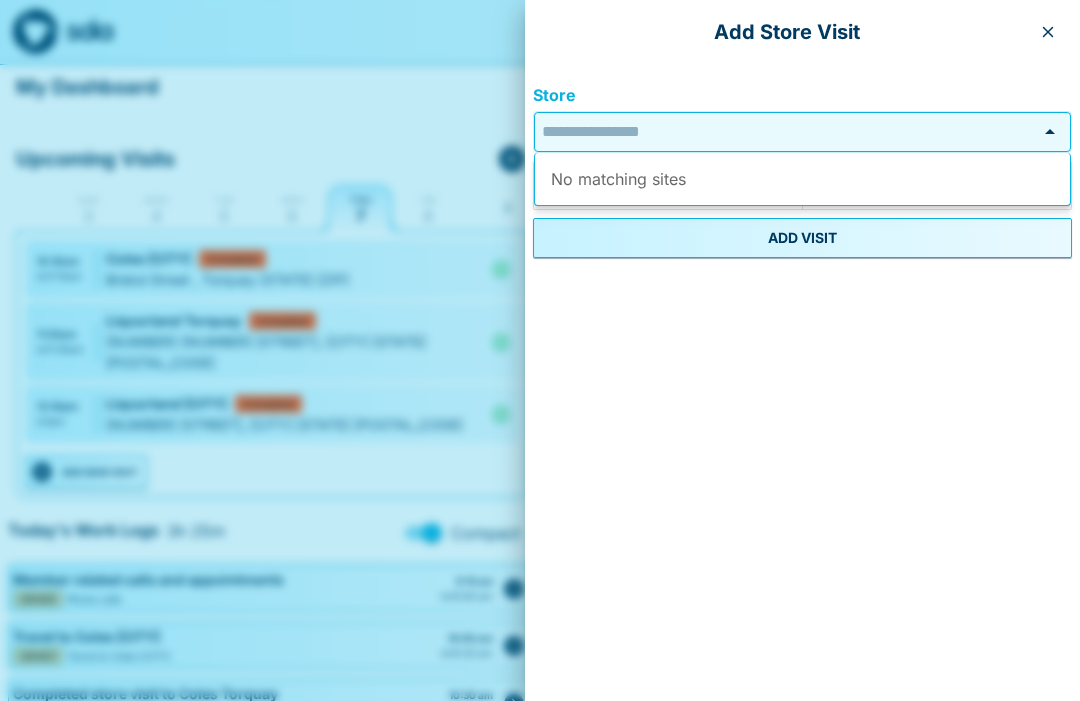 scroll, scrollTop: 0, scrollLeft: 0, axis: both 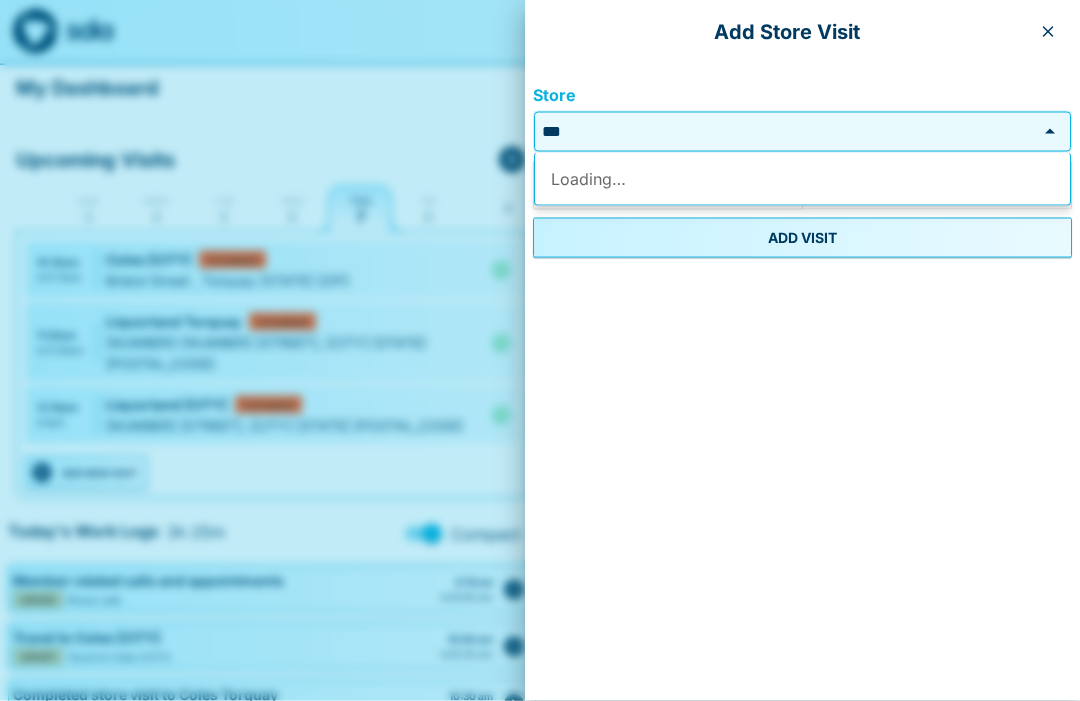 type on "*" 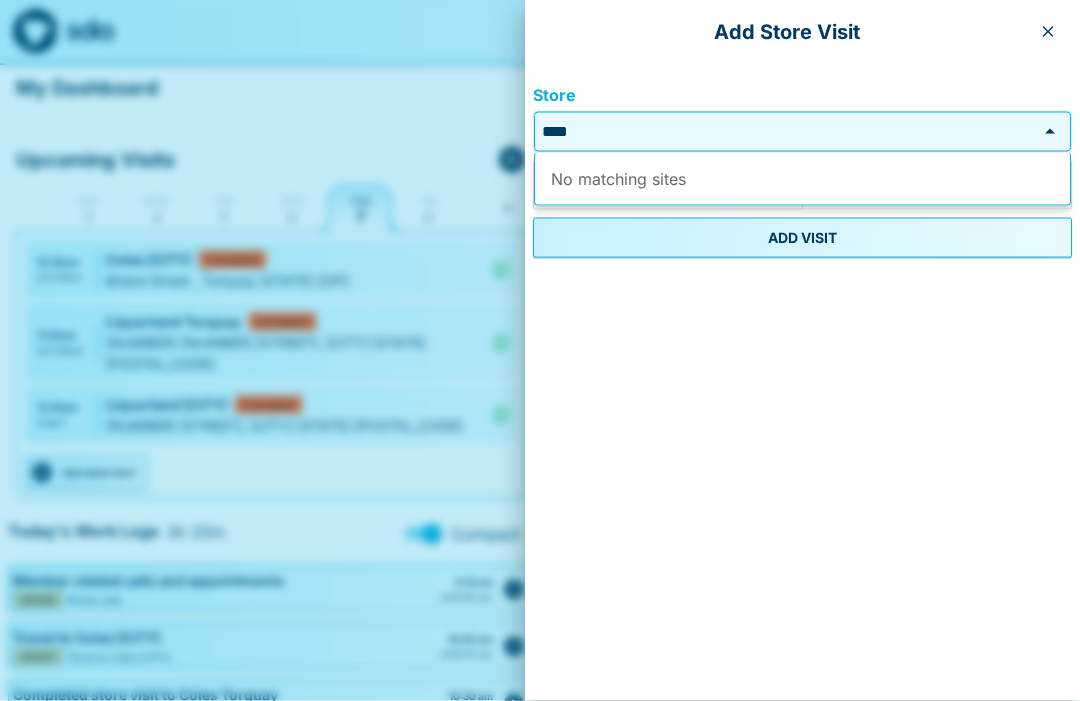 type on "*" 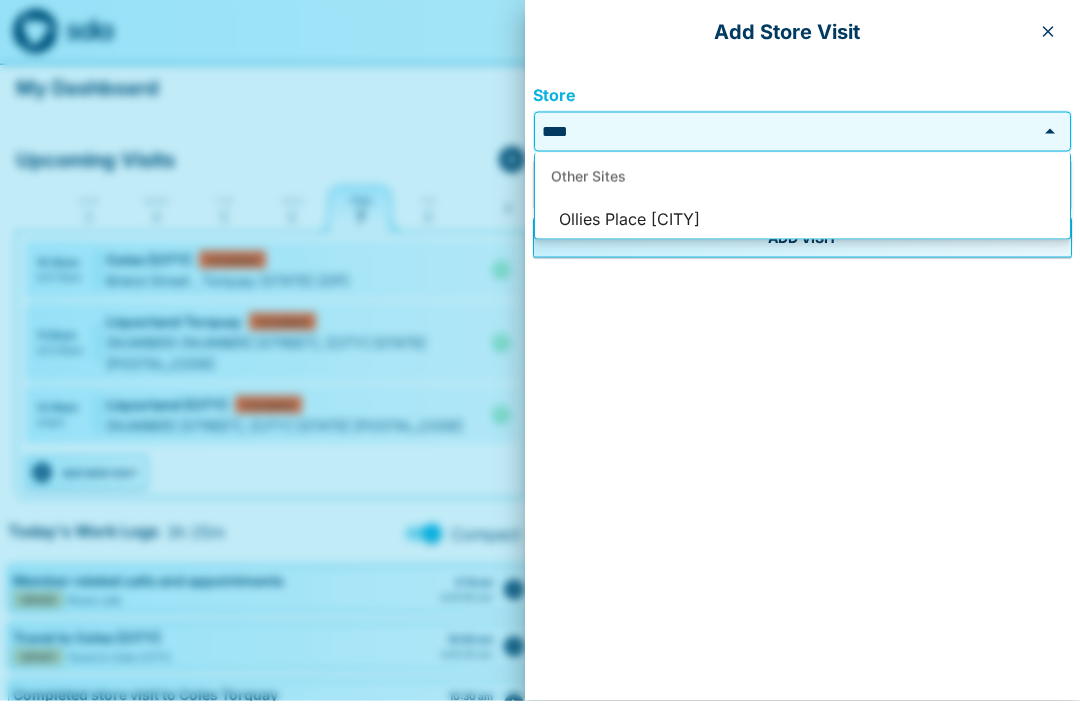 type on "*" 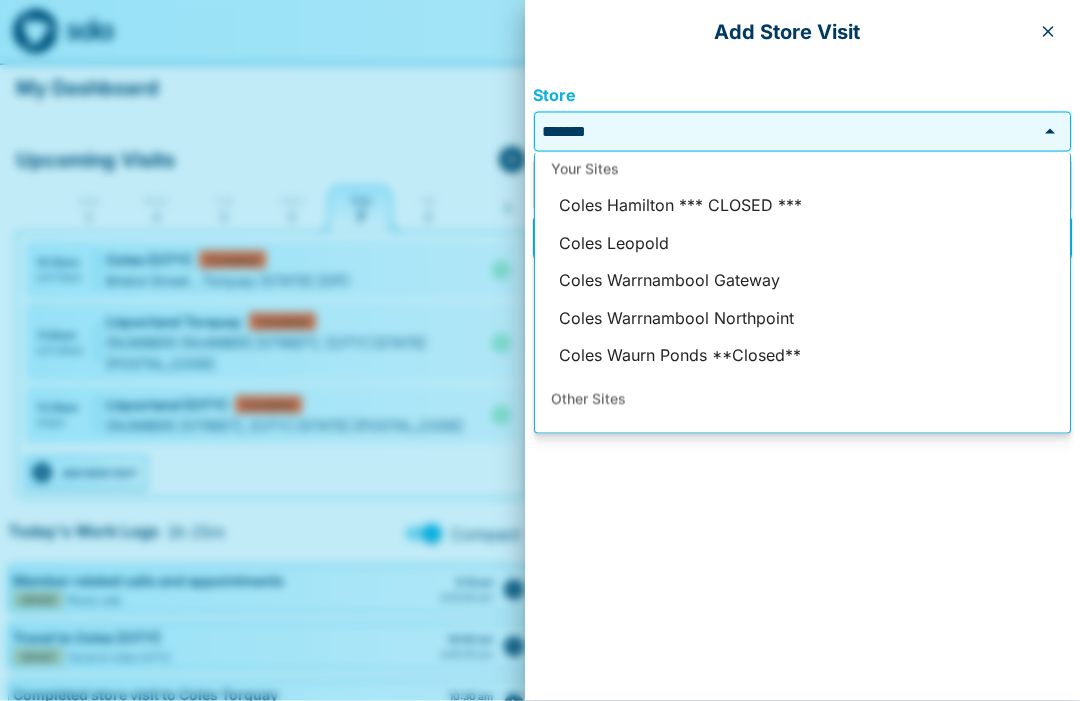 scroll, scrollTop: 0, scrollLeft: 0, axis: both 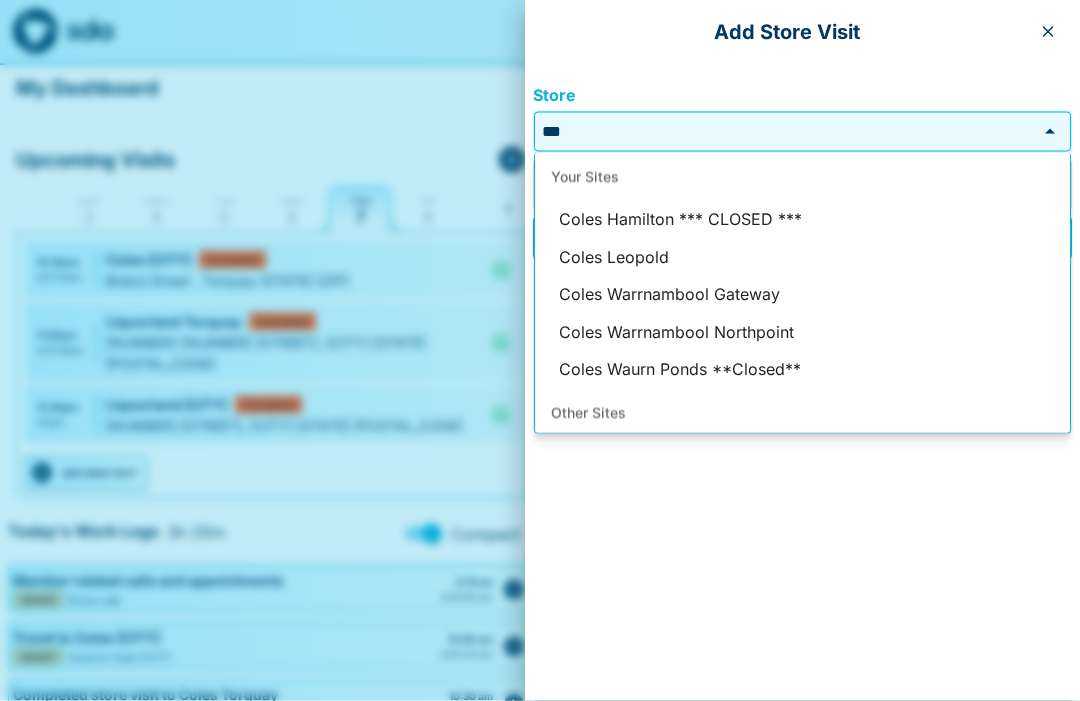 type on "*" 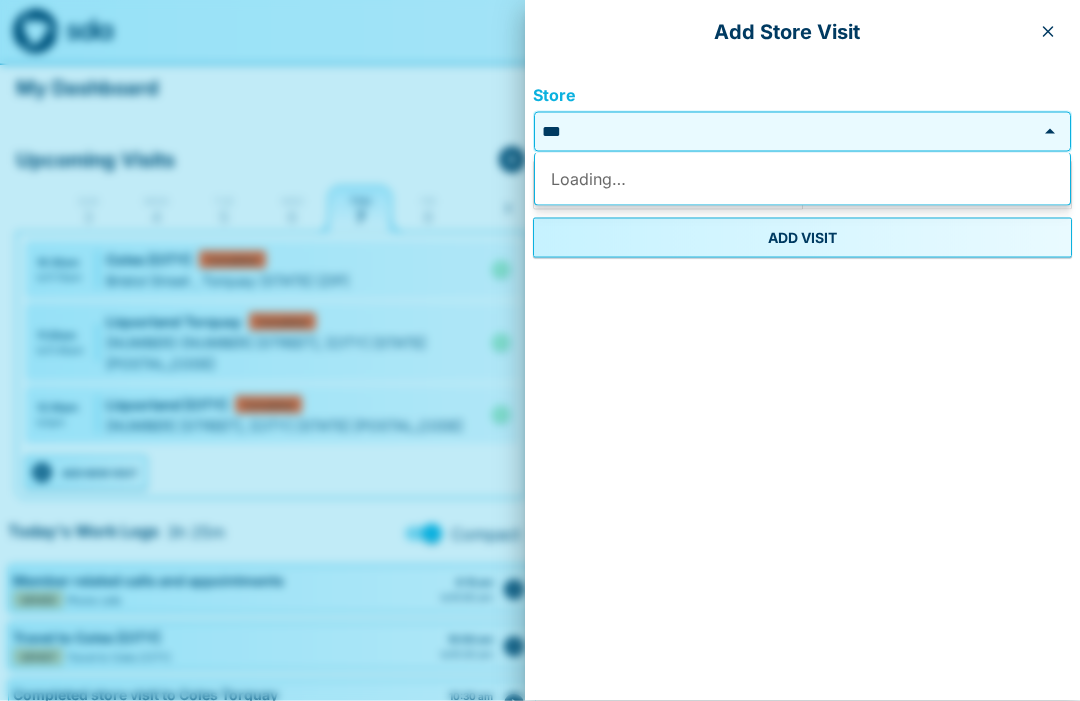 type on "*" 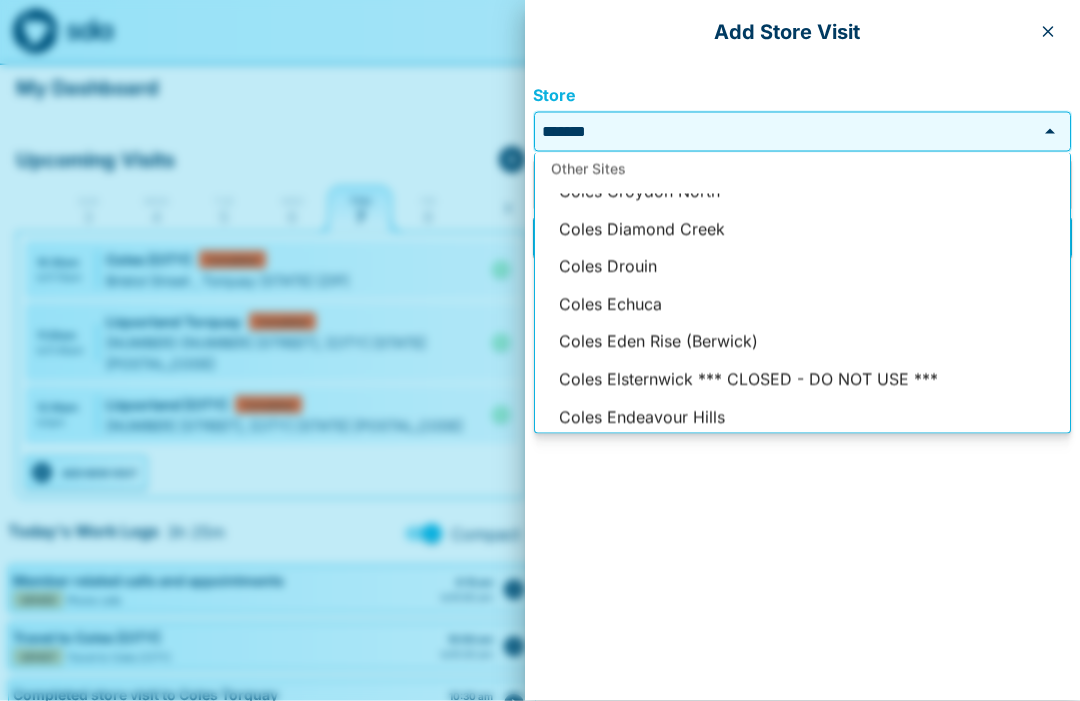 scroll, scrollTop: 0, scrollLeft: 0, axis: both 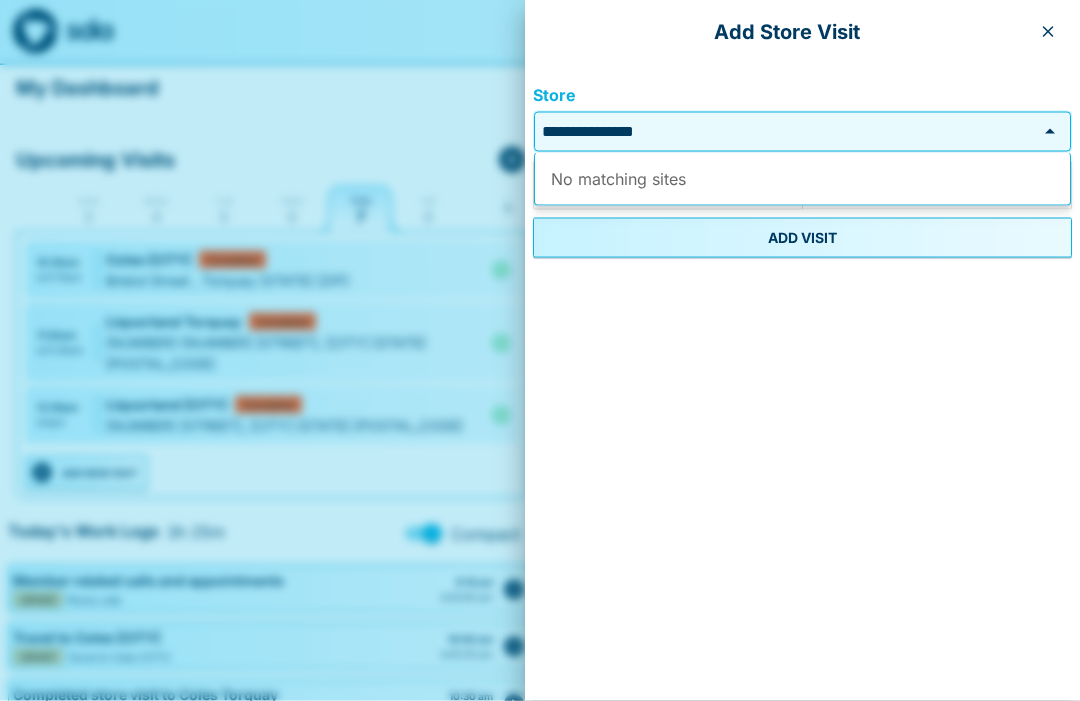 type on "**********" 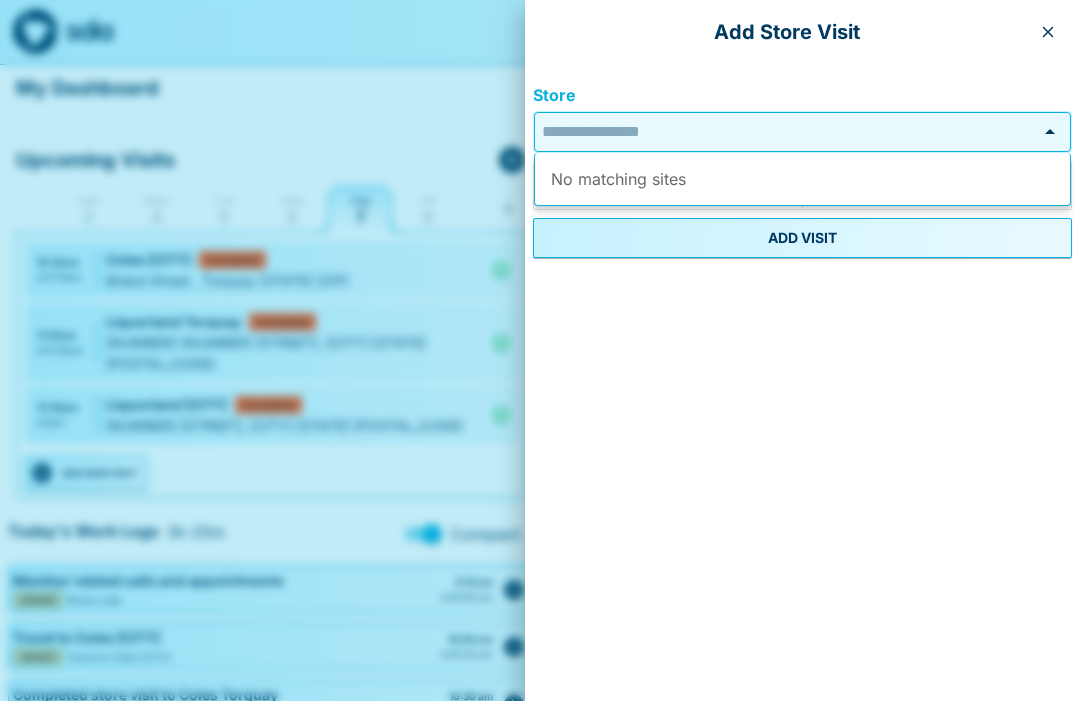 scroll, scrollTop: 1, scrollLeft: 0, axis: vertical 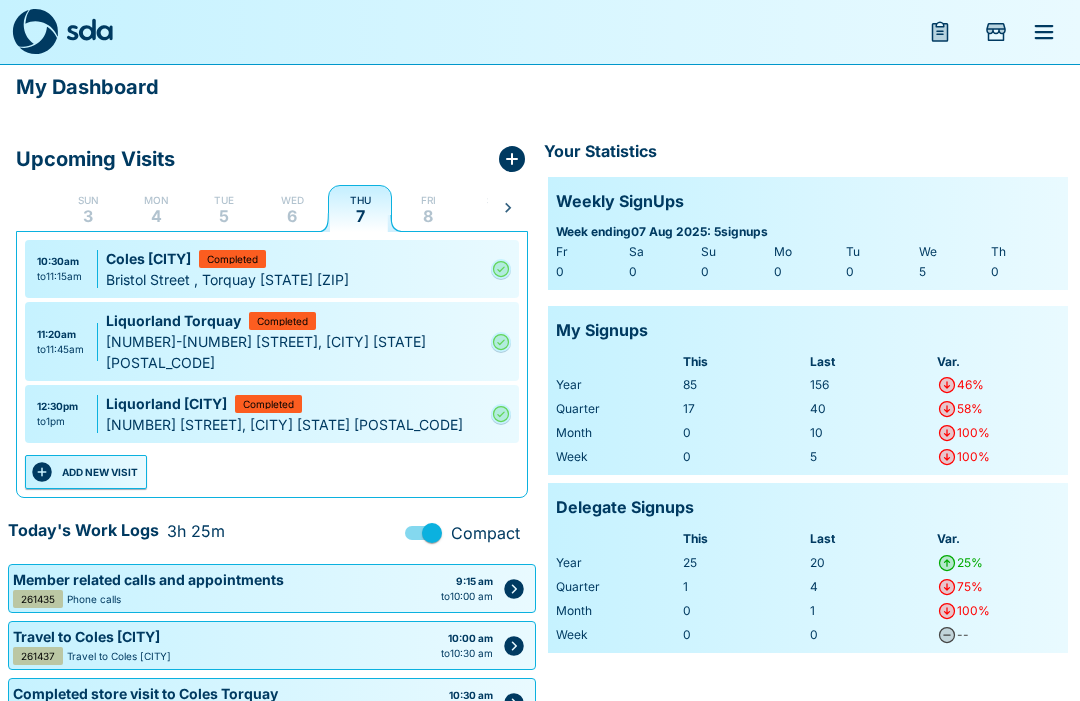 click on "ADD NEW VISIT" at bounding box center (86, 472) 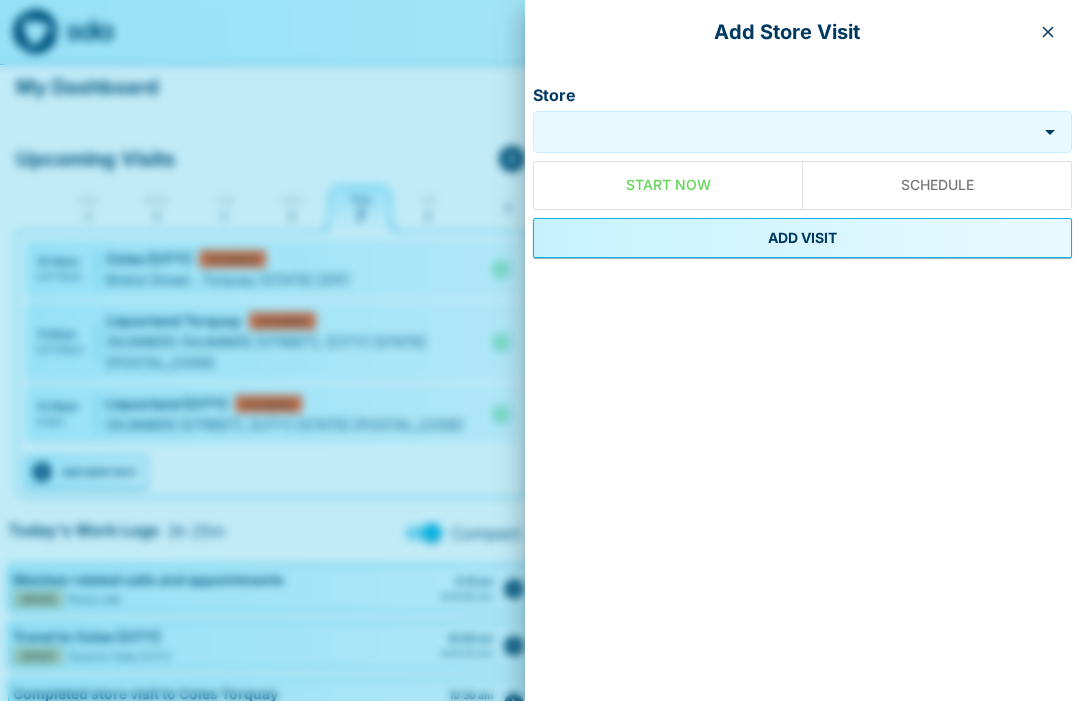 click on "Store" at bounding box center (785, 132) 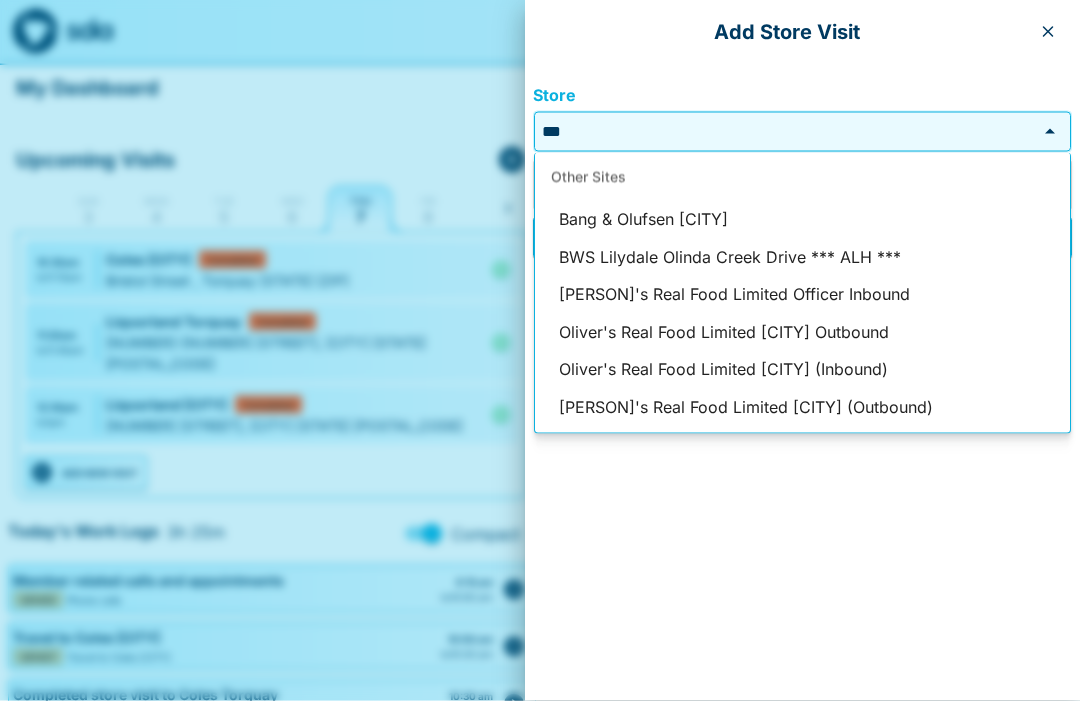 type on "*" 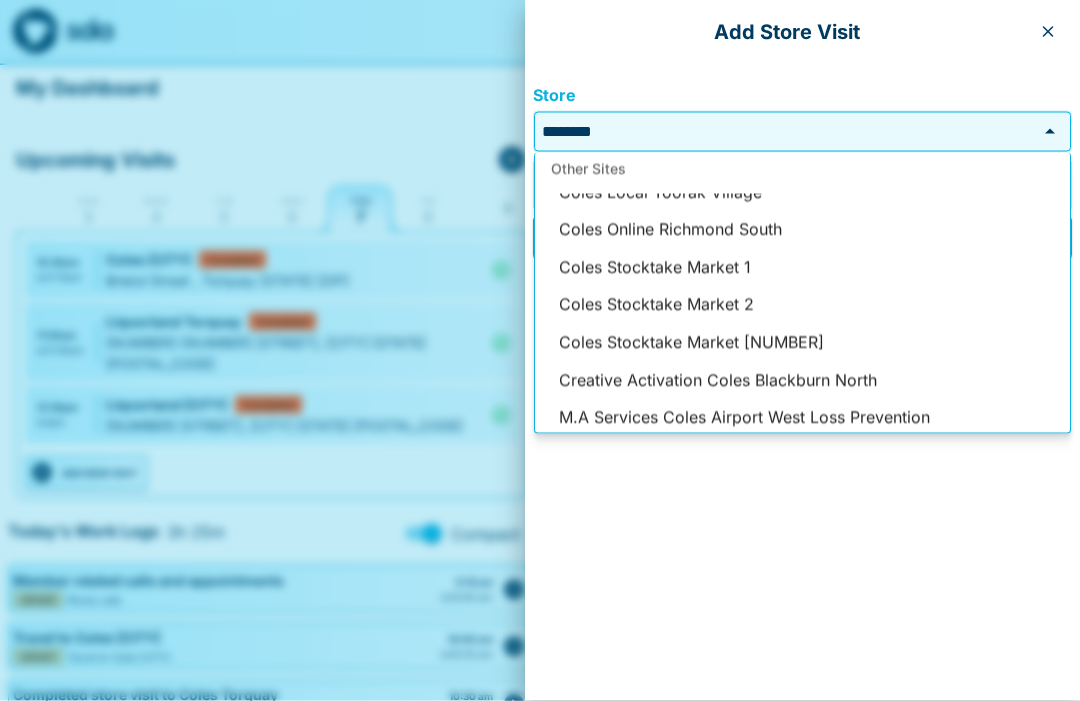 scroll, scrollTop: 0, scrollLeft: 0, axis: both 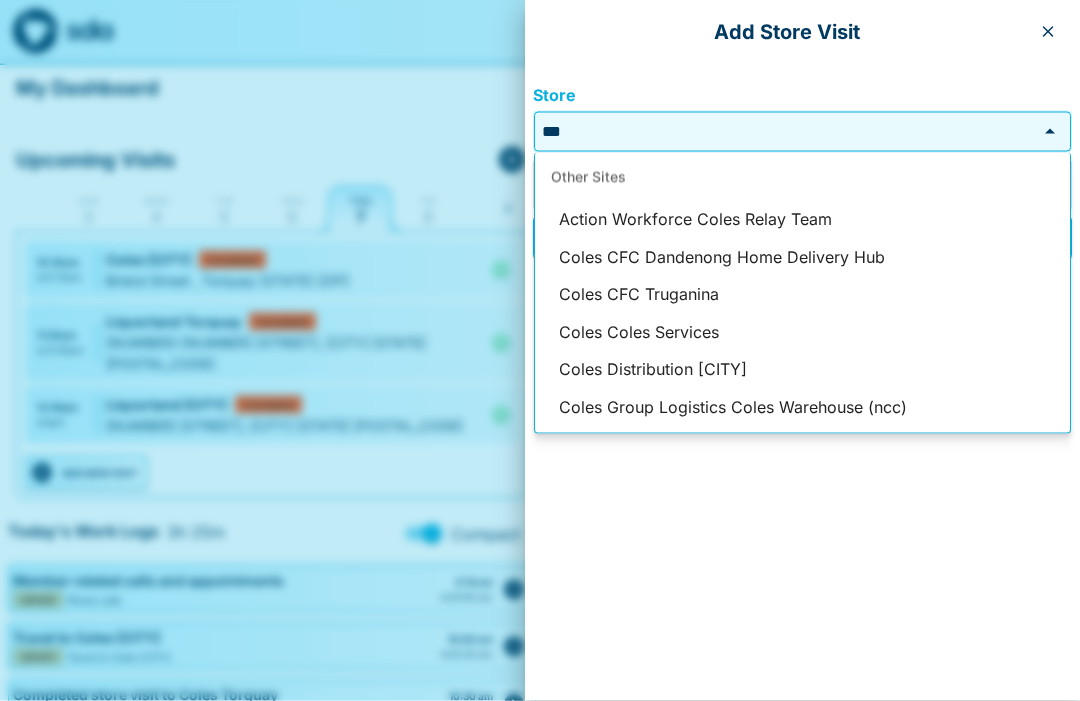 type on "*" 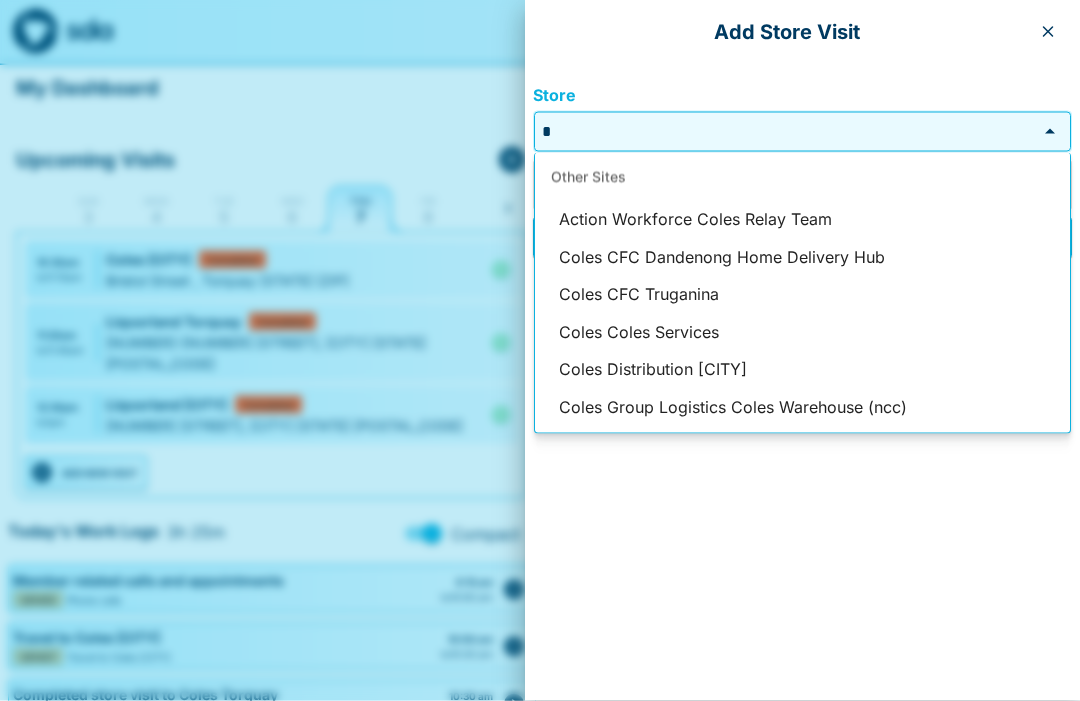 type 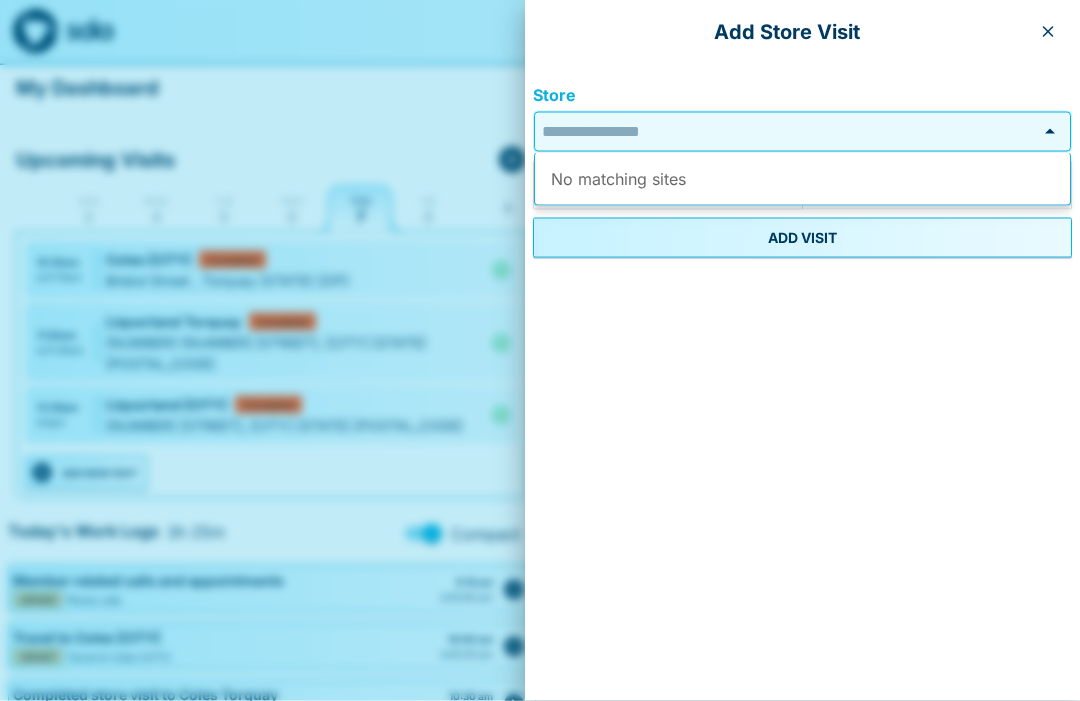 click at bounding box center [540, 350] 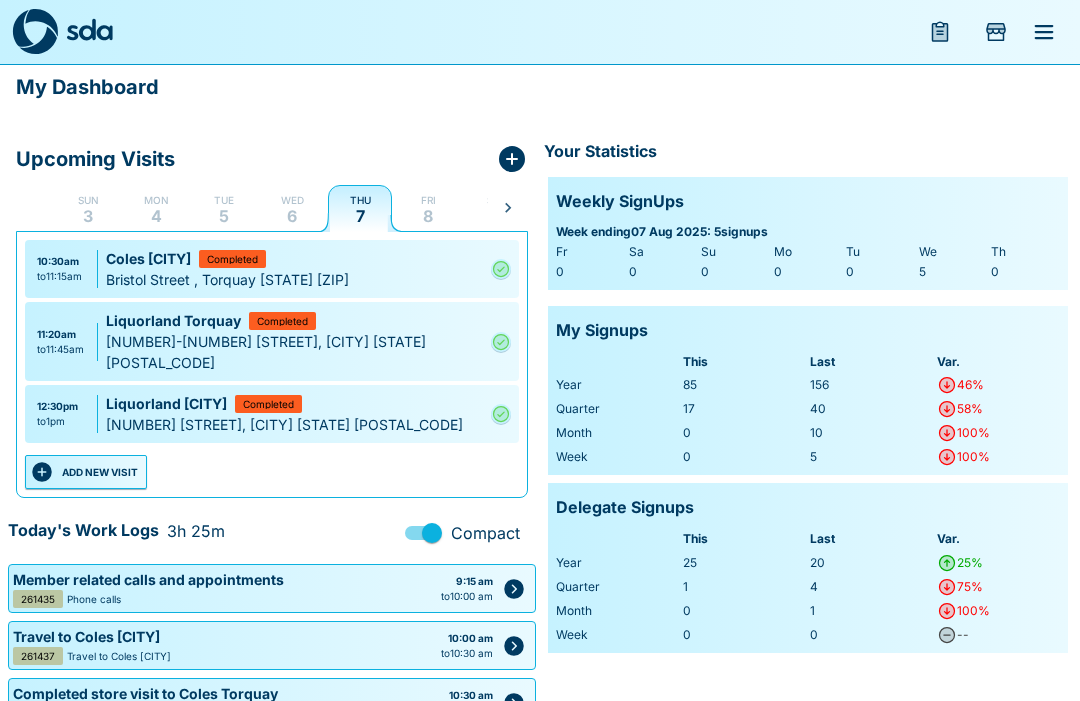 click on "ADD NEW VISIT" at bounding box center (86, 472) 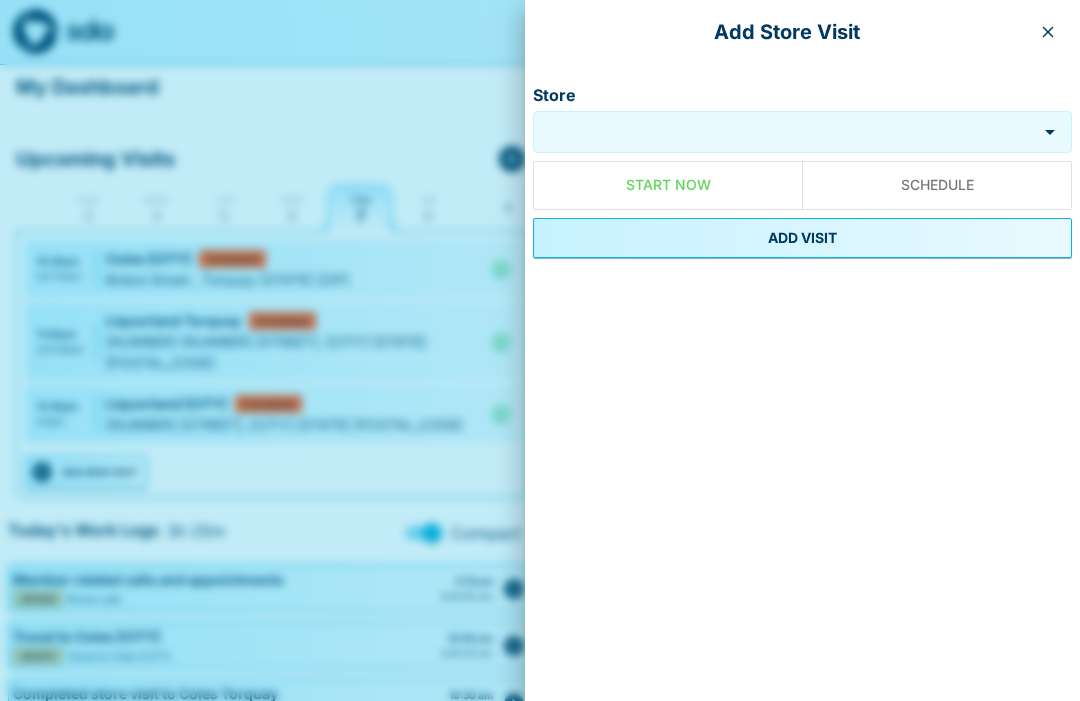 click on "Store" at bounding box center [785, 132] 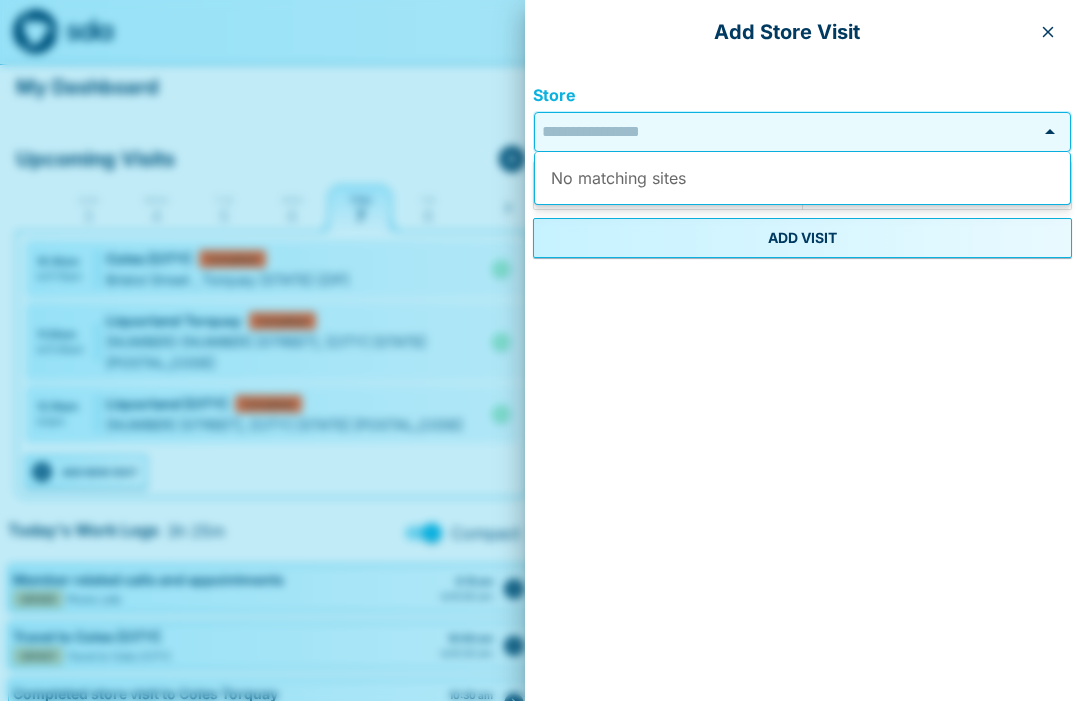 scroll, scrollTop: 0, scrollLeft: 0, axis: both 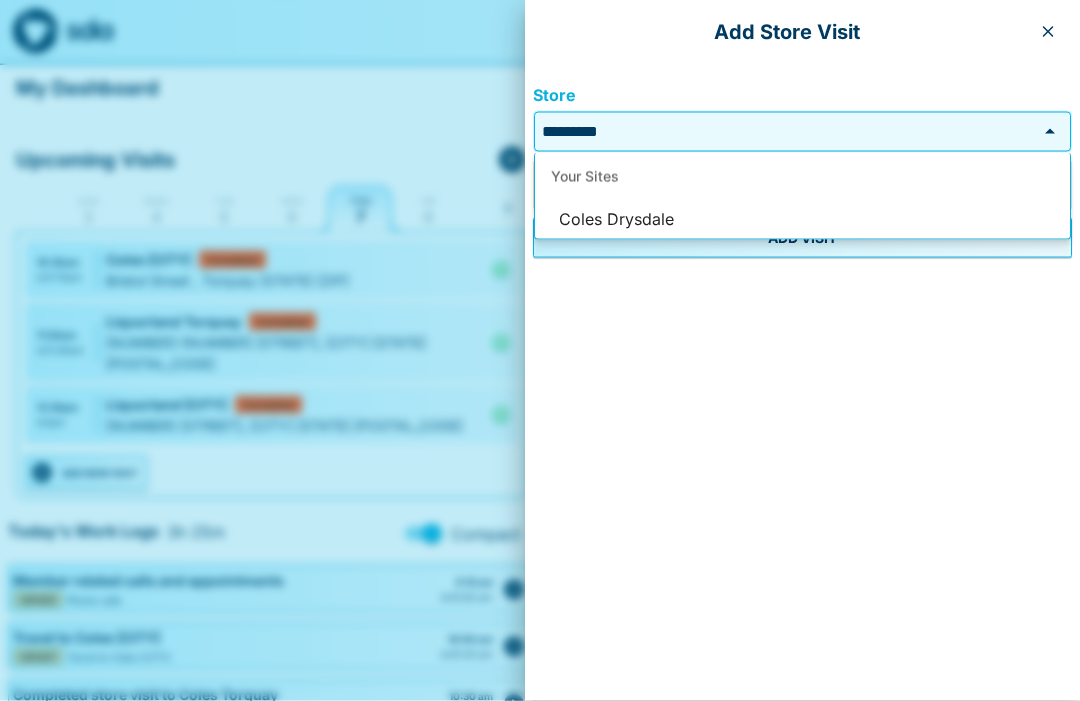 click on "Coles Drysdale" at bounding box center [802, 220] 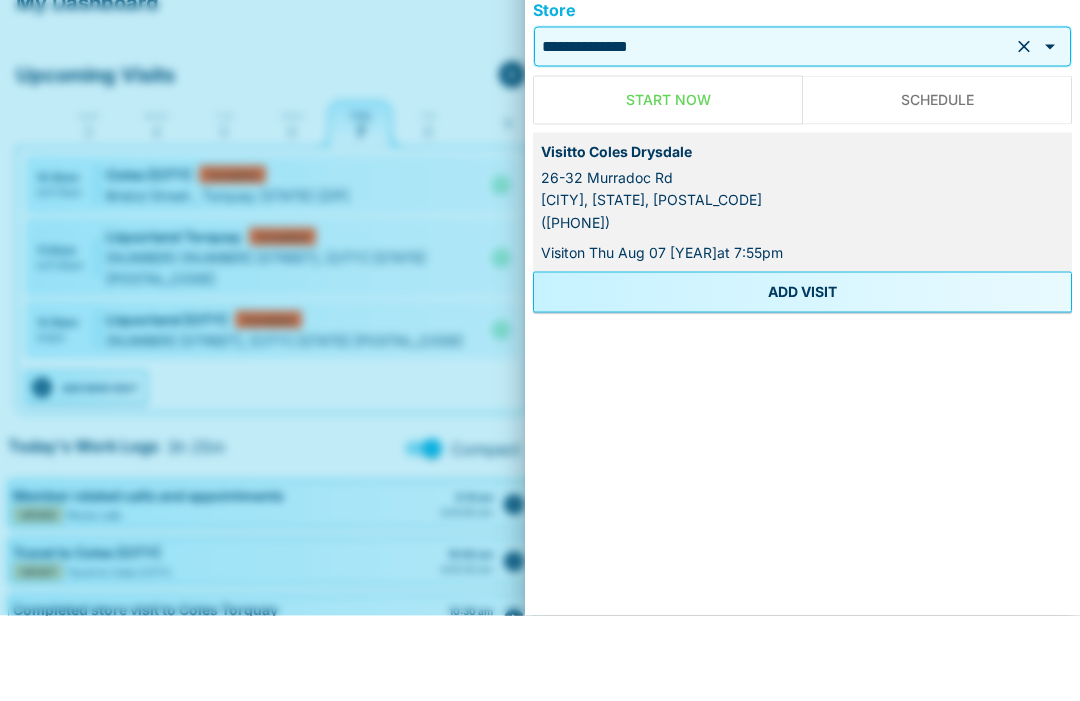 click on "ADD VISIT" at bounding box center [802, 377] 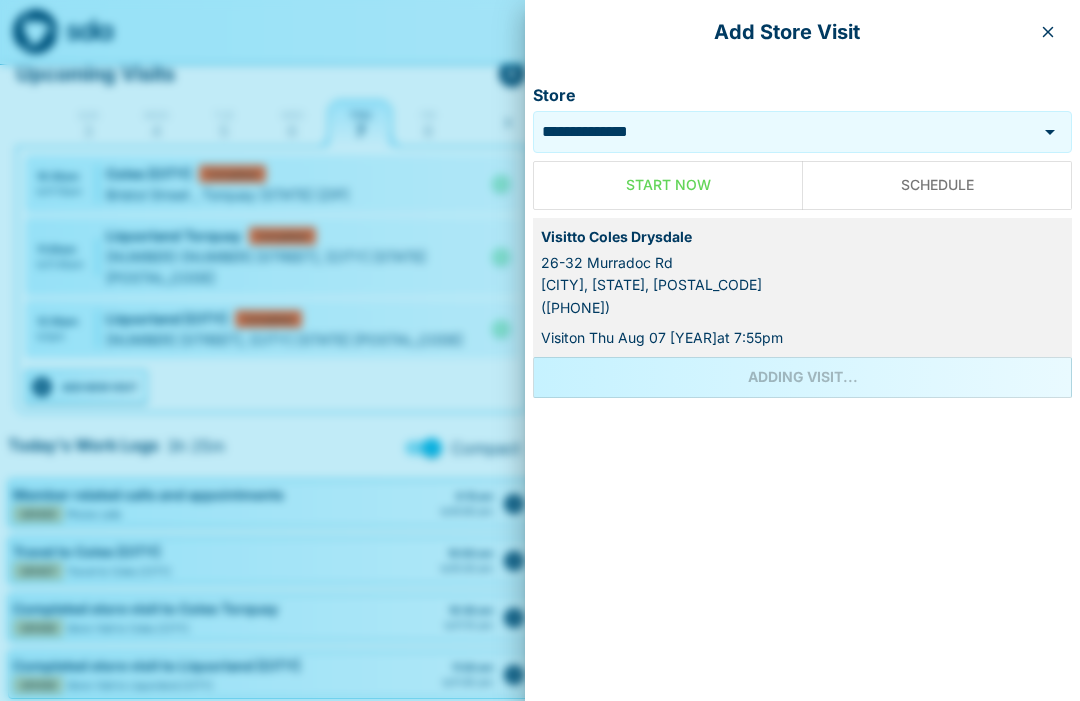 scroll, scrollTop: 0, scrollLeft: 0, axis: both 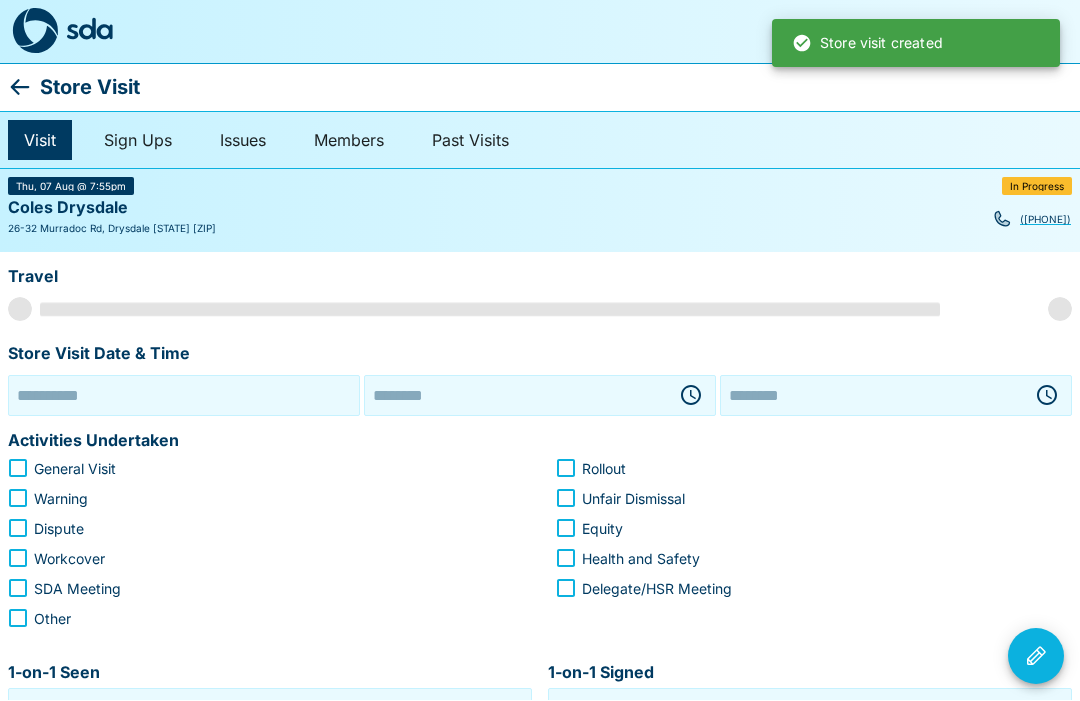 type on "**********" 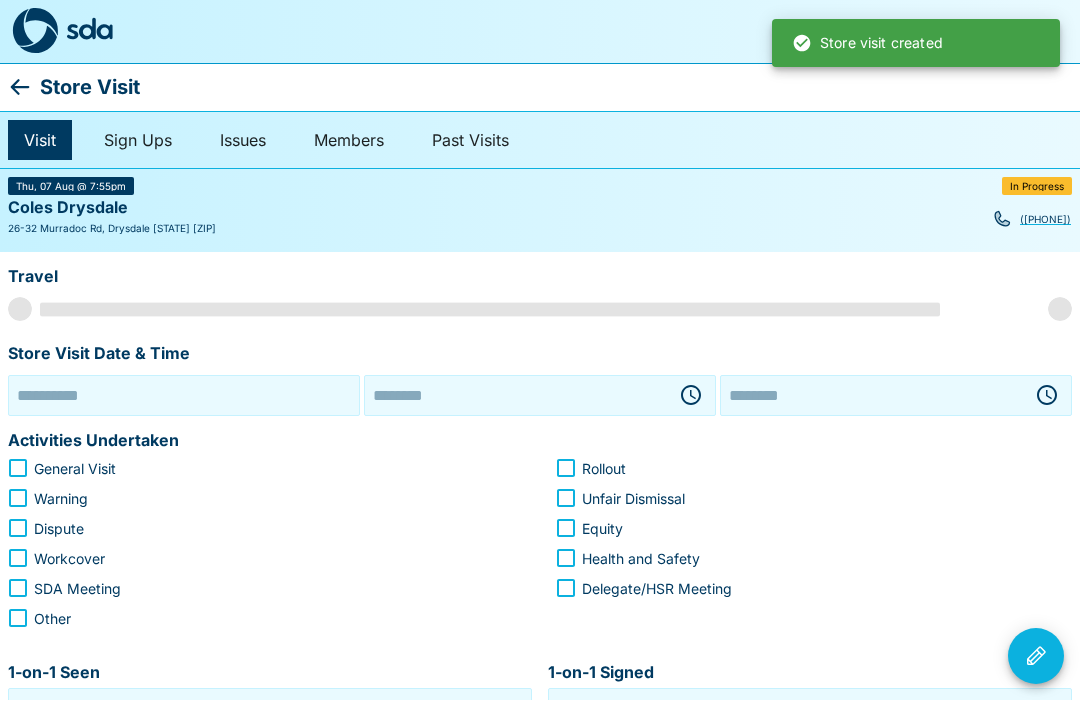 type on "********" 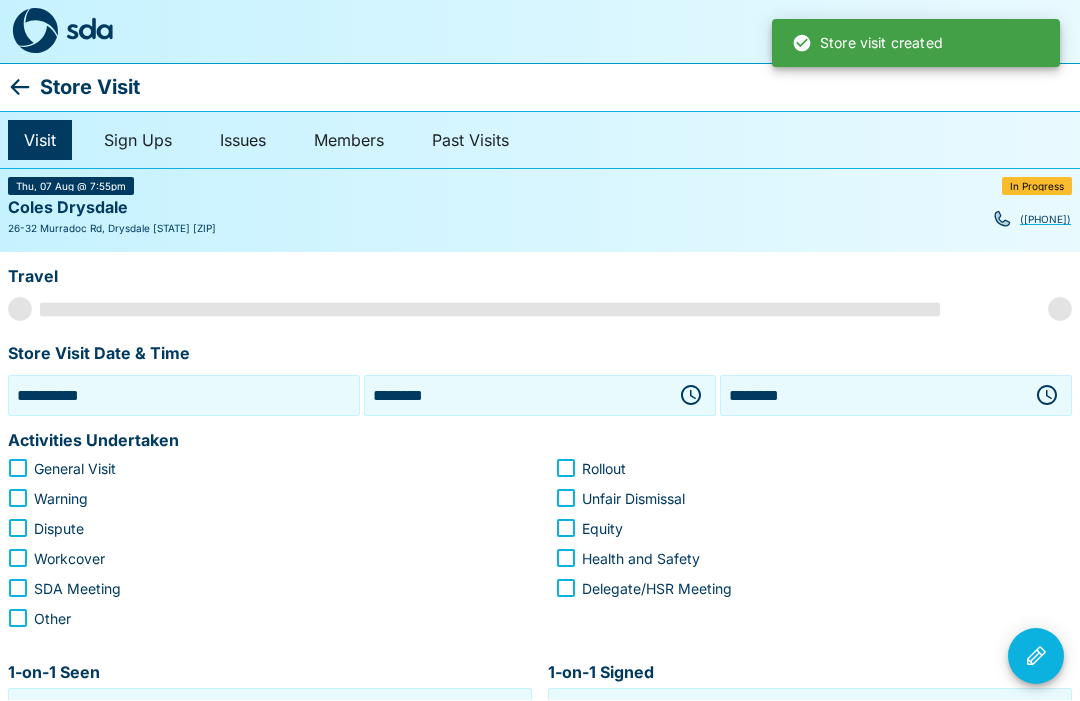 scroll, scrollTop: 1, scrollLeft: 0, axis: vertical 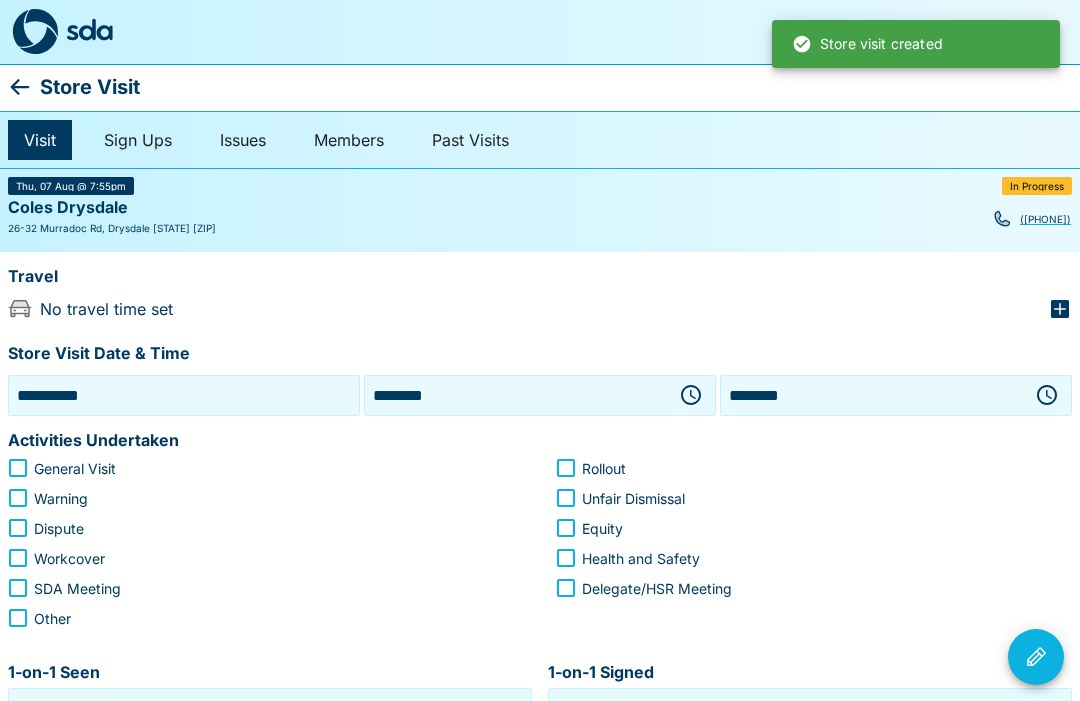click 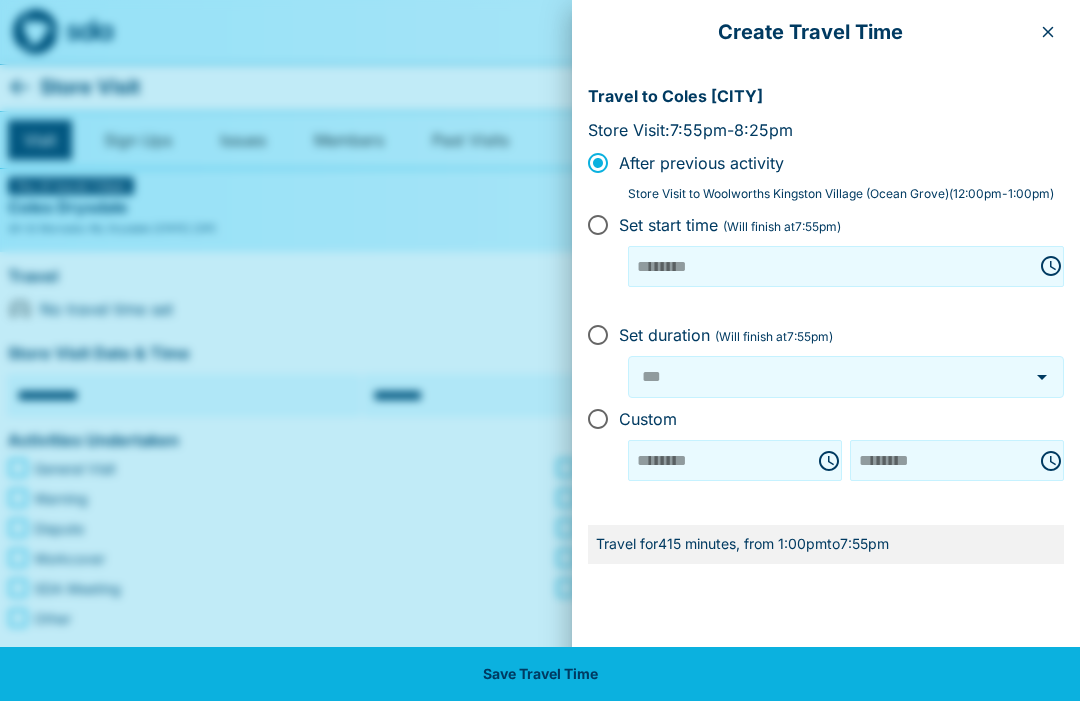 click at bounding box center [540, 350] 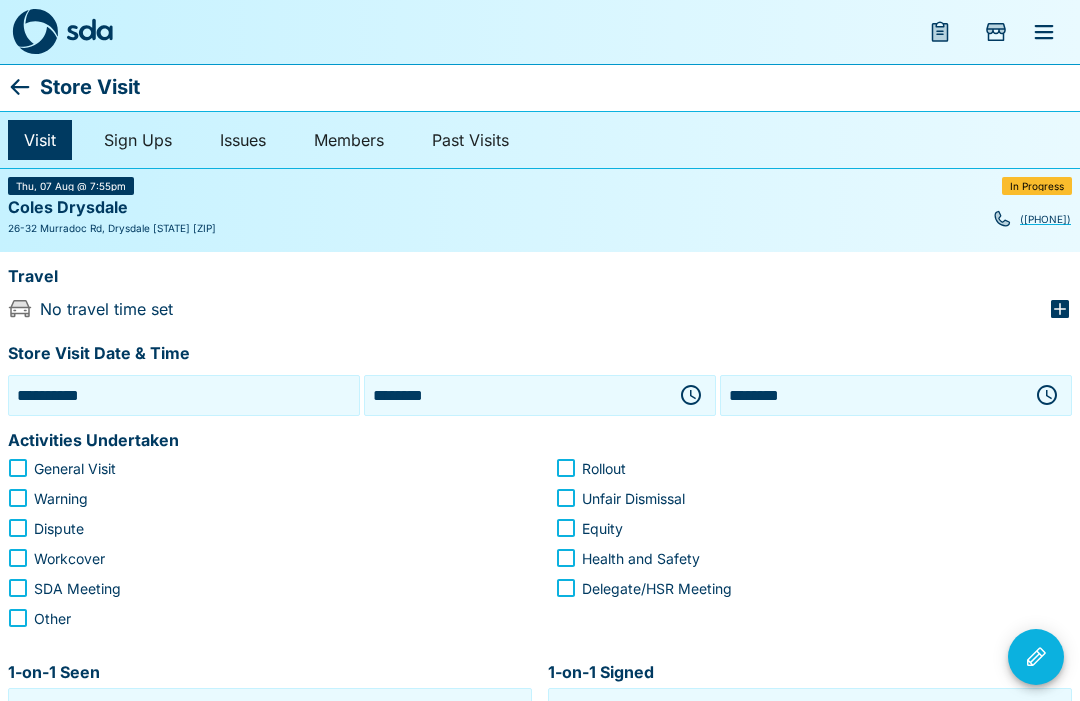 click 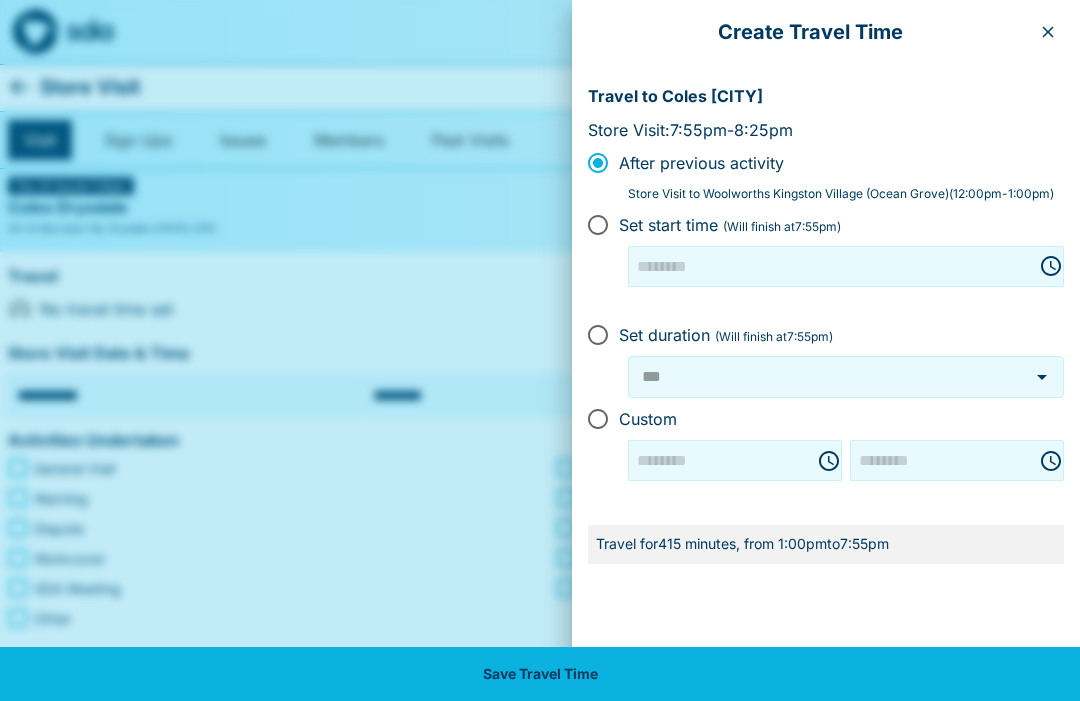 type on "********" 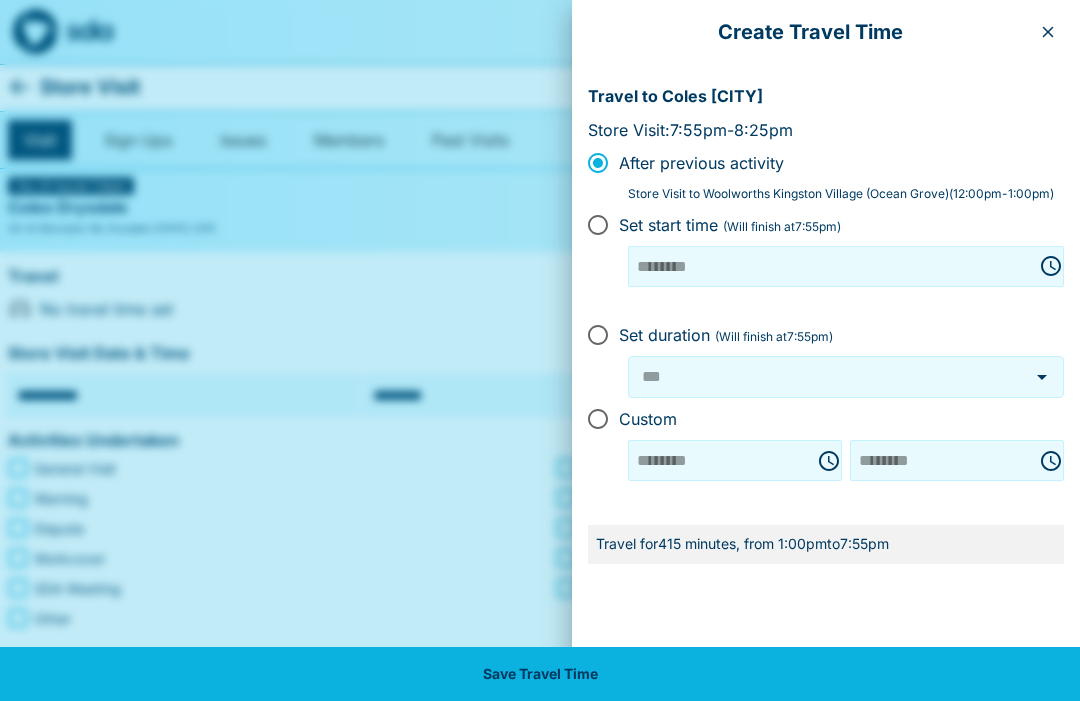 click at bounding box center [540, 350] 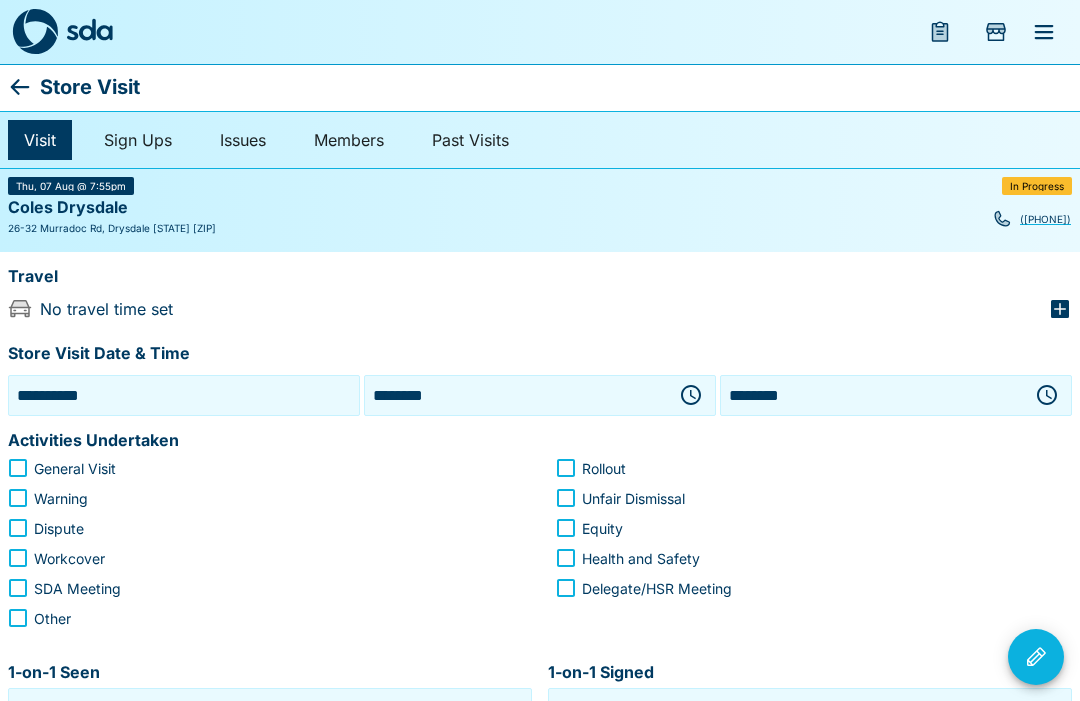 click 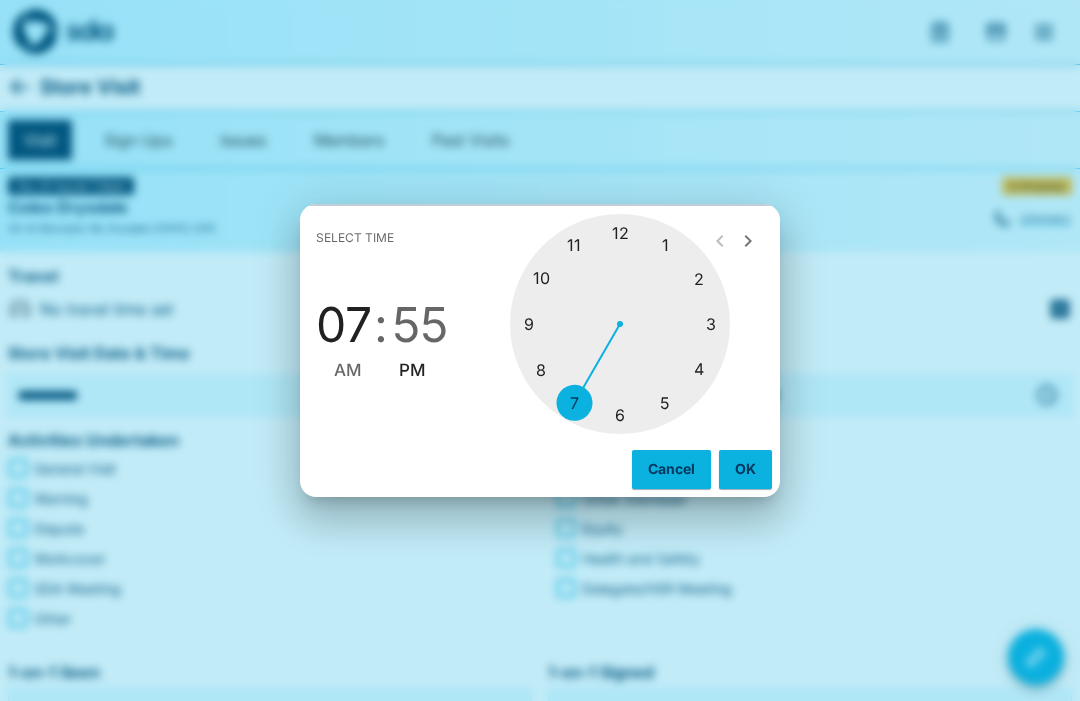 click at bounding box center (620, 324) 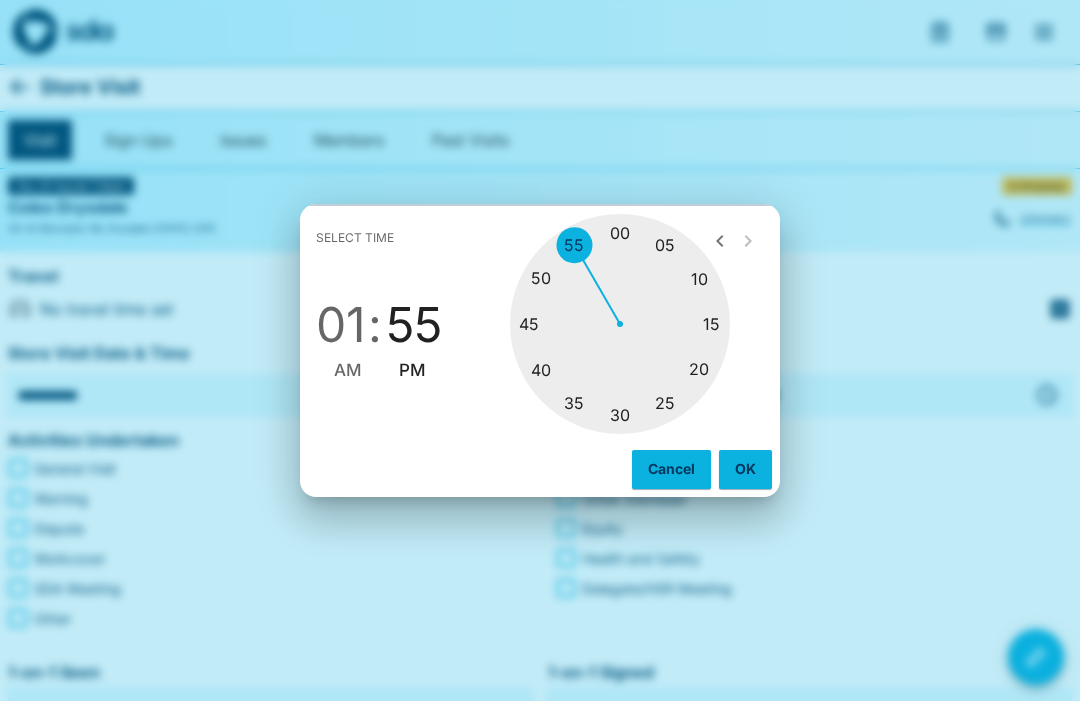 click at bounding box center [620, 324] 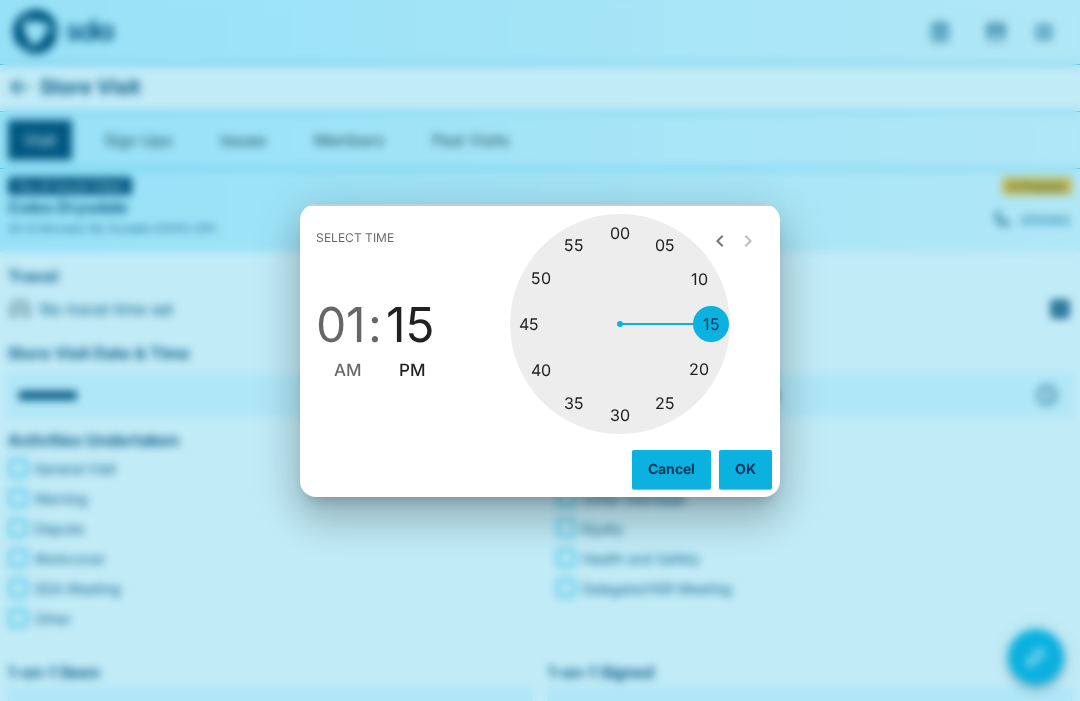 click on "OK" at bounding box center [745, 469] 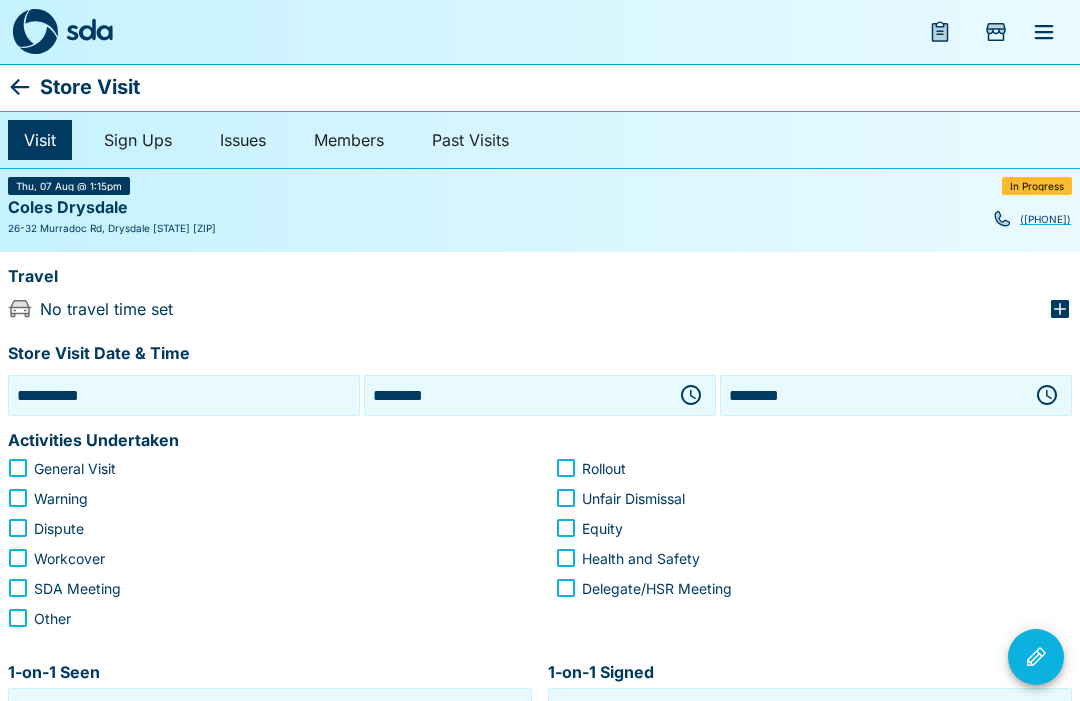 click 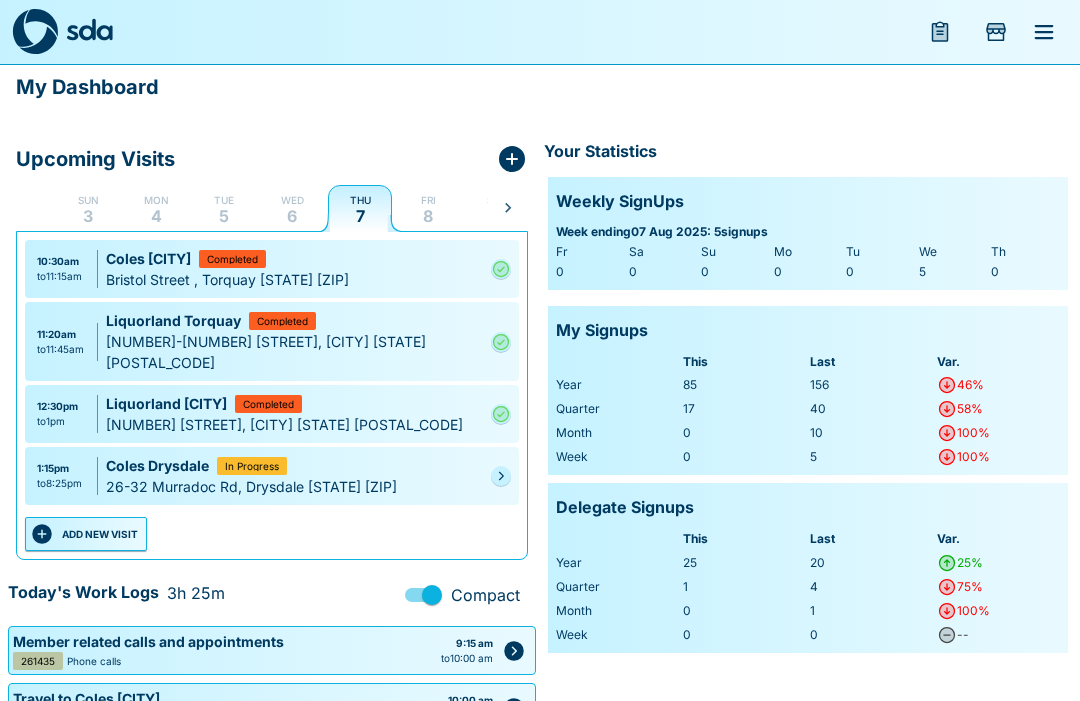 click at bounding box center [501, 476] 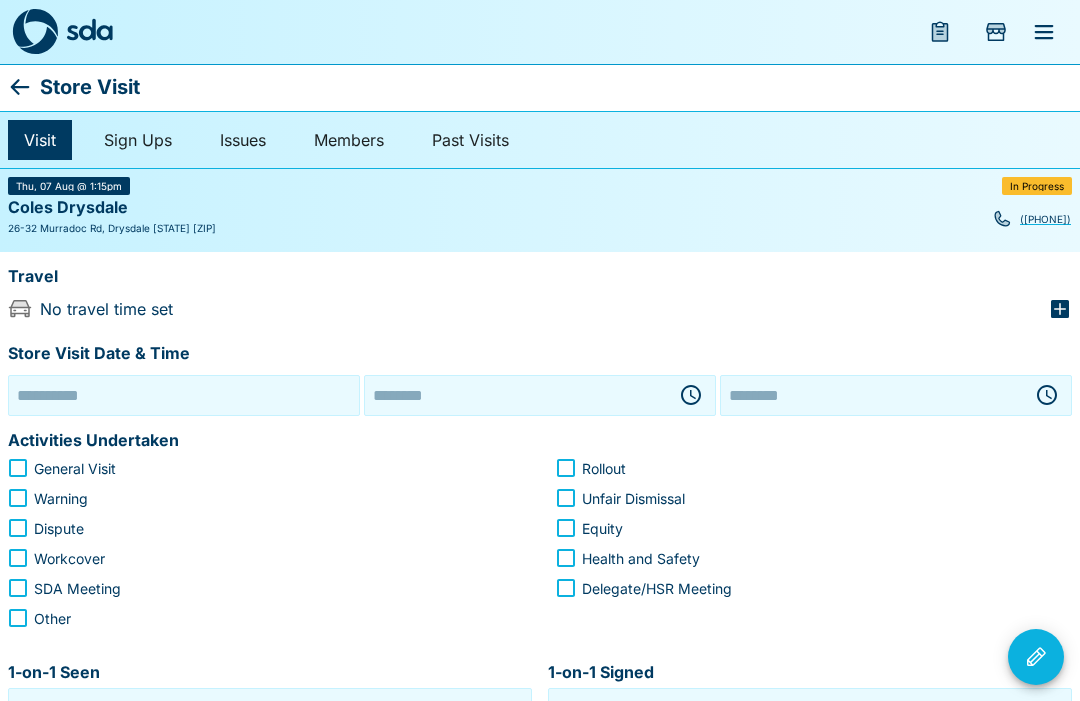 type on "**********" 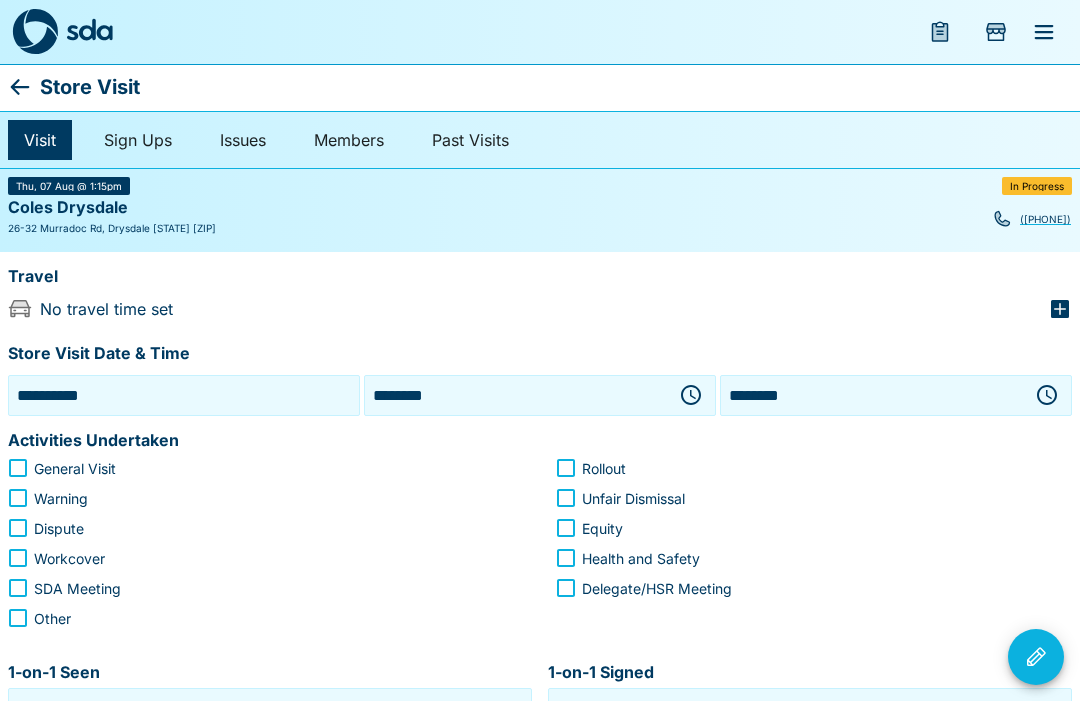 click 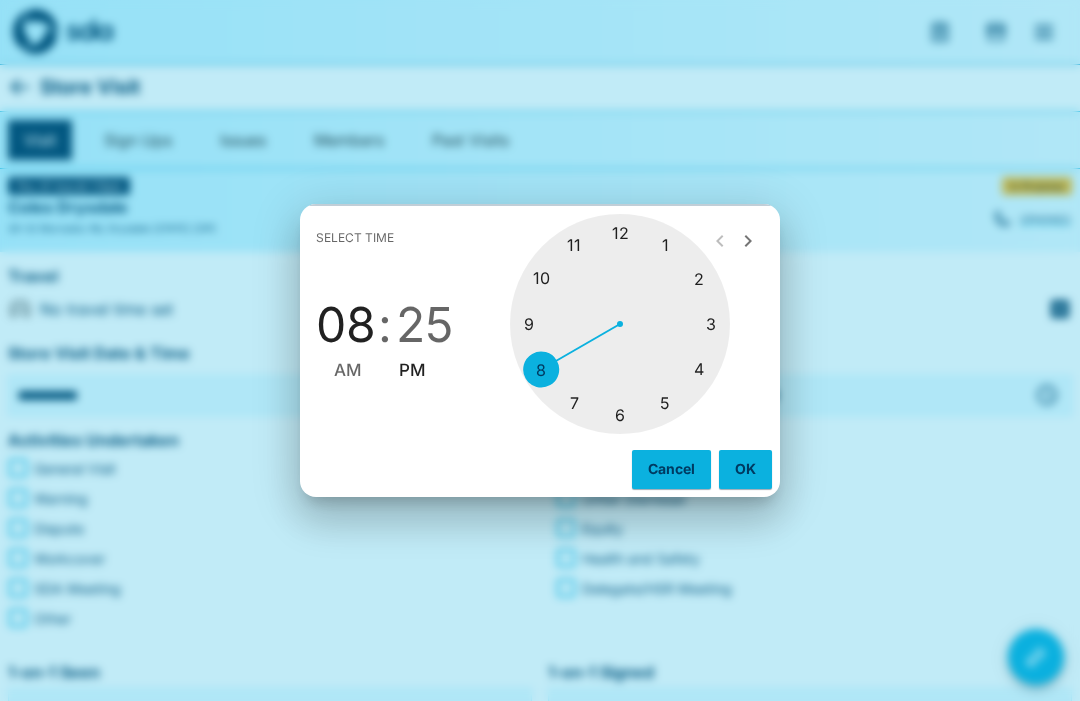 click at bounding box center [620, 324] 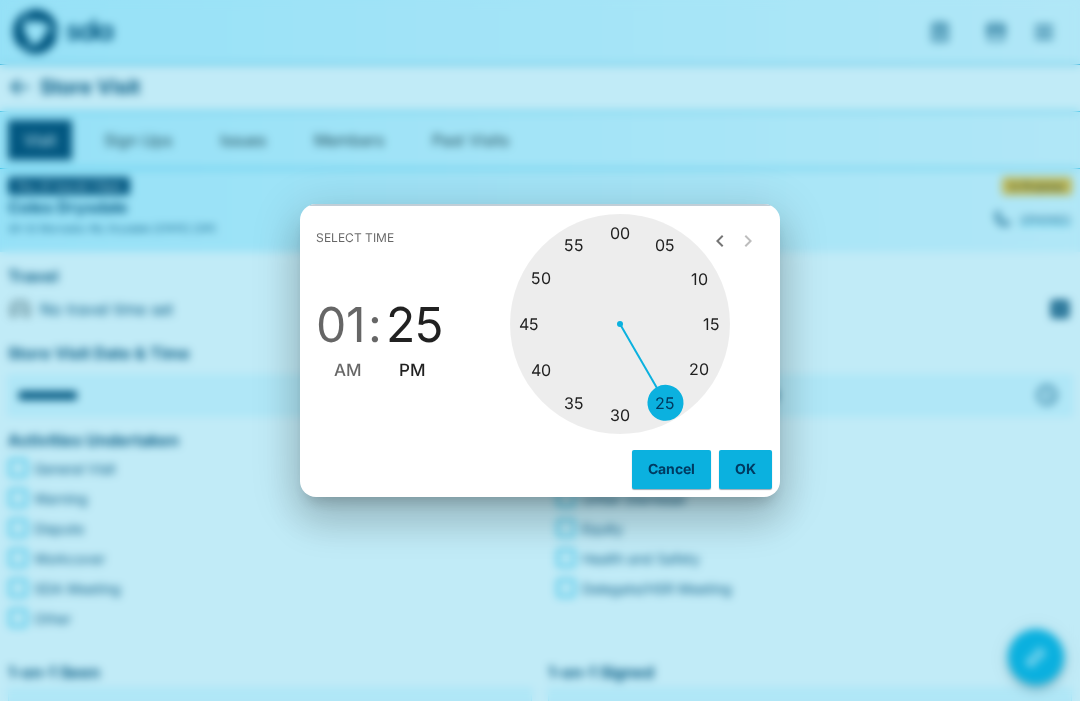 click at bounding box center (620, 324) 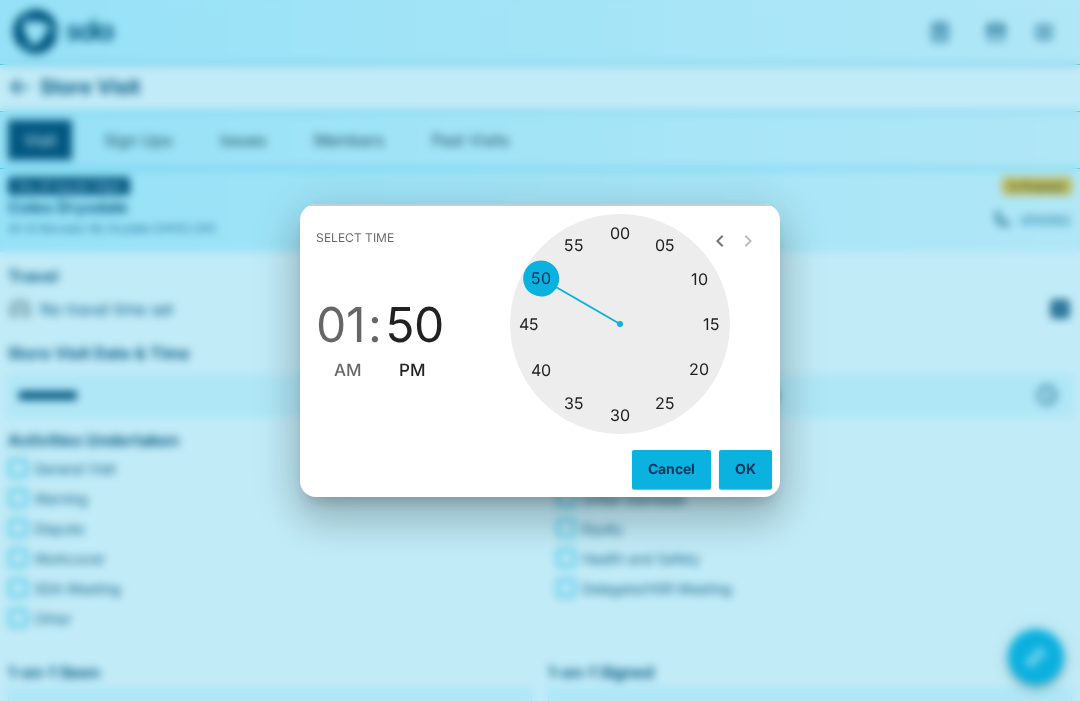 type on "********" 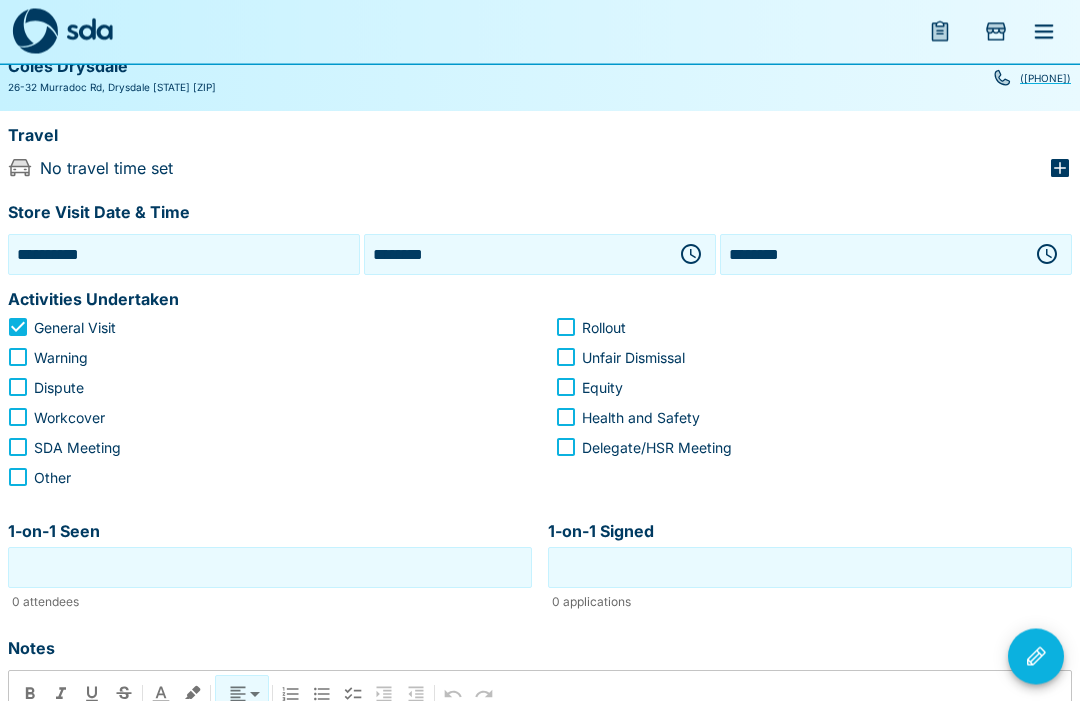 click on "1-on-1 Seen" at bounding box center (270, 568) 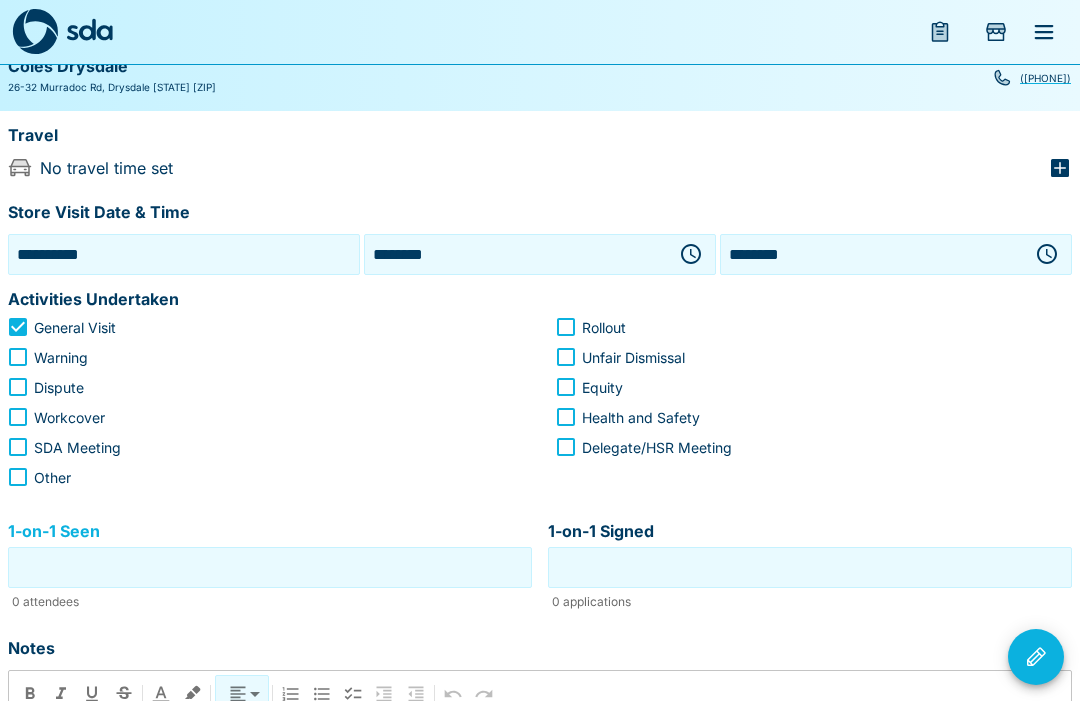 scroll, scrollTop: 146, scrollLeft: 0, axis: vertical 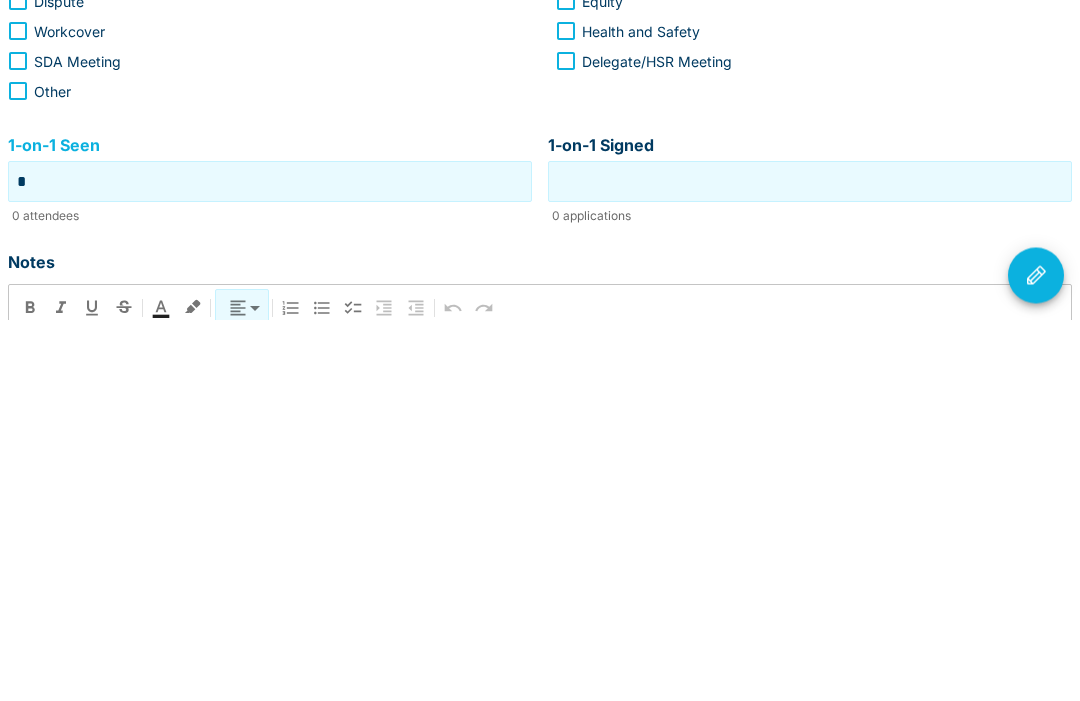 type on "*" 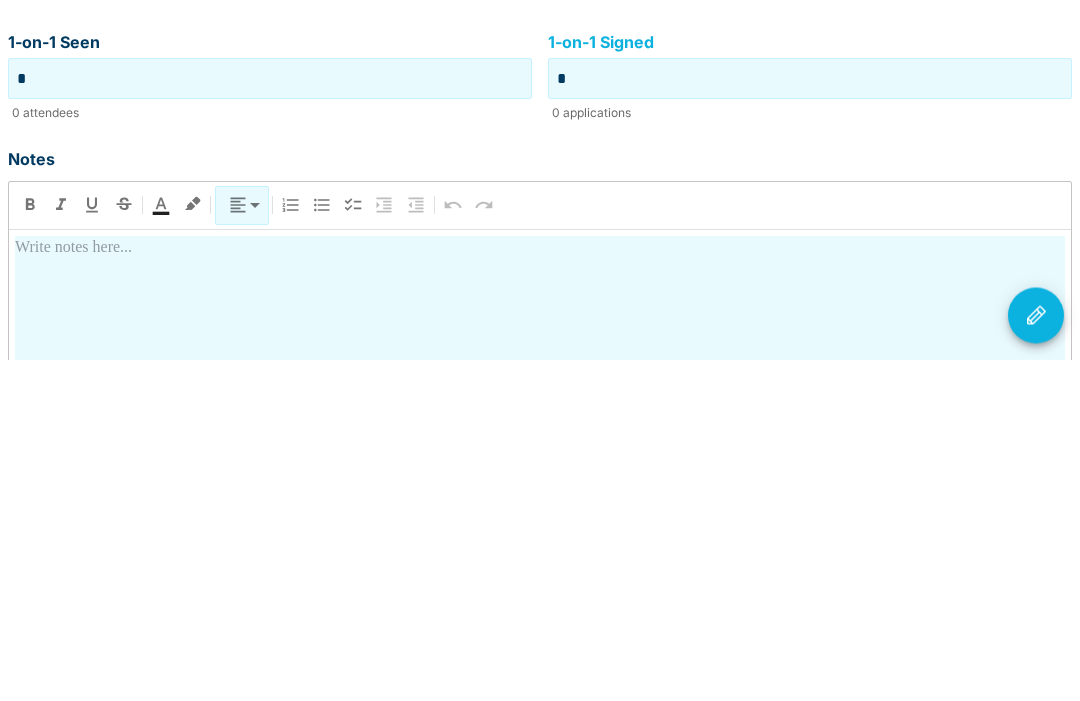 scroll, scrollTop: 290, scrollLeft: 0, axis: vertical 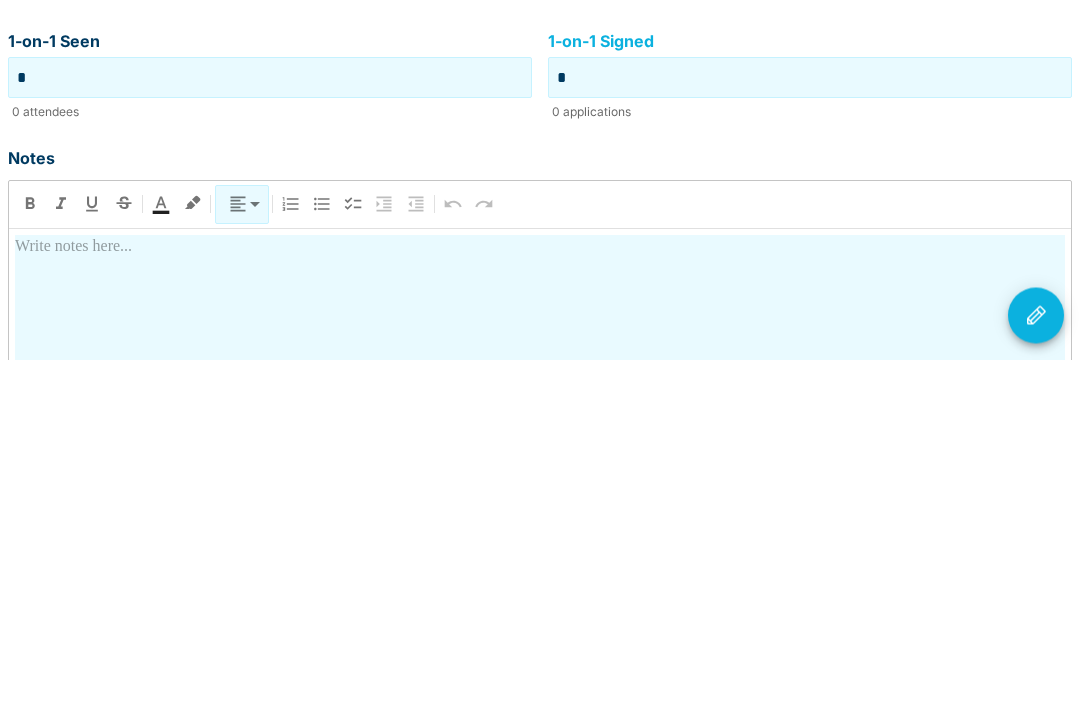 type on "*" 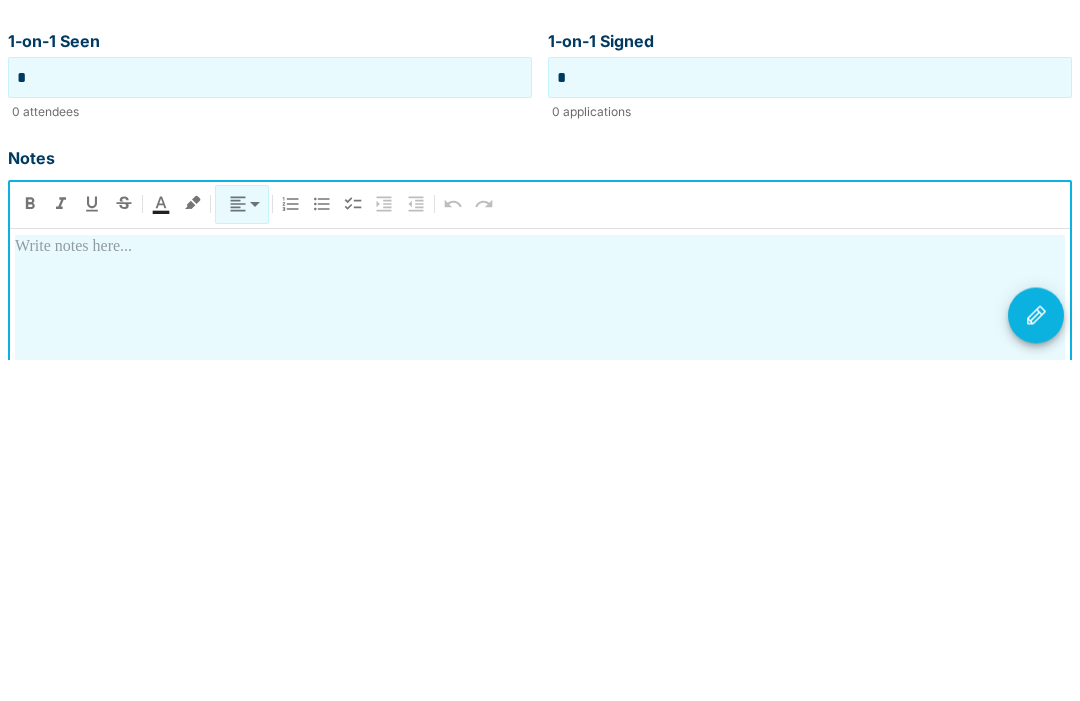 type 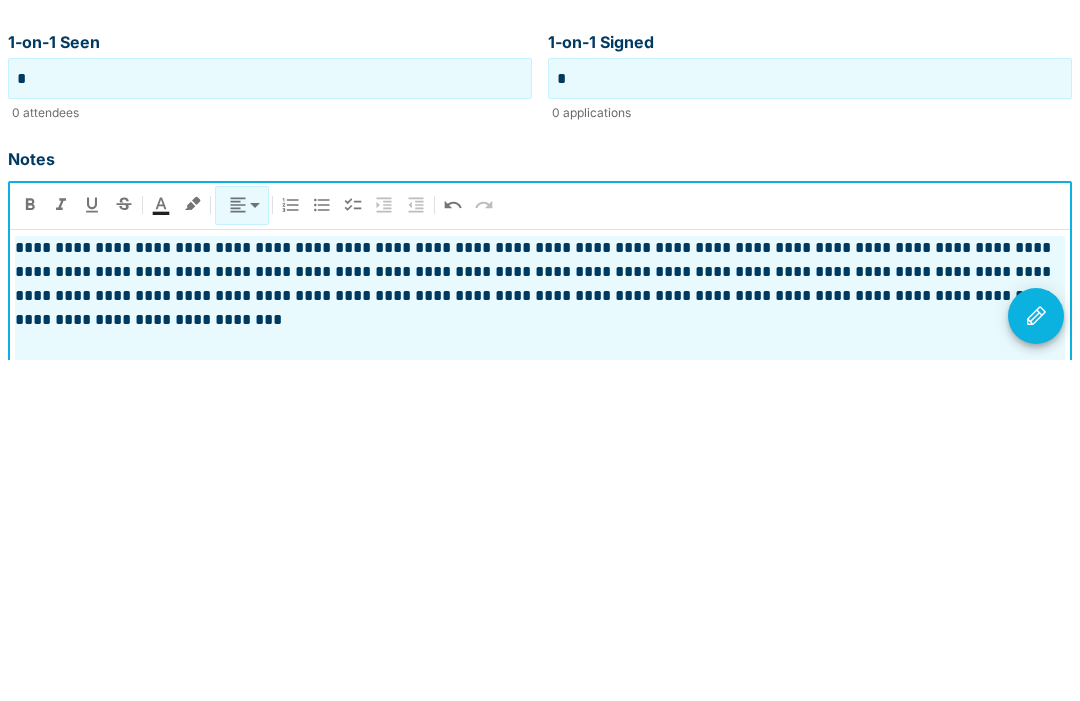 click 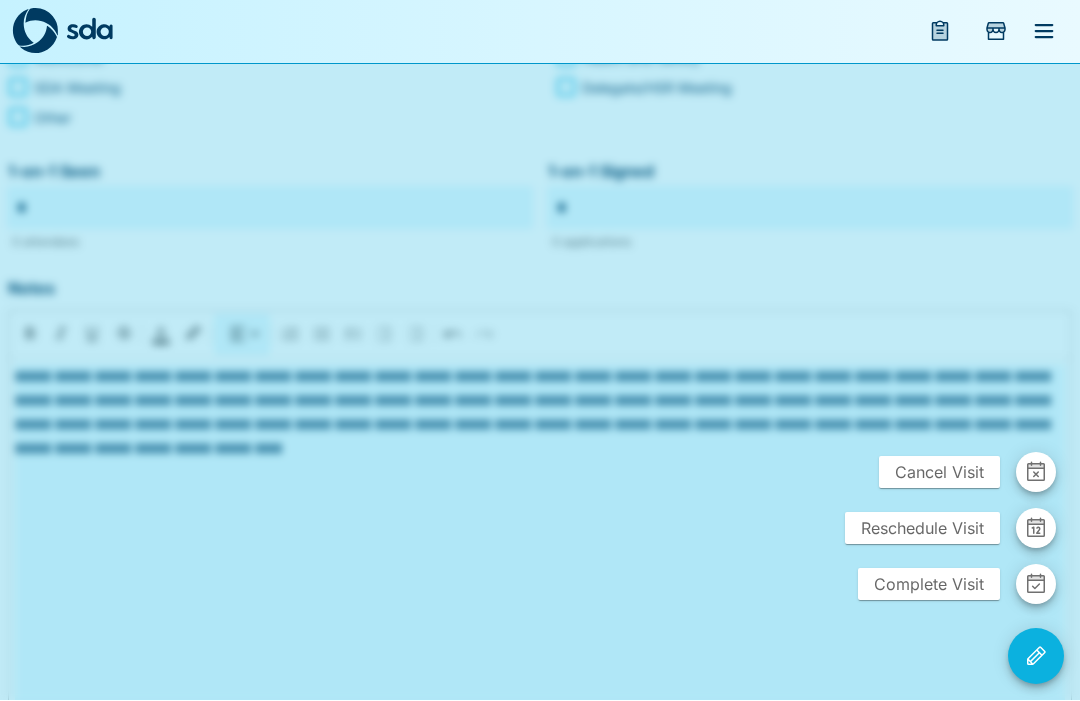 click on "Complete Visit" at bounding box center [929, 585] 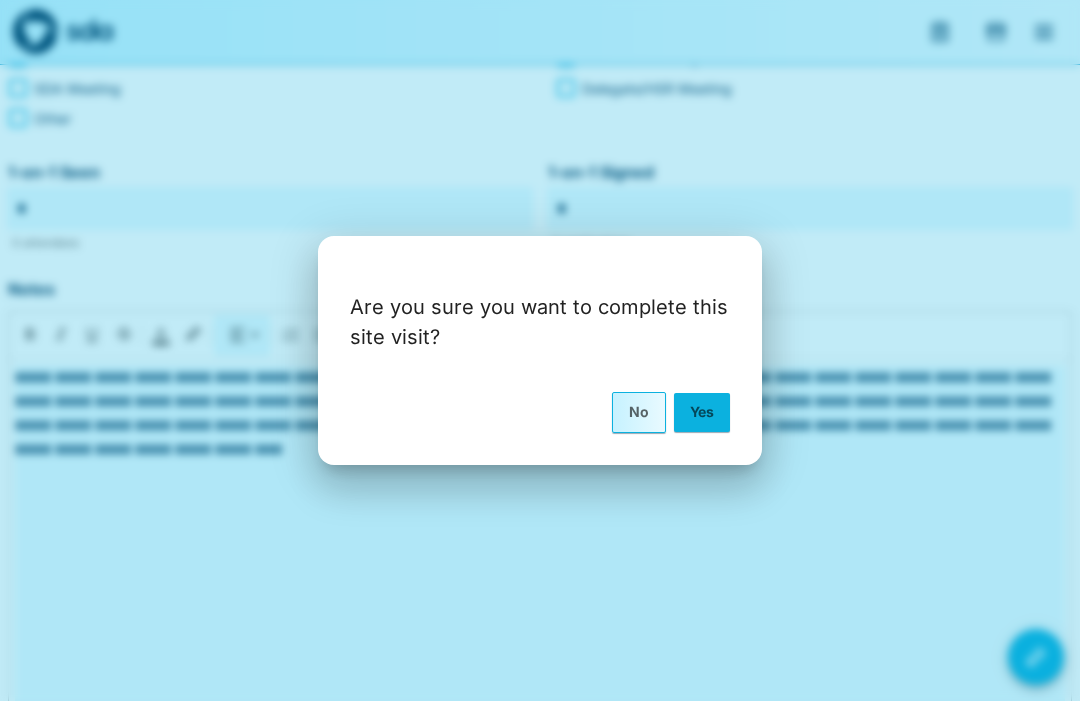 click on "Yes" at bounding box center (702, 412) 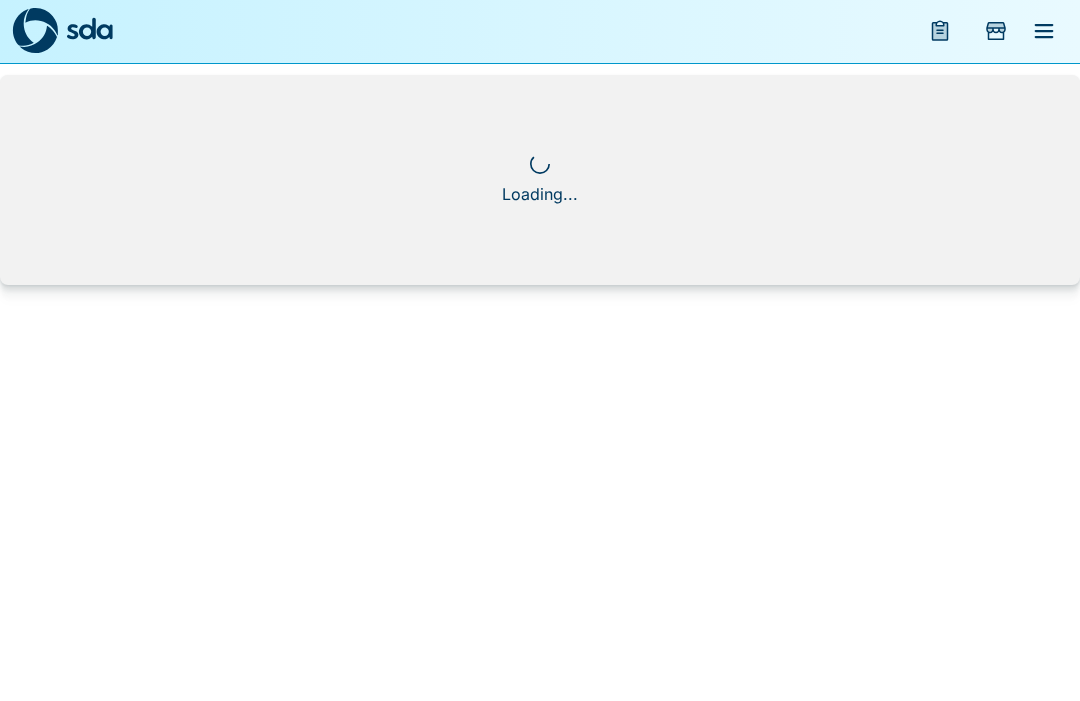 scroll, scrollTop: 1, scrollLeft: 0, axis: vertical 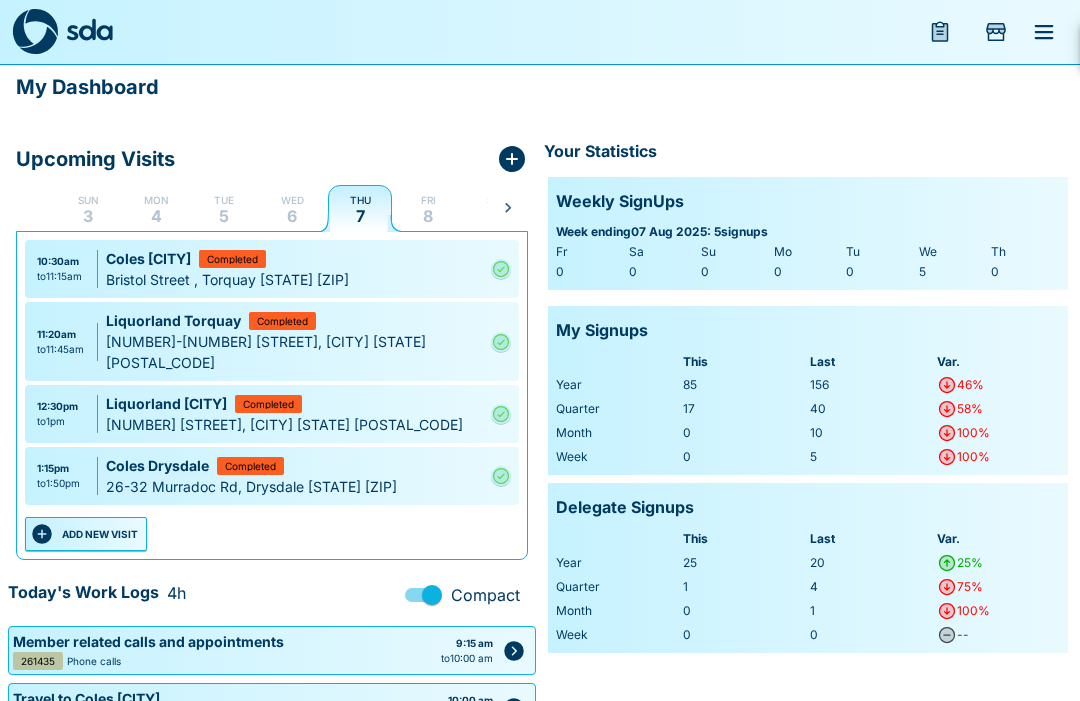 click on "ADD NEW VISIT" at bounding box center (86, 534) 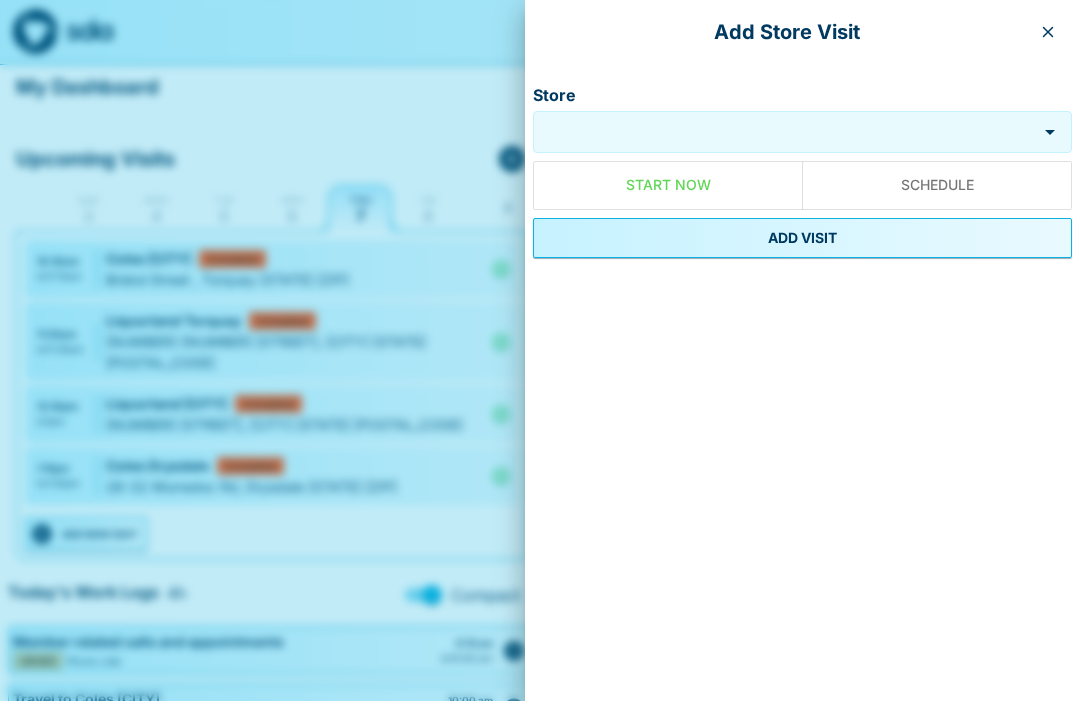 click at bounding box center [1048, 32] 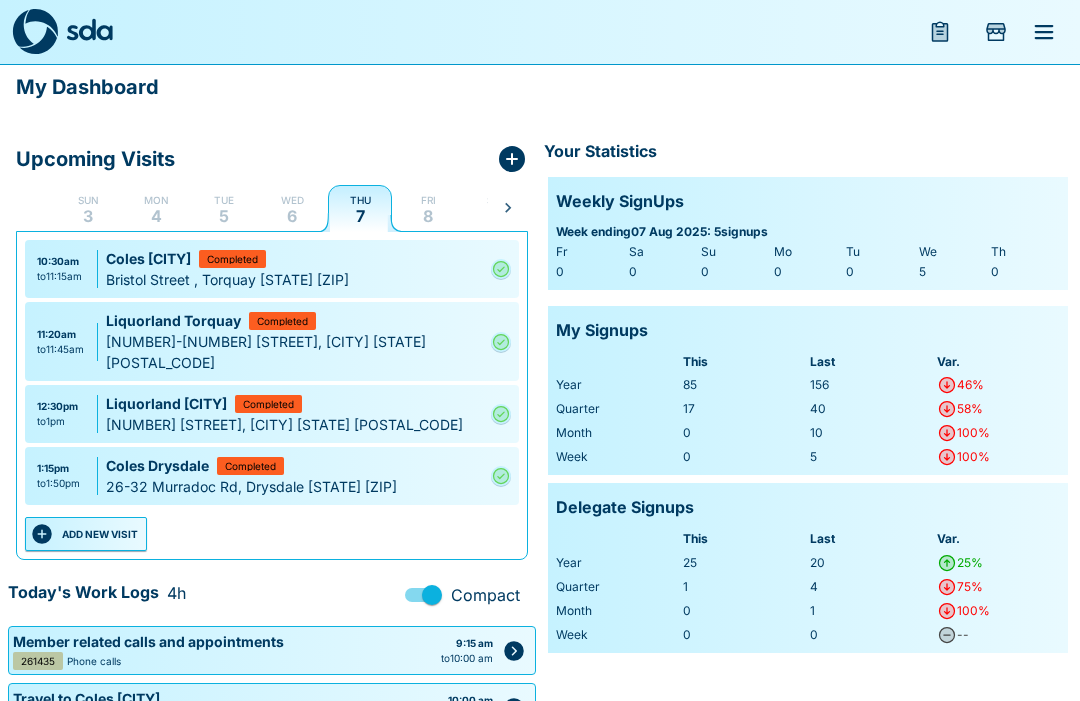click 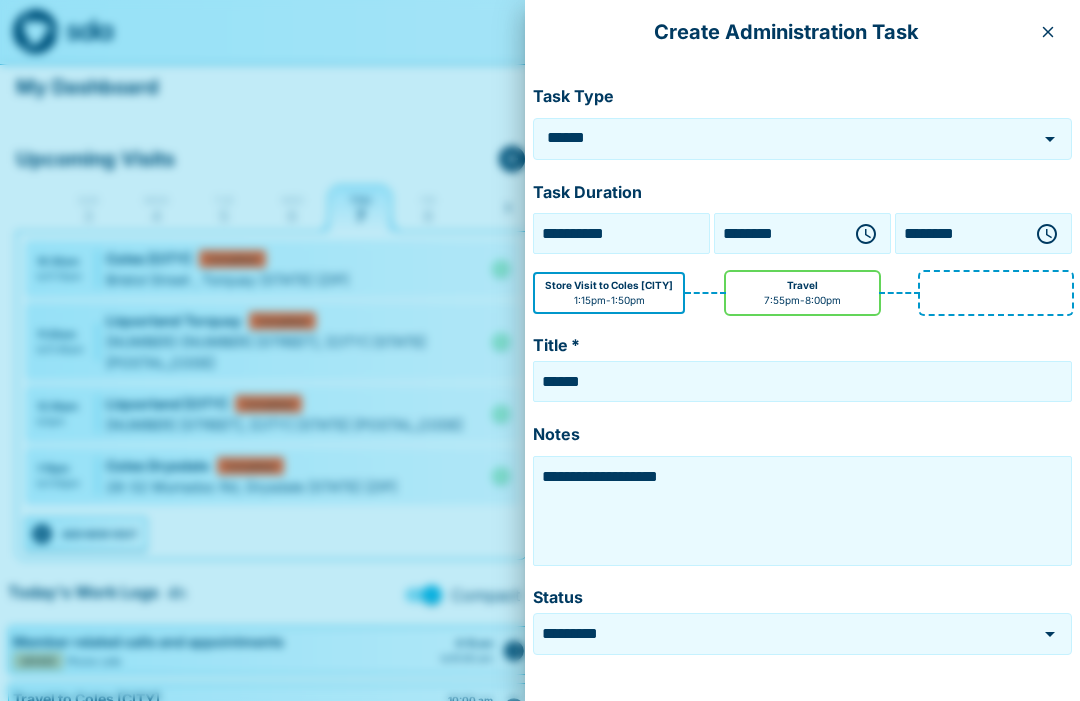 click at bounding box center [1050, 139] 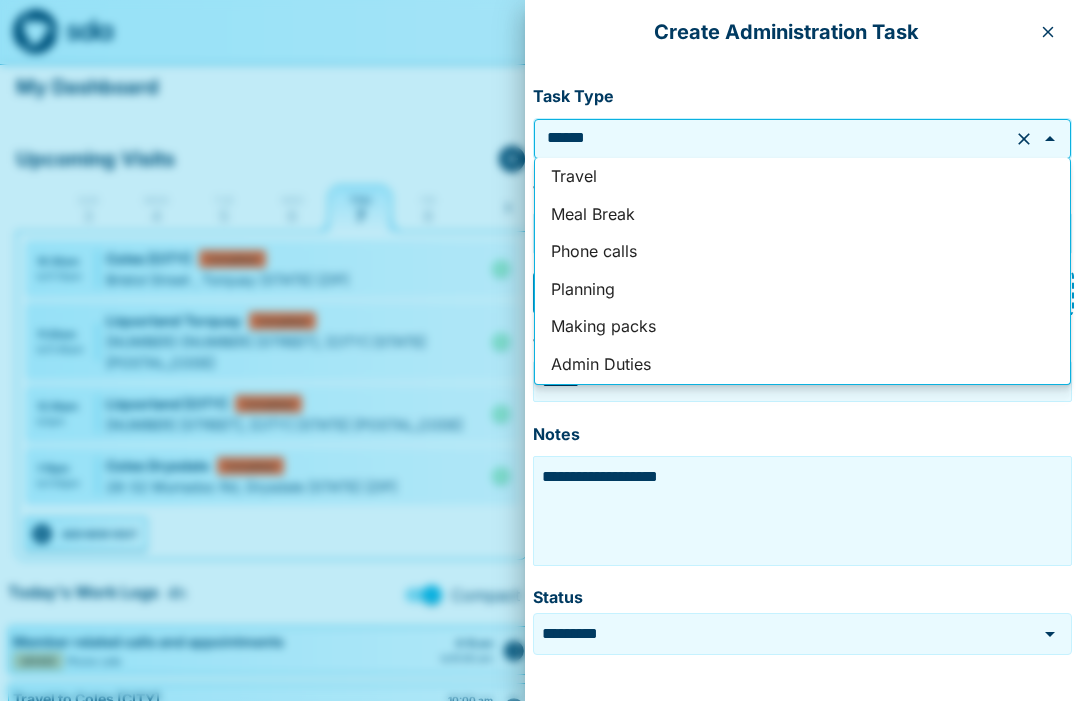 scroll, scrollTop: 0, scrollLeft: 0, axis: both 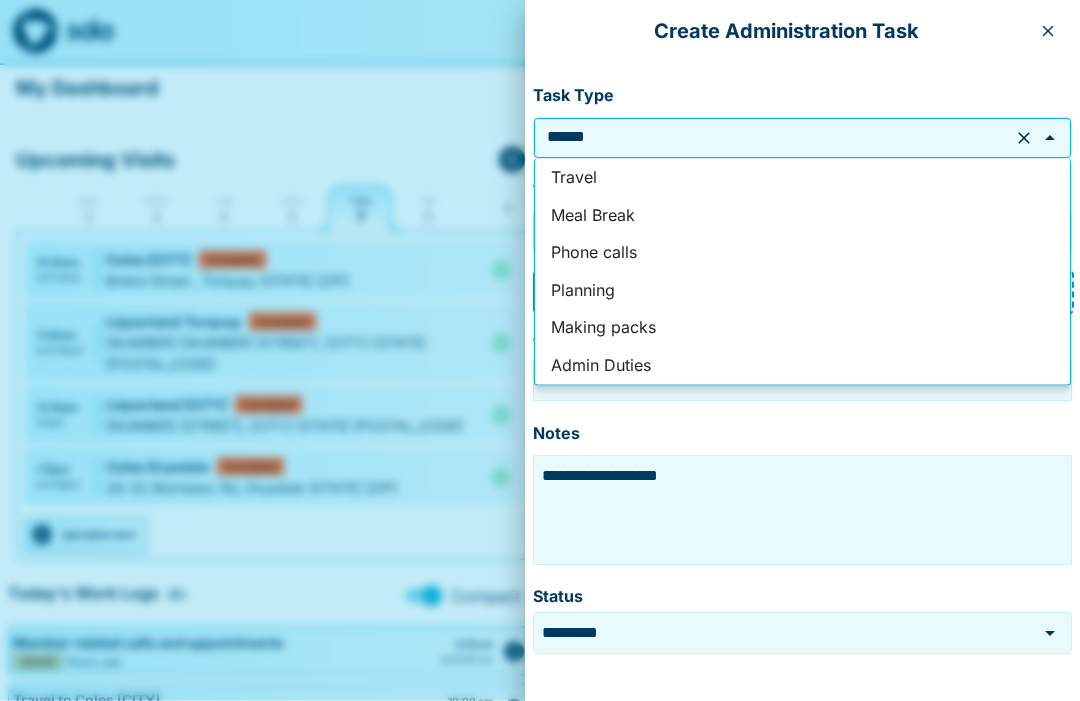 click on "Phone calls" at bounding box center (802, 253) 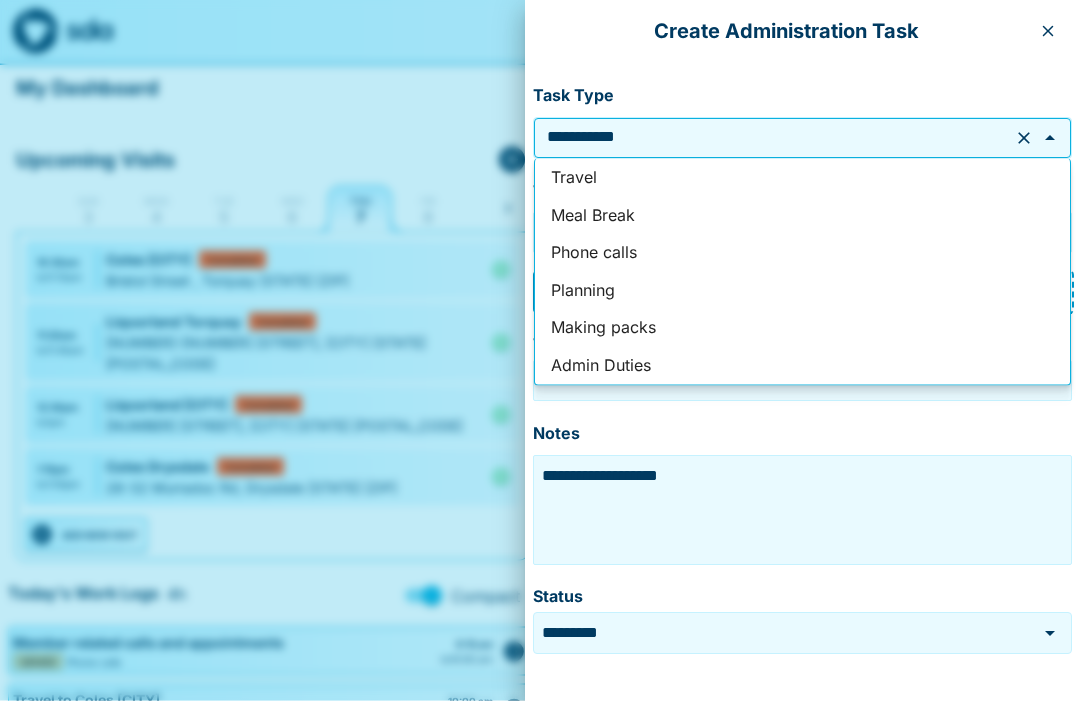 type on "**********" 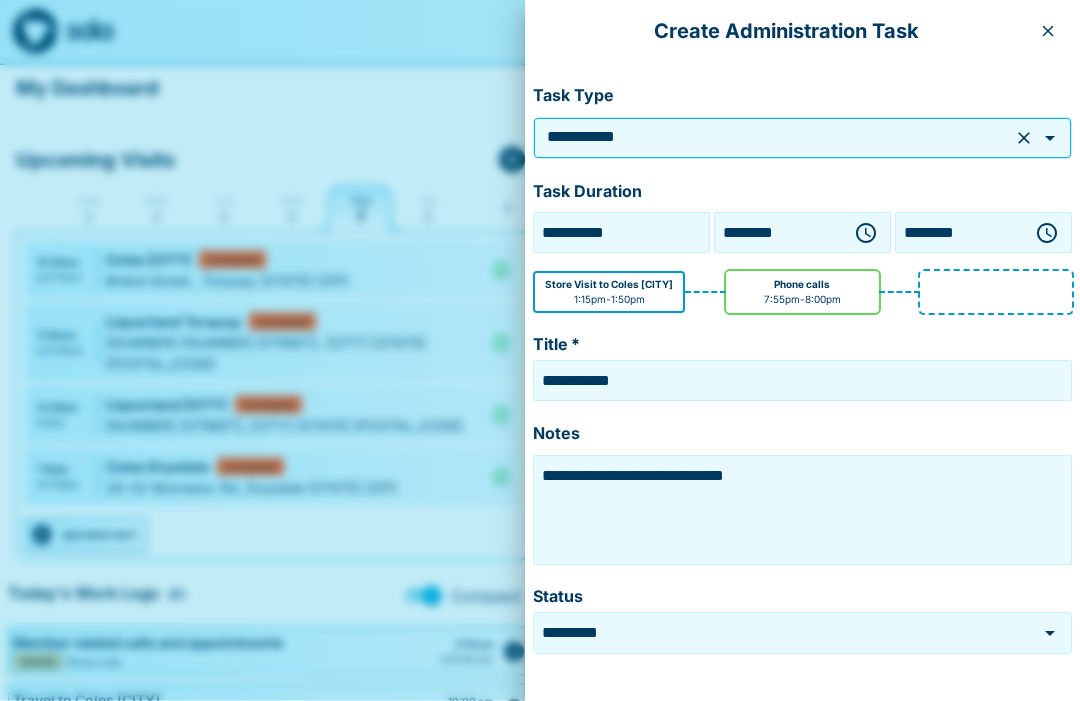 click 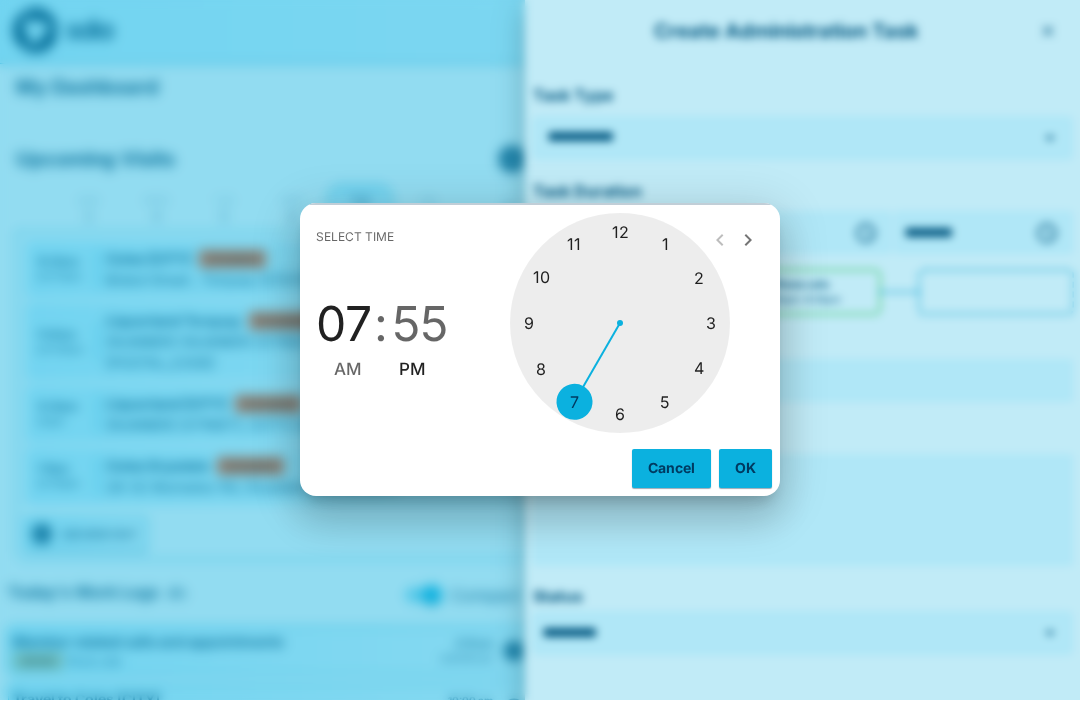 scroll, scrollTop: 1, scrollLeft: 0, axis: vertical 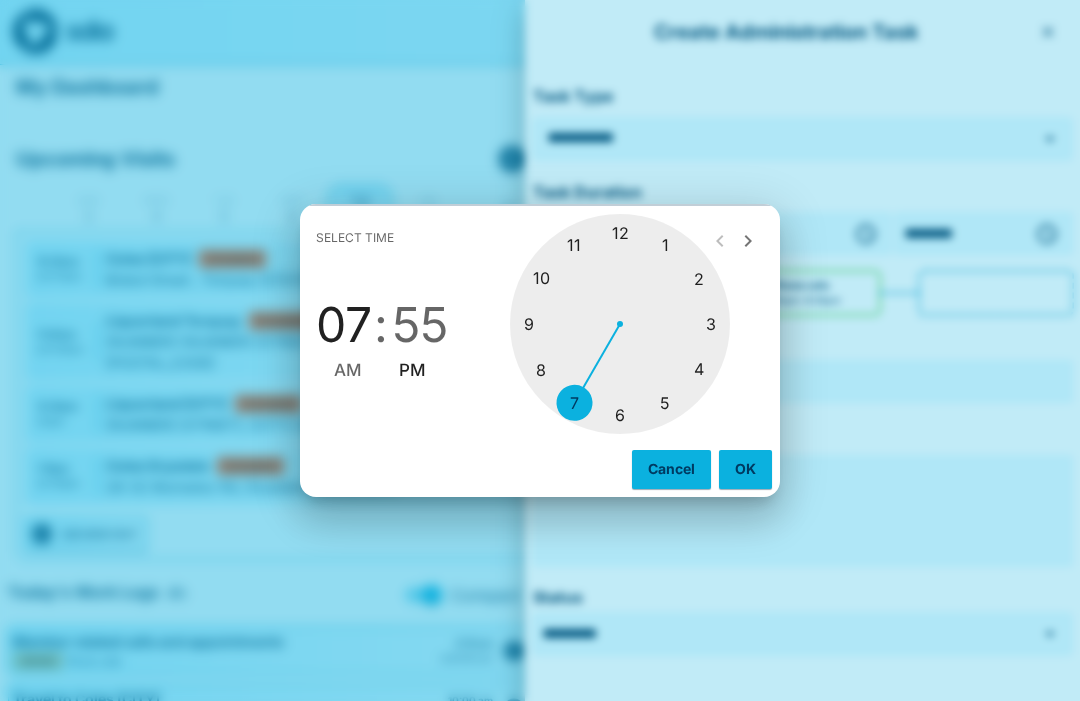 click at bounding box center (620, 324) 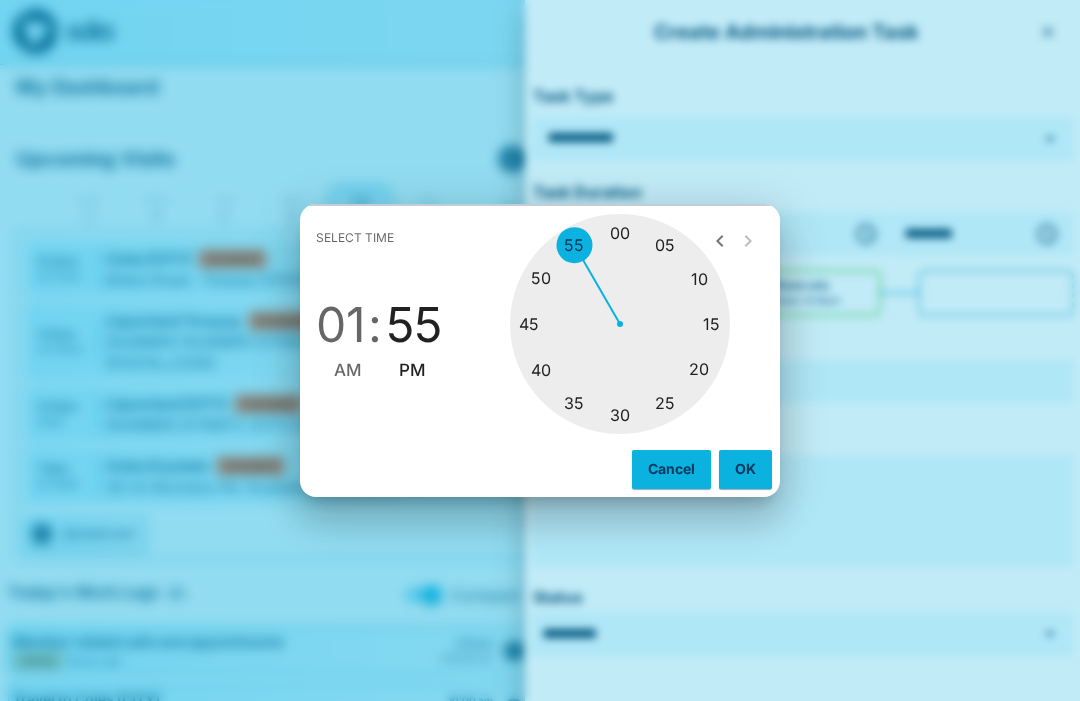 type on "********" 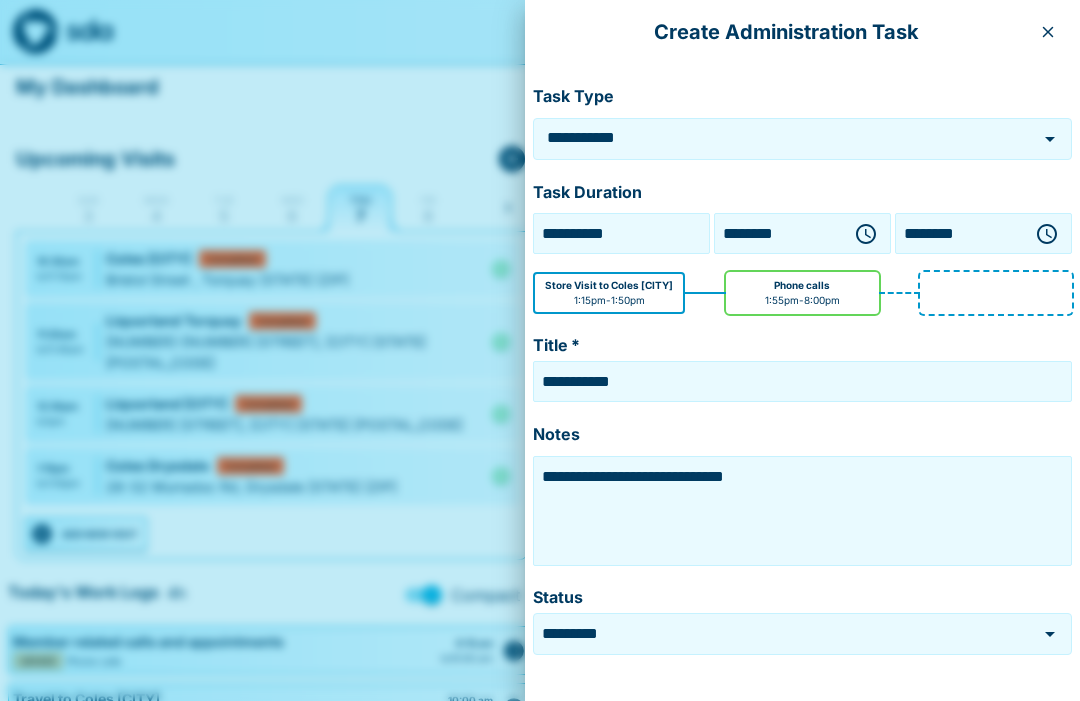 click 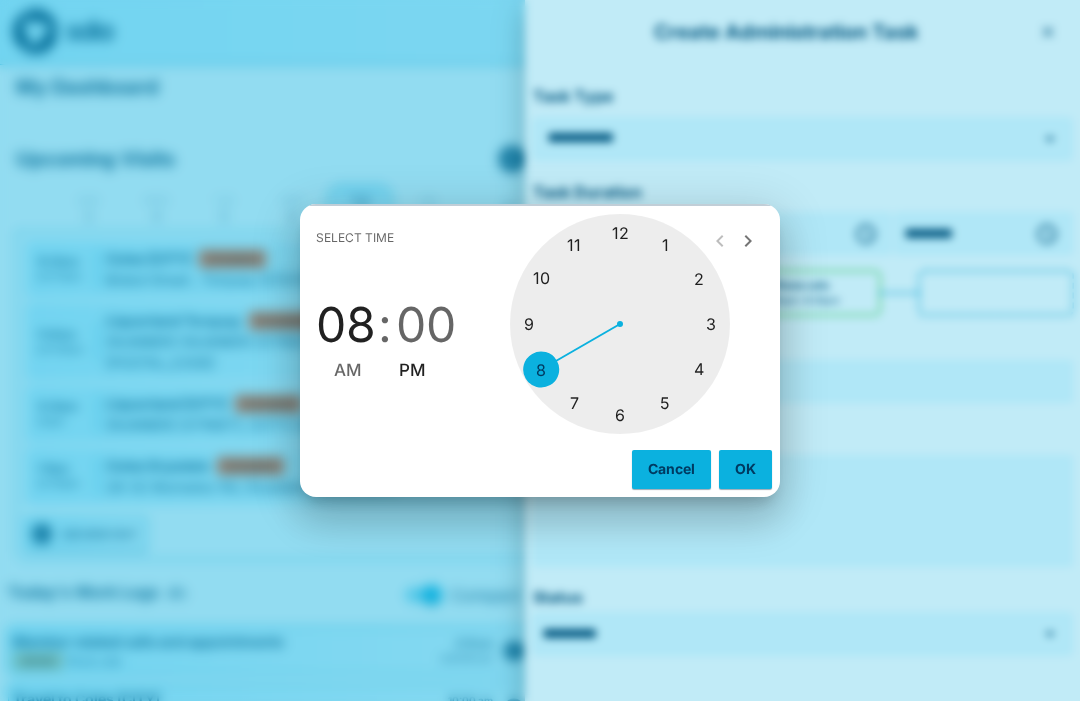 click at bounding box center (620, 324) 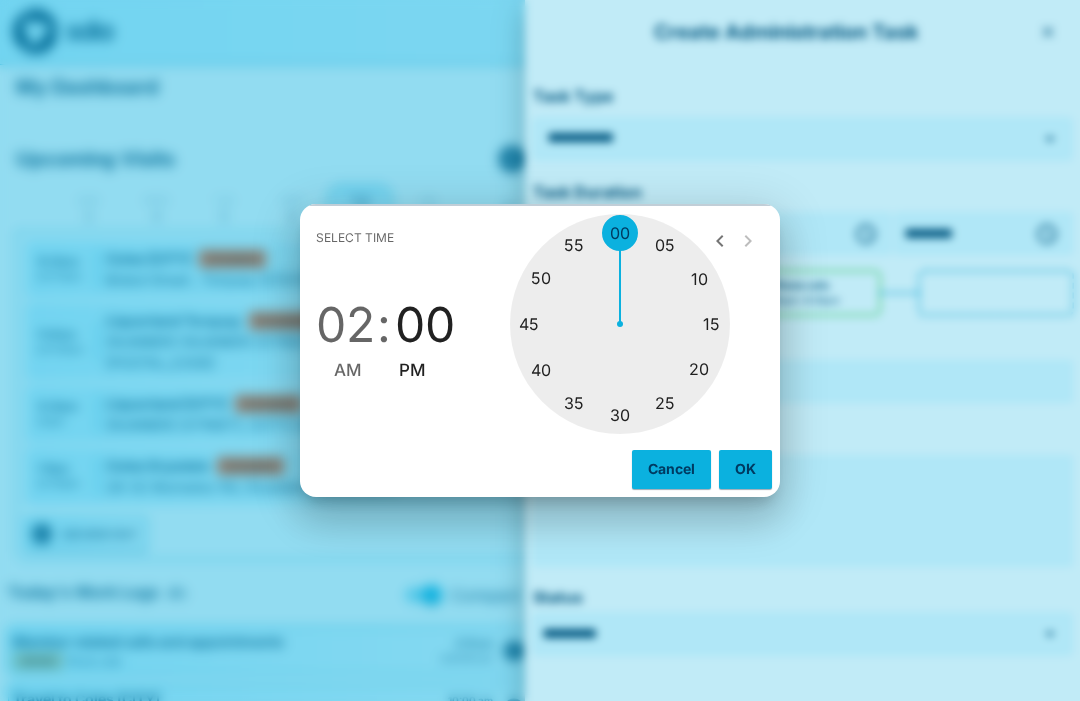 click at bounding box center (620, 324) 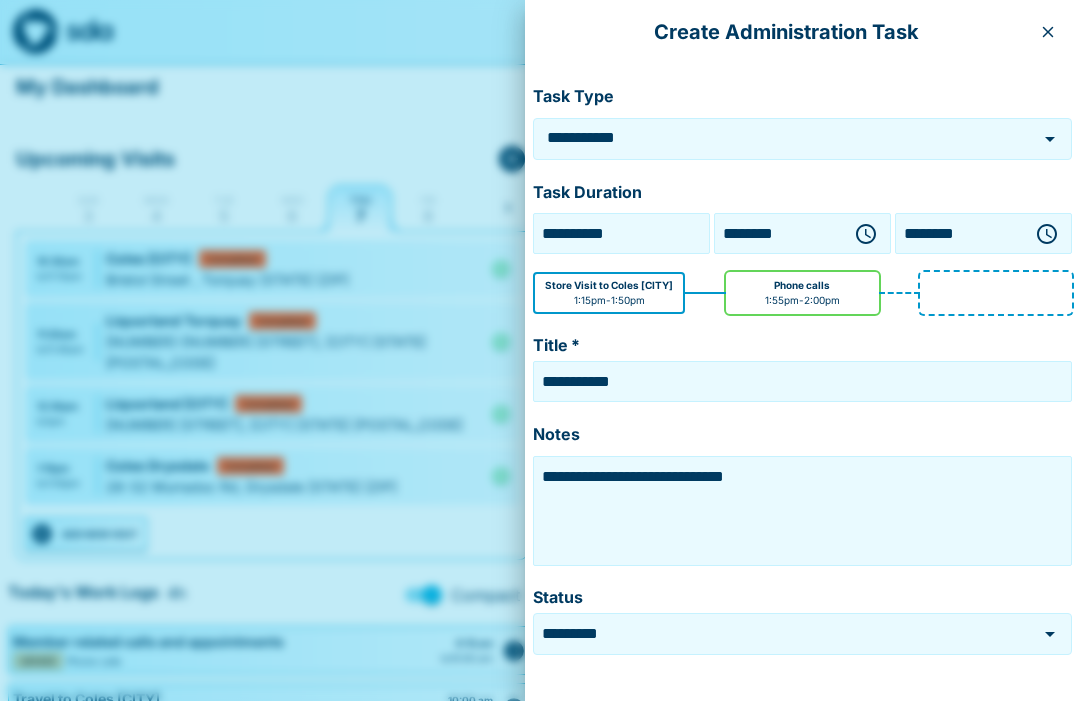 click on "**********" at bounding box center (802, 511) 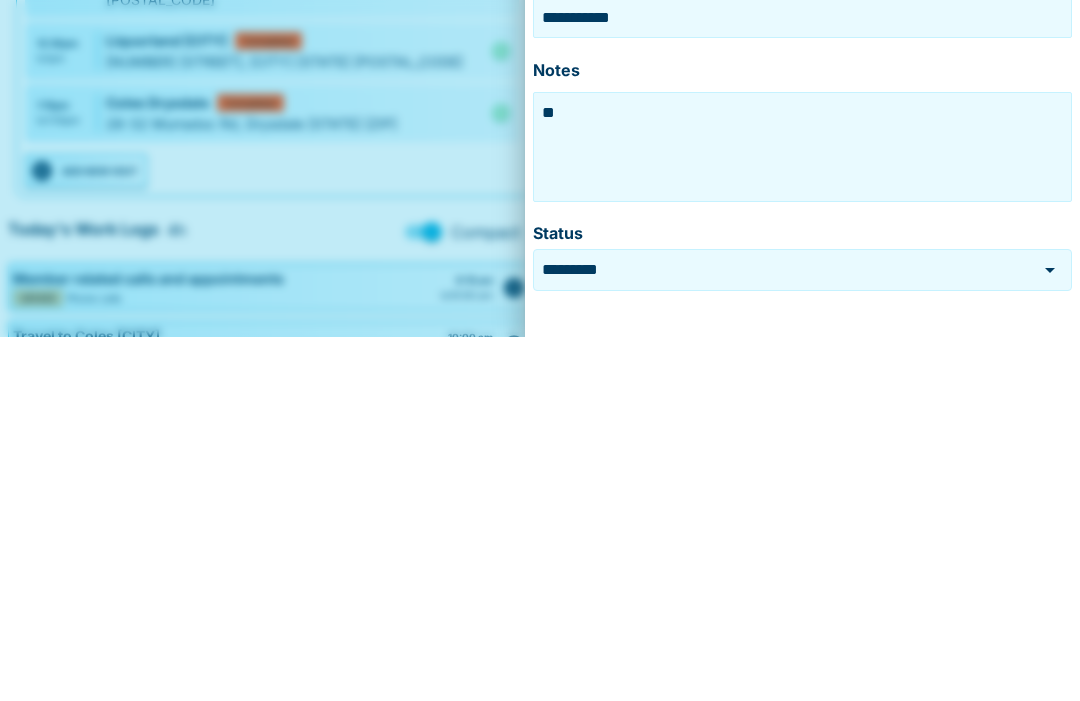 type on "*" 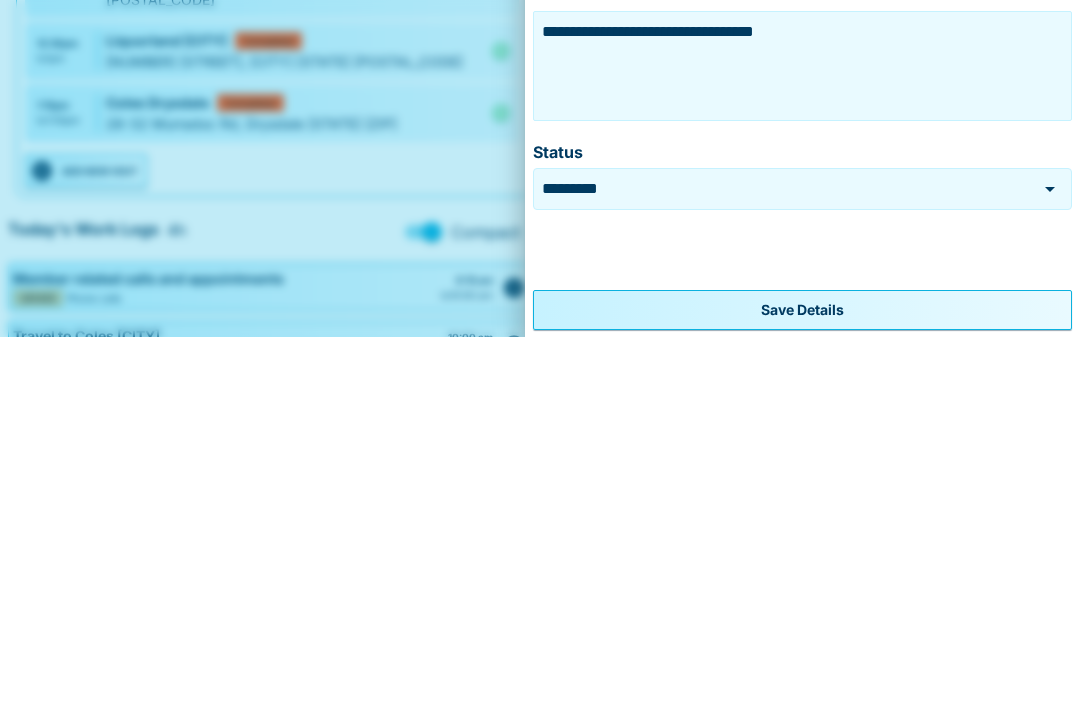 scroll, scrollTop: 80, scrollLeft: 0, axis: vertical 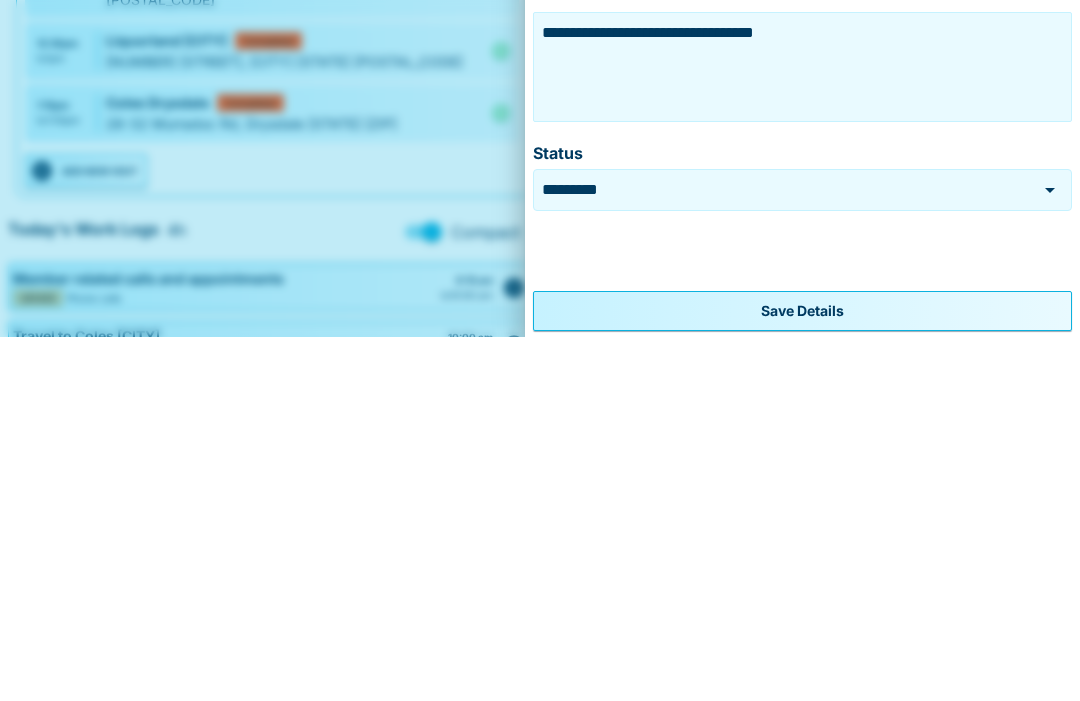 type on "**********" 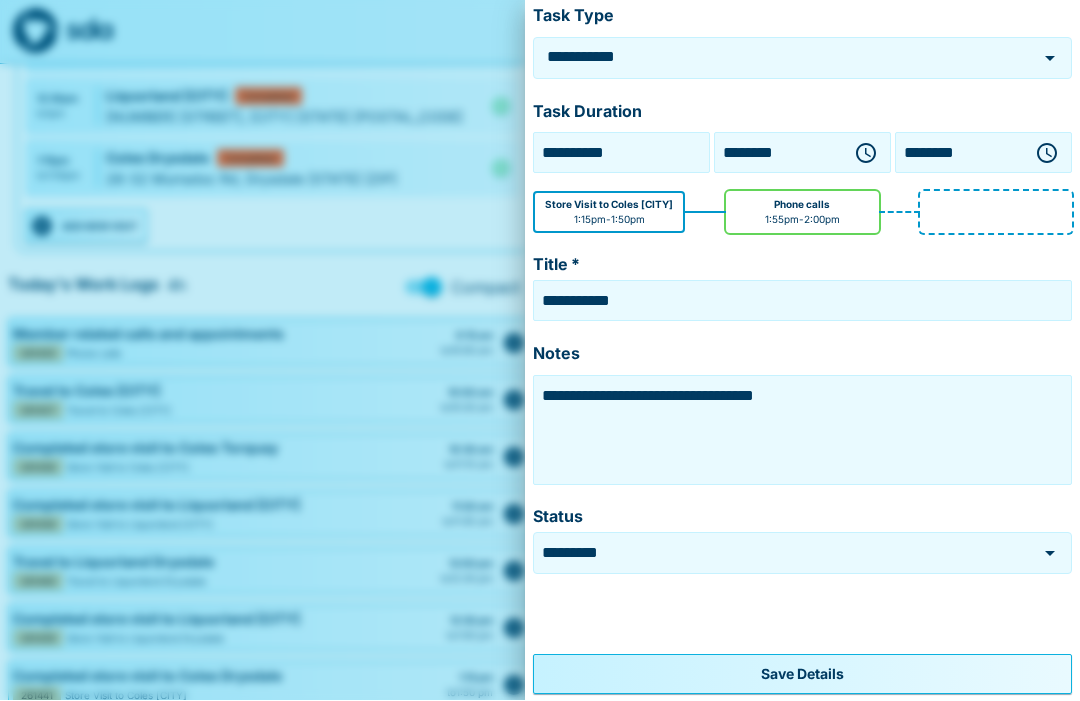click on "Save Details" at bounding box center (802, 675) 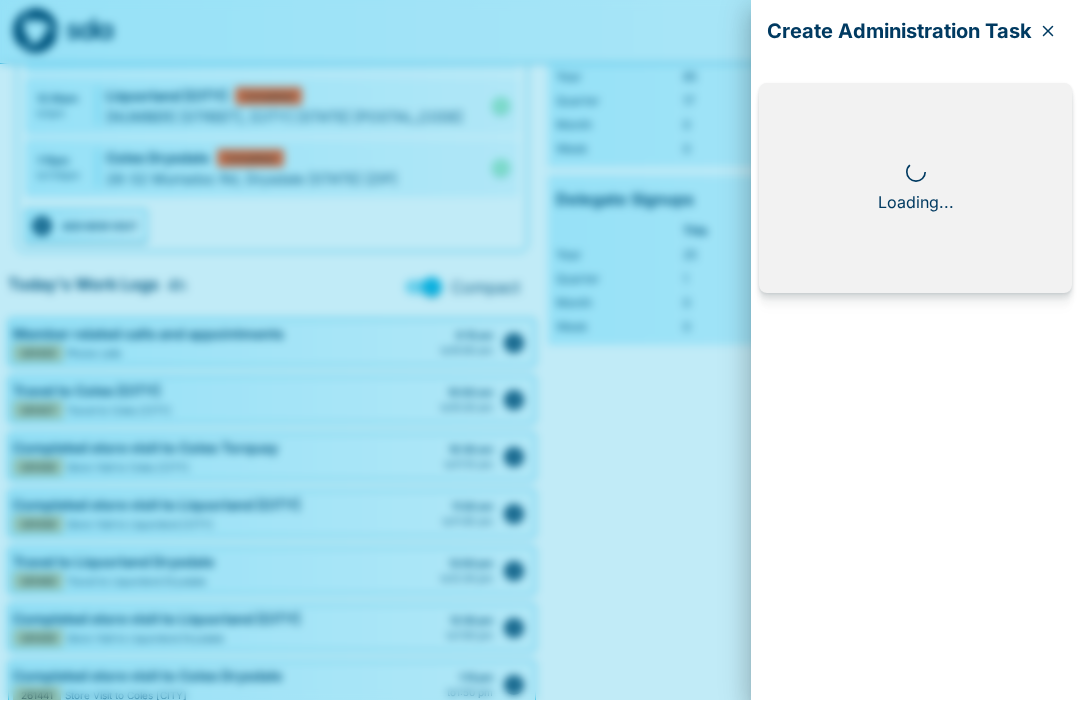scroll, scrollTop: 0, scrollLeft: 0, axis: both 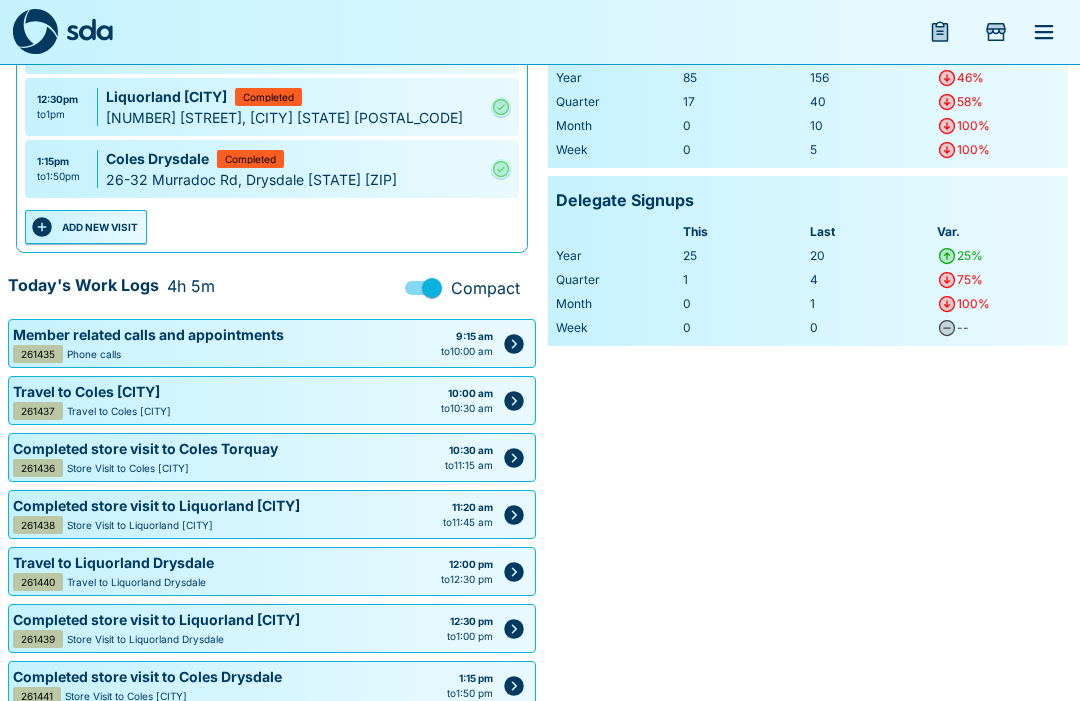 click on "ADD NEW VISIT" at bounding box center (86, 227) 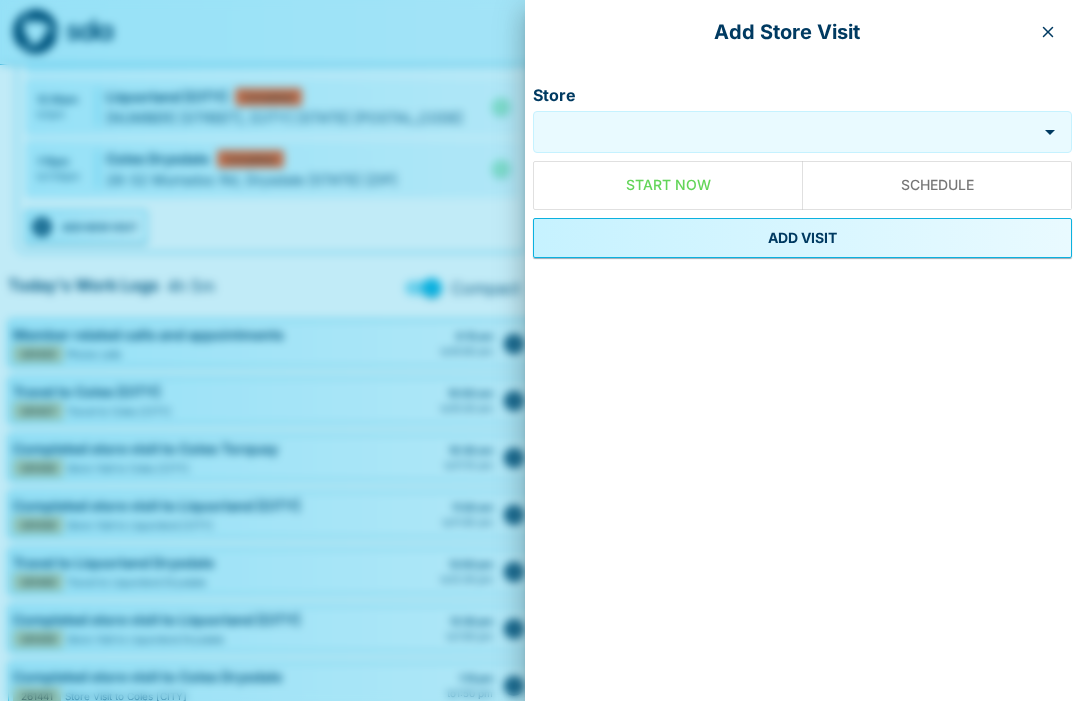click on "Store" at bounding box center [785, 132] 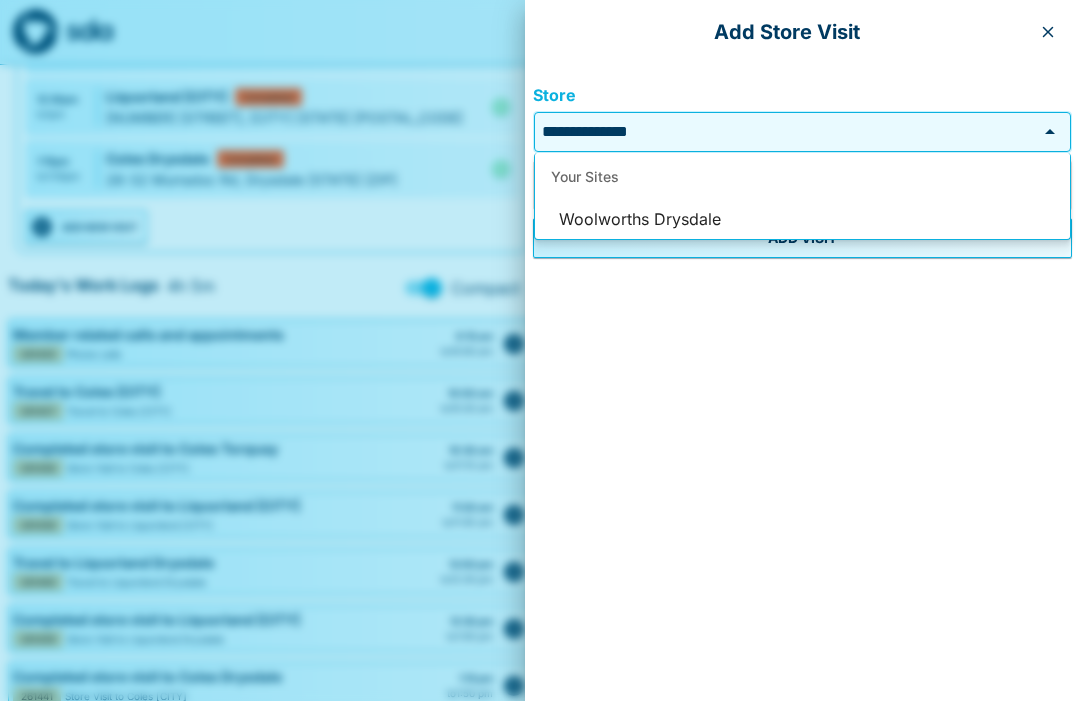 click on "Woolworths Drysdale" at bounding box center (802, 220) 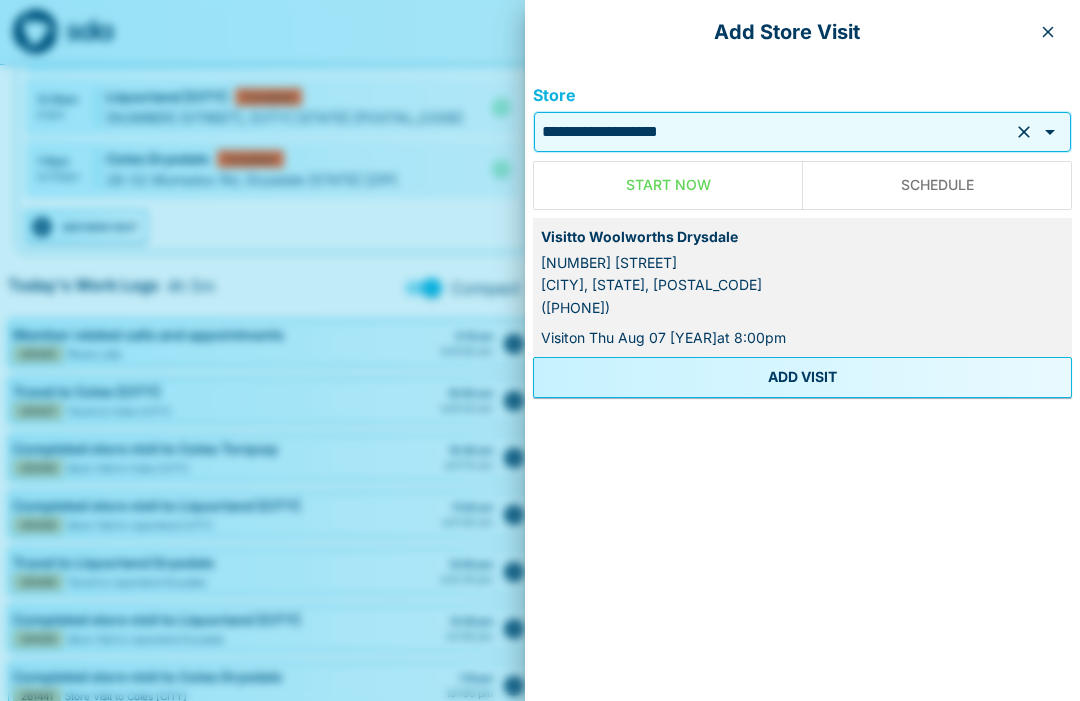 click on "ADD VISIT" at bounding box center (802, 377) 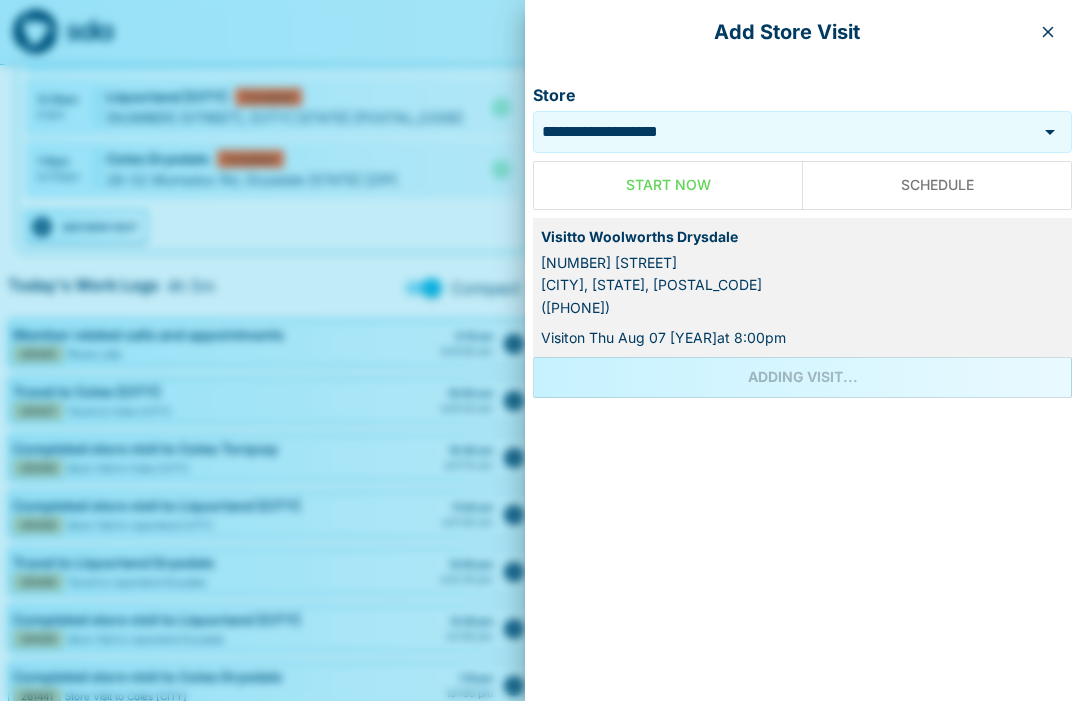 scroll, scrollTop: 0, scrollLeft: 0, axis: both 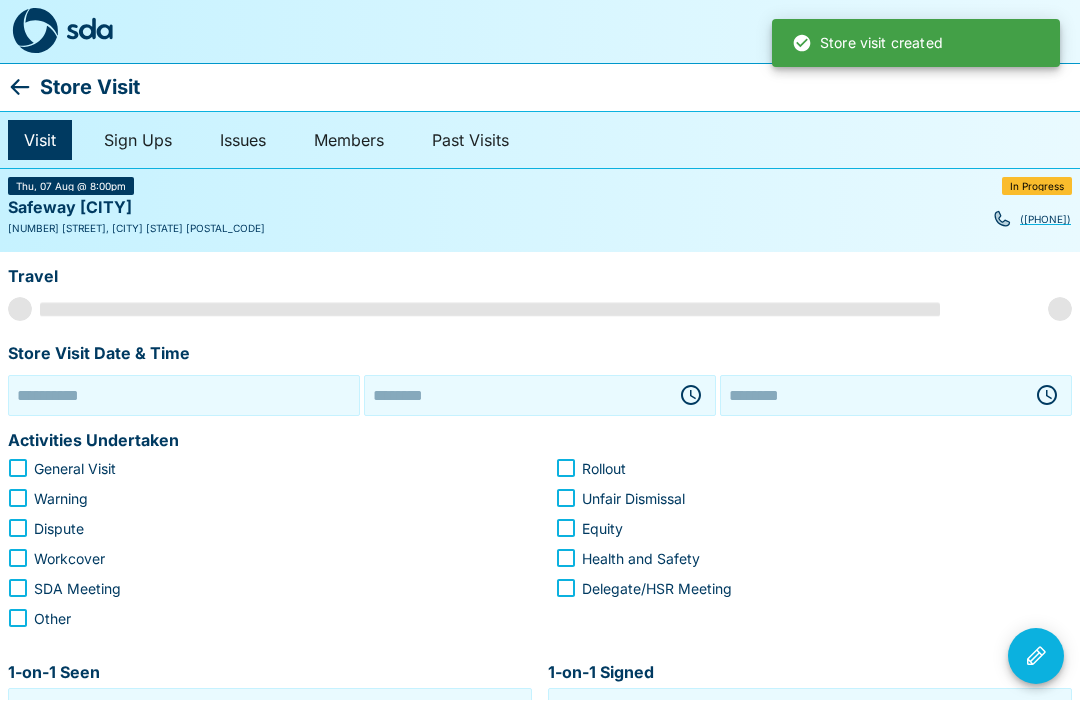 type on "**********" 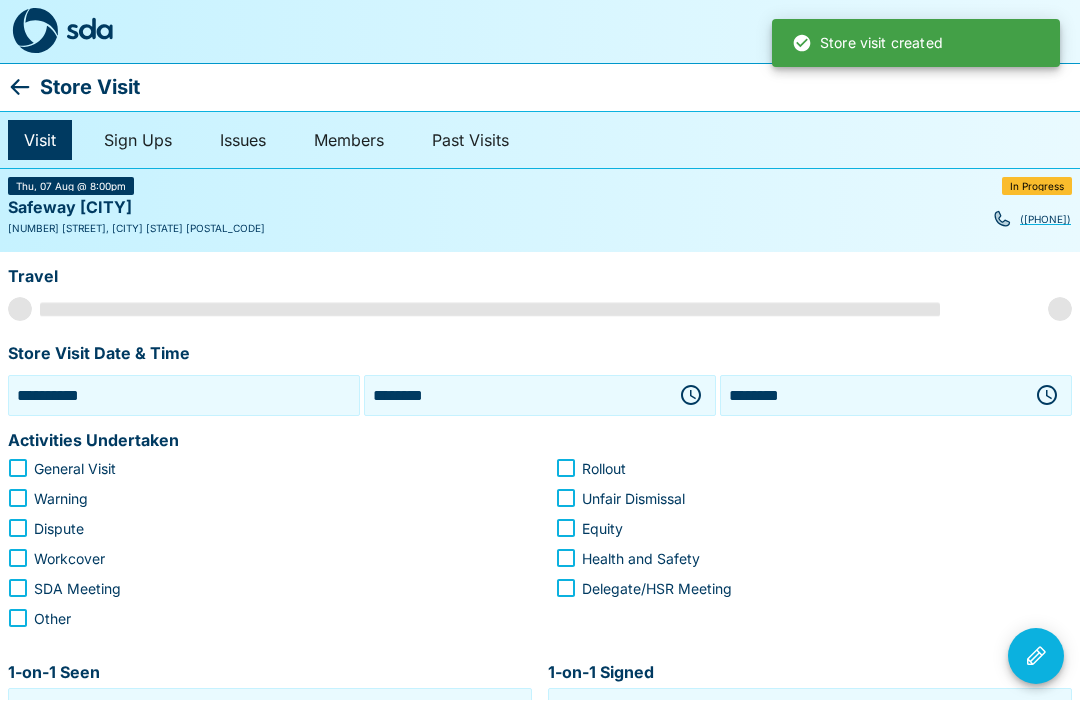 scroll, scrollTop: 1, scrollLeft: 0, axis: vertical 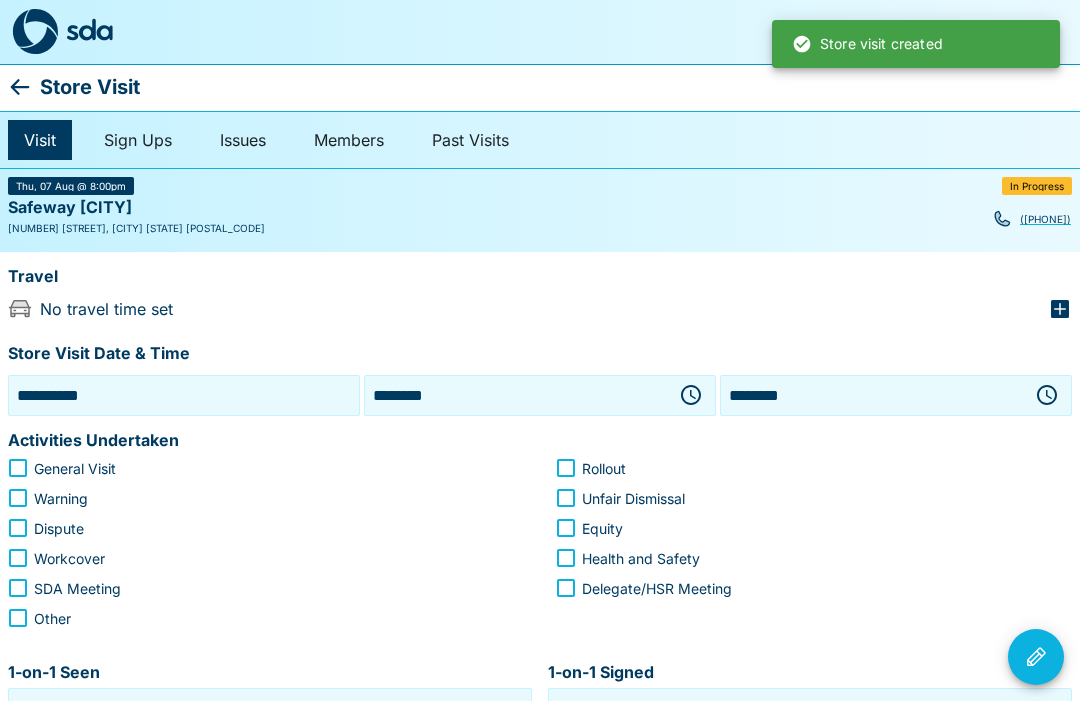 click 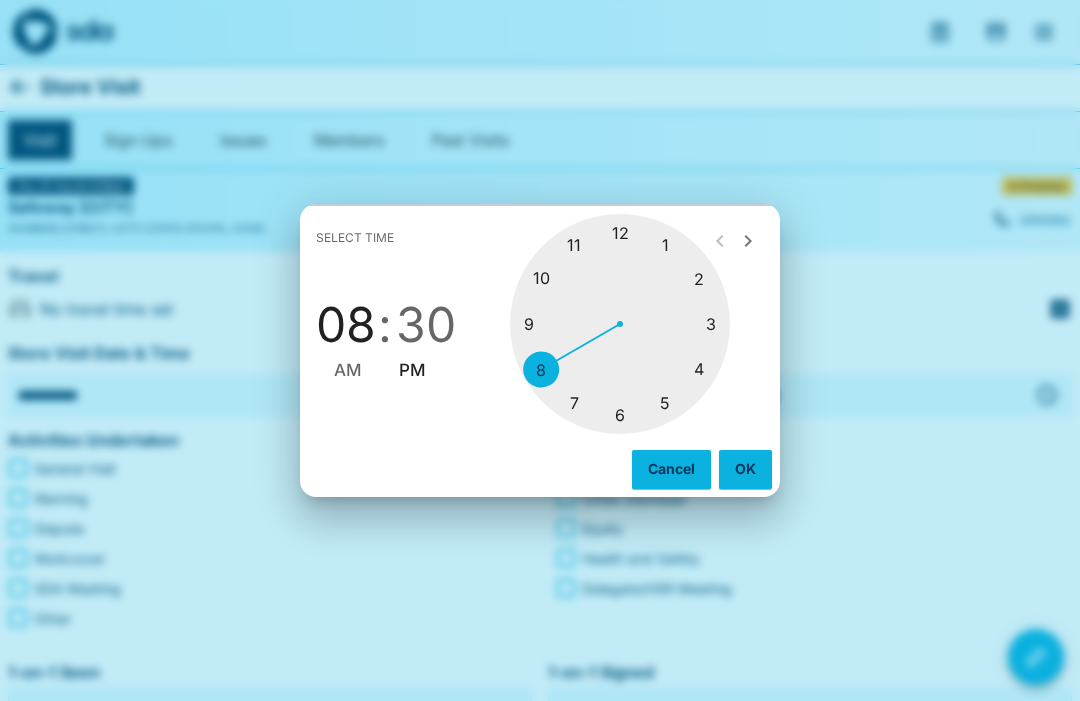 click at bounding box center (620, 324) 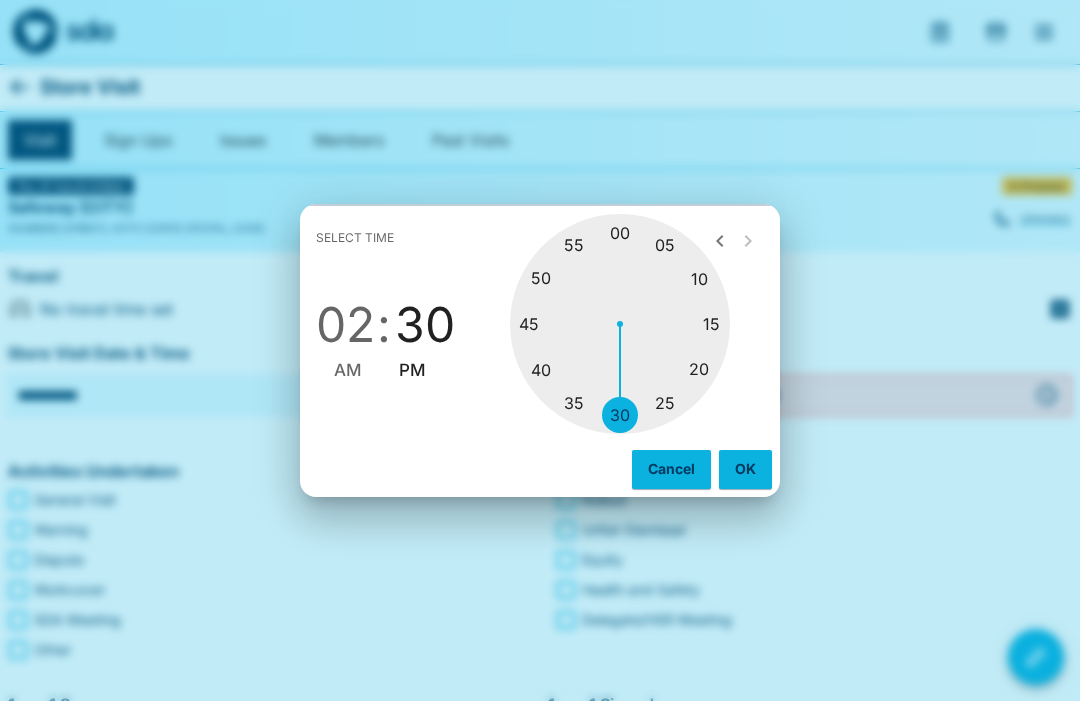 click at bounding box center (620, 324) 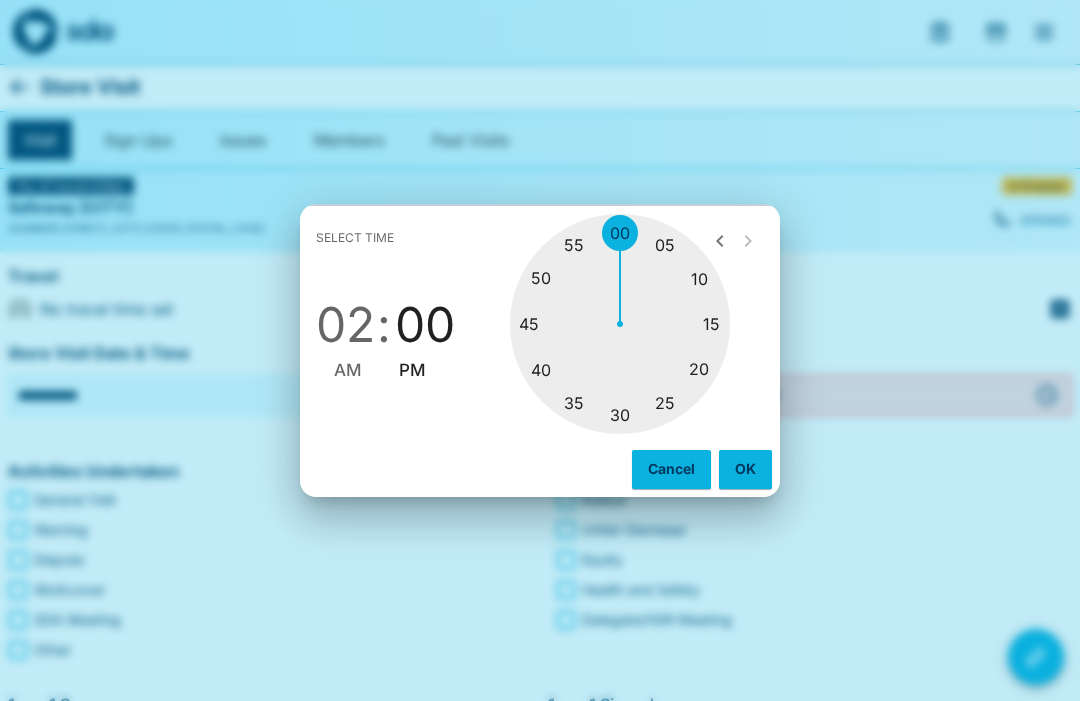 click on "OK" at bounding box center [745, 469] 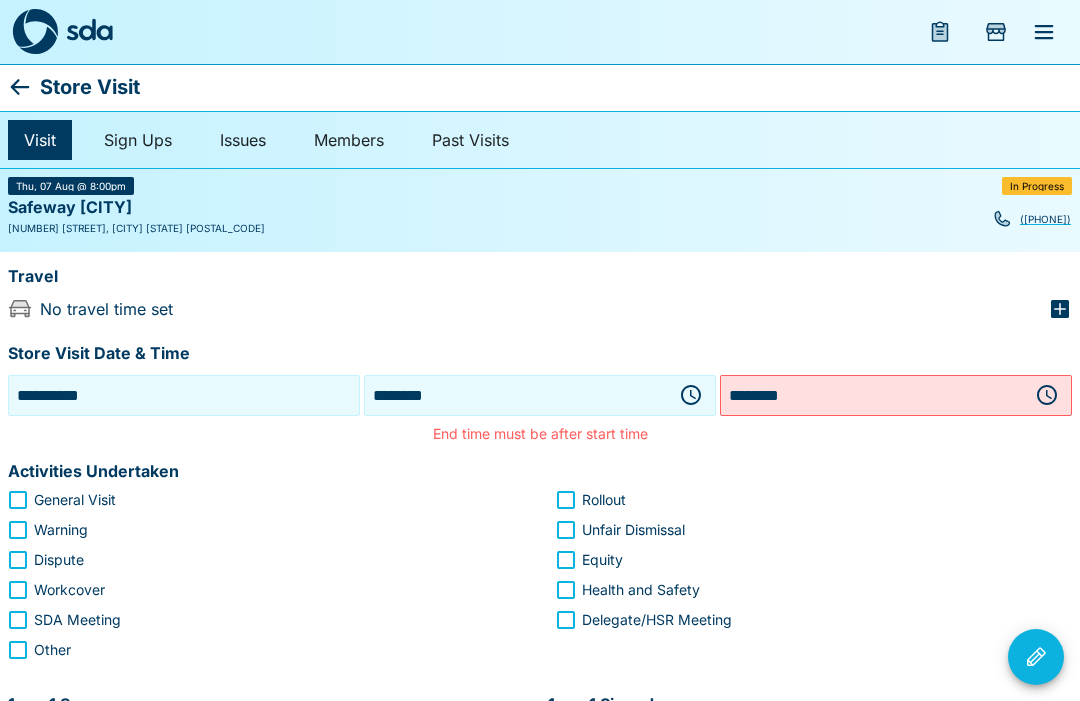 click on "******** ​" at bounding box center [896, 395] 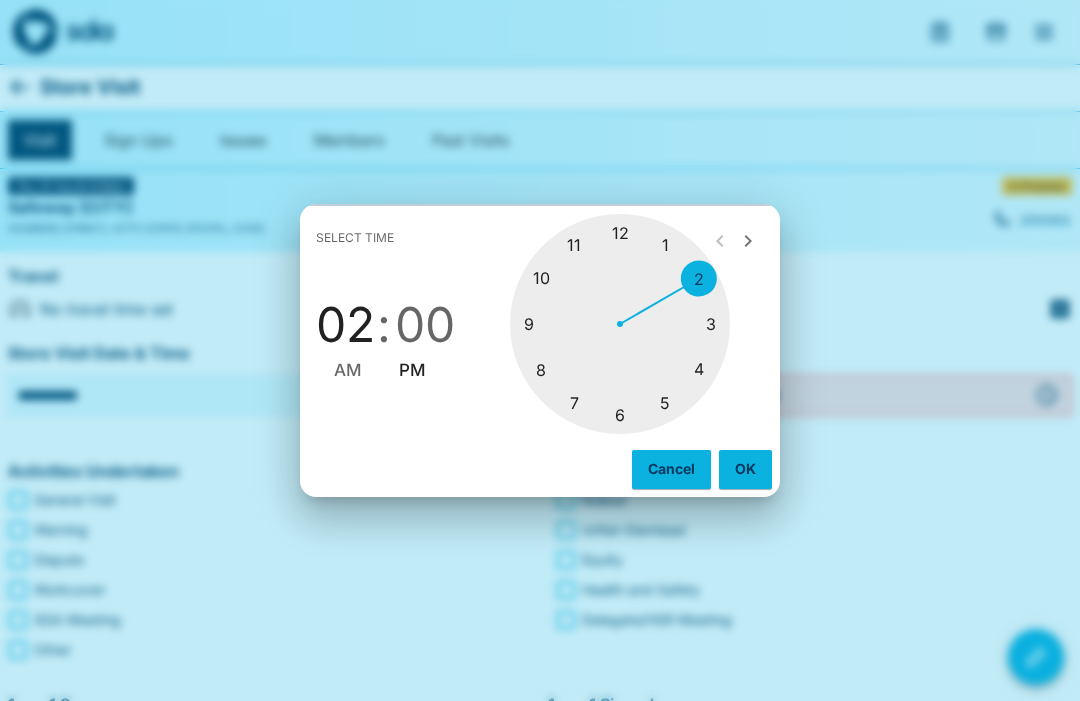 click on "Select time 02 : 00 AM PM 1 2 3 4 5 6 7 8 9 10 11 12 Cancel OK" at bounding box center [540, 350] 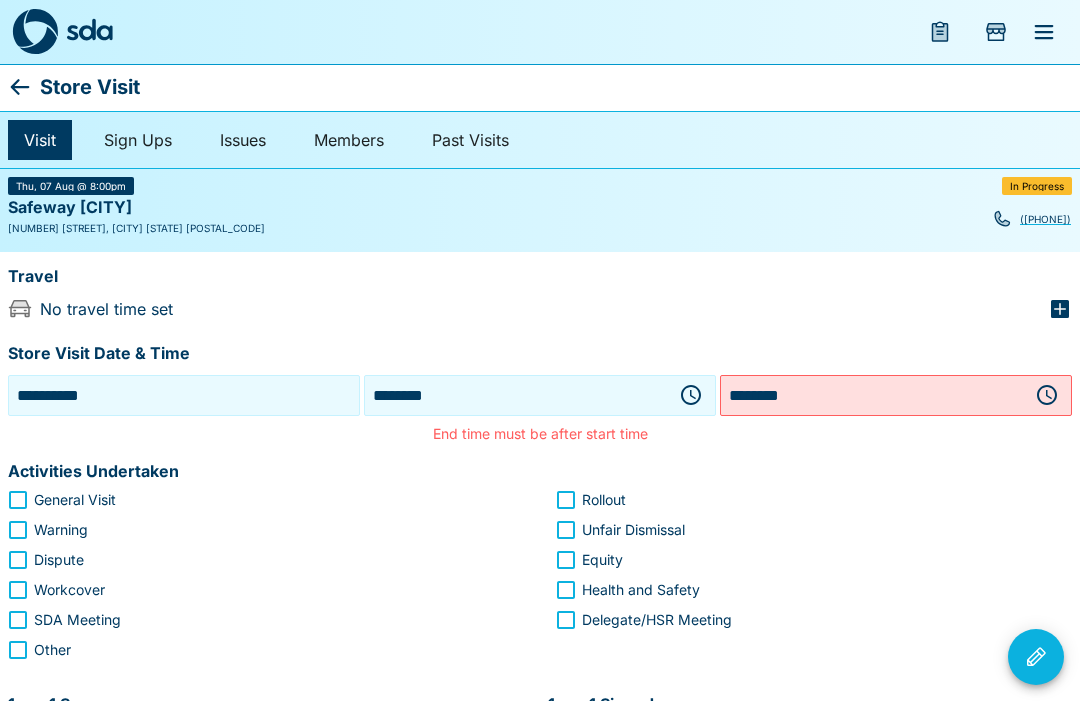 click 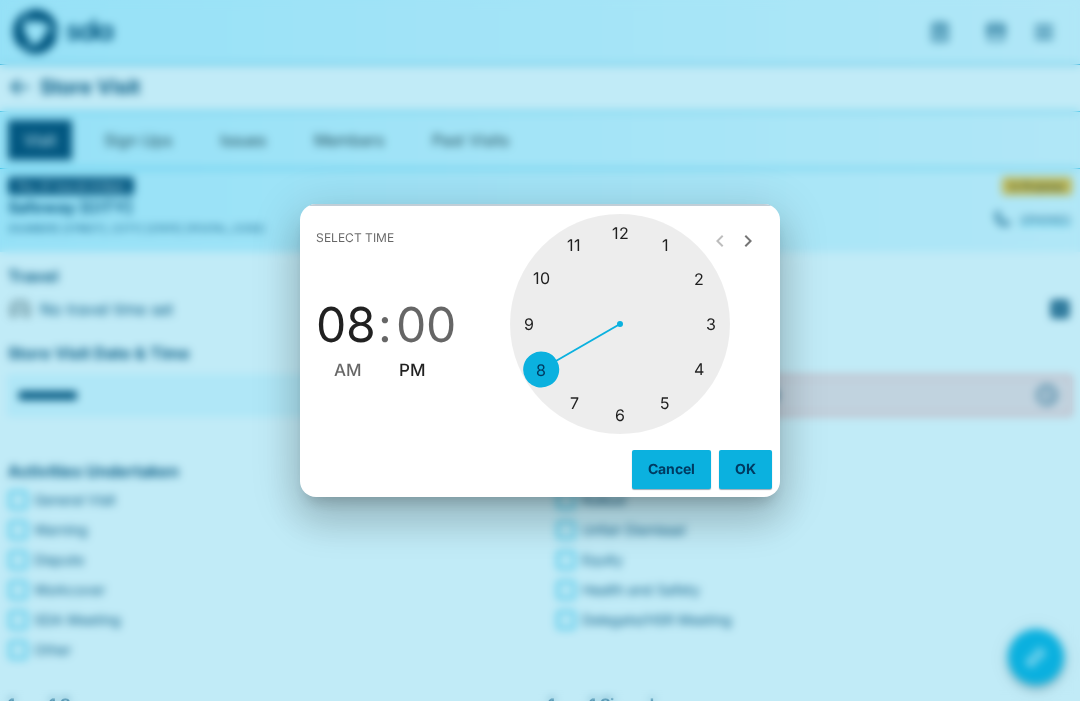 click at bounding box center (620, 324) 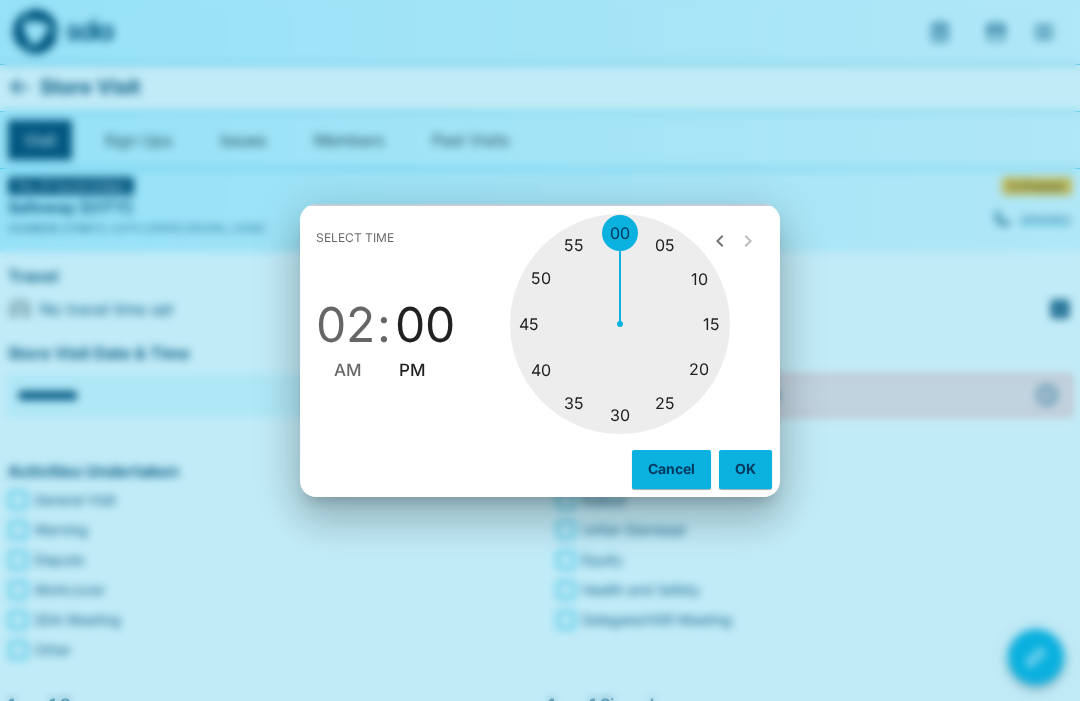 click at bounding box center (620, 324) 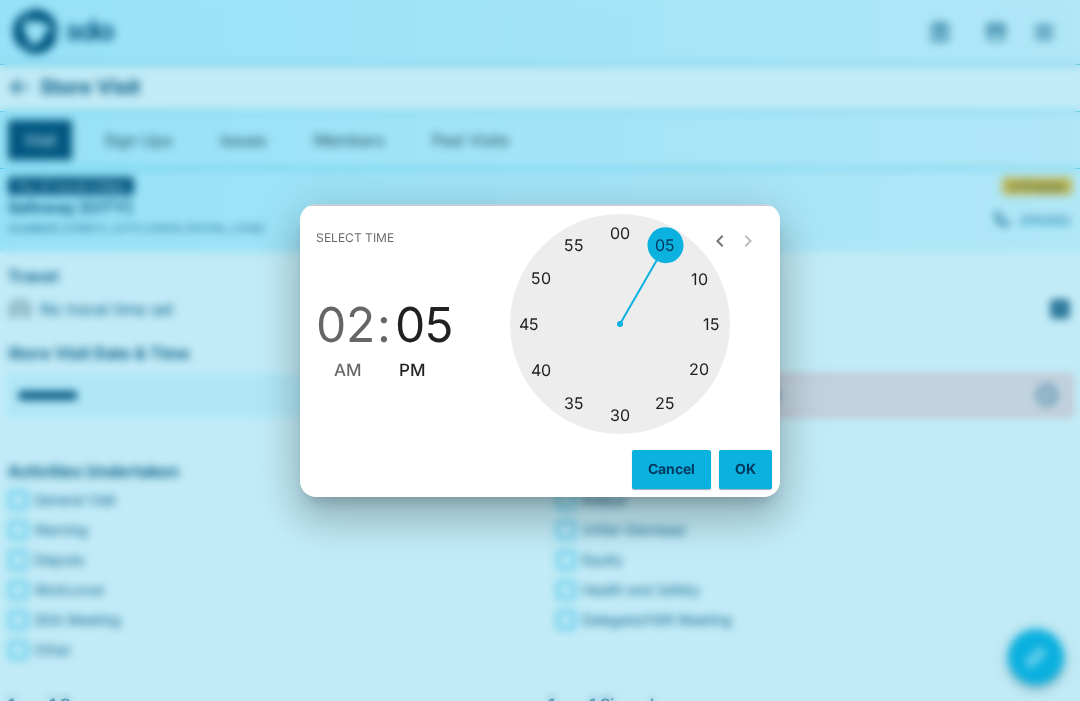 click on "OK" at bounding box center [745, 469] 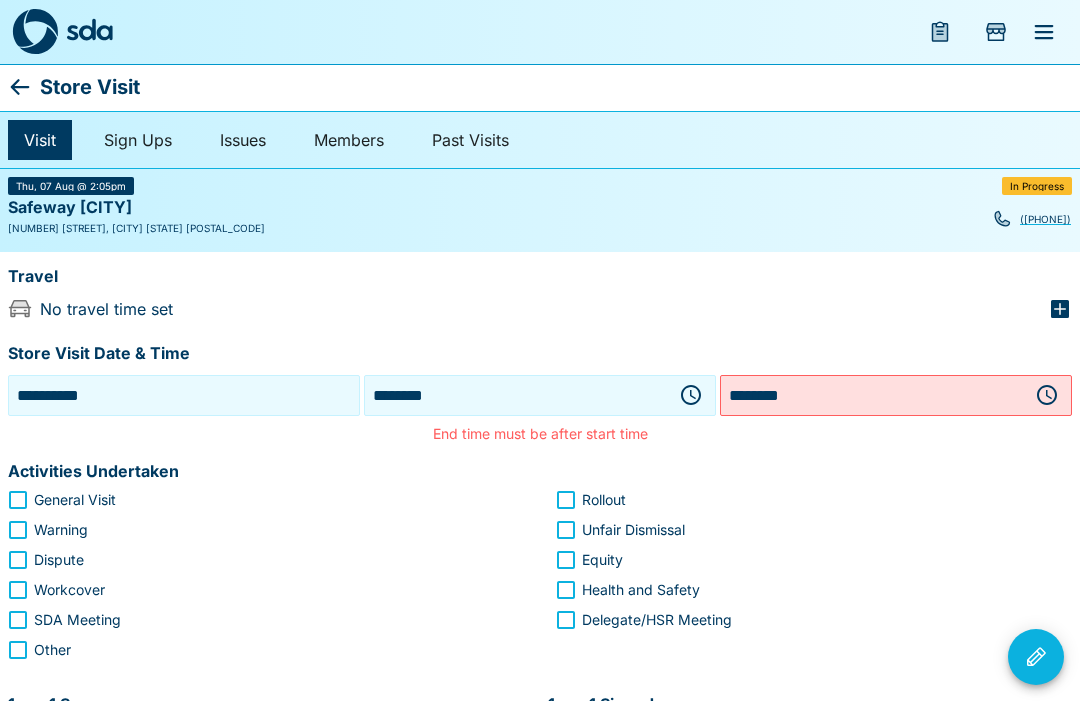 click 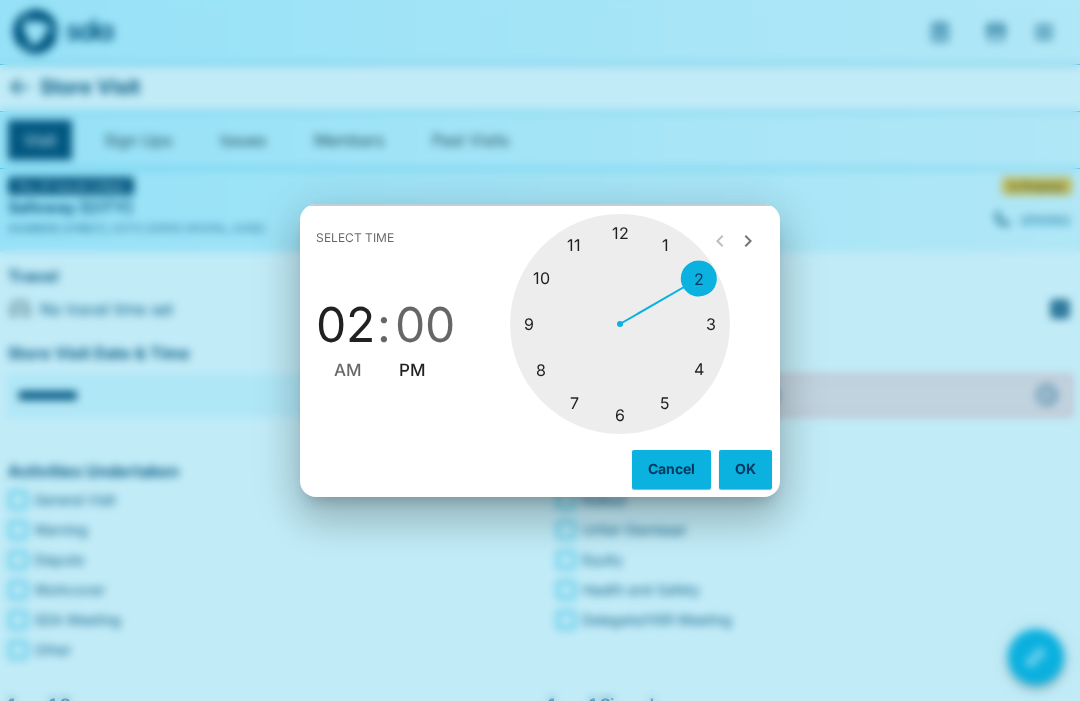 click at bounding box center (620, 324) 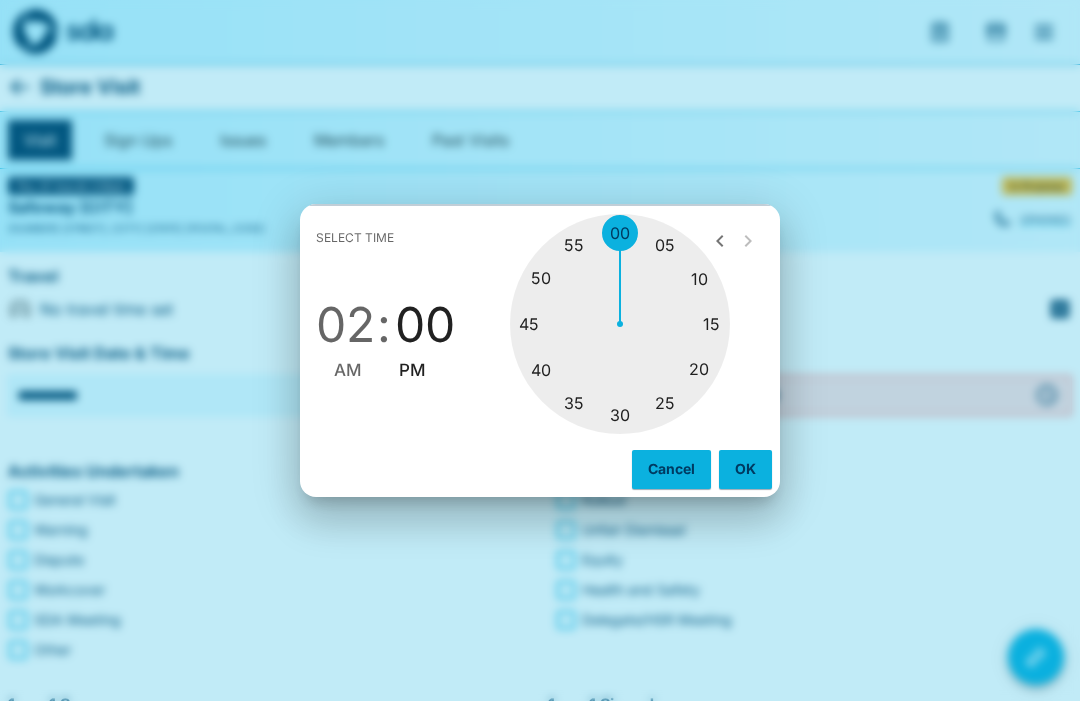 click at bounding box center (620, 324) 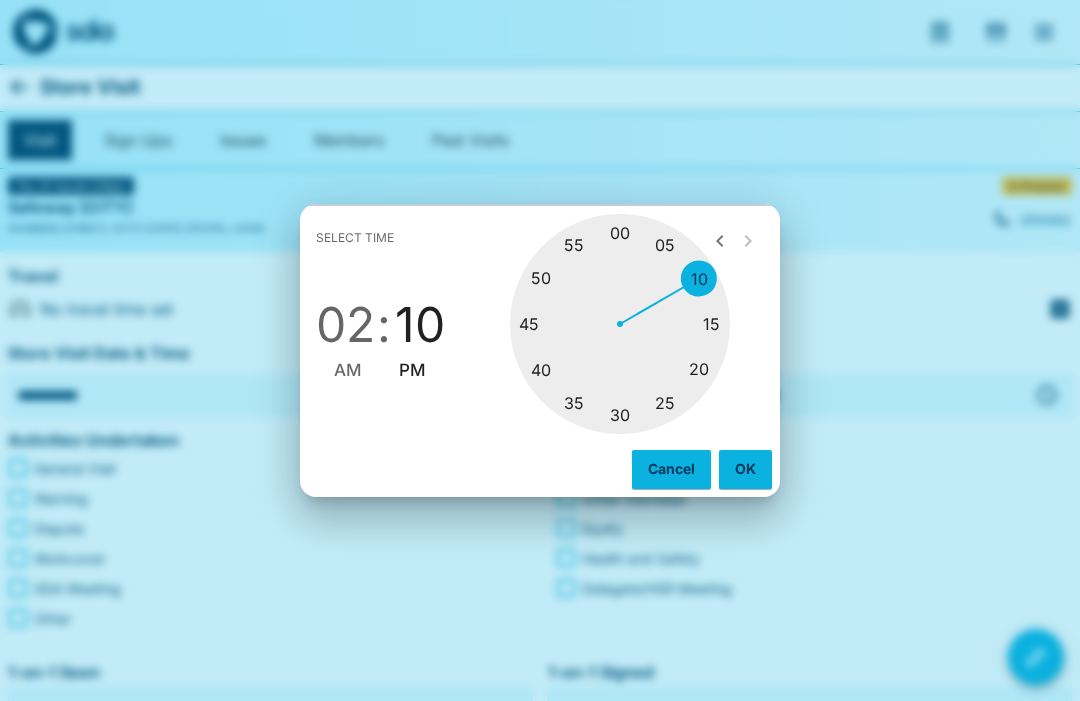 click on "OK" at bounding box center [745, 469] 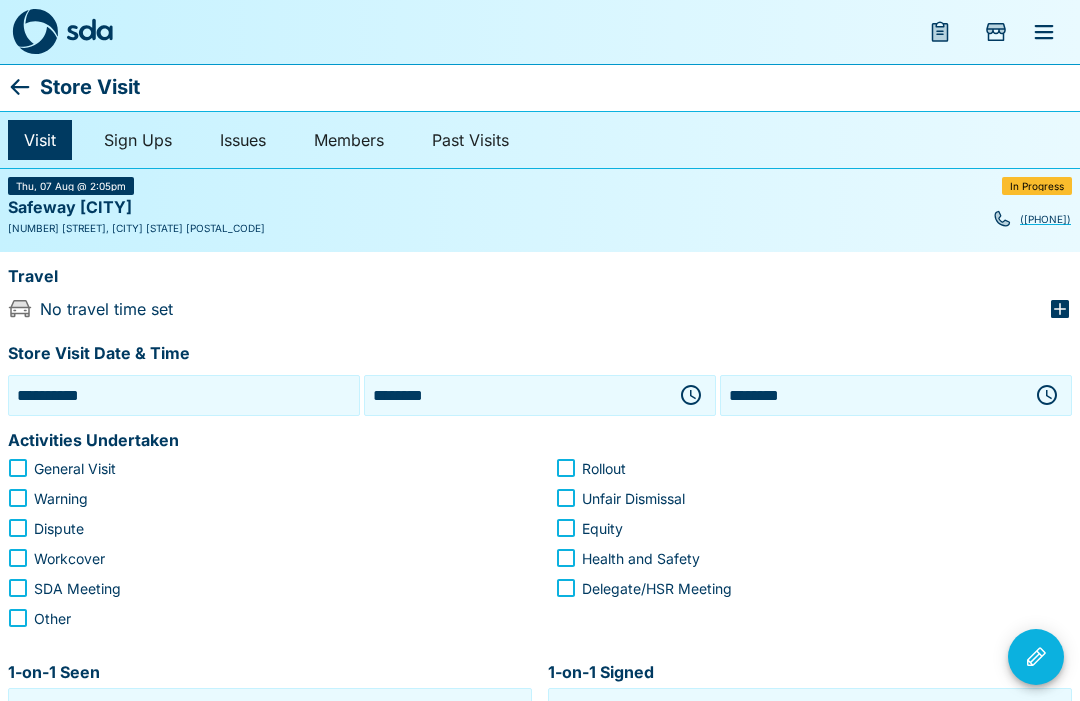 click 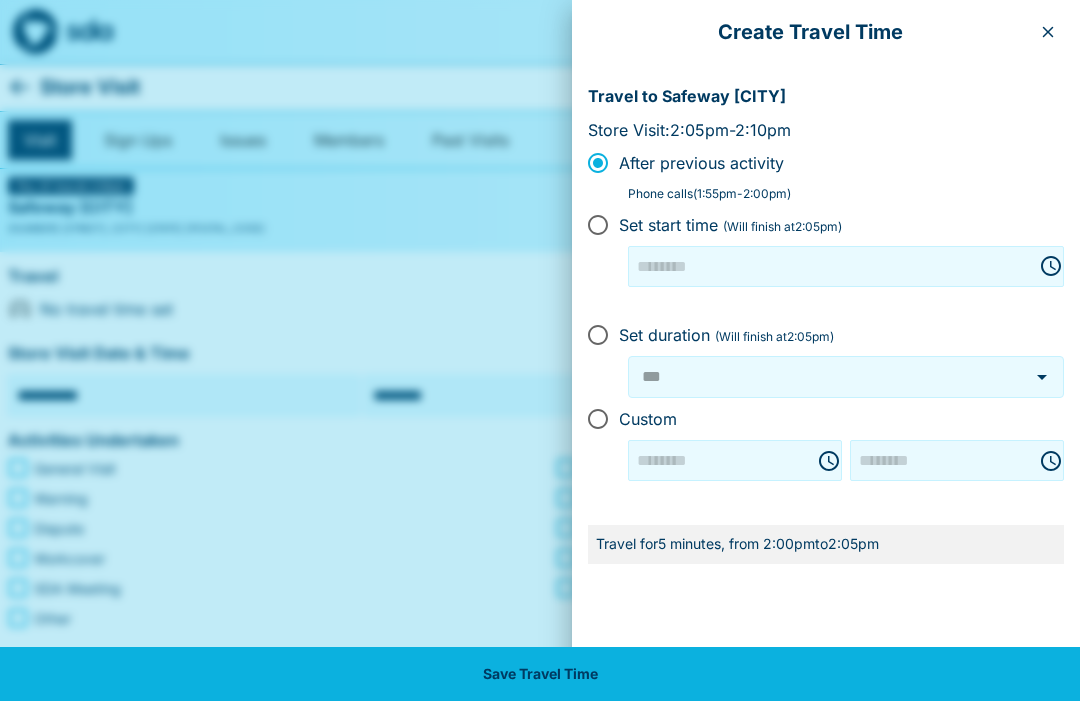 type on "********" 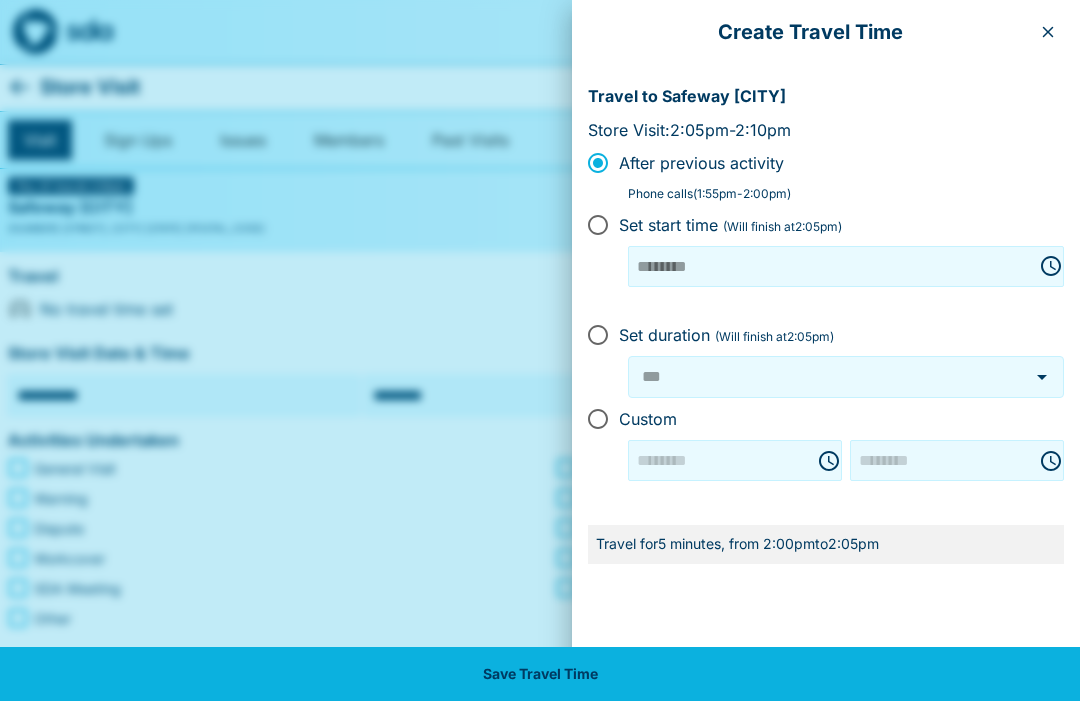 type on "********" 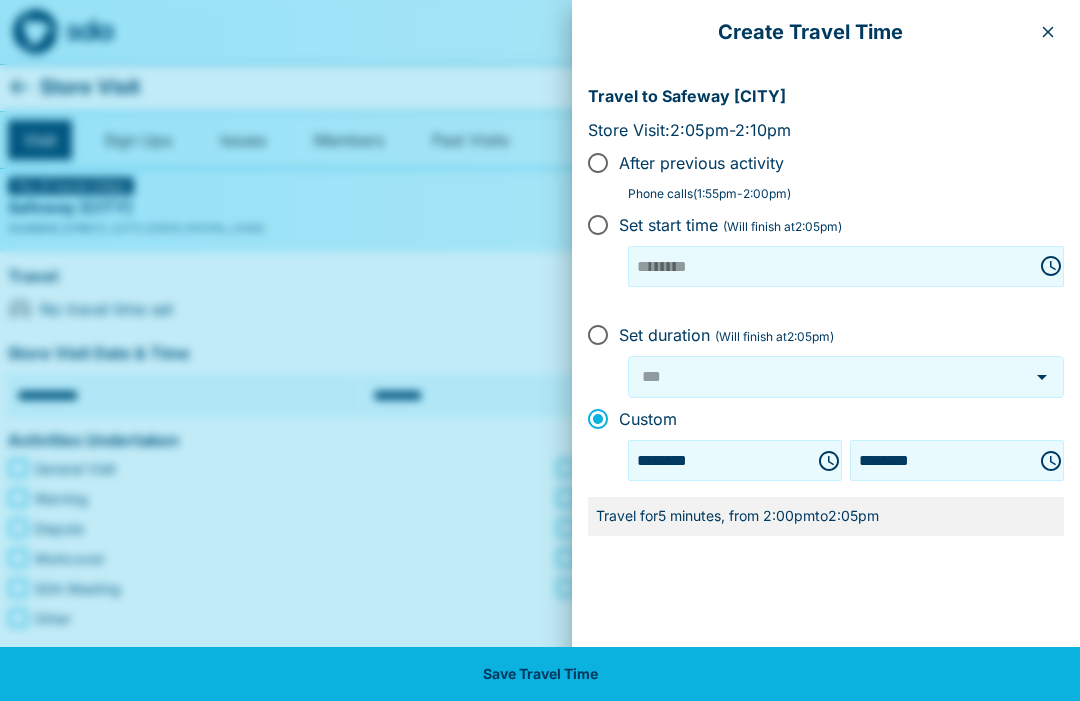 click on "Save Travel Time" at bounding box center (540, 674) 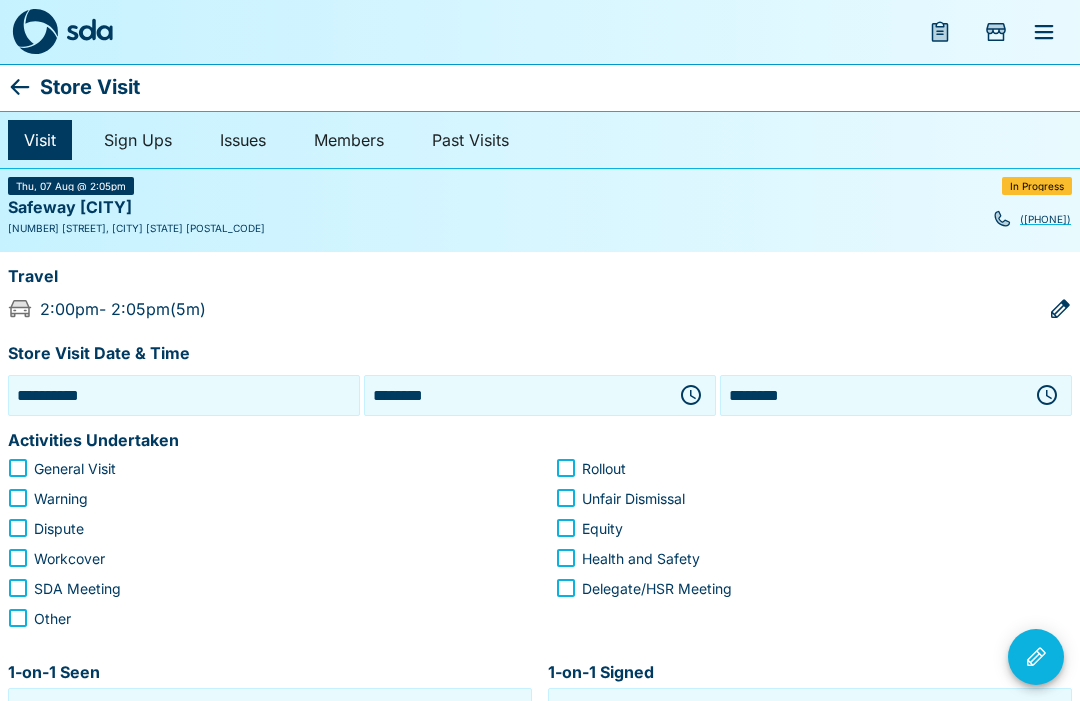 click 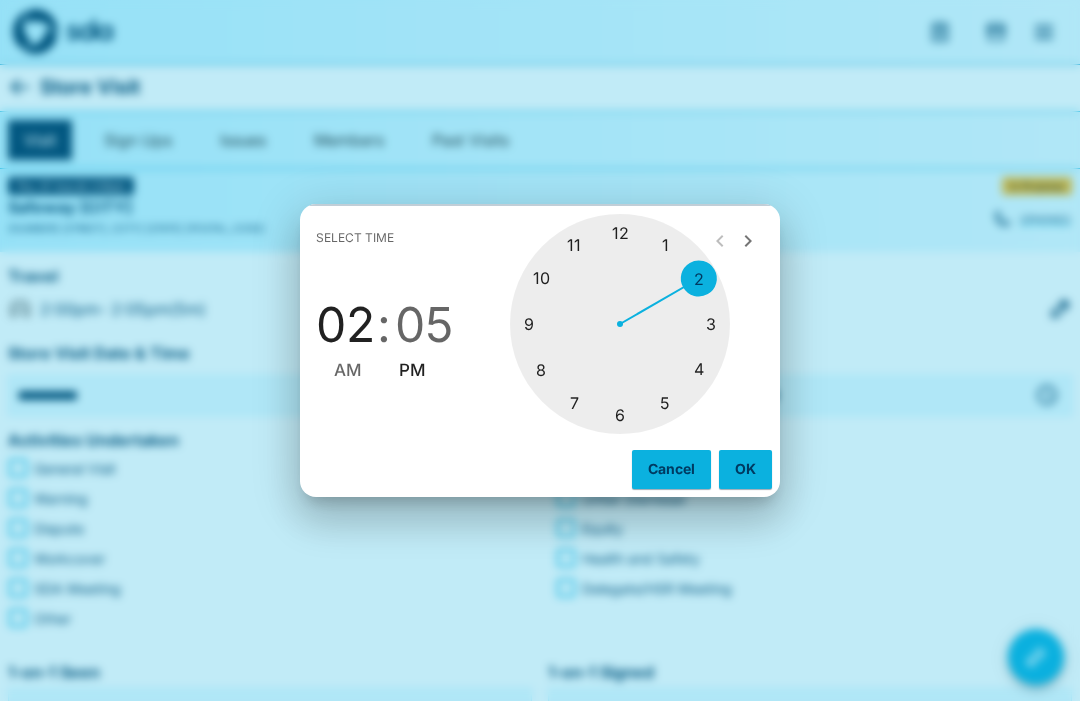 click at bounding box center (620, 324) 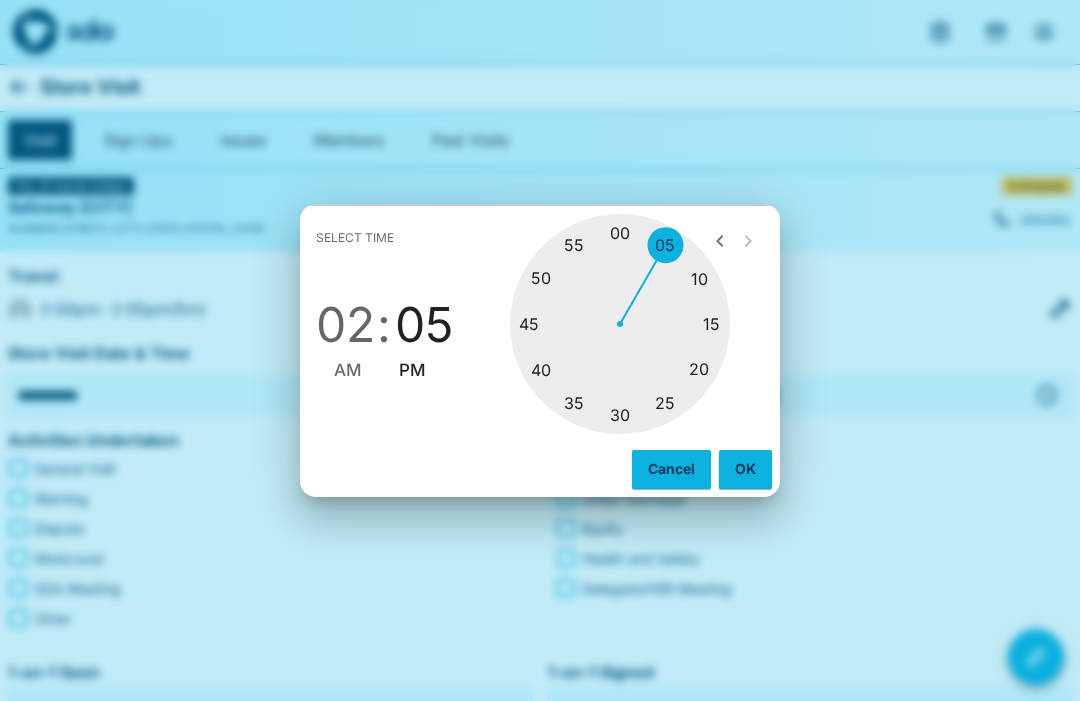 click at bounding box center (620, 324) 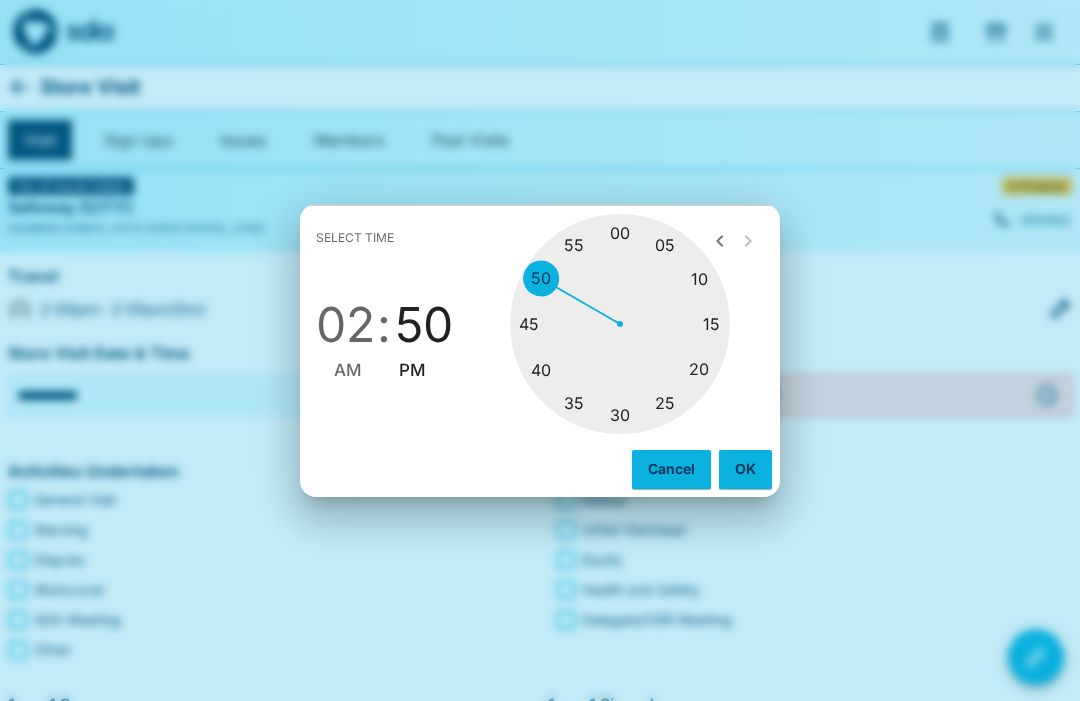 click at bounding box center (620, 324) 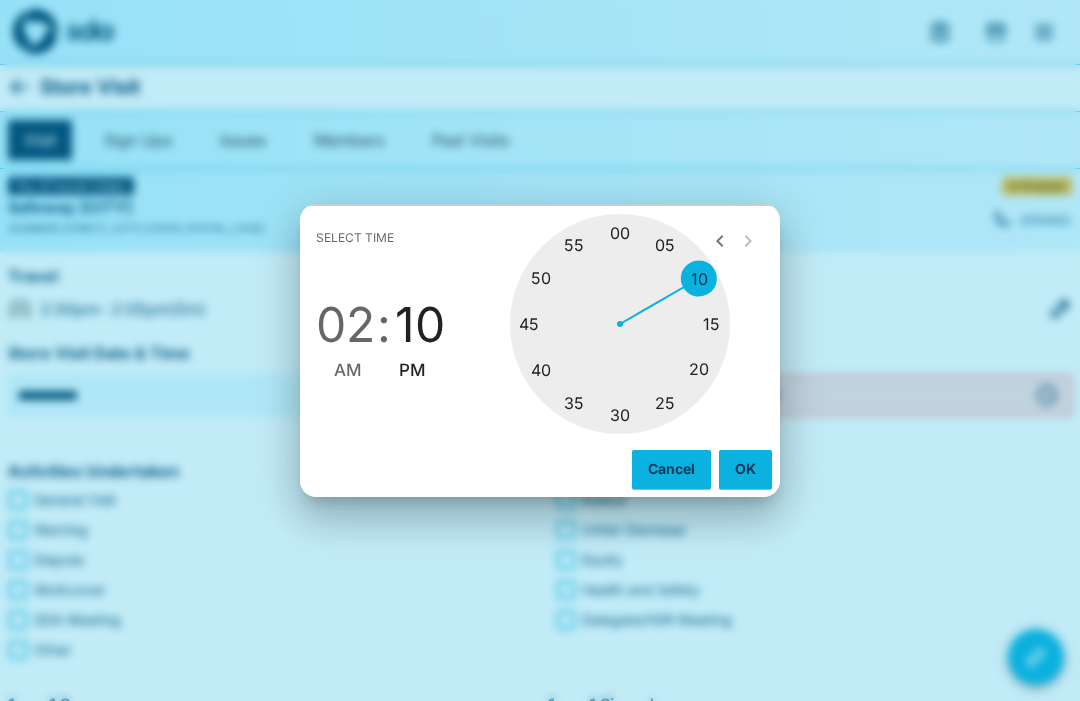 click on "OK" at bounding box center (745, 469) 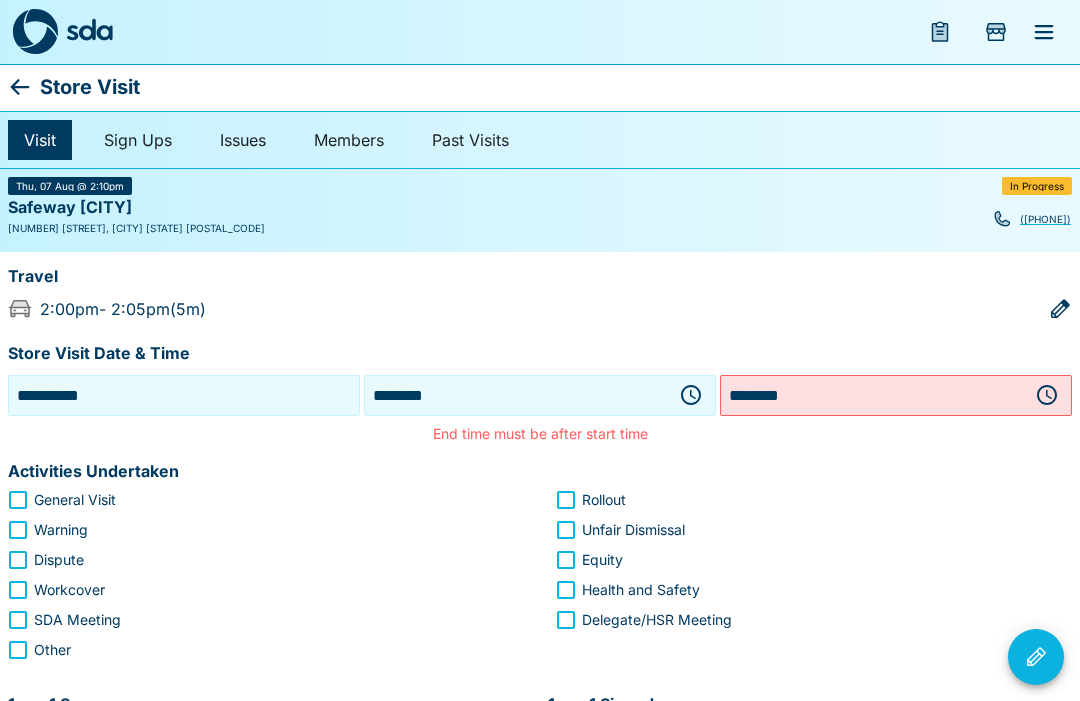 click 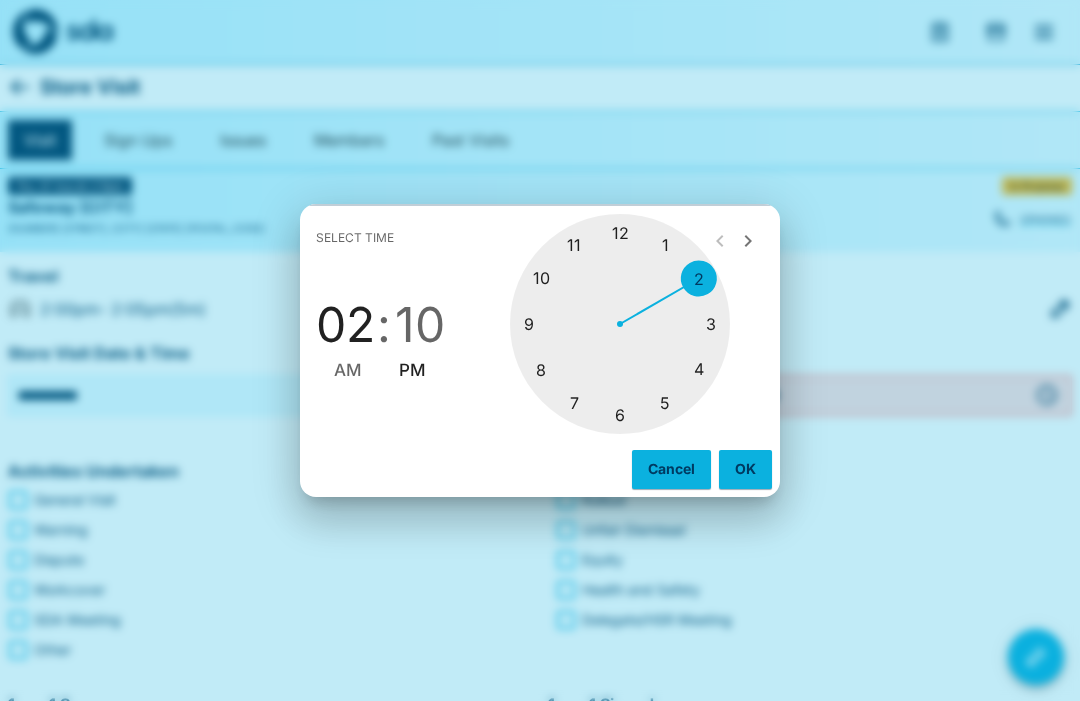click at bounding box center [620, 324] 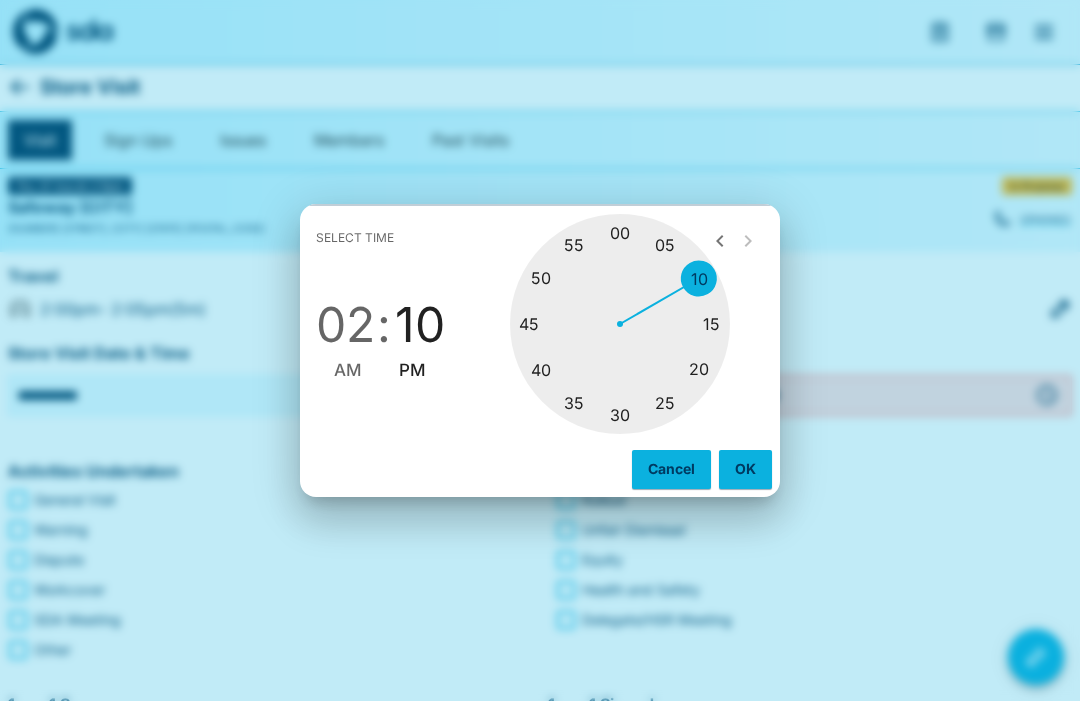 click at bounding box center (620, 324) 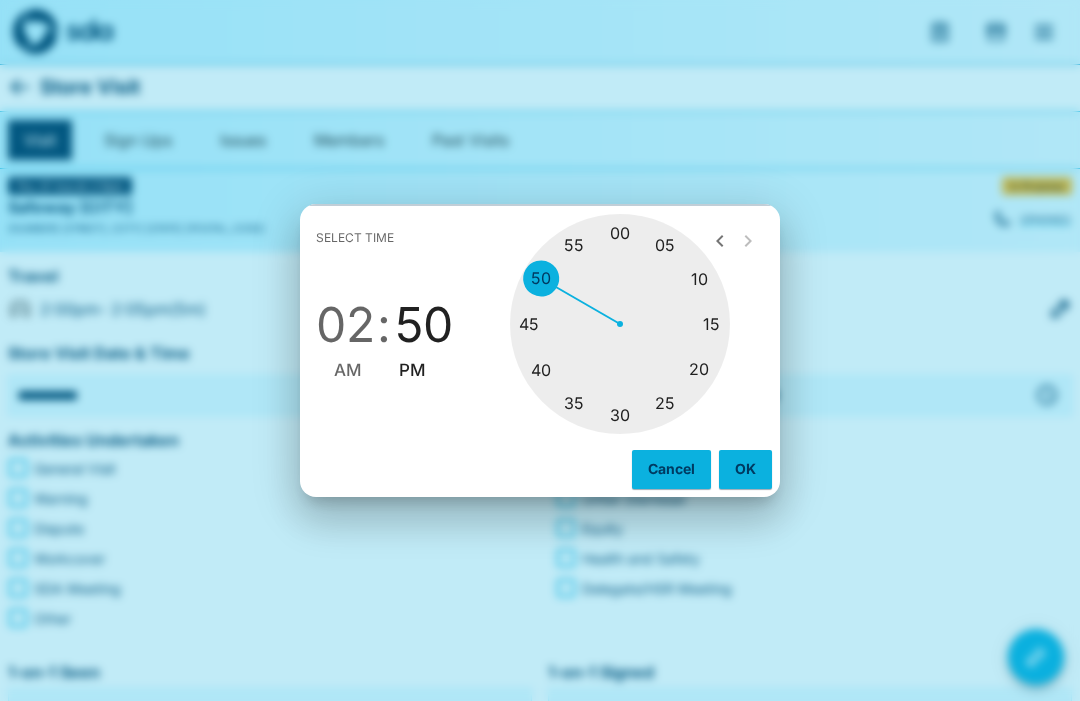 click on "OK" at bounding box center (745, 469) 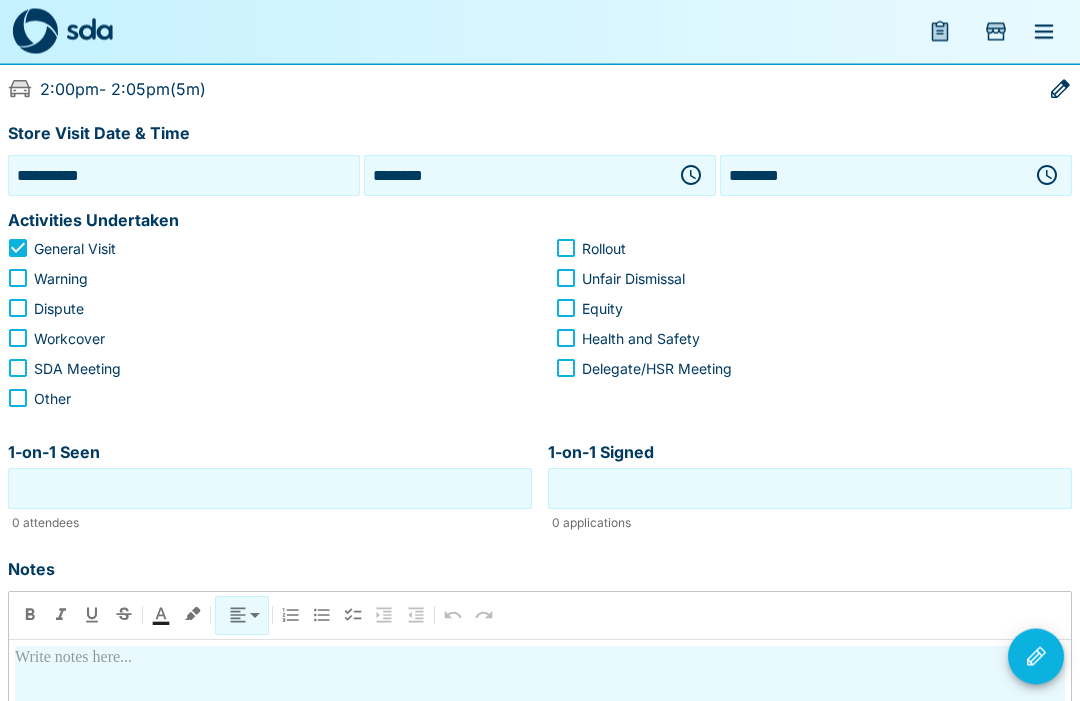 scroll, scrollTop: 226, scrollLeft: 0, axis: vertical 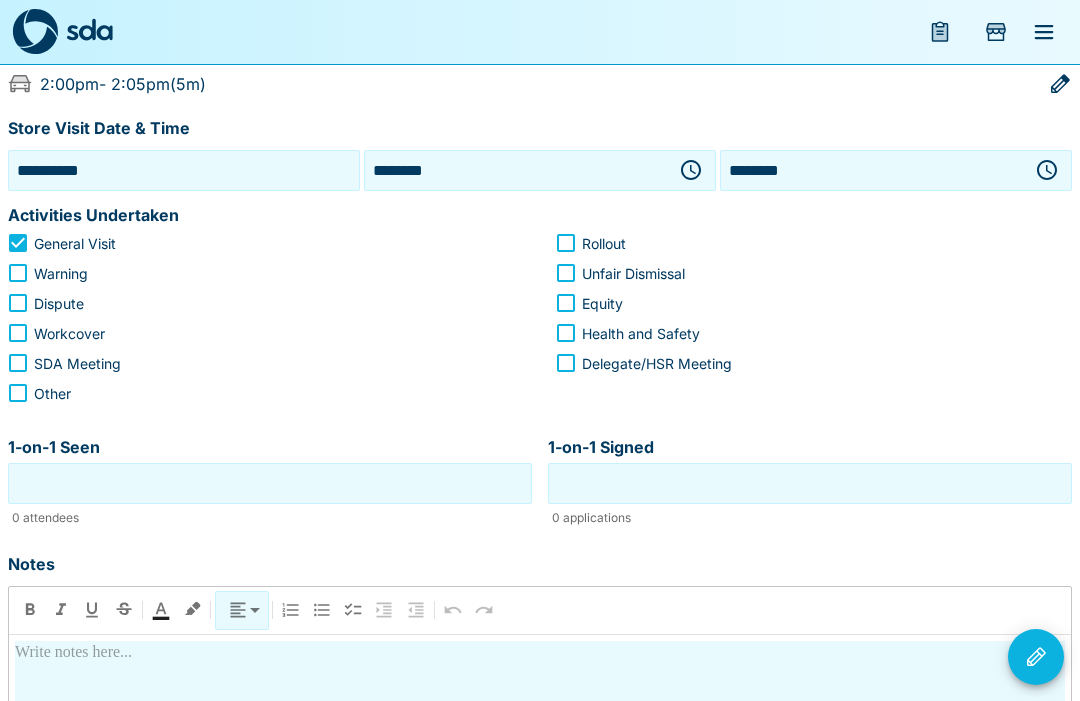 click on "1-on-1 Seen" at bounding box center (270, 483) 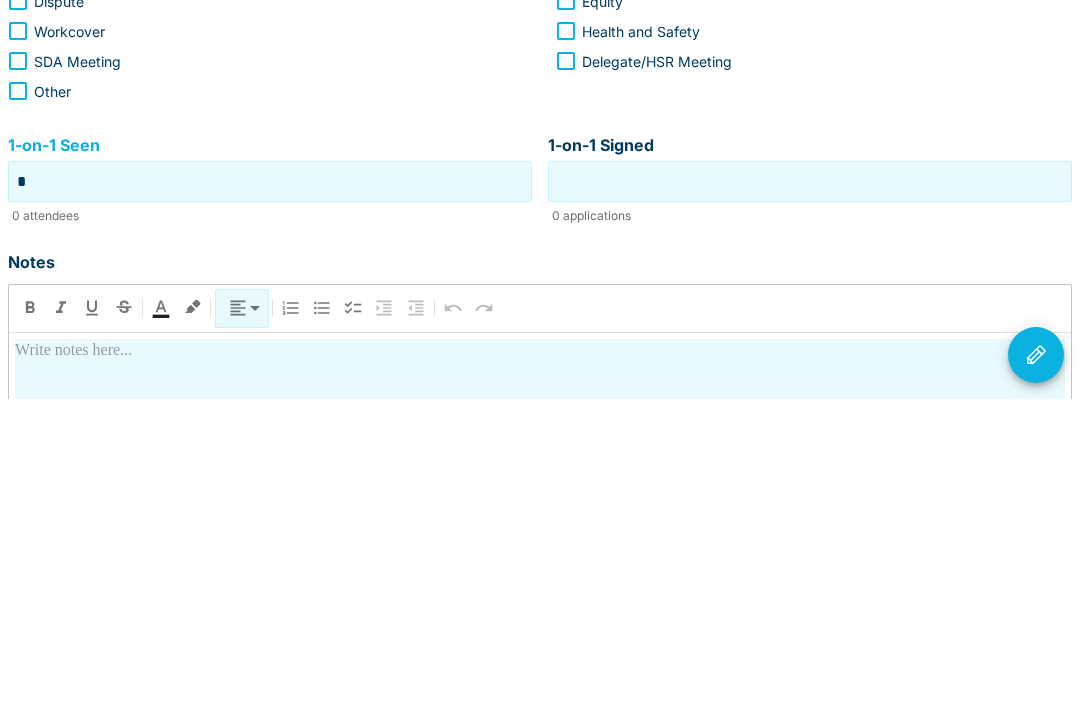 type on "*" 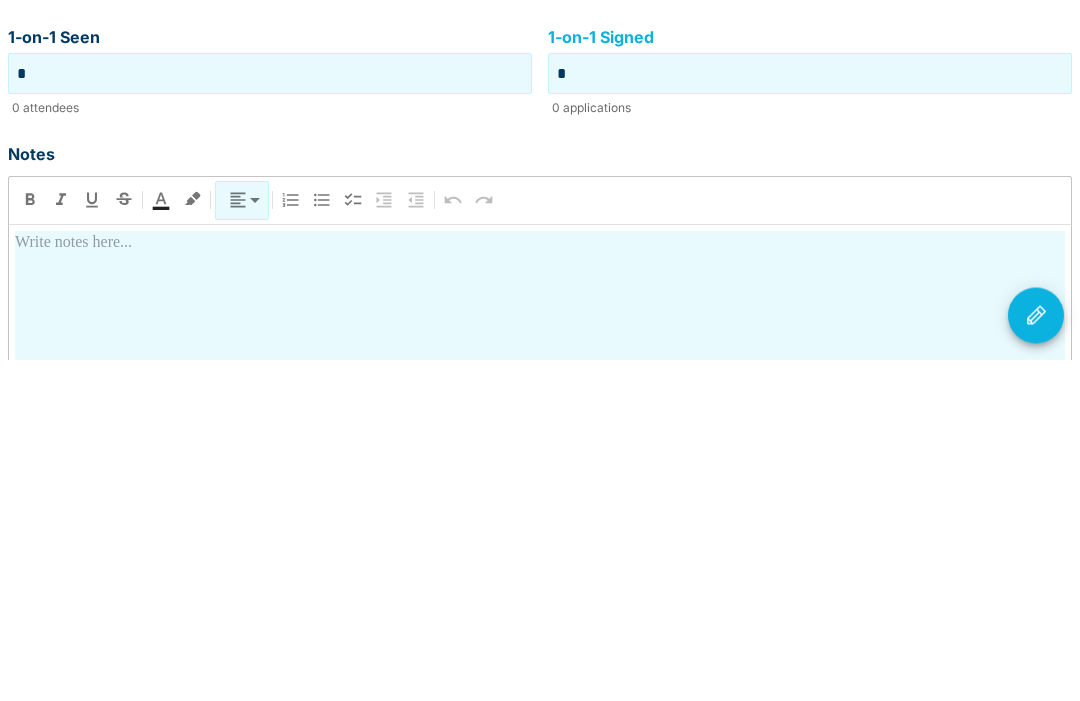 scroll, scrollTop: 296, scrollLeft: 0, axis: vertical 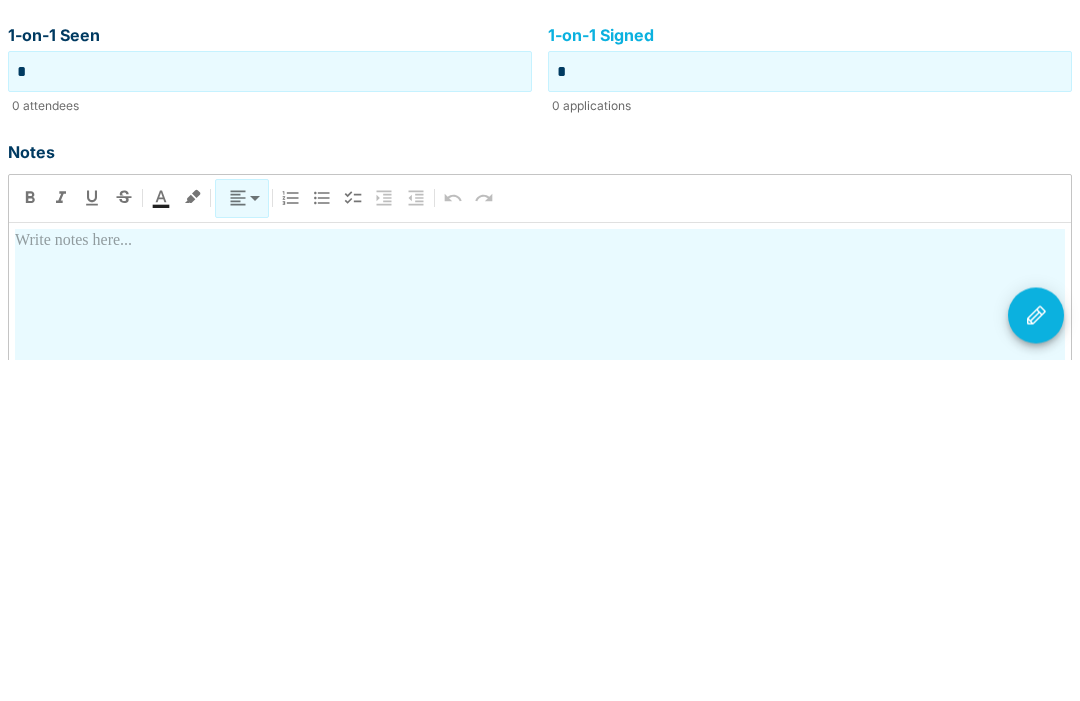 type on "*" 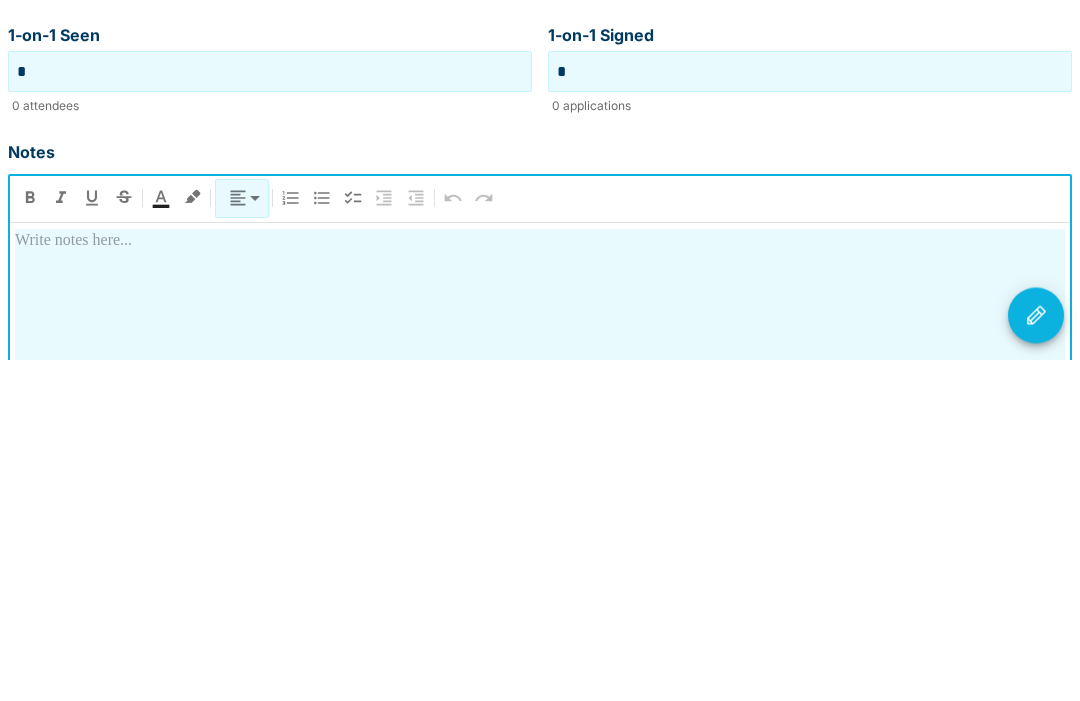 type 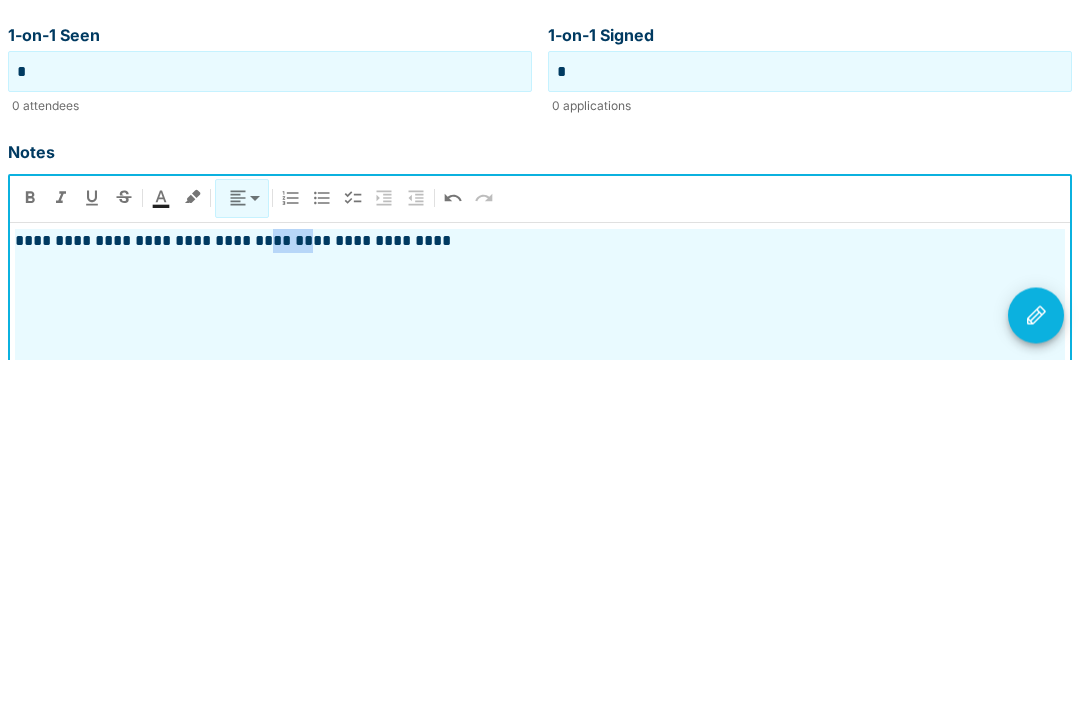 click on "**********" at bounding box center (540, 583) 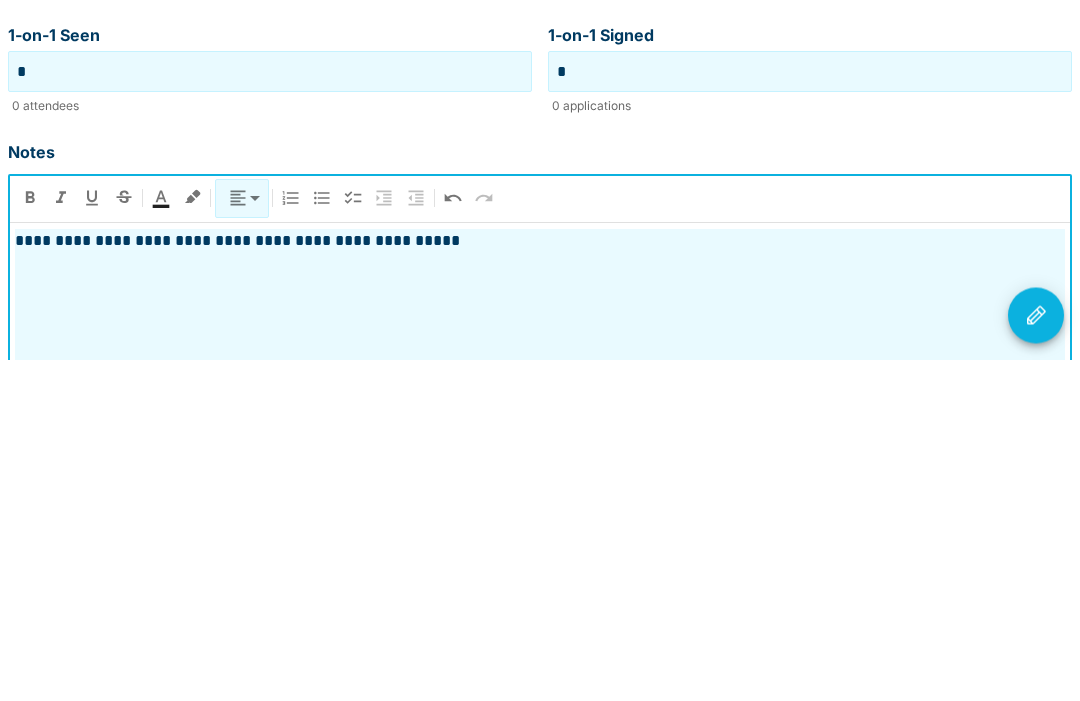 click on "**********" at bounding box center (540, 583) 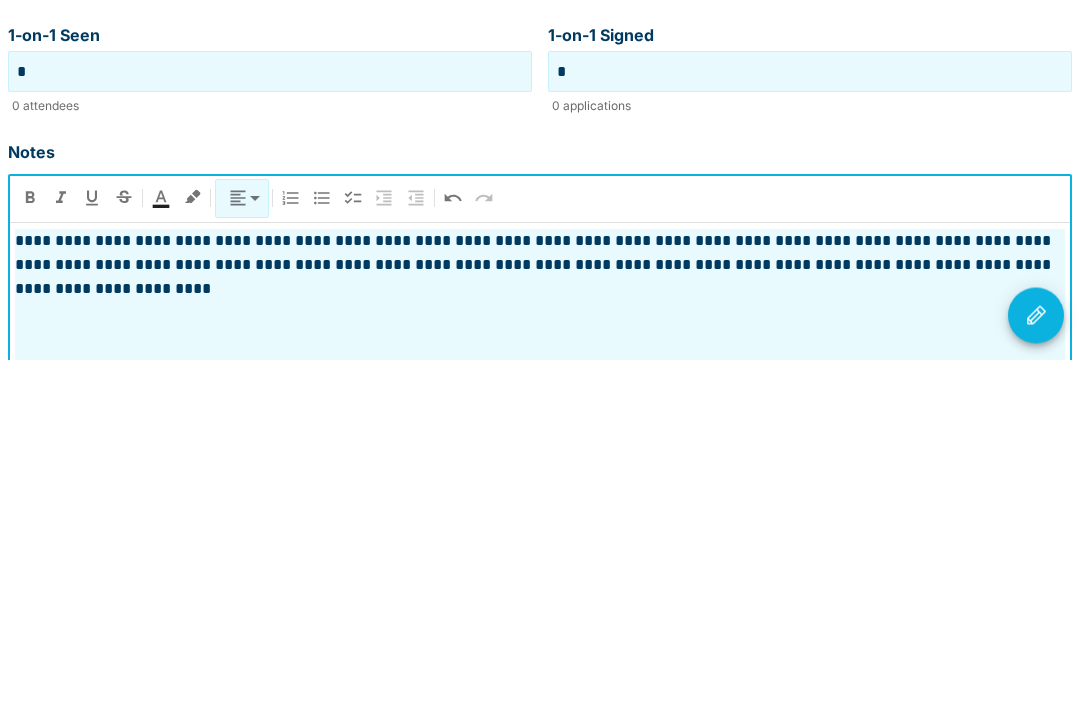 click 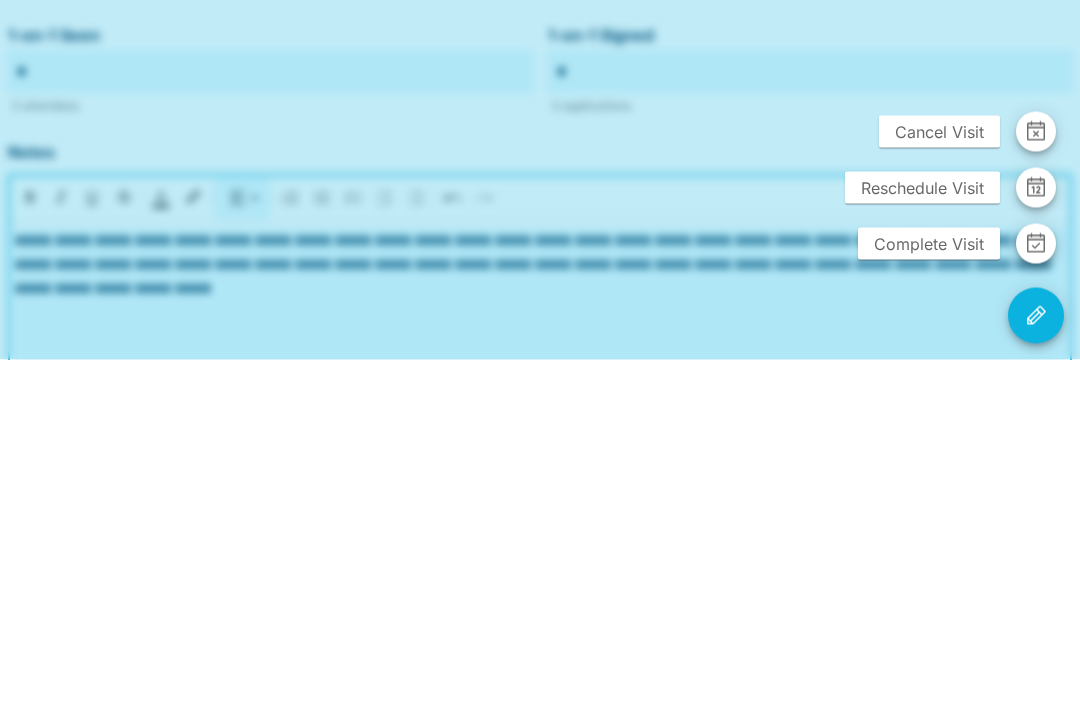 scroll, scrollTop: 501, scrollLeft: 0, axis: vertical 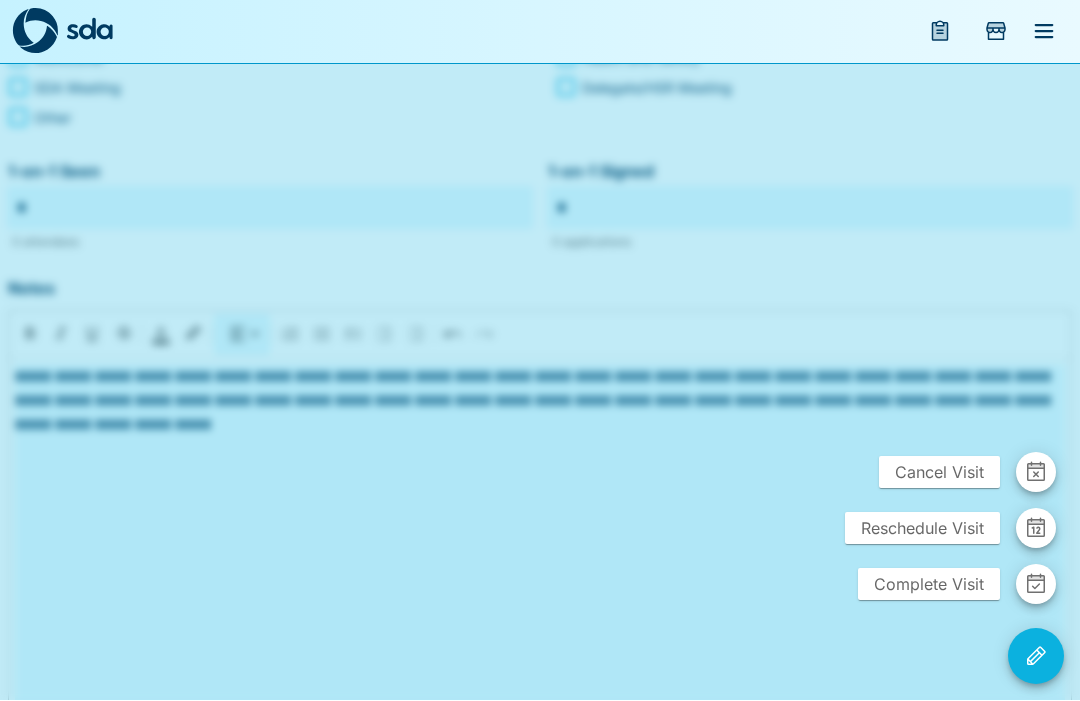 click on "Complete Visit" at bounding box center [929, 585] 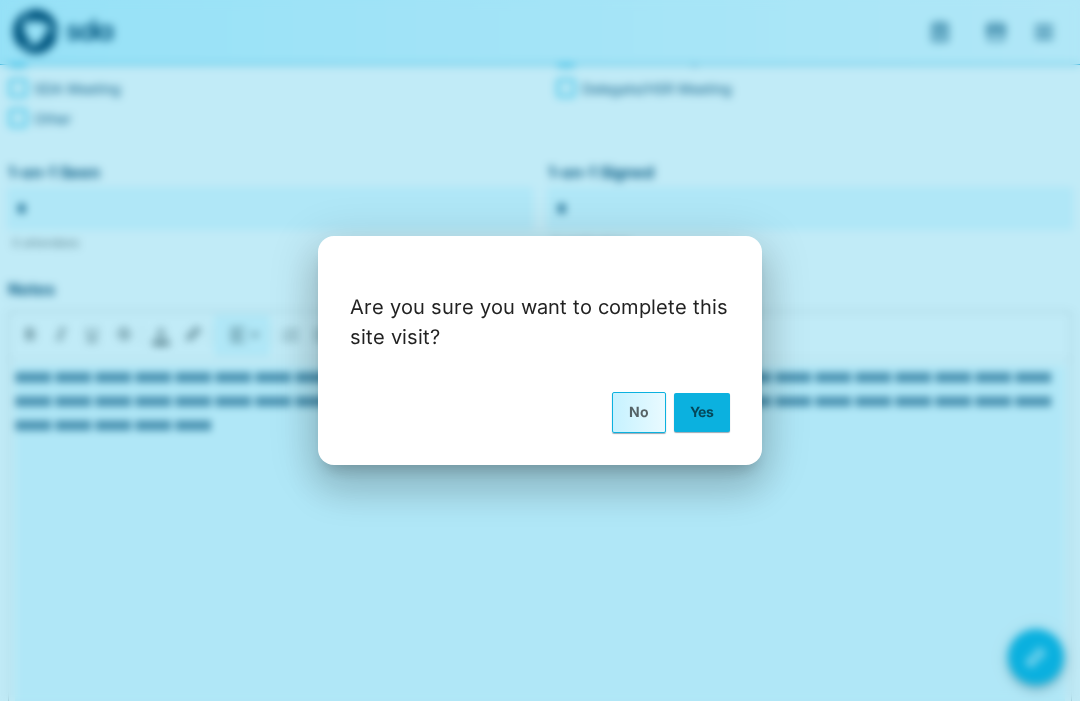 click on "Yes" at bounding box center [702, 412] 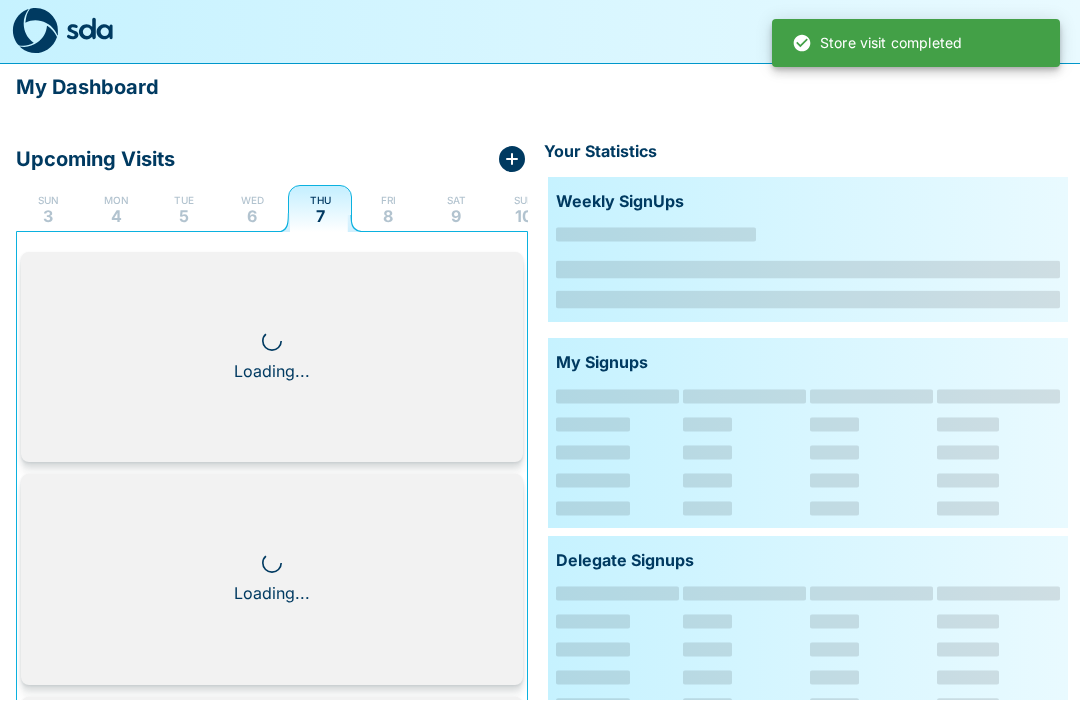 scroll, scrollTop: 1, scrollLeft: 0, axis: vertical 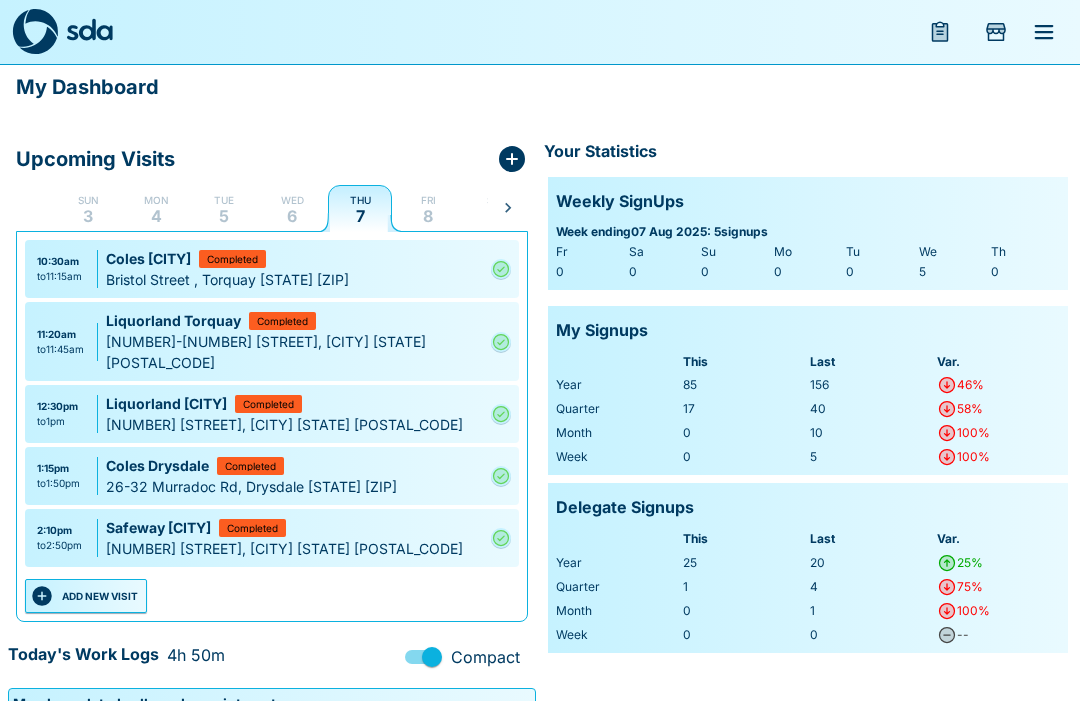 click on "ADD NEW VISIT" at bounding box center (86, 596) 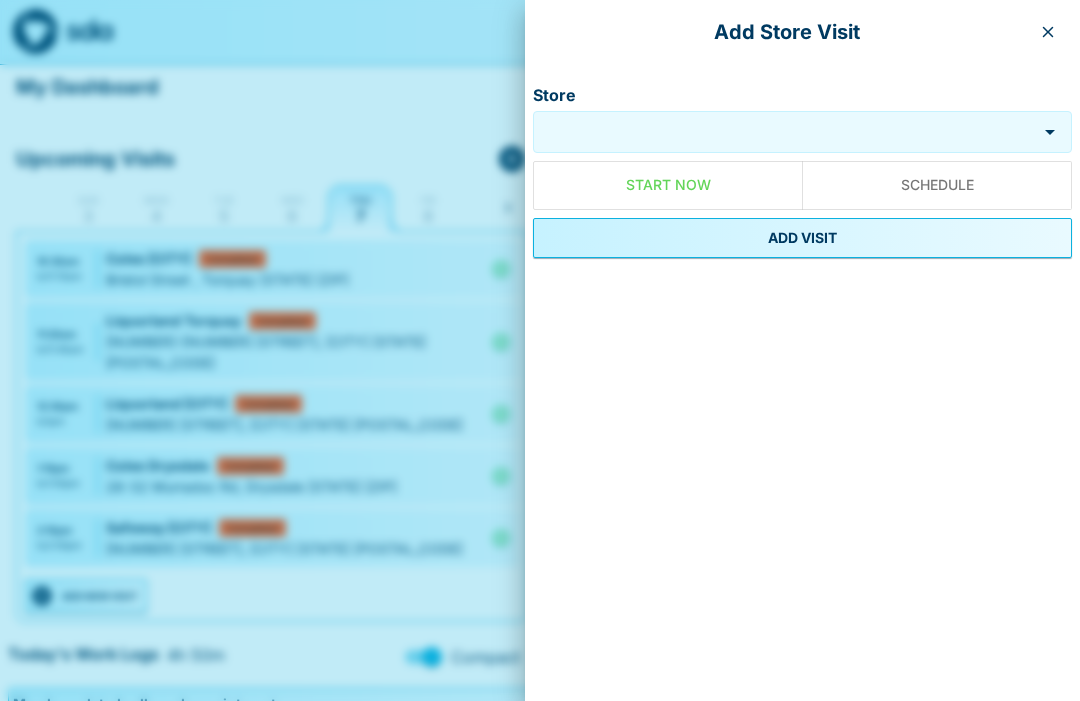 click on "Store" at bounding box center (785, 132) 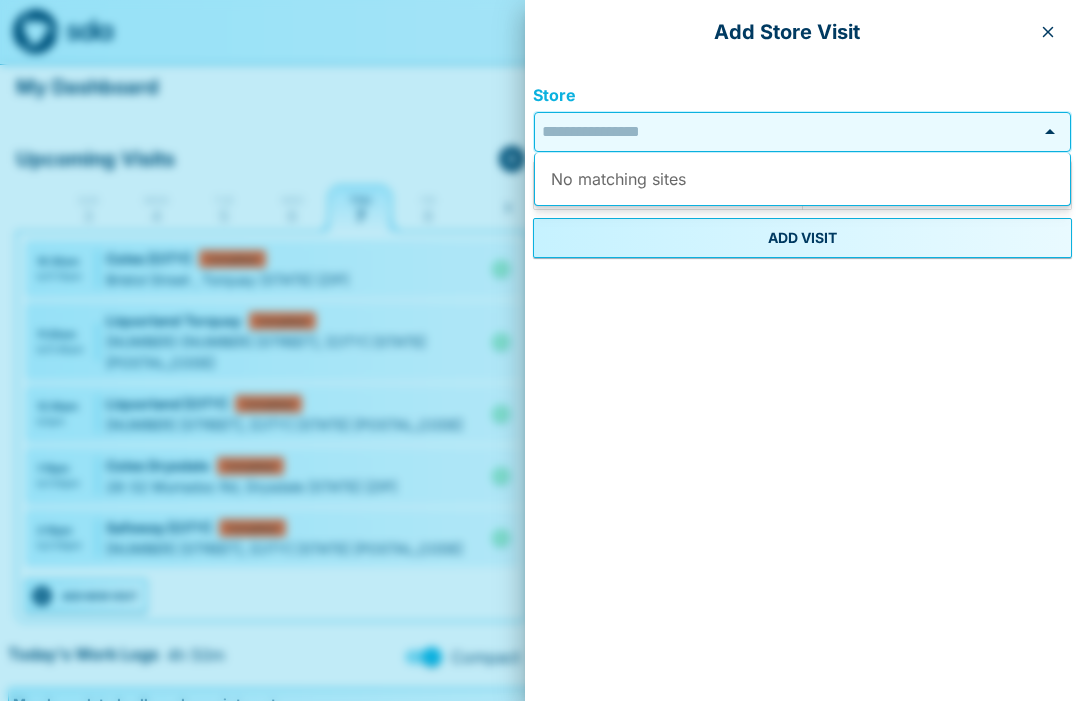 scroll, scrollTop: 0, scrollLeft: 0, axis: both 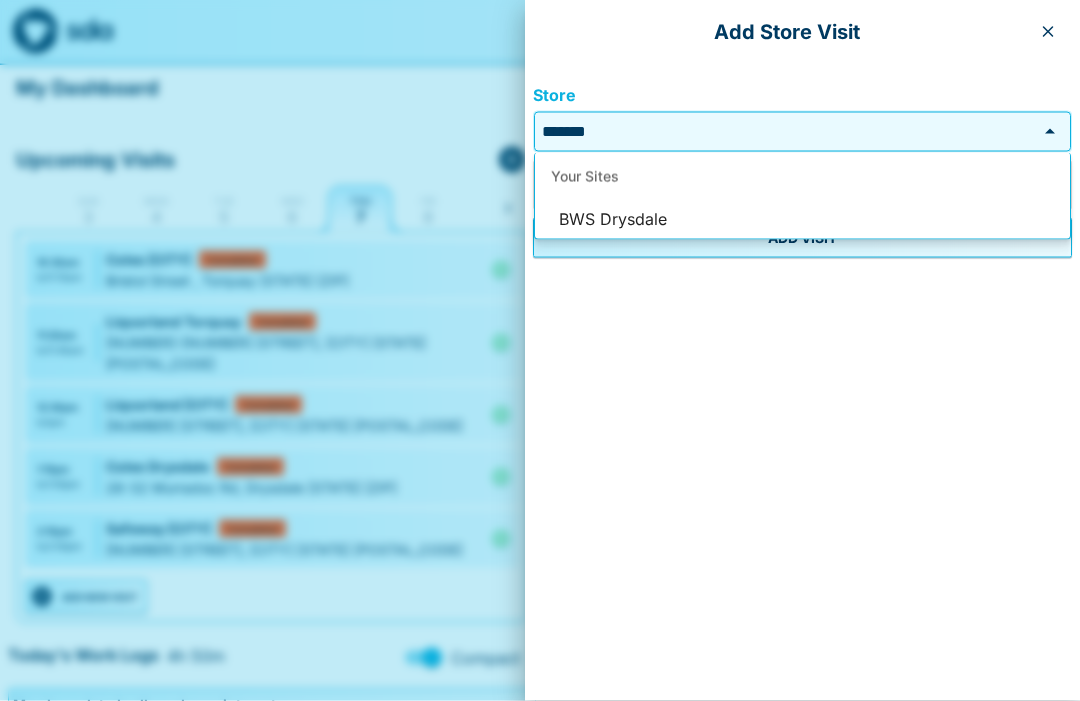 click on "BWS Drysdale" at bounding box center [802, 220] 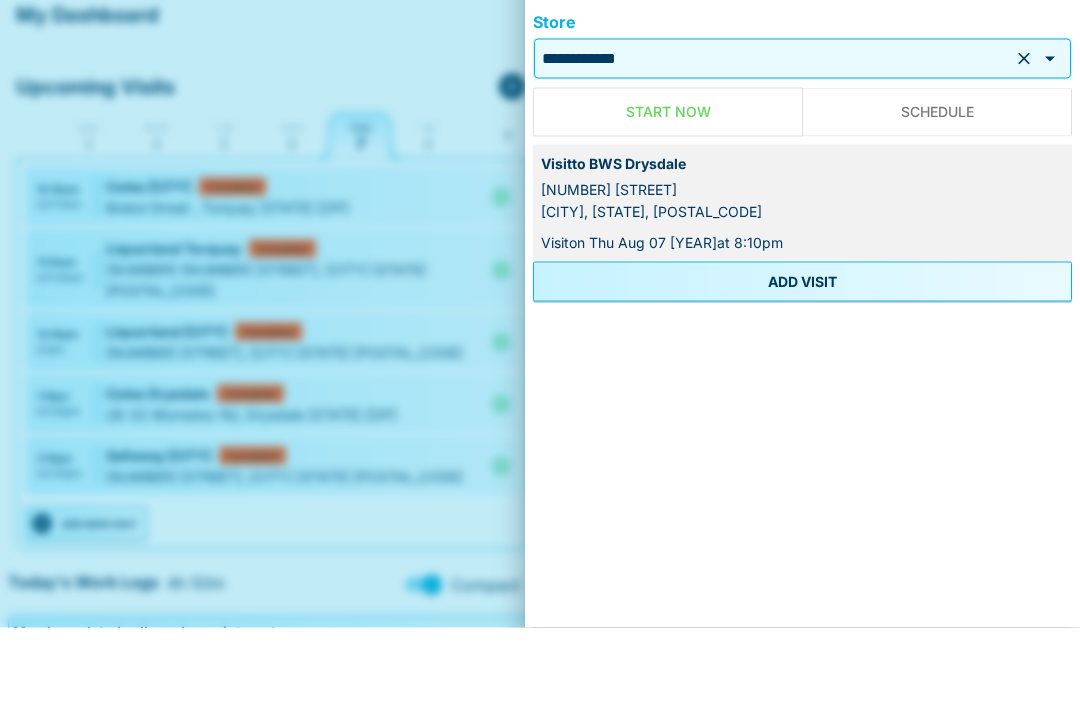 click on "ADD VISIT" at bounding box center (802, 355) 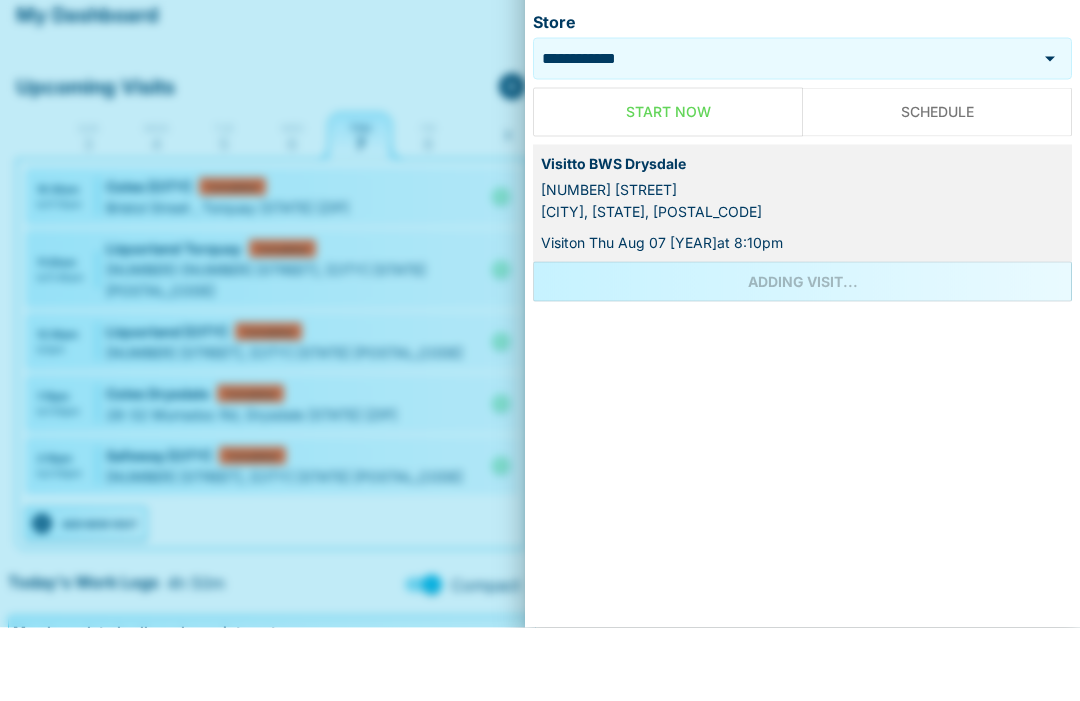 scroll, scrollTop: 74, scrollLeft: 0, axis: vertical 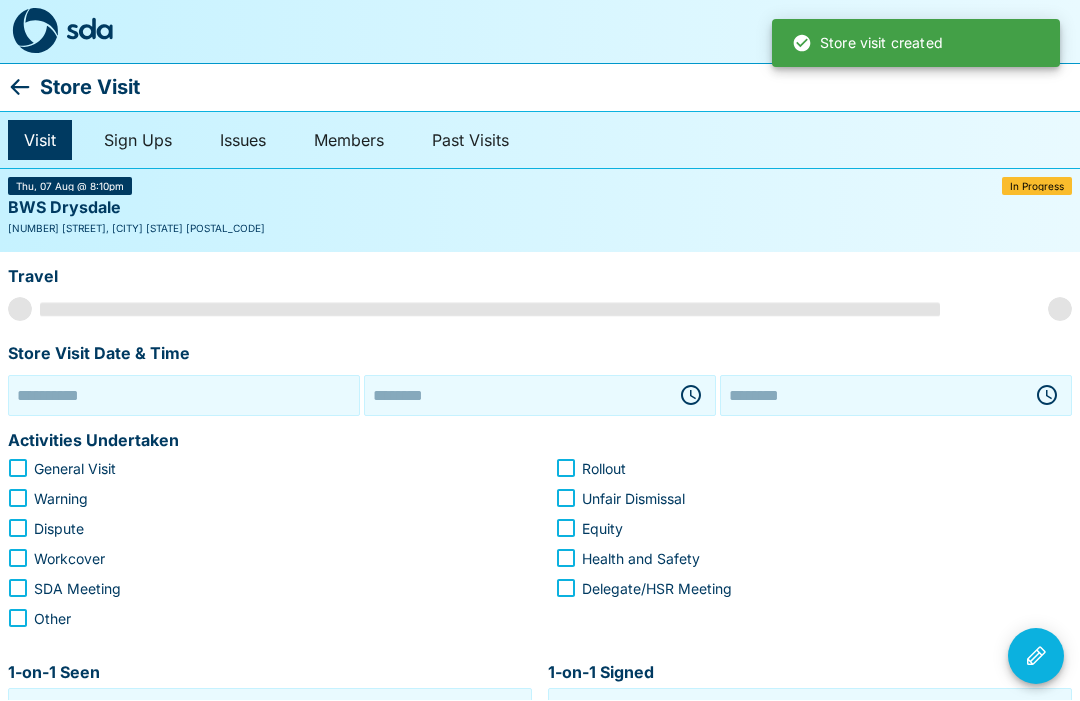 type on "**********" 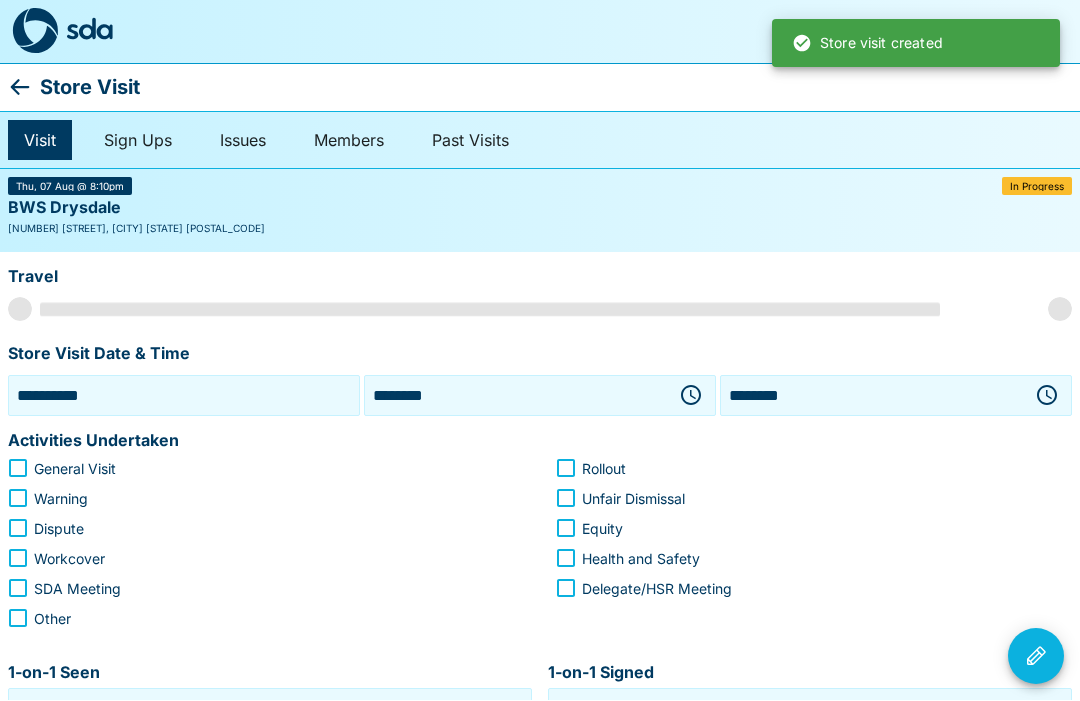 scroll, scrollTop: 1, scrollLeft: 0, axis: vertical 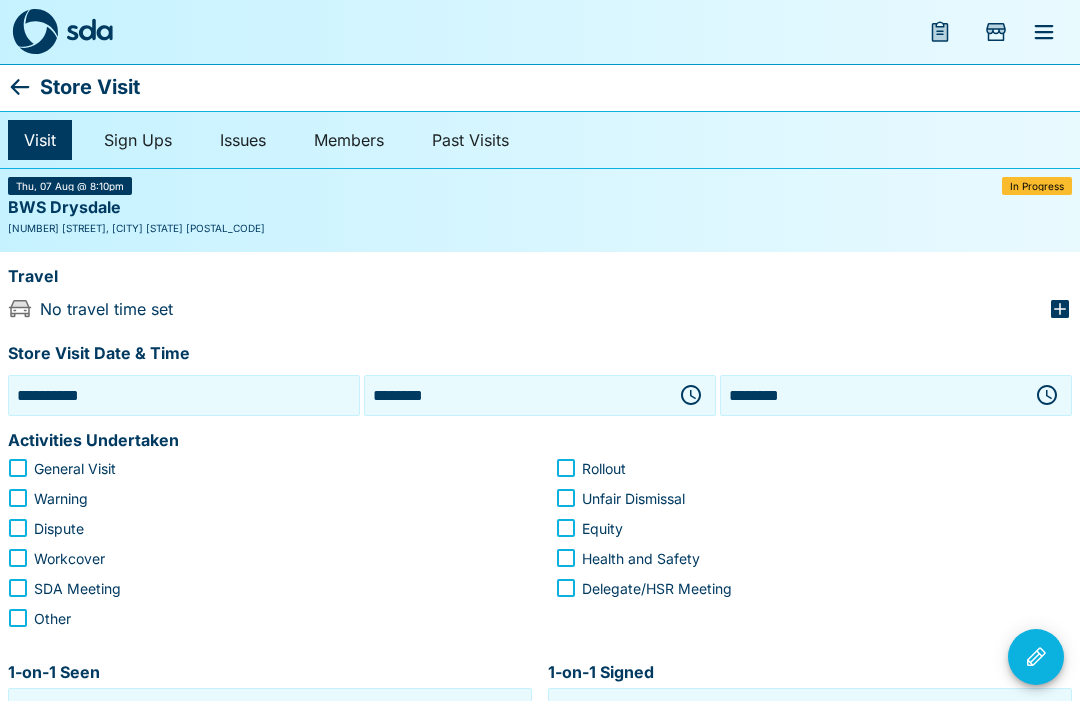 click 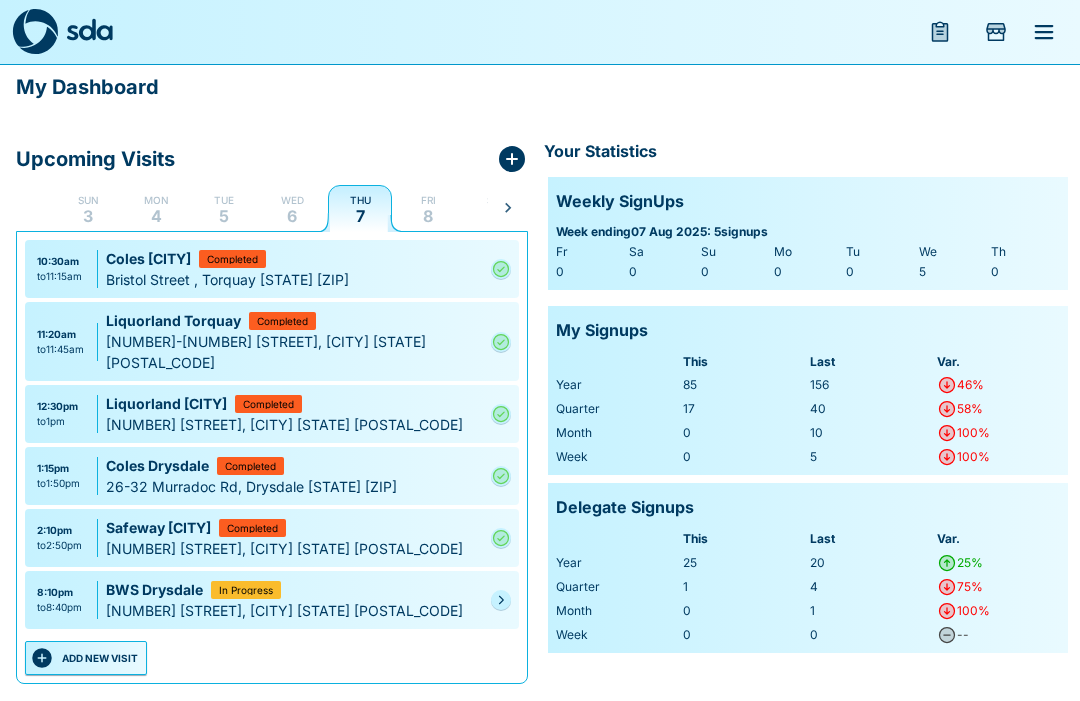click at bounding box center (501, 600) 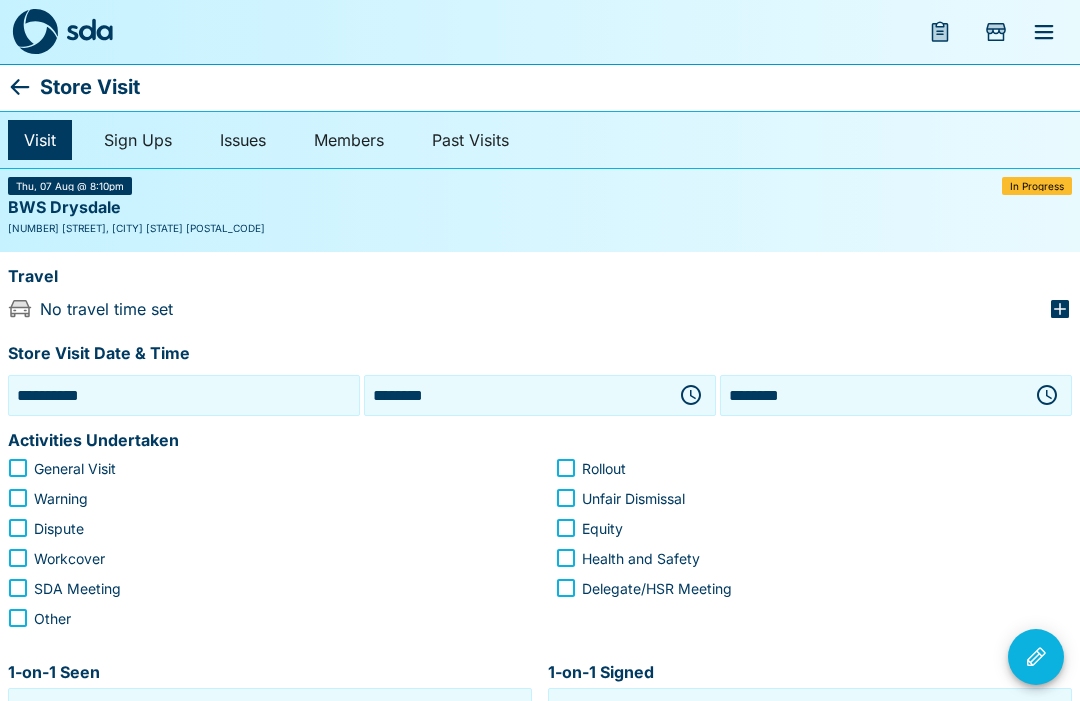click 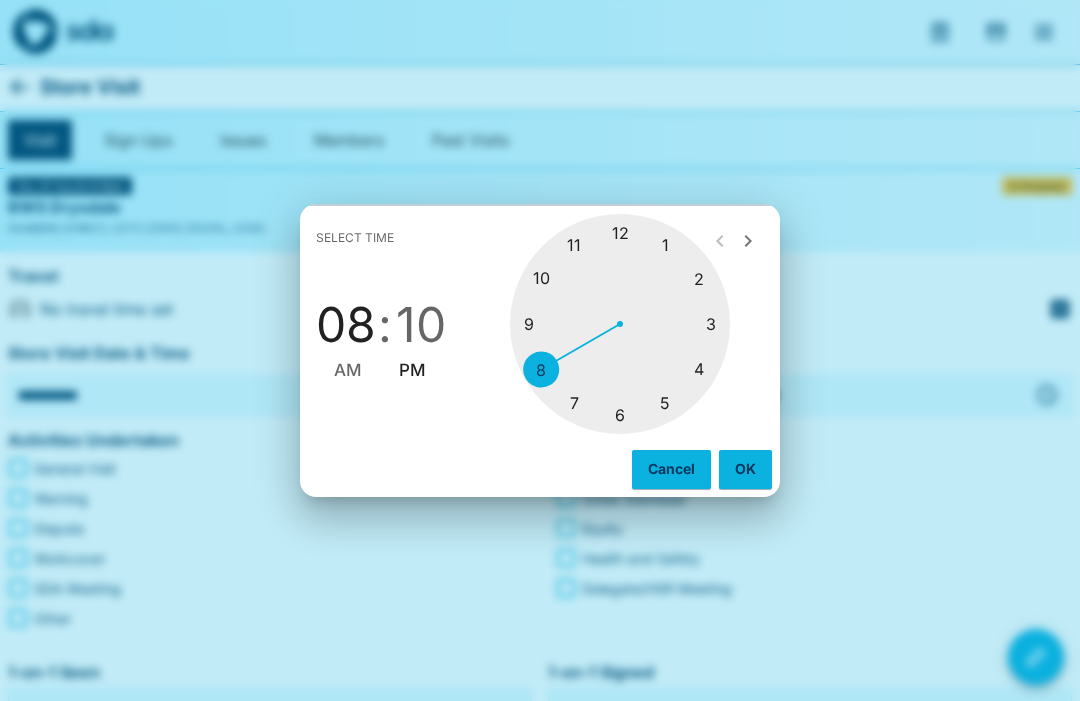 click at bounding box center [620, 324] 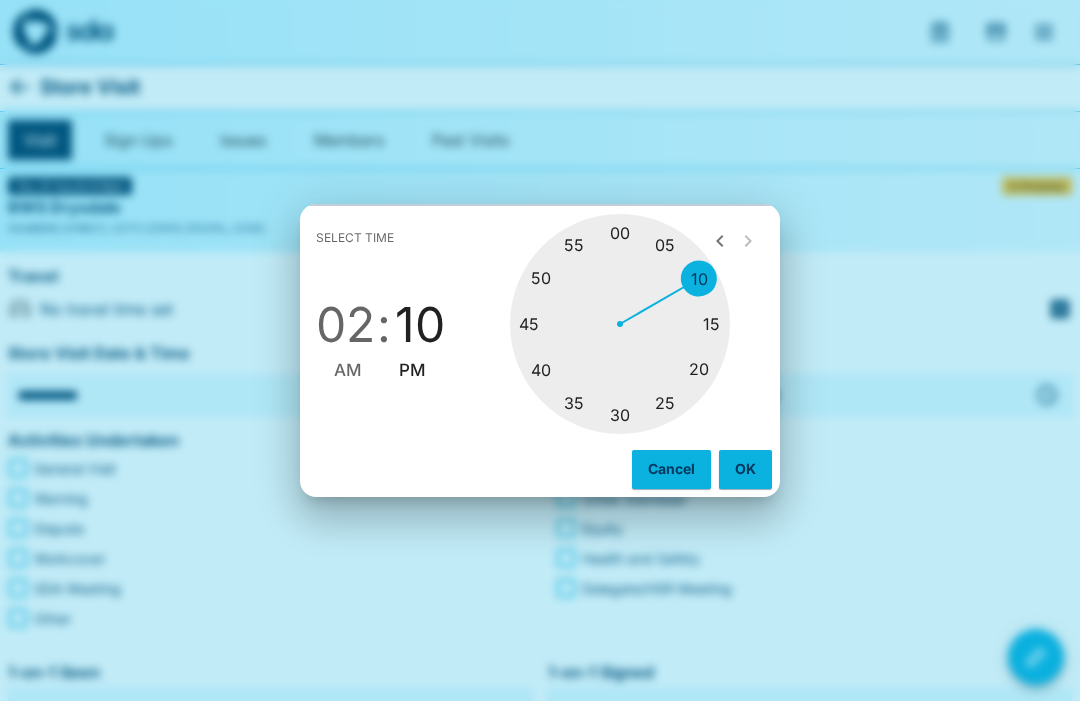 click at bounding box center [620, 324] 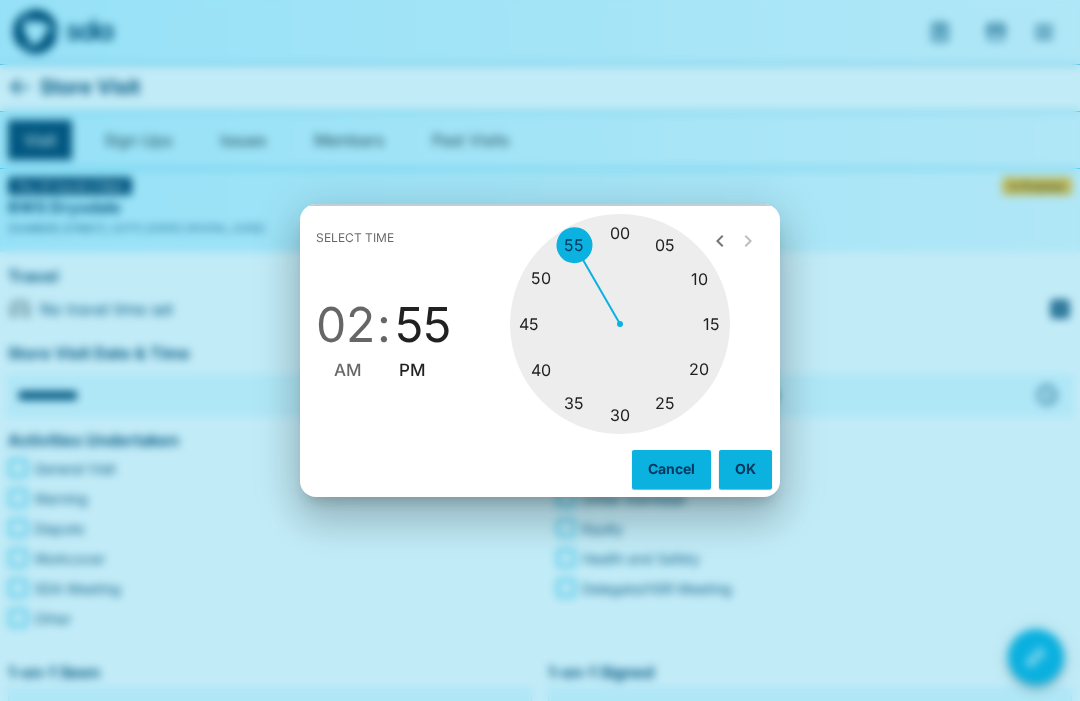 click on "OK" at bounding box center (745, 469) 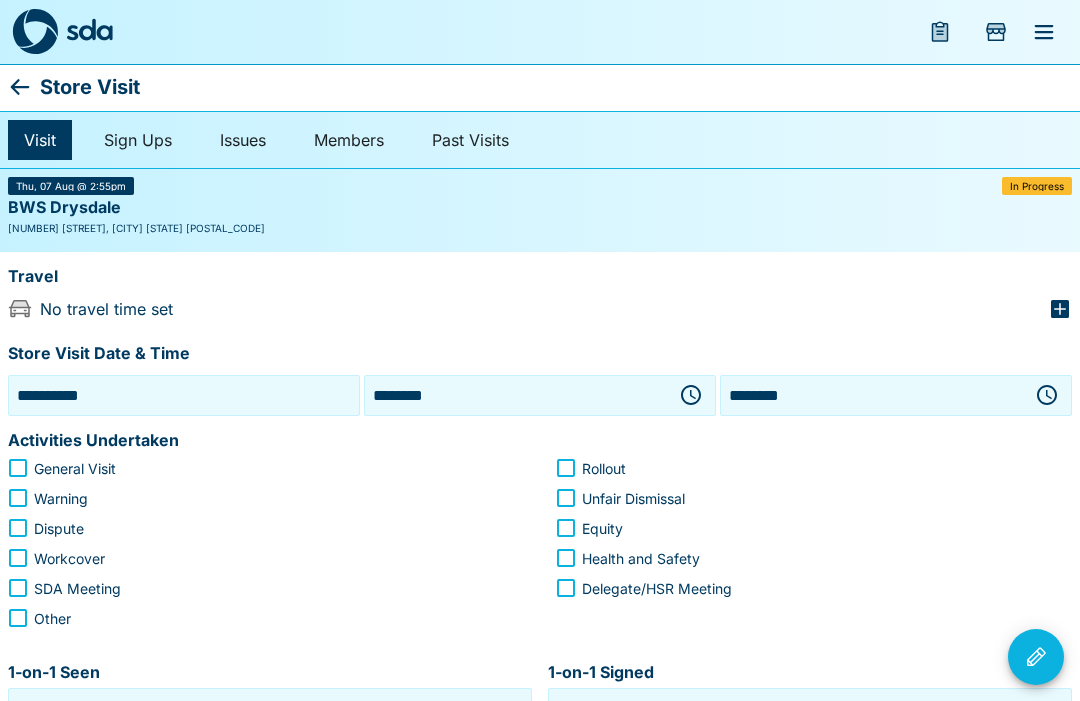 click 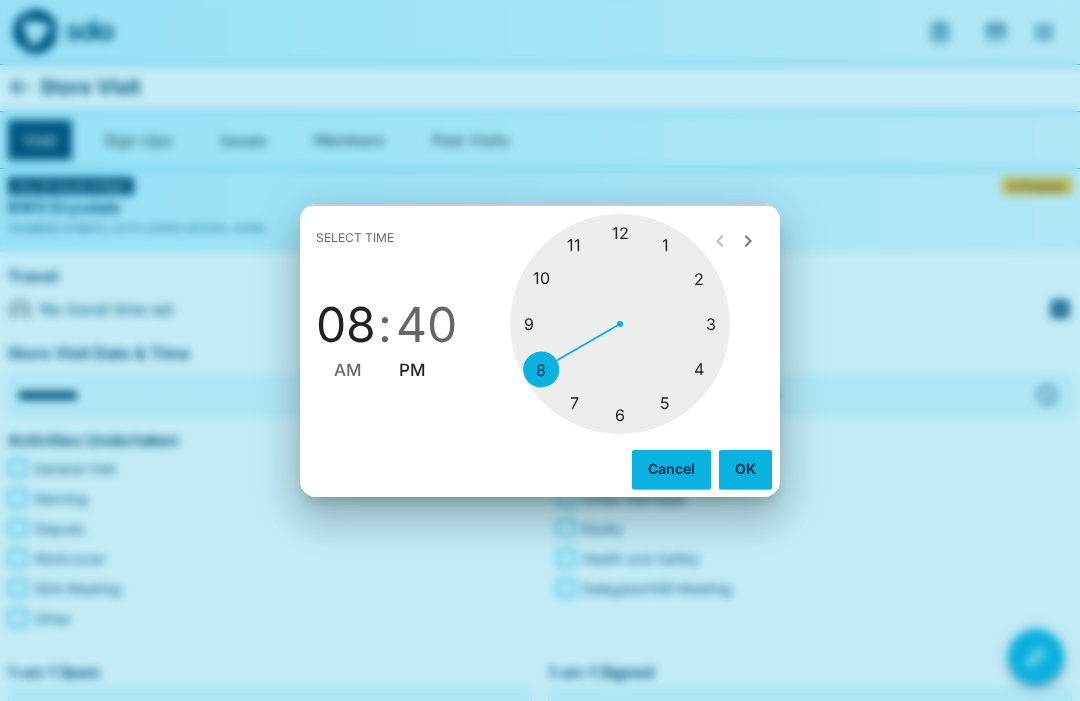 click at bounding box center [620, 324] 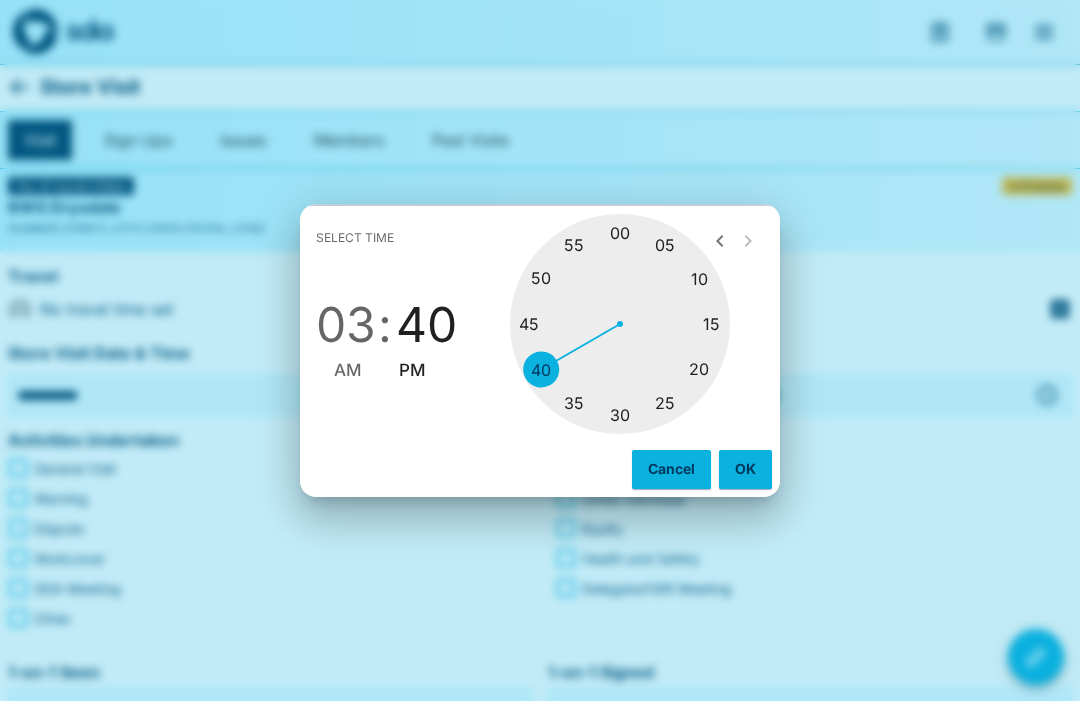 click at bounding box center (620, 324) 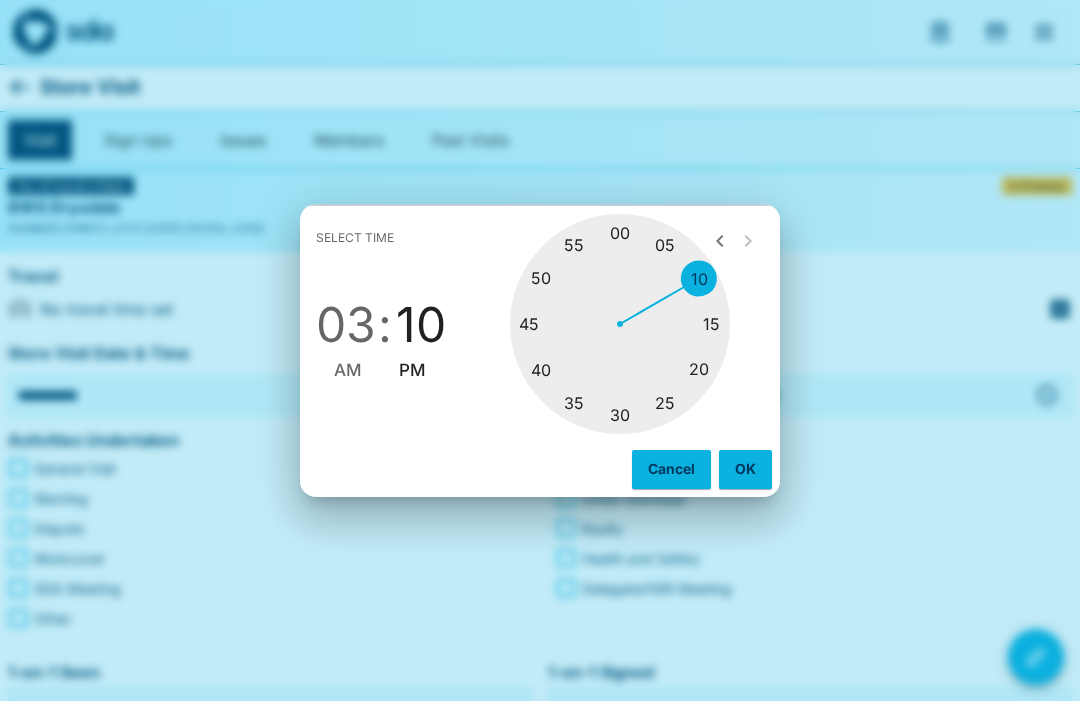 click on "OK" at bounding box center (745, 469) 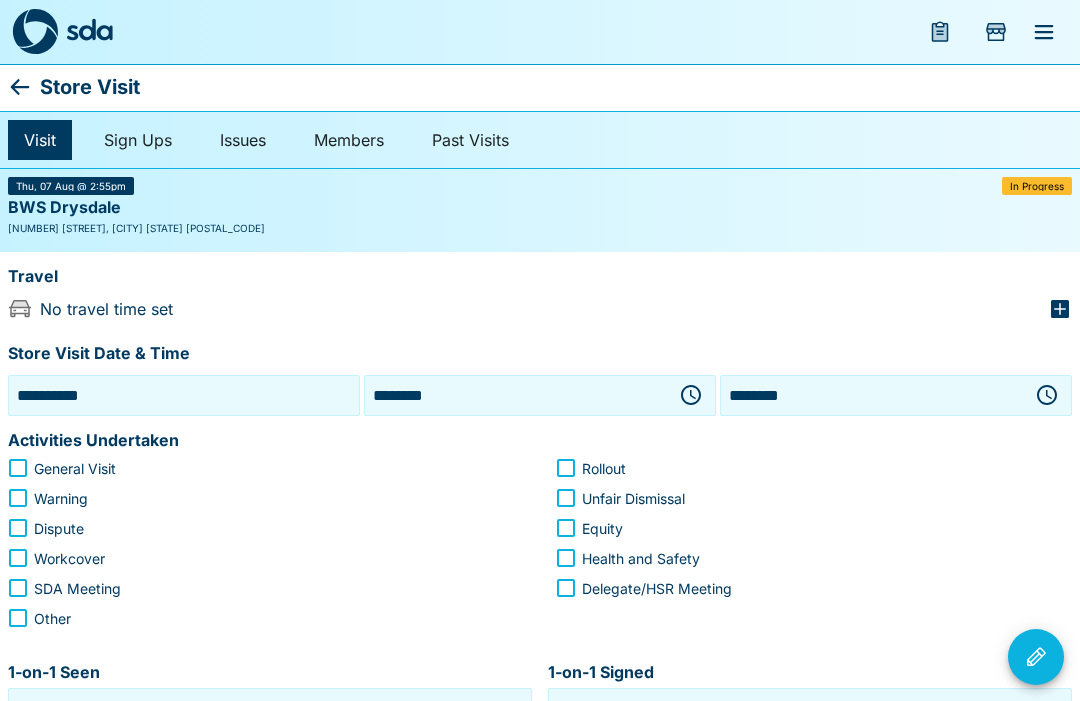 click on "**********" at bounding box center (540, 619) 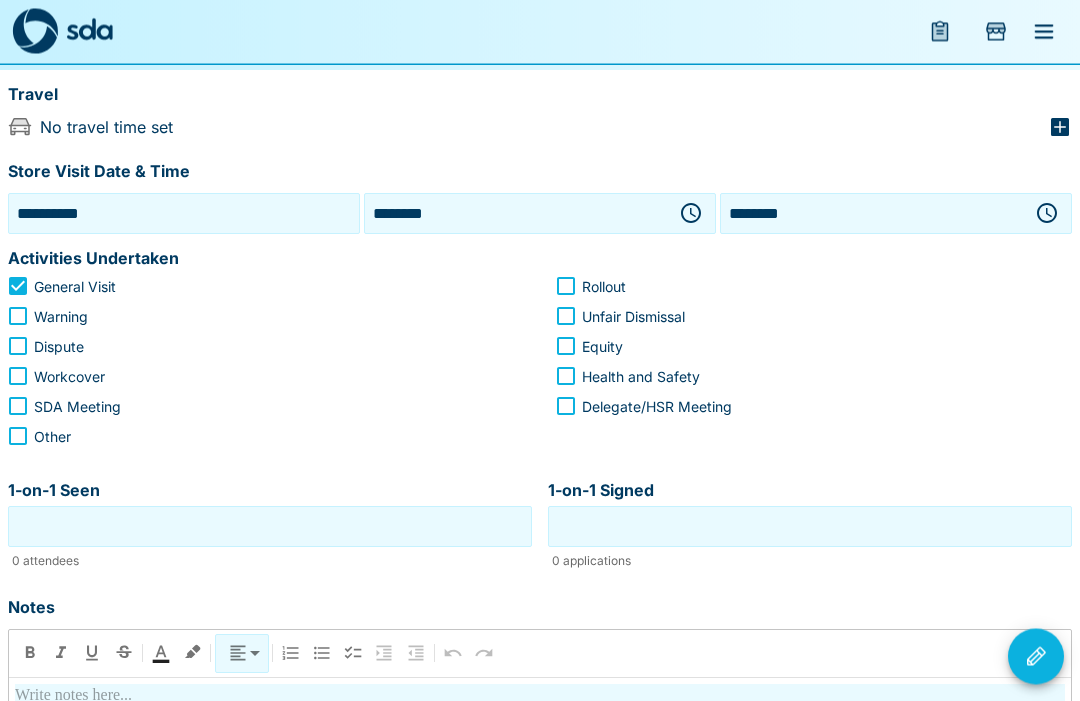 scroll, scrollTop: 183, scrollLeft: 0, axis: vertical 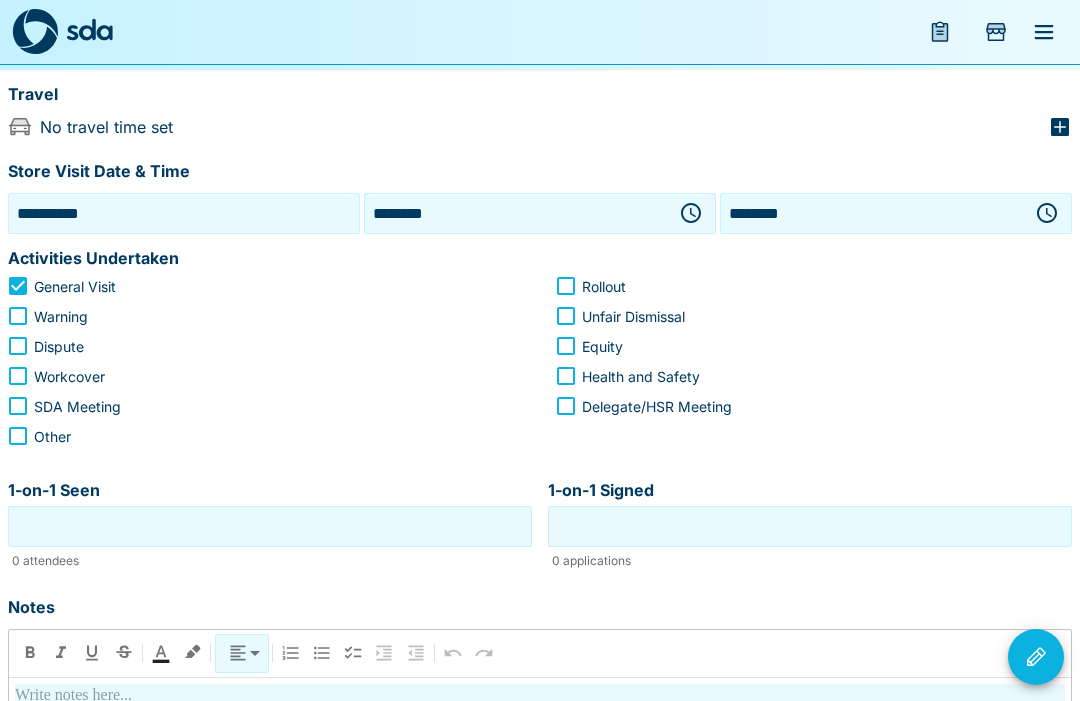 click on "1-on-1 Seen" at bounding box center [270, 526] 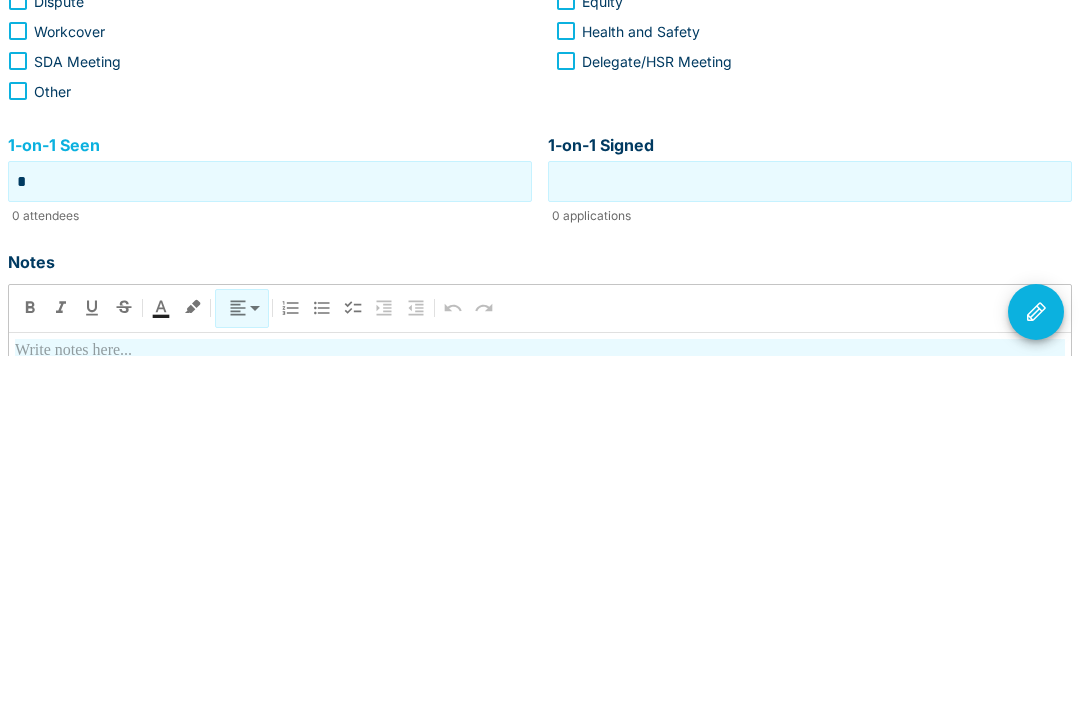 type on "*" 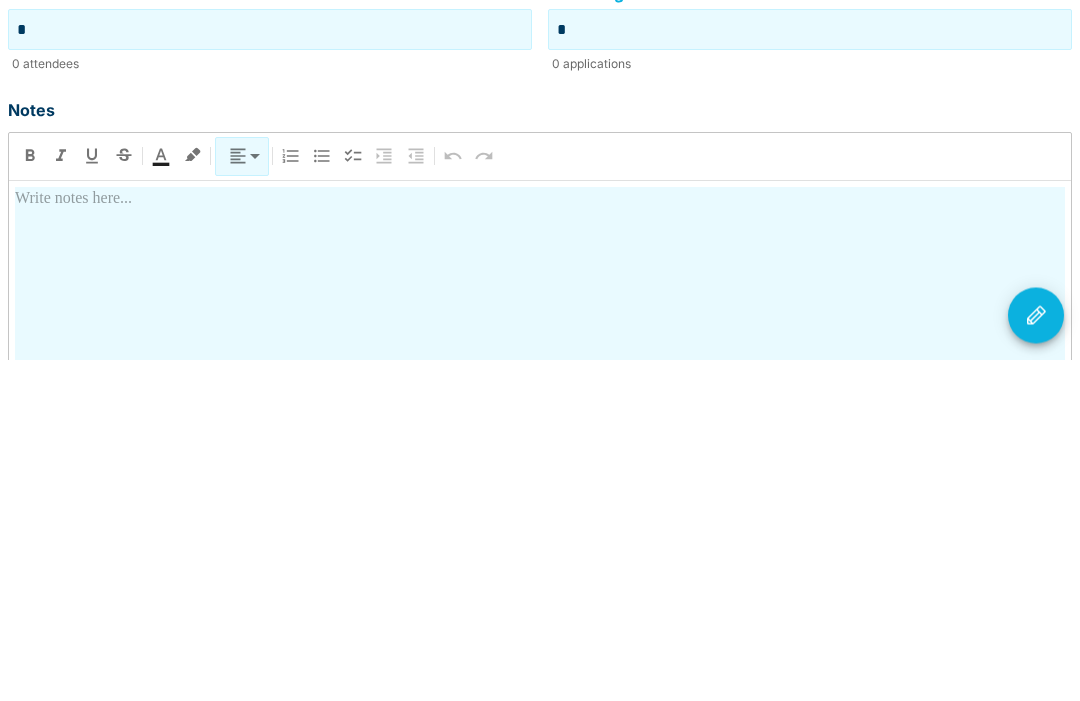 scroll, scrollTop: 339, scrollLeft: 0, axis: vertical 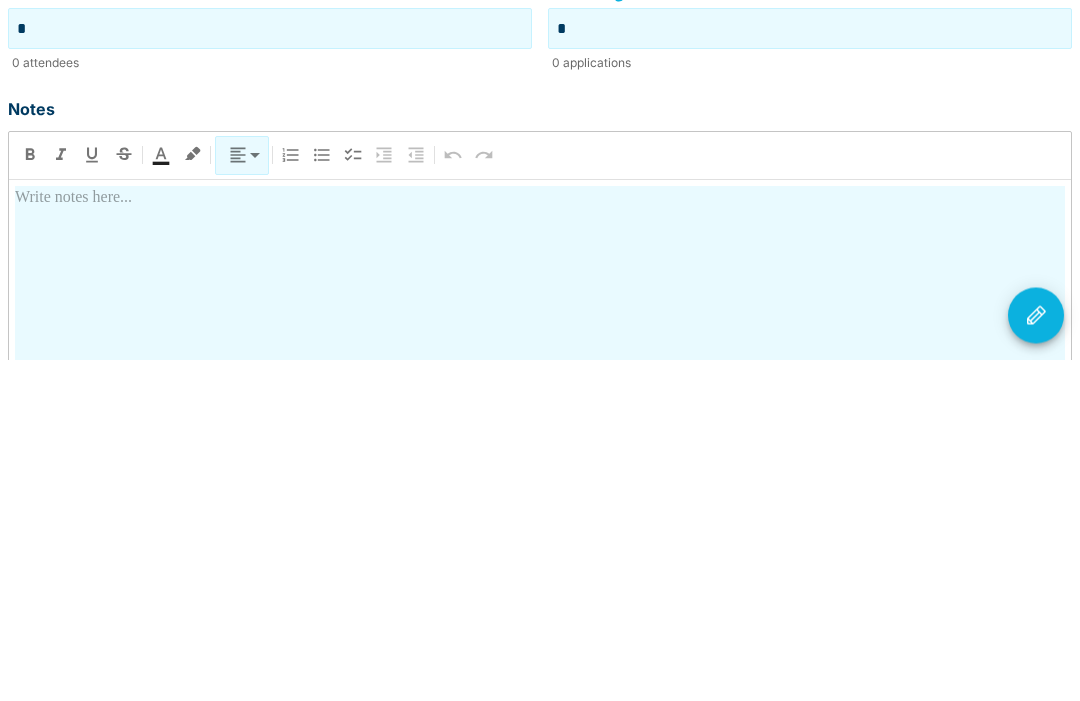 type on "*" 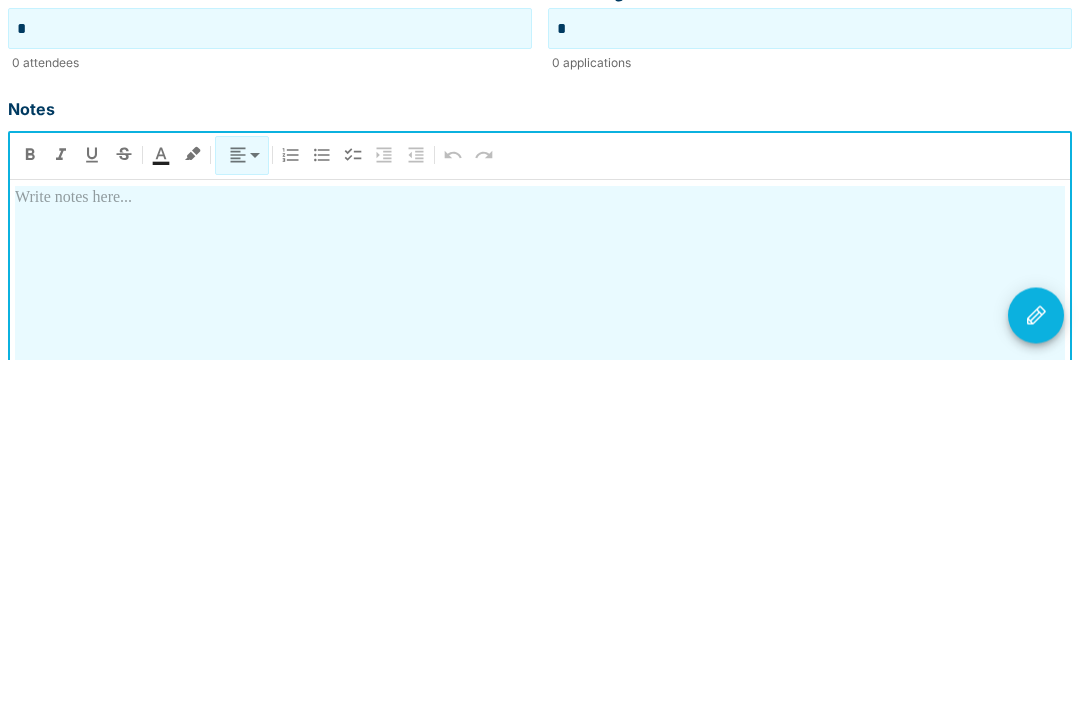 type 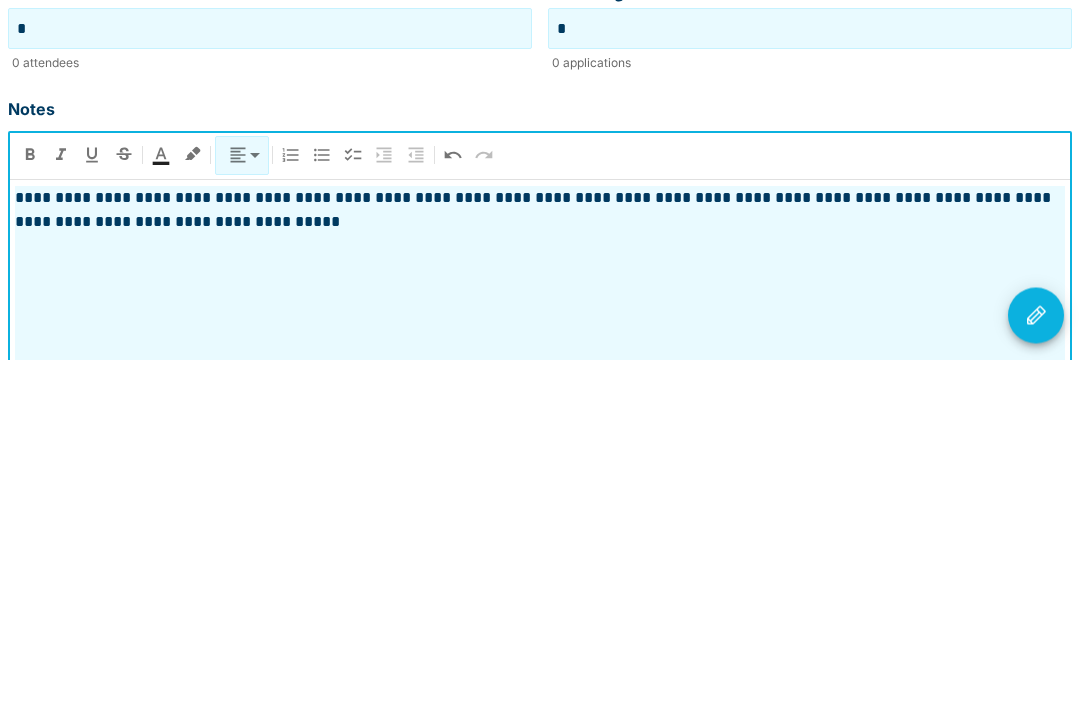 click on "**********" at bounding box center (540, 552) 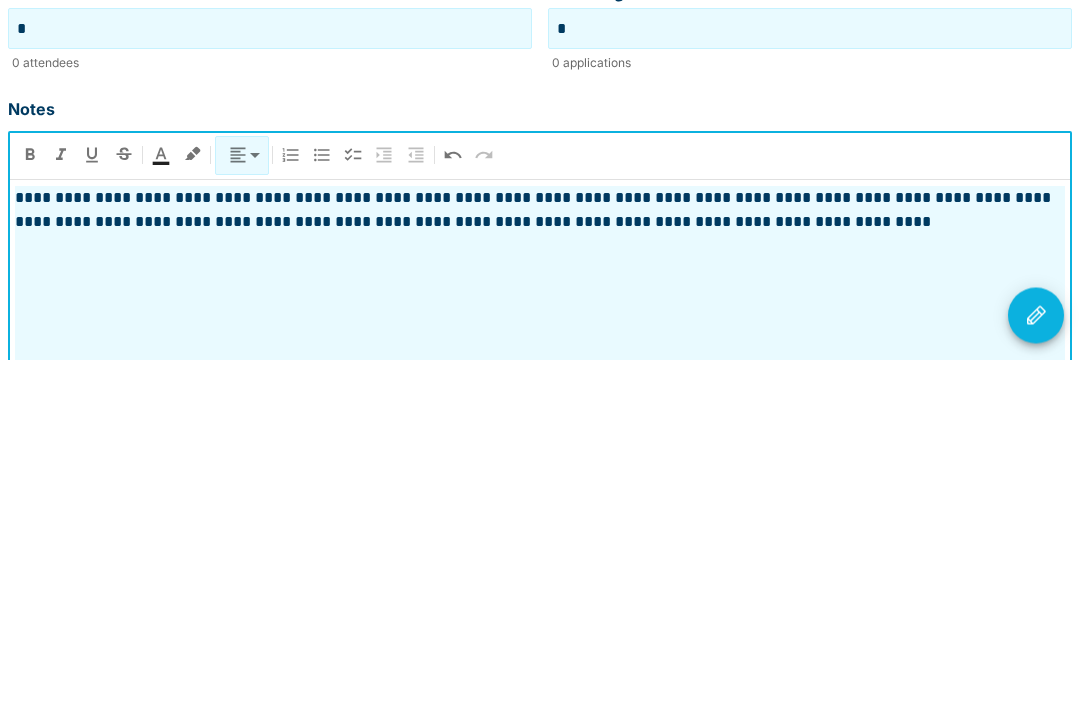 click on "**********" at bounding box center [540, 552] 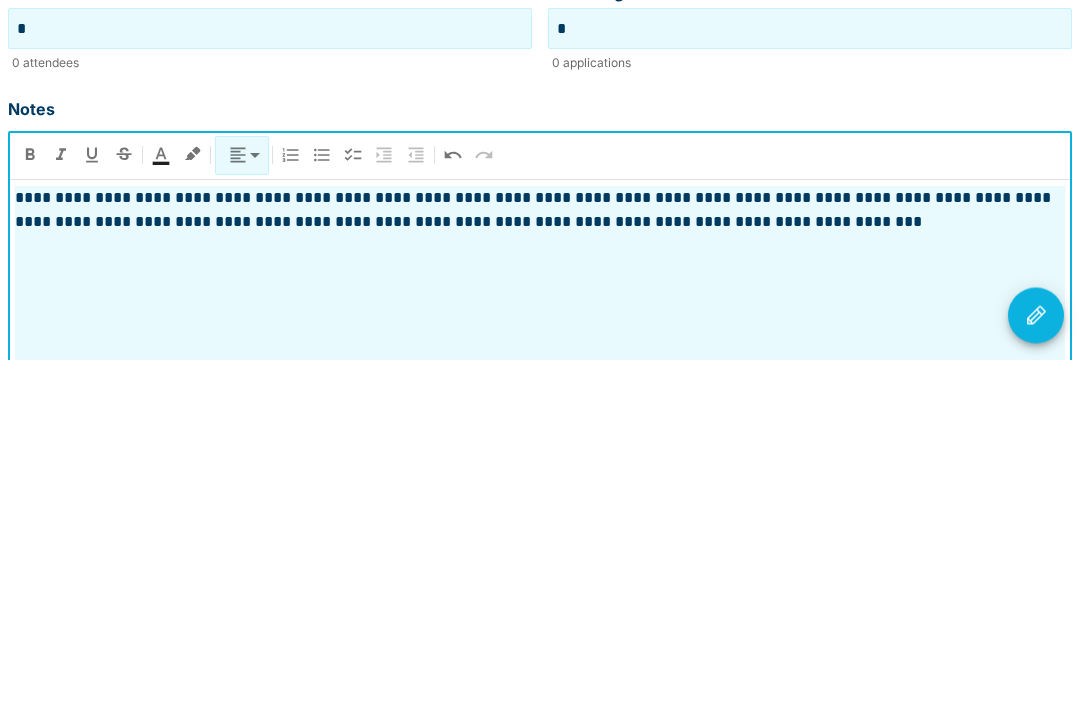 click on "**********" at bounding box center [540, 703] 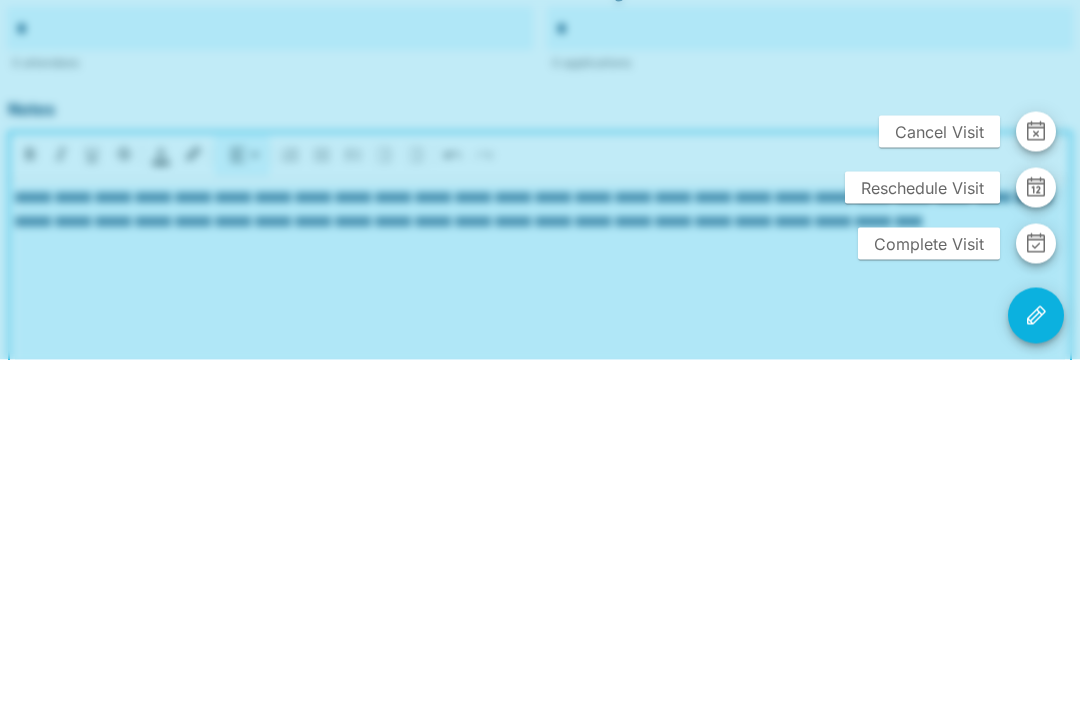 scroll, scrollTop: 501, scrollLeft: 0, axis: vertical 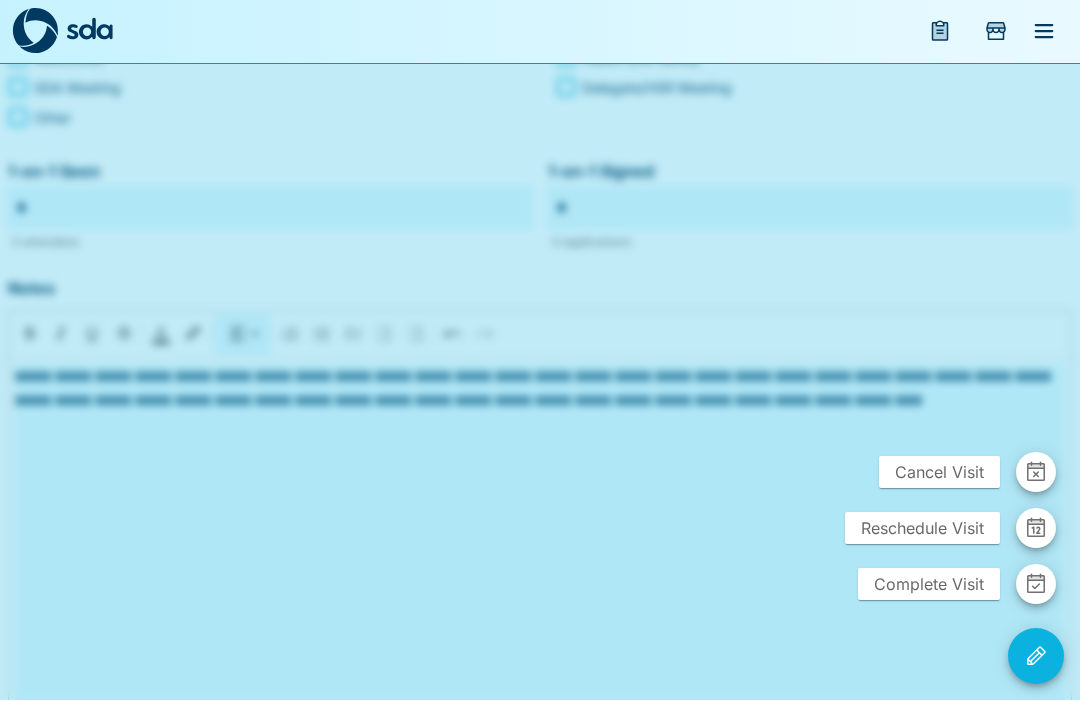 click on "Complete Visit" at bounding box center (929, 585) 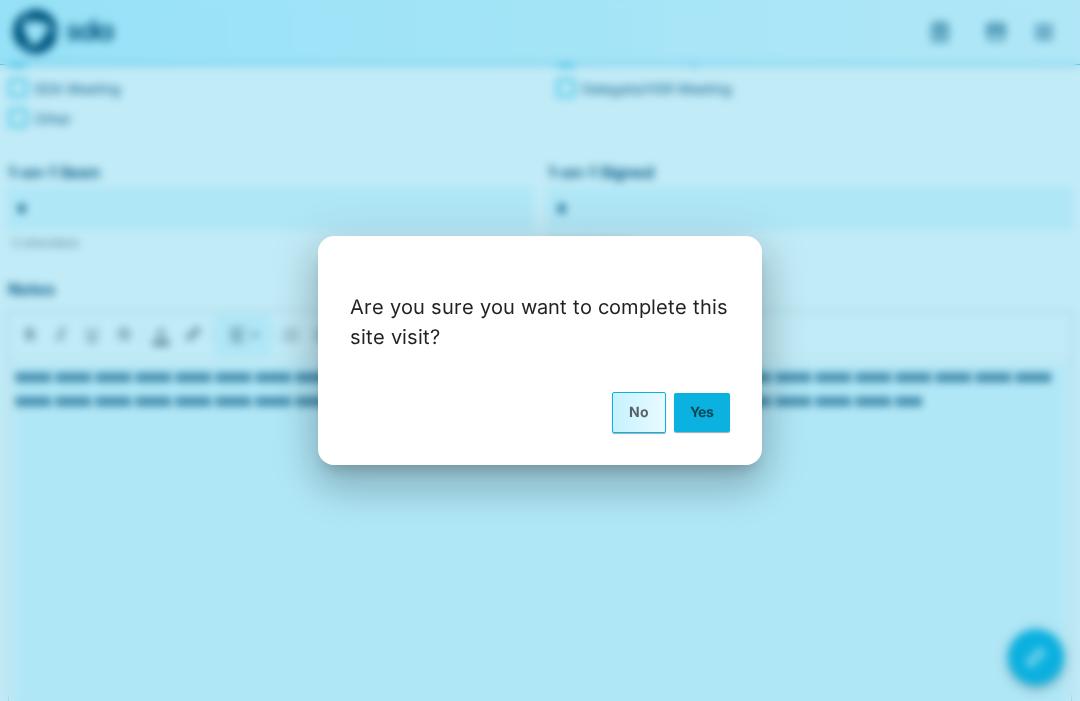 click on "Yes" at bounding box center [702, 412] 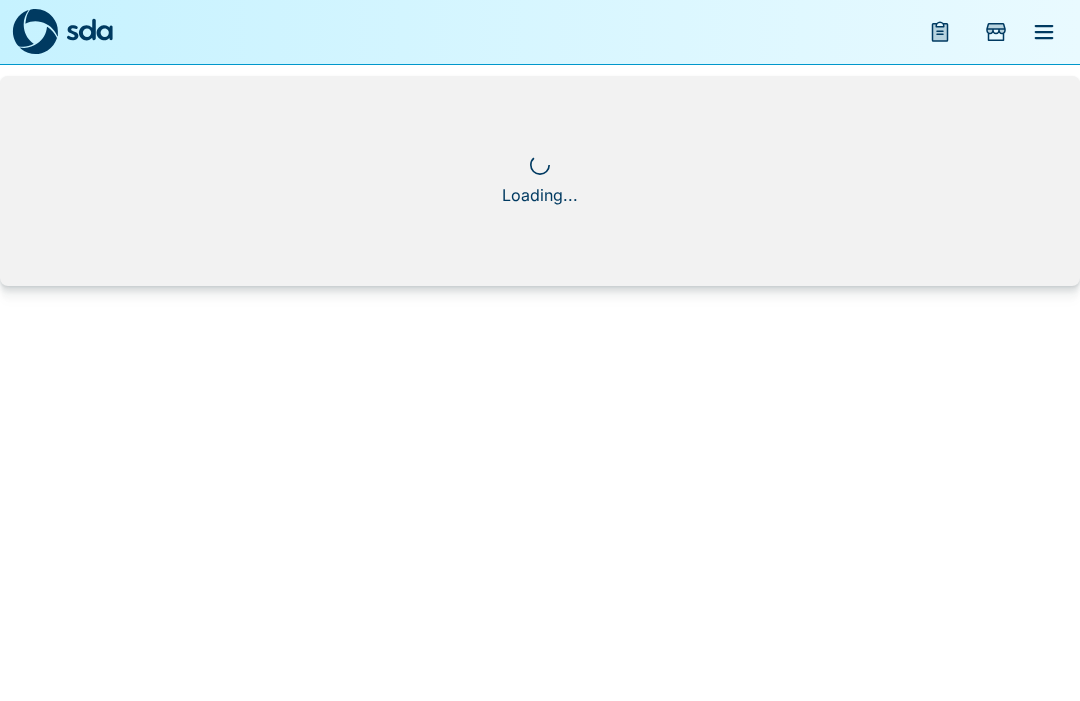 scroll, scrollTop: 0, scrollLeft: 0, axis: both 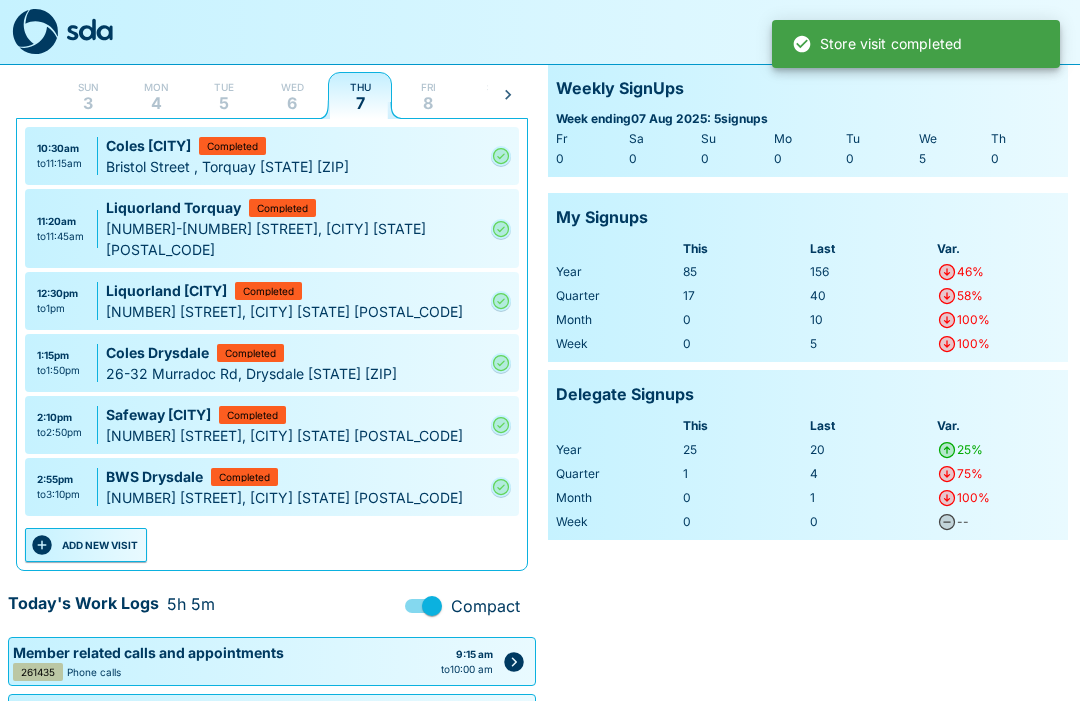 click on "ADD NEW VISIT" at bounding box center (86, 545) 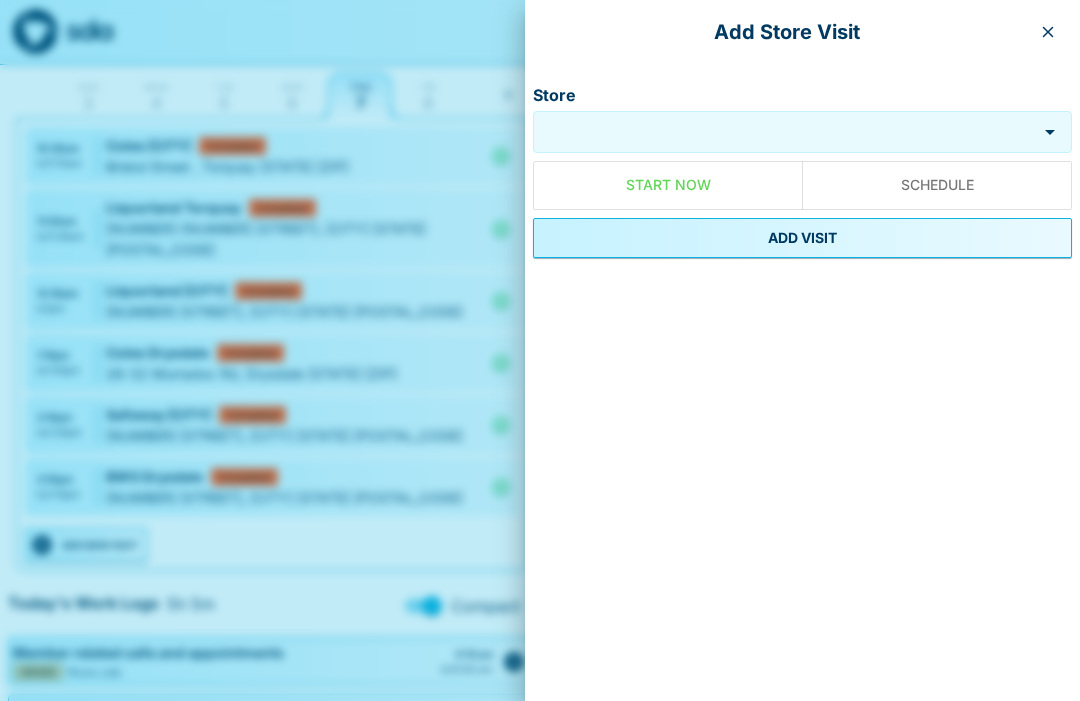 click on "Store" at bounding box center (785, 132) 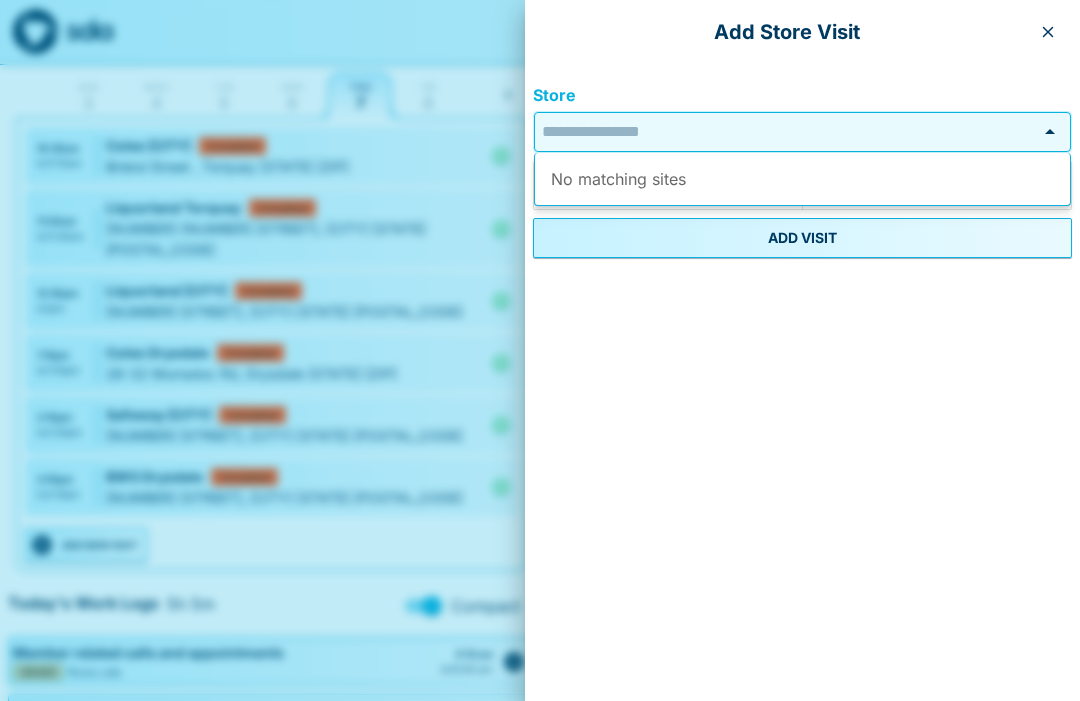 scroll, scrollTop: 113, scrollLeft: 0, axis: vertical 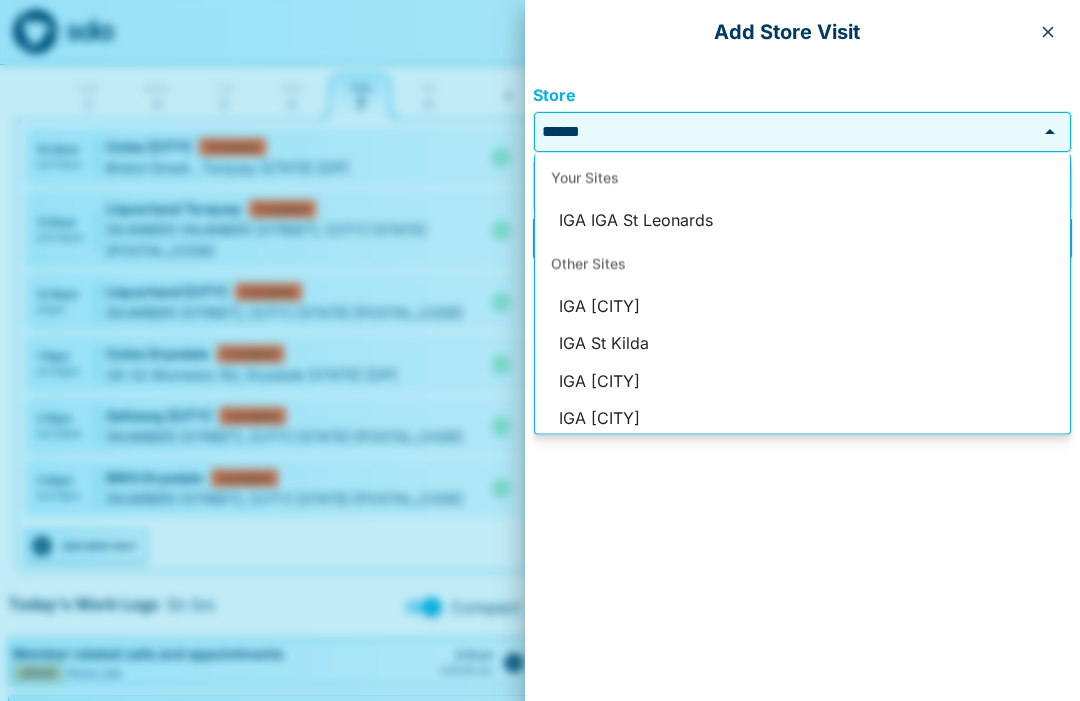 click on "IGA IGA St Leonards" at bounding box center (802, 221) 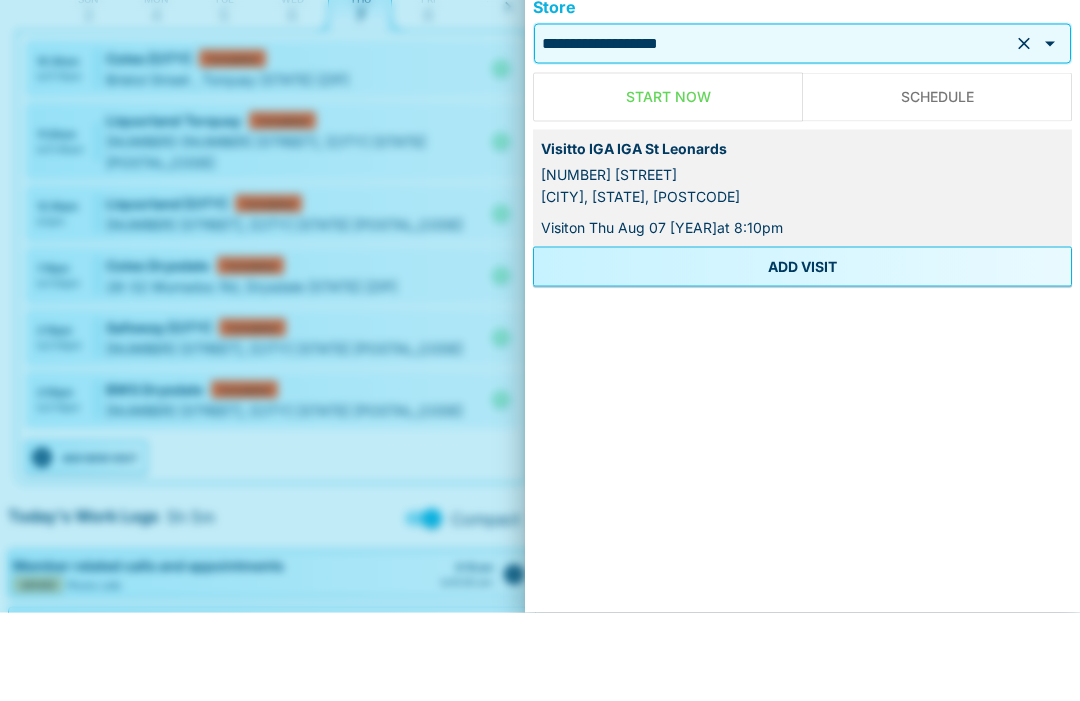 click on "ADD VISIT" at bounding box center [802, 355] 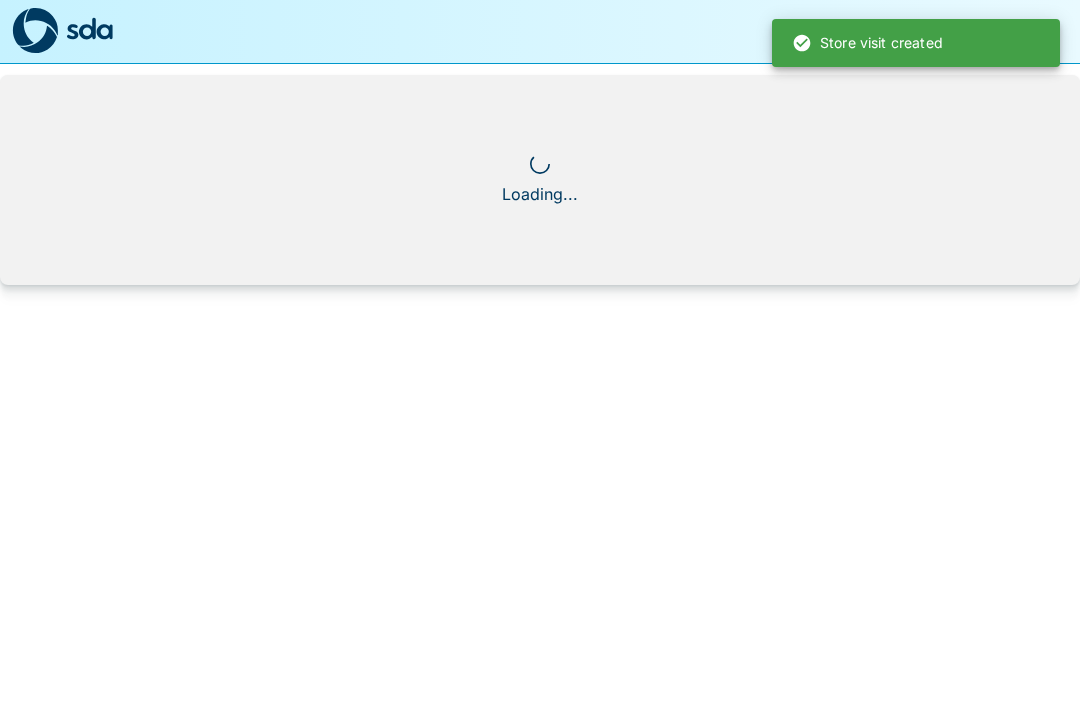 scroll, scrollTop: 1, scrollLeft: 0, axis: vertical 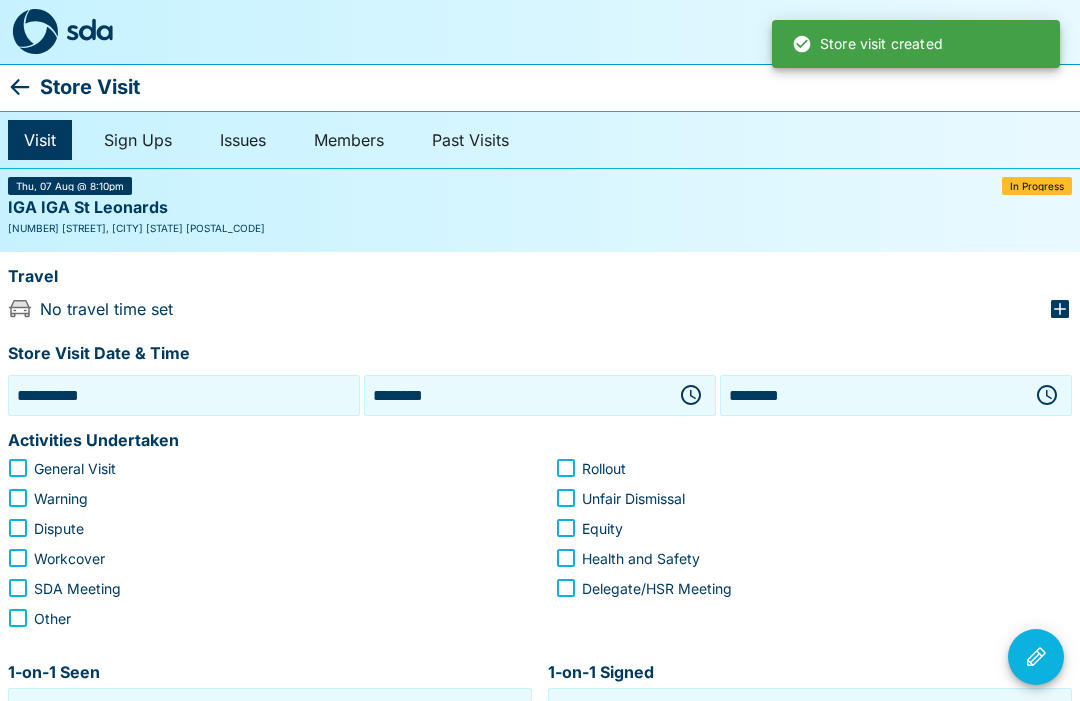 click 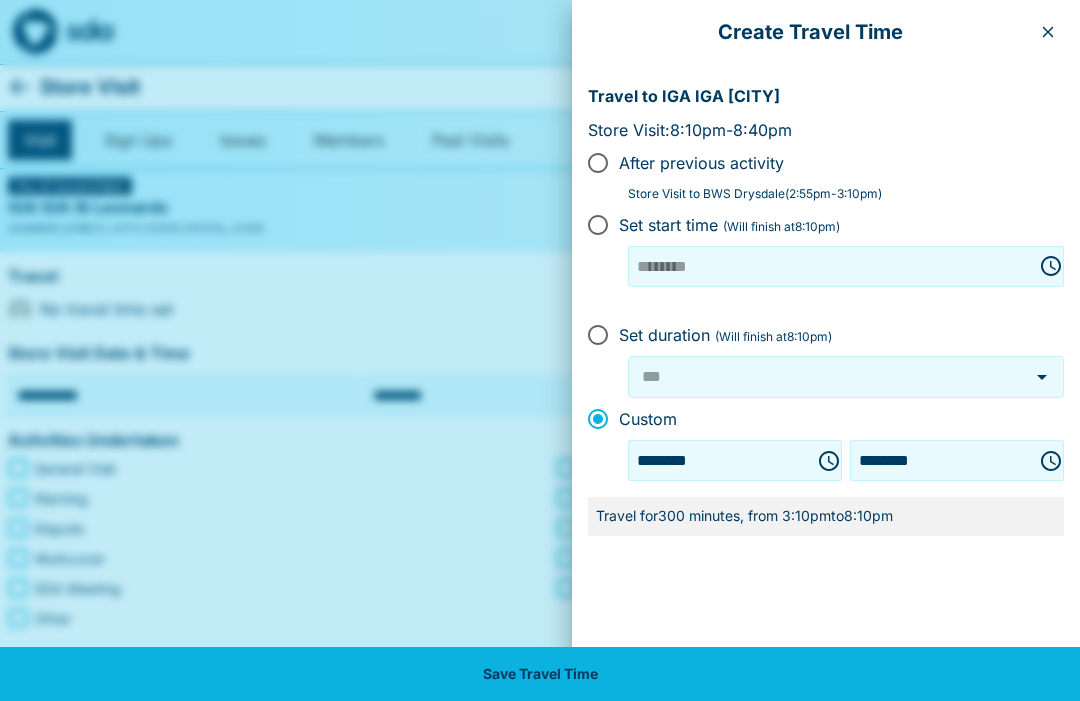 click 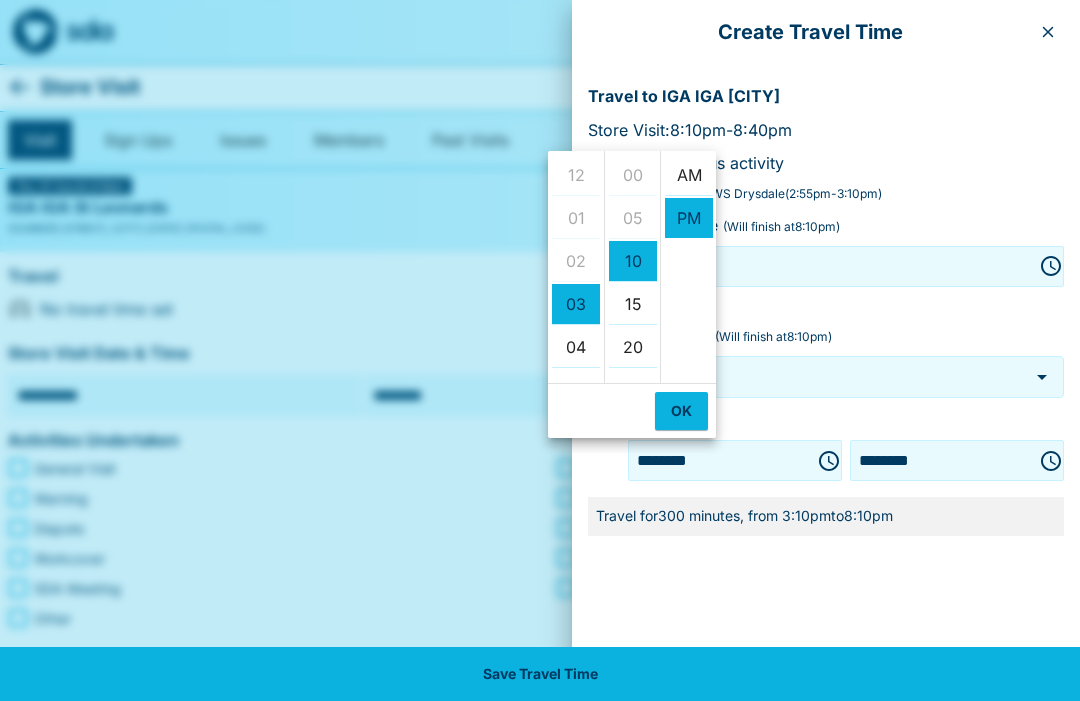 scroll, scrollTop: 129, scrollLeft: 0, axis: vertical 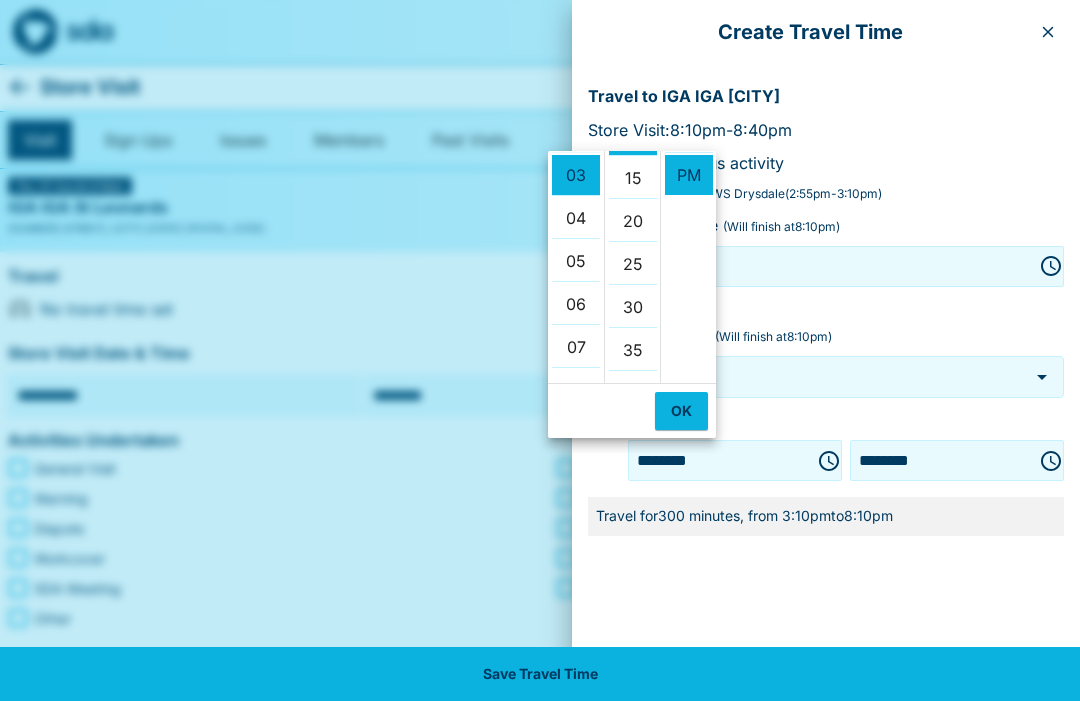 click on "15" at bounding box center [633, 178] 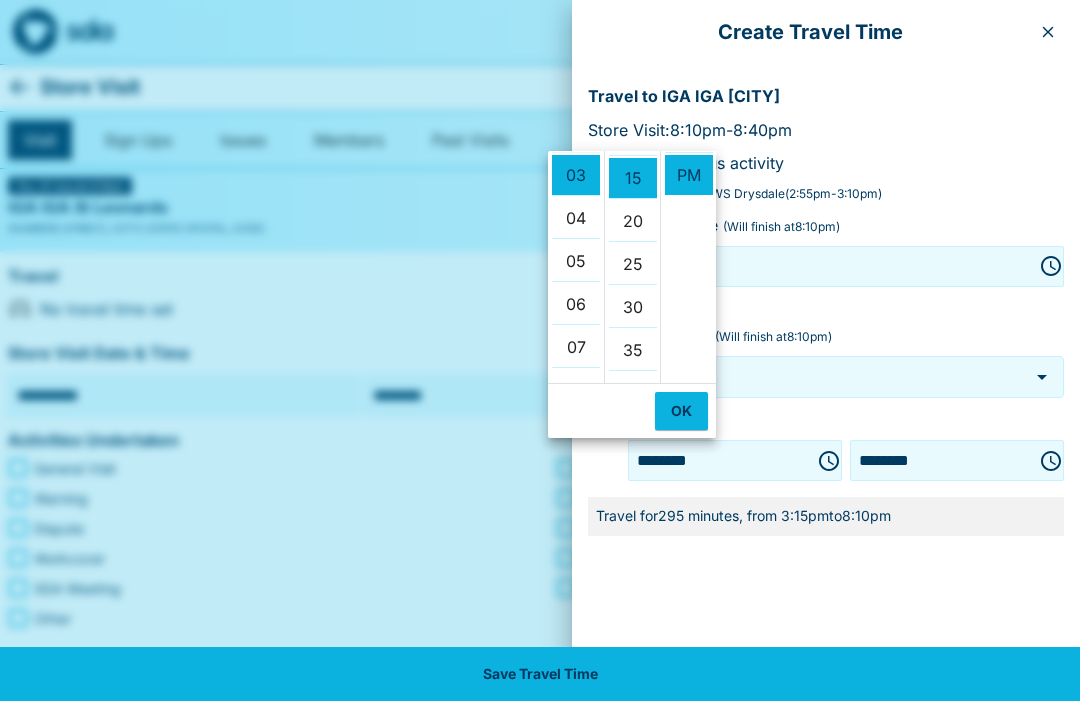 scroll, scrollTop: 129, scrollLeft: 0, axis: vertical 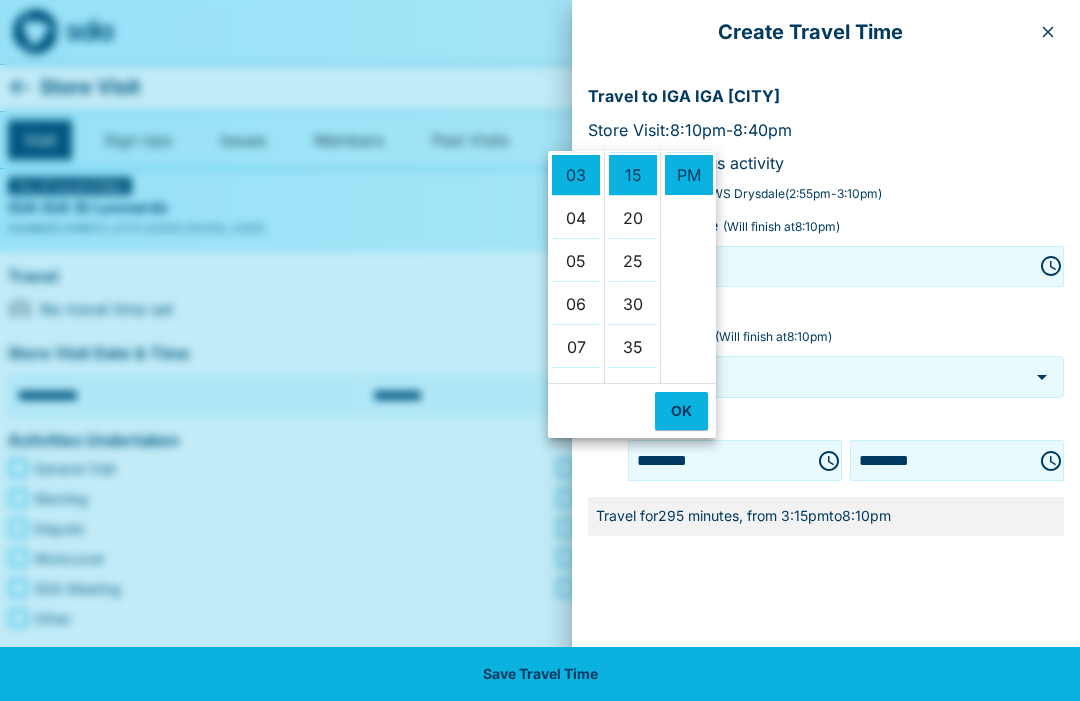 click on "OK" at bounding box center (681, 411) 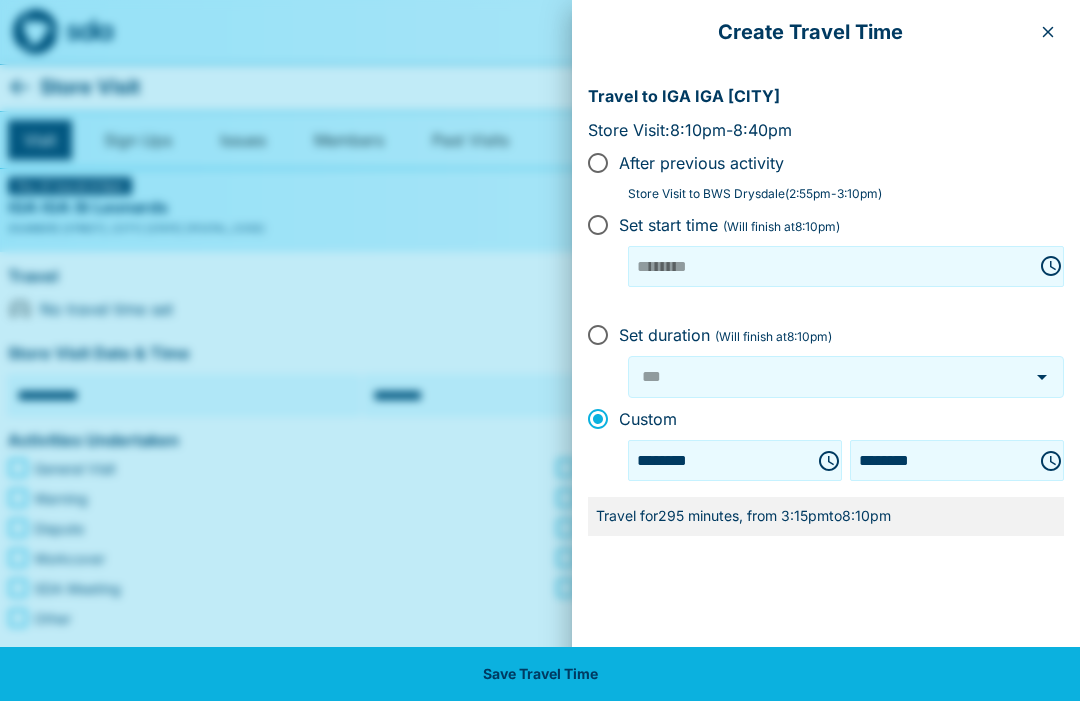 click 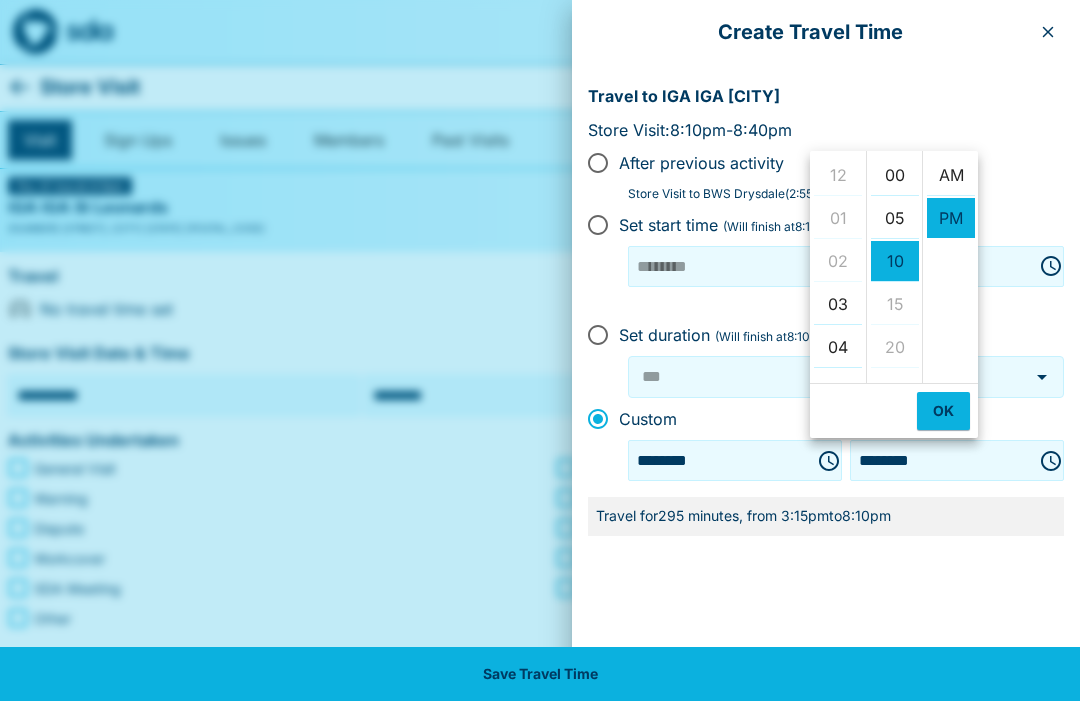 scroll, scrollTop: 344, scrollLeft: 0, axis: vertical 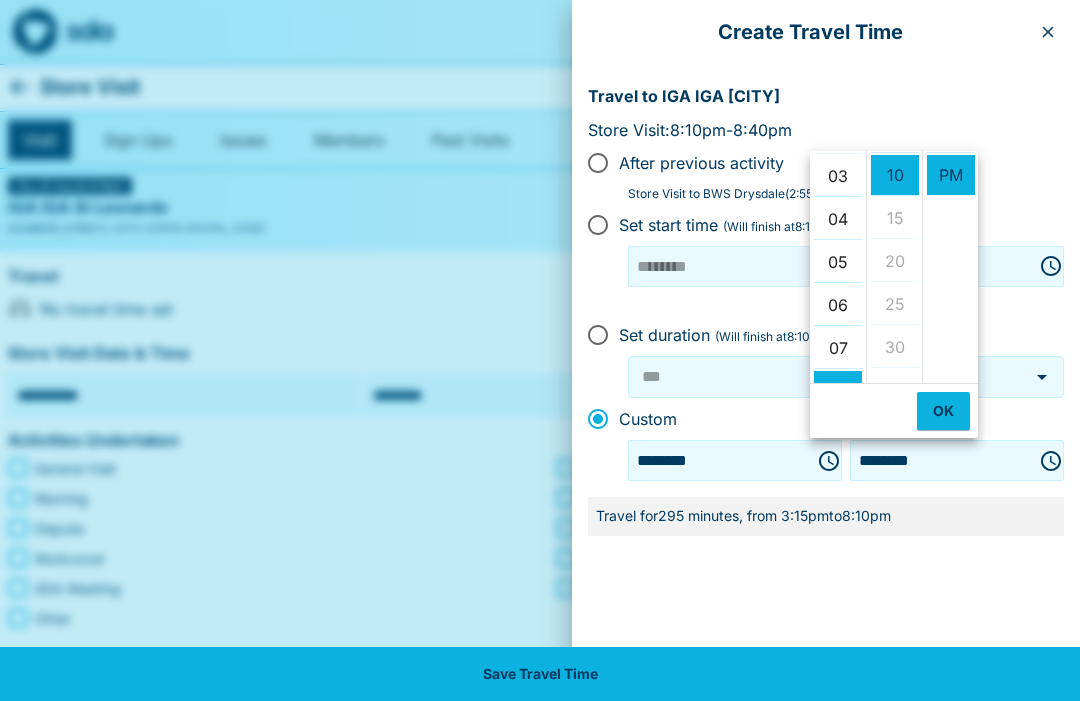 click on "03" at bounding box center [838, 176] 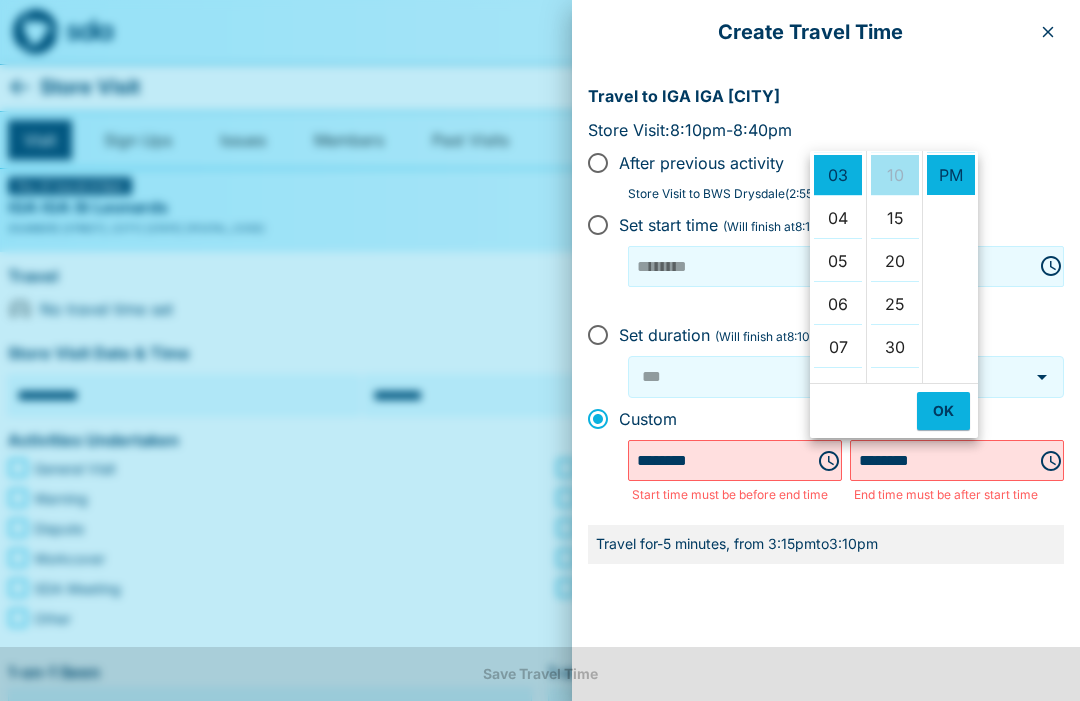 scroll, scrollTop: 129, scrollLeft: 0, axis: vertical 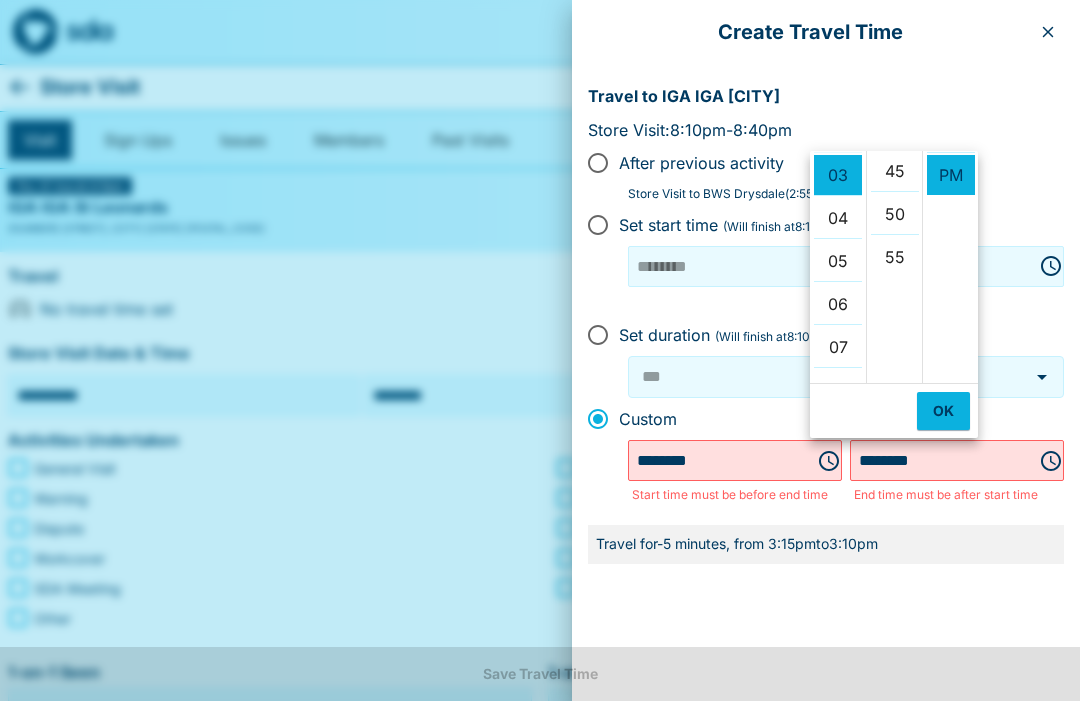 click on "45" at bounding box center (895, 171) 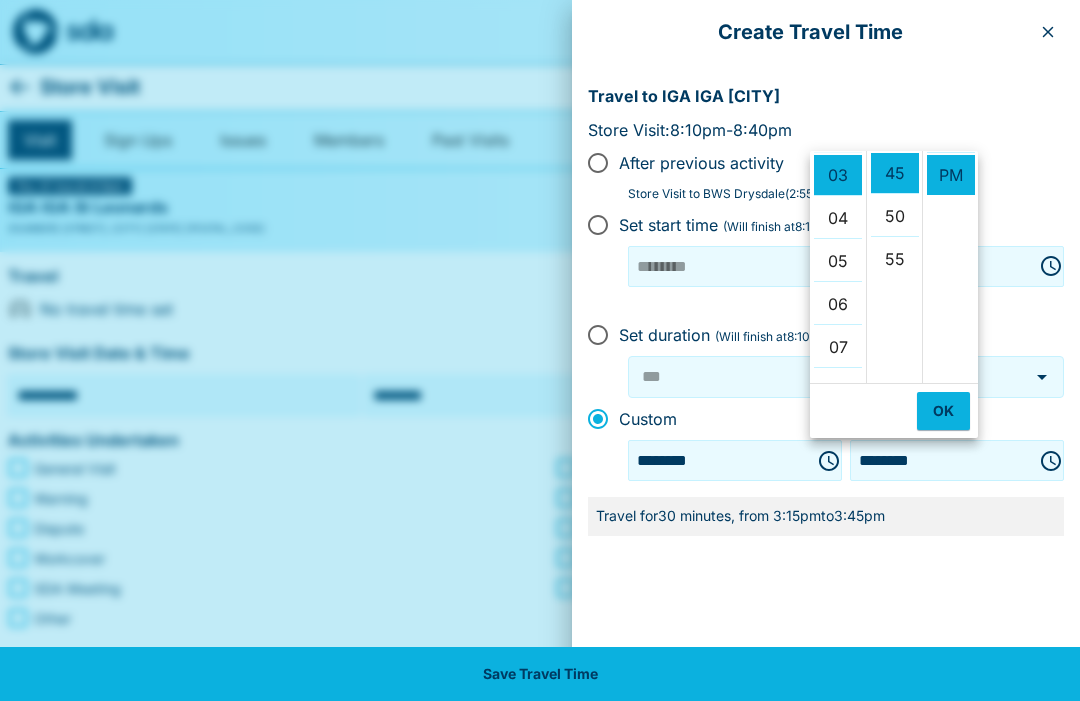 scroll, scrollTop: 387, scrollLeft: 0, axis: vertical 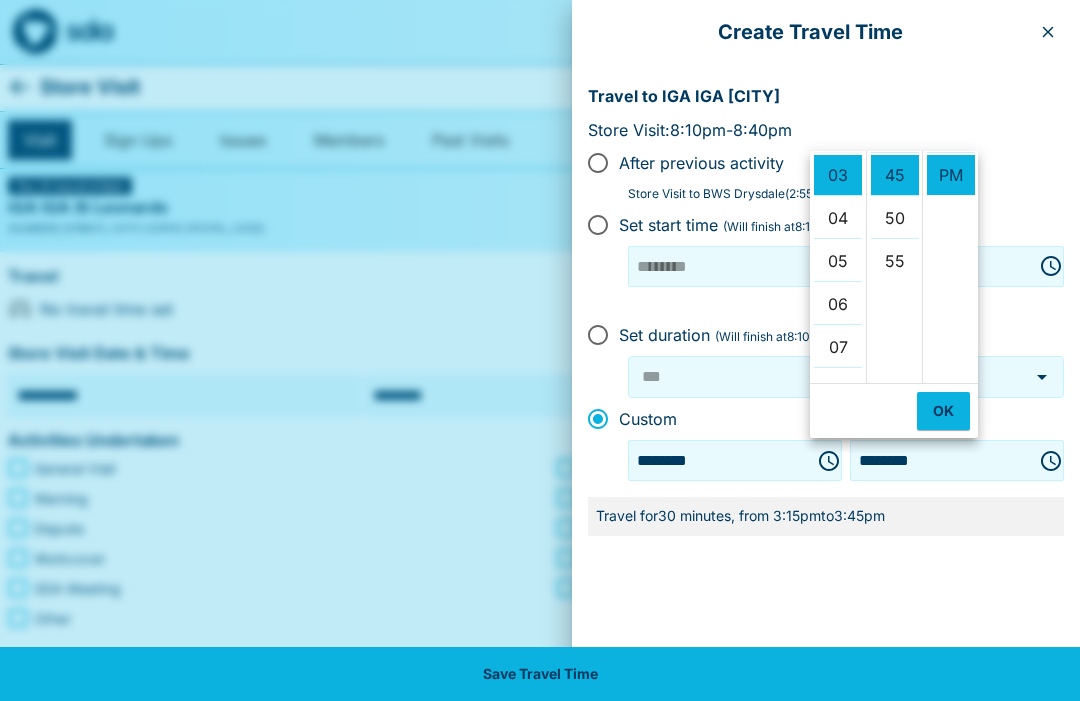 click on "OK" at bounding box center [943, 411] 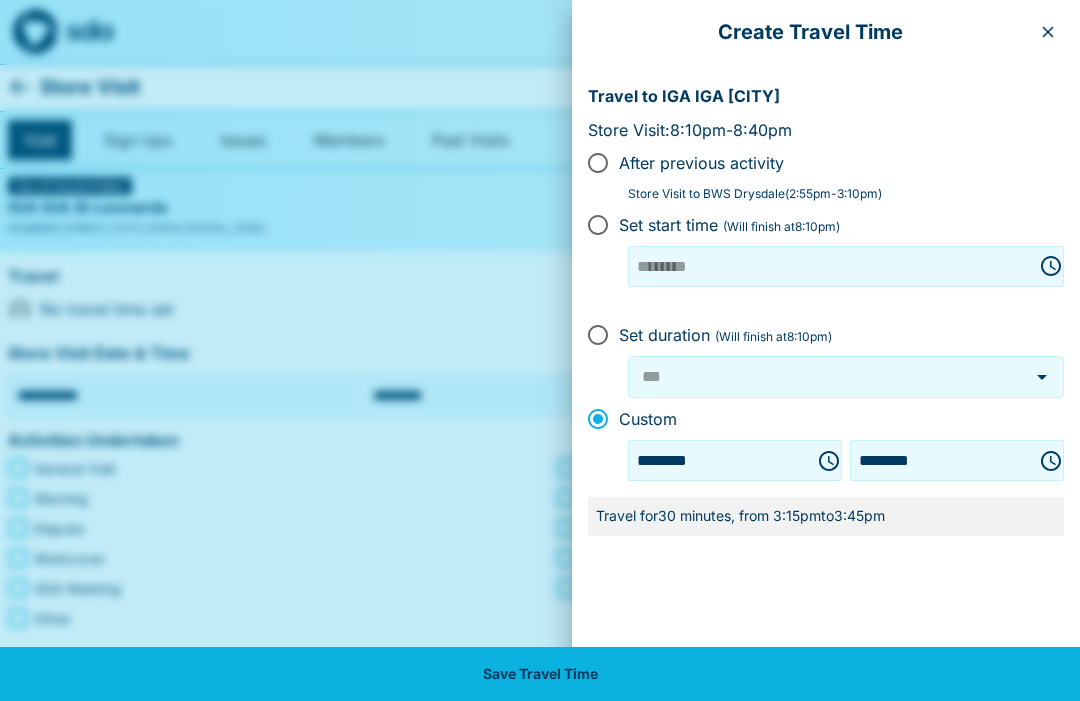 click on "Save Travel Time" at bounding box center [540, 674] 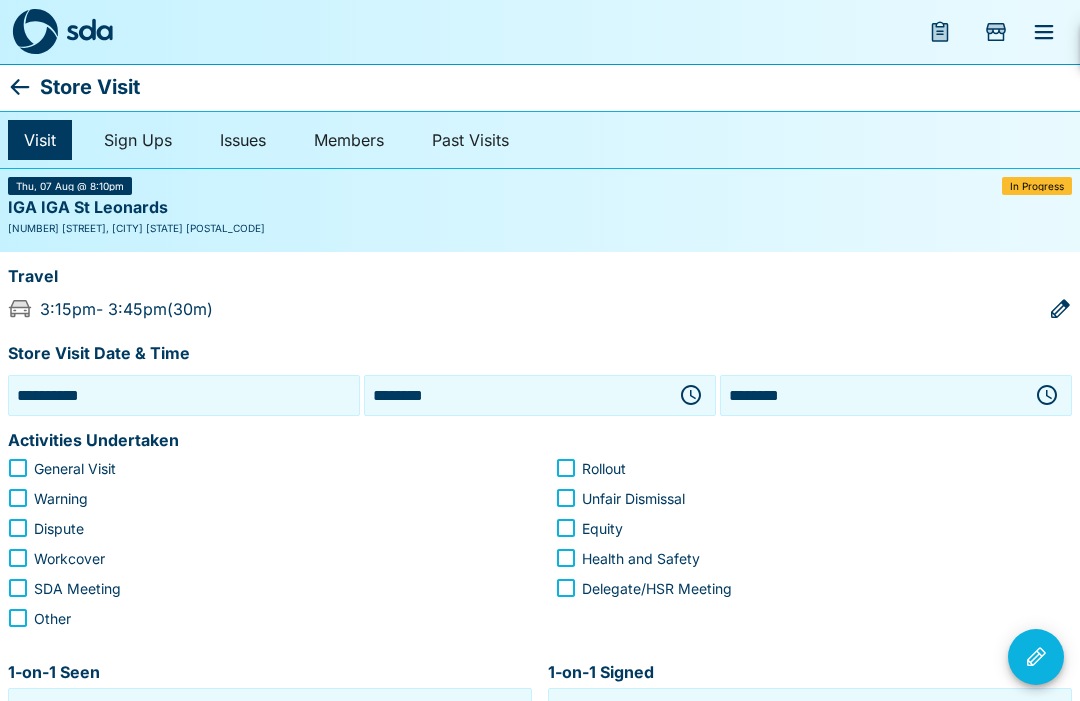 click 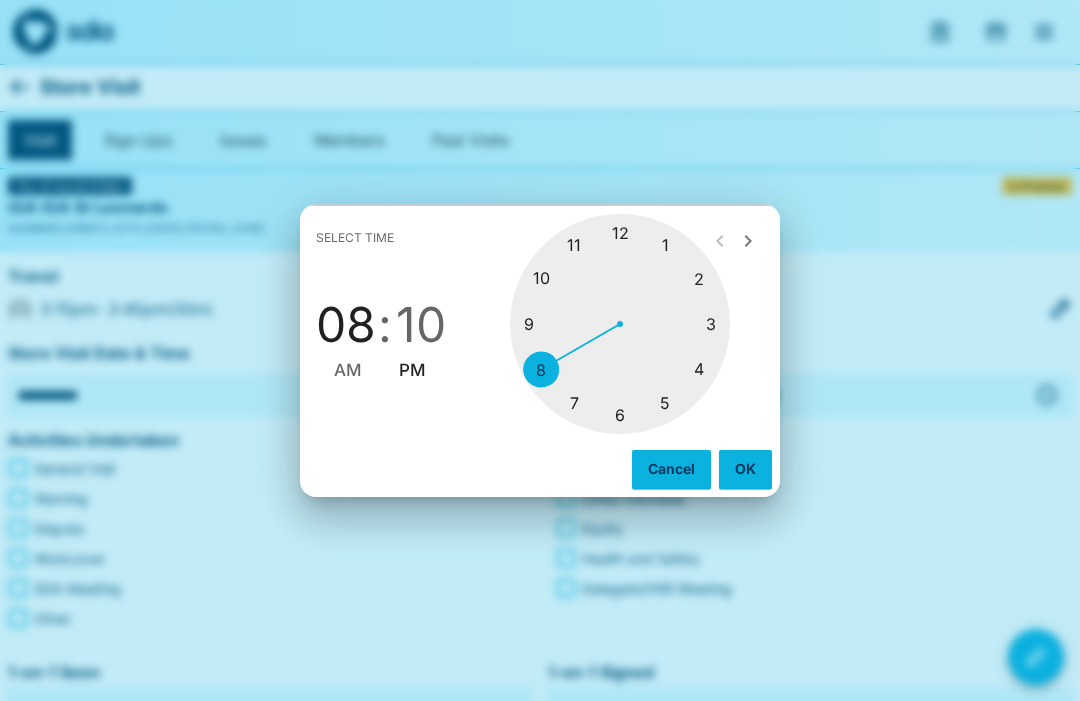 click at bounding box center (620, 324) 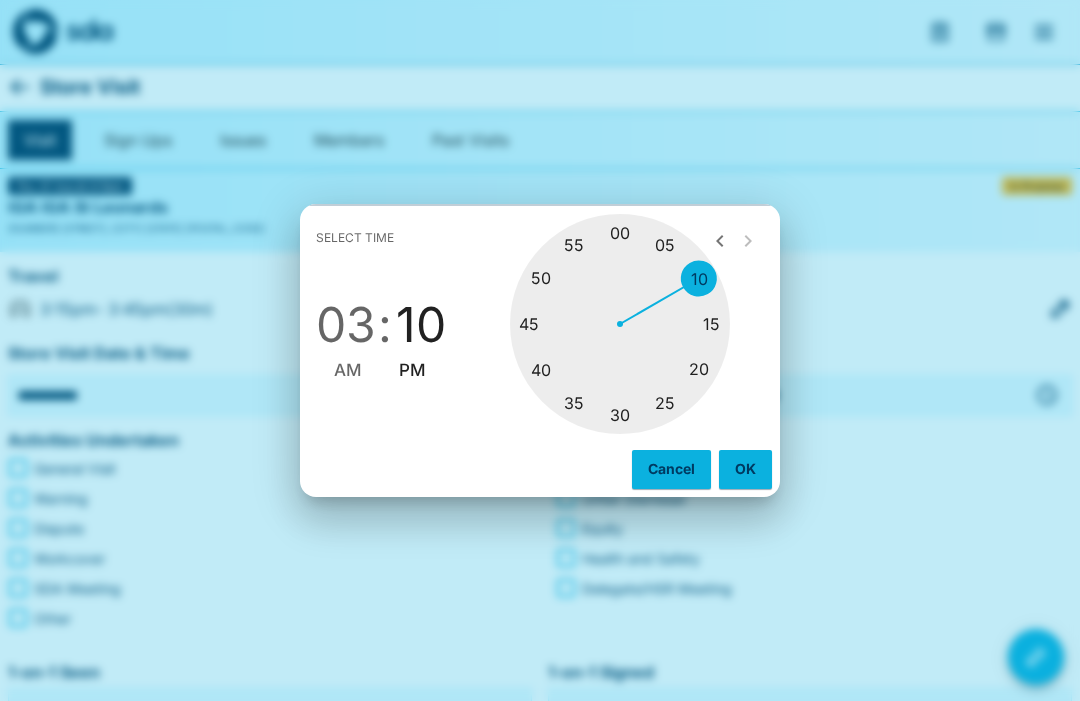 click at bounding box center [620, 324] 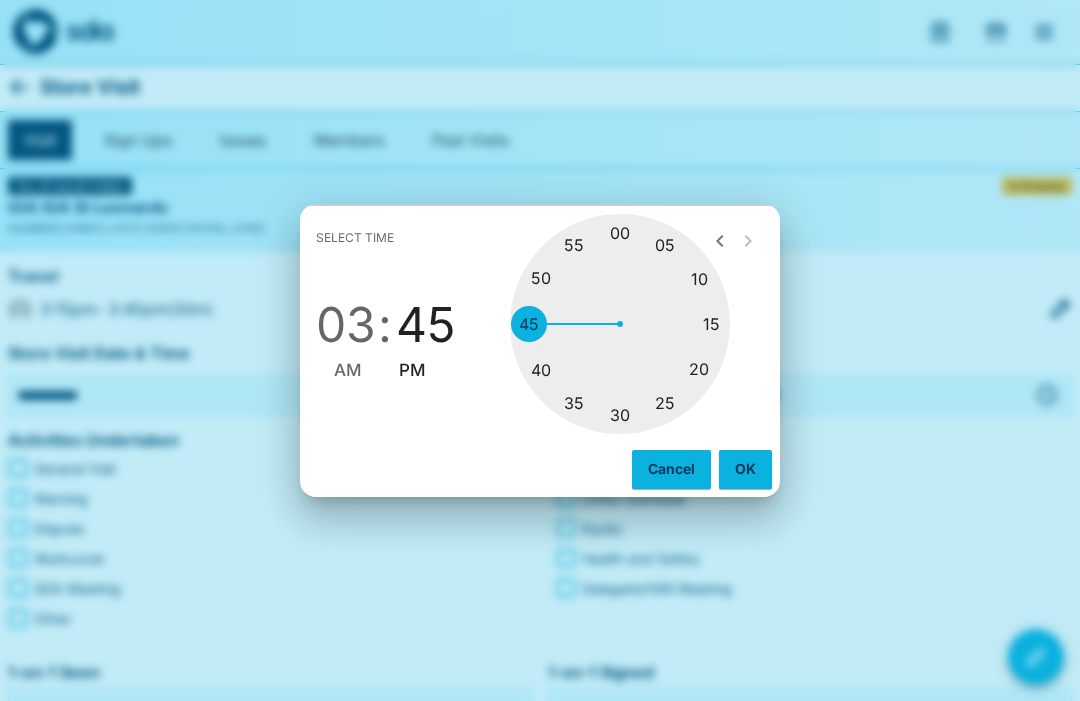click on "OK" at bounding box center (745, 469) 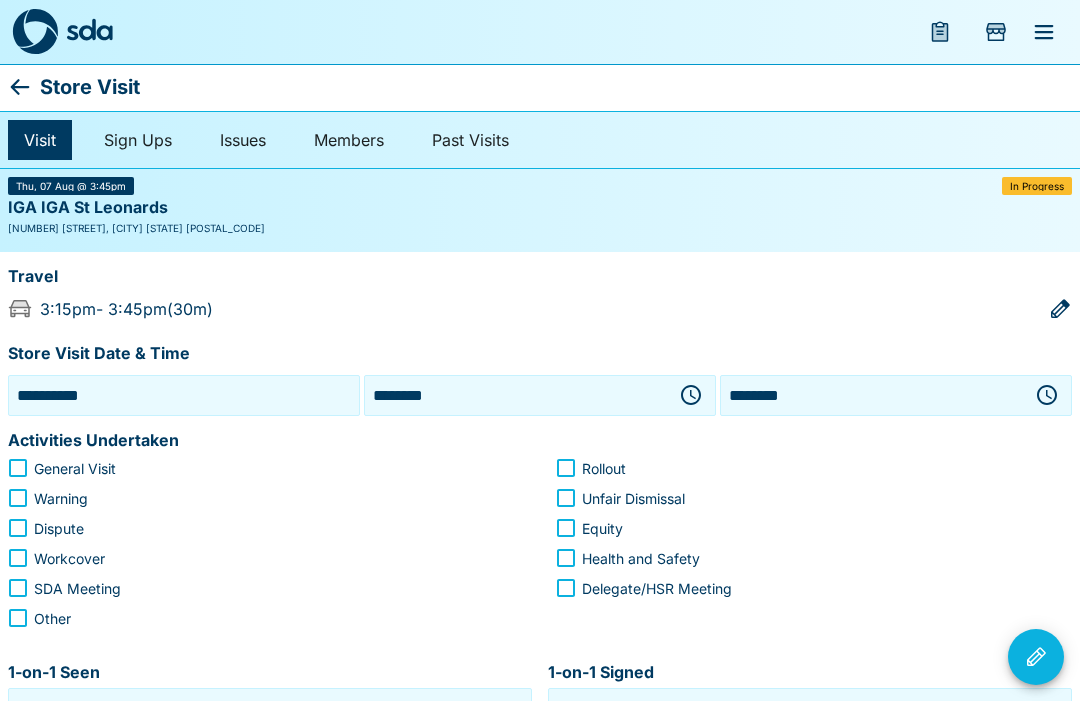 click 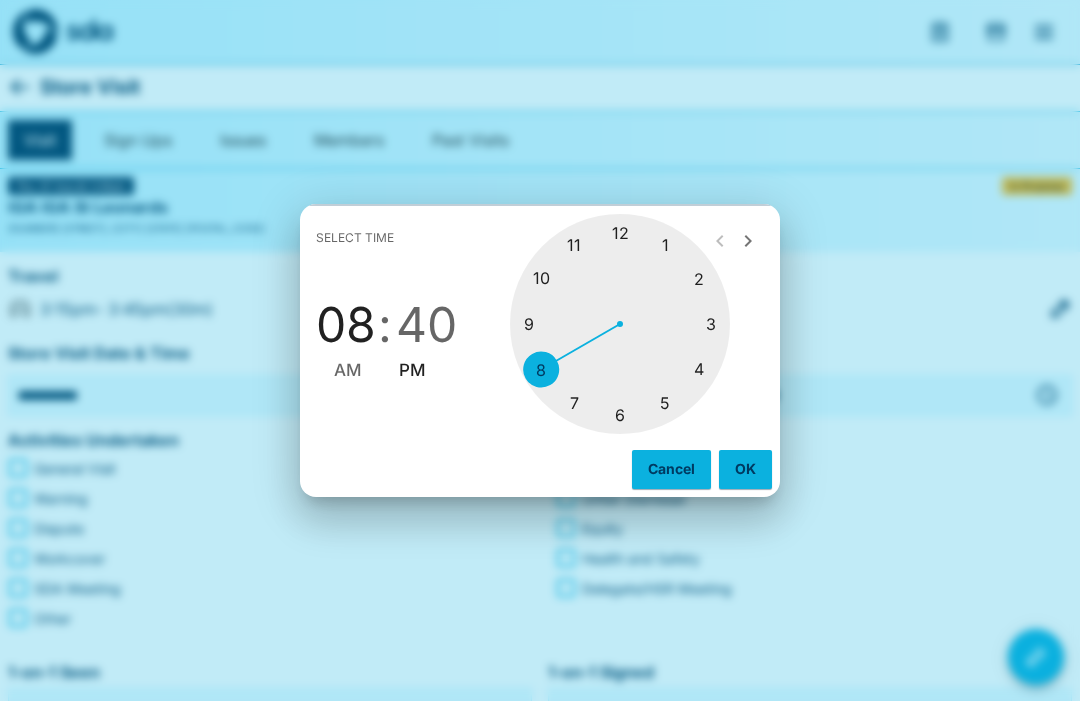 click at bounding box center (620, 324) 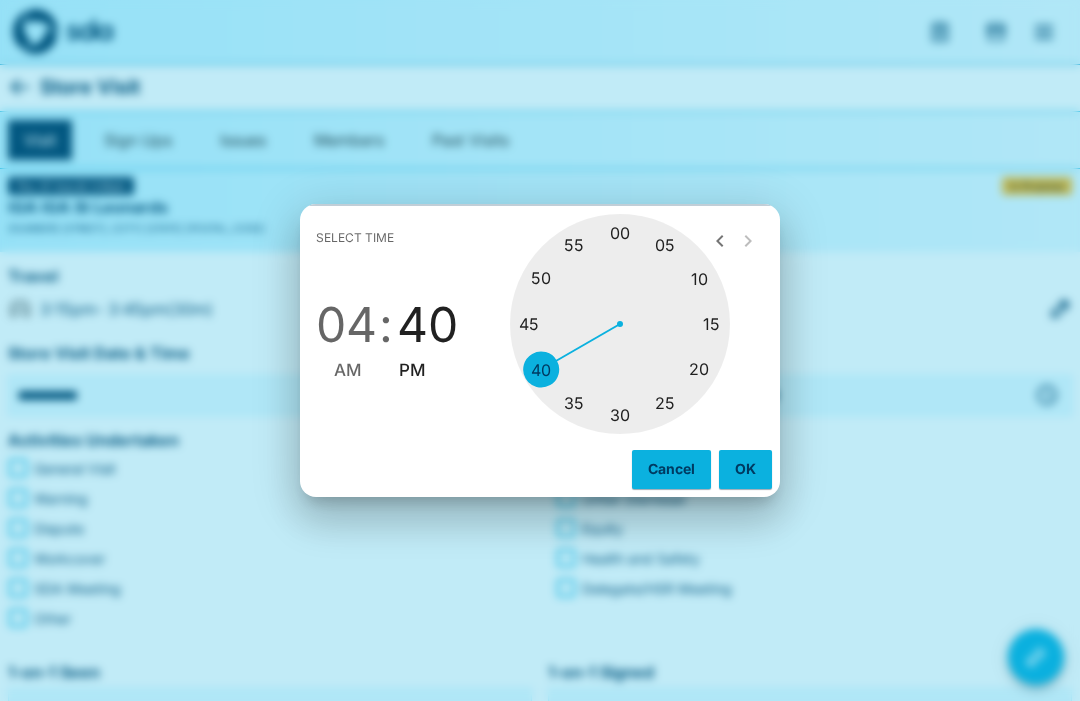 click at bounding box center [620, 324] 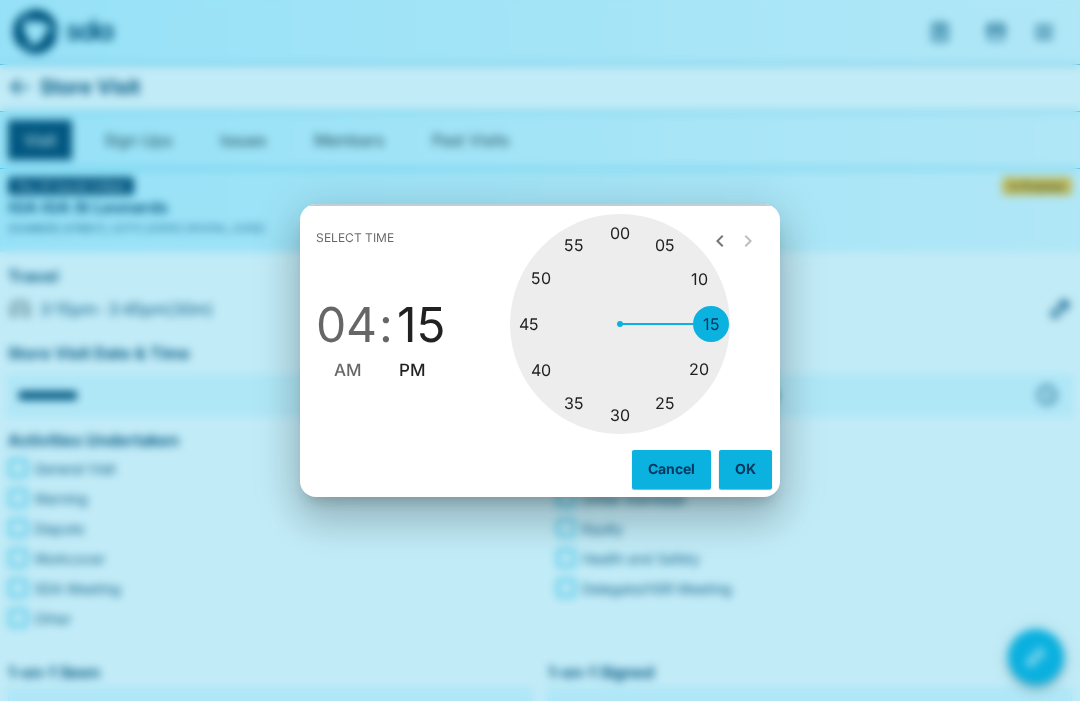 click on "OK" at bounding box center (745, 469) 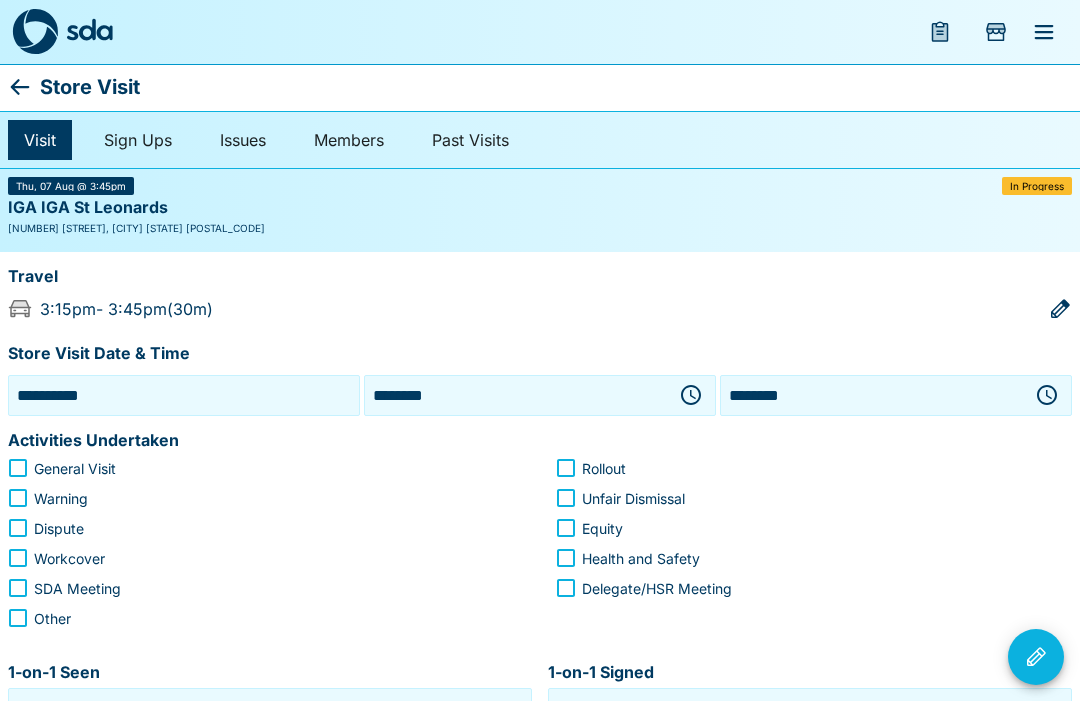 click on "Warning" at bounding box center [252, 498] 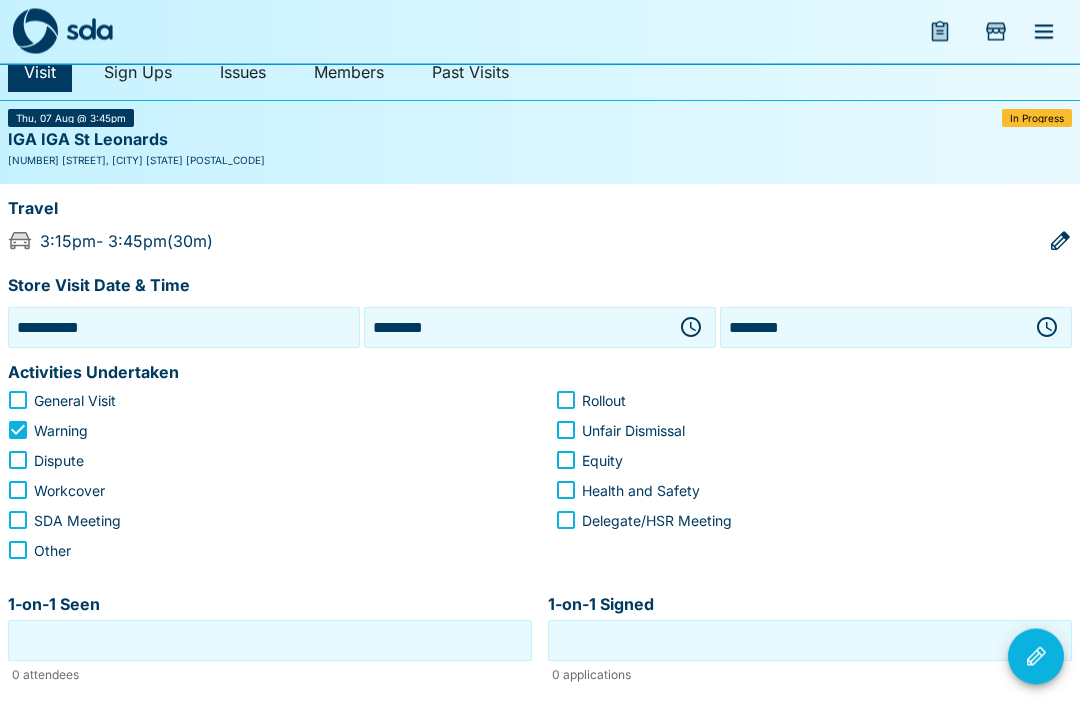 scroll, scrollTop: 69, scrollLeft: 0, axis: vertical 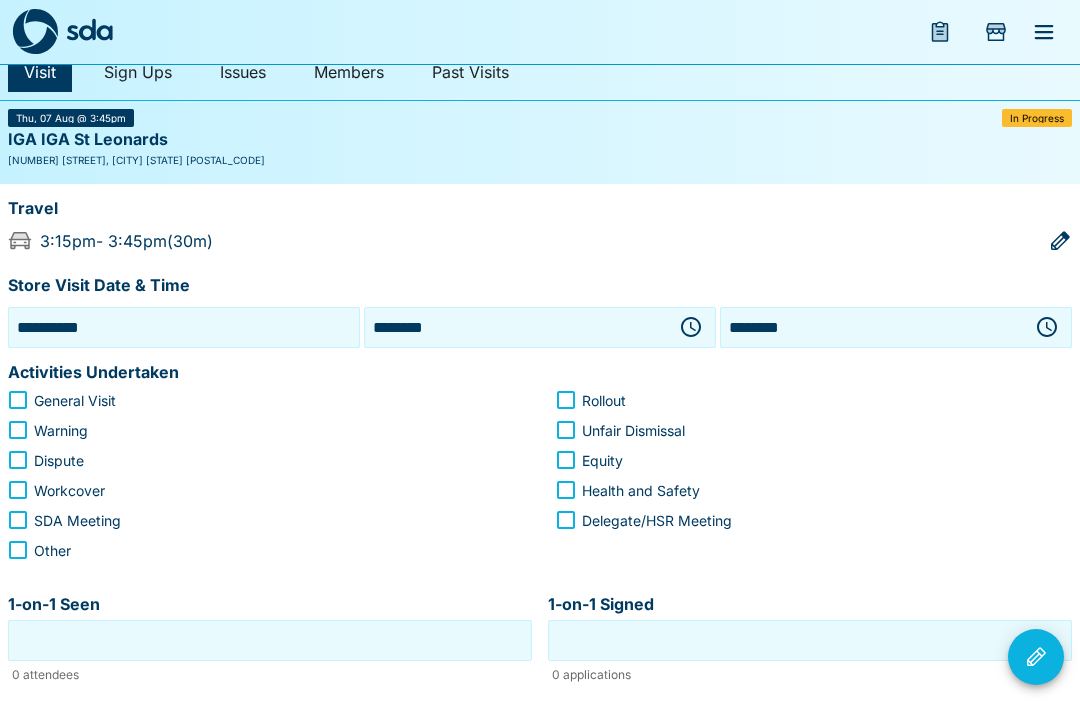 click on "General Visit" at bounding box center [75, 400] 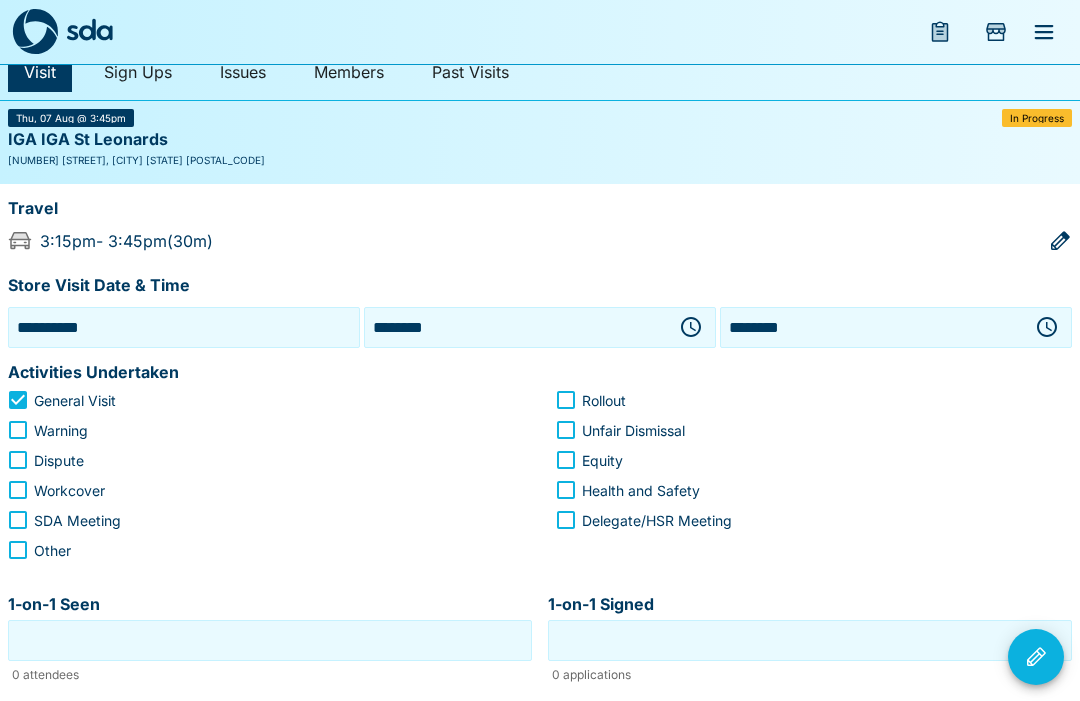 click on "1-on-1 Seen" at bounding box center [270, 640] 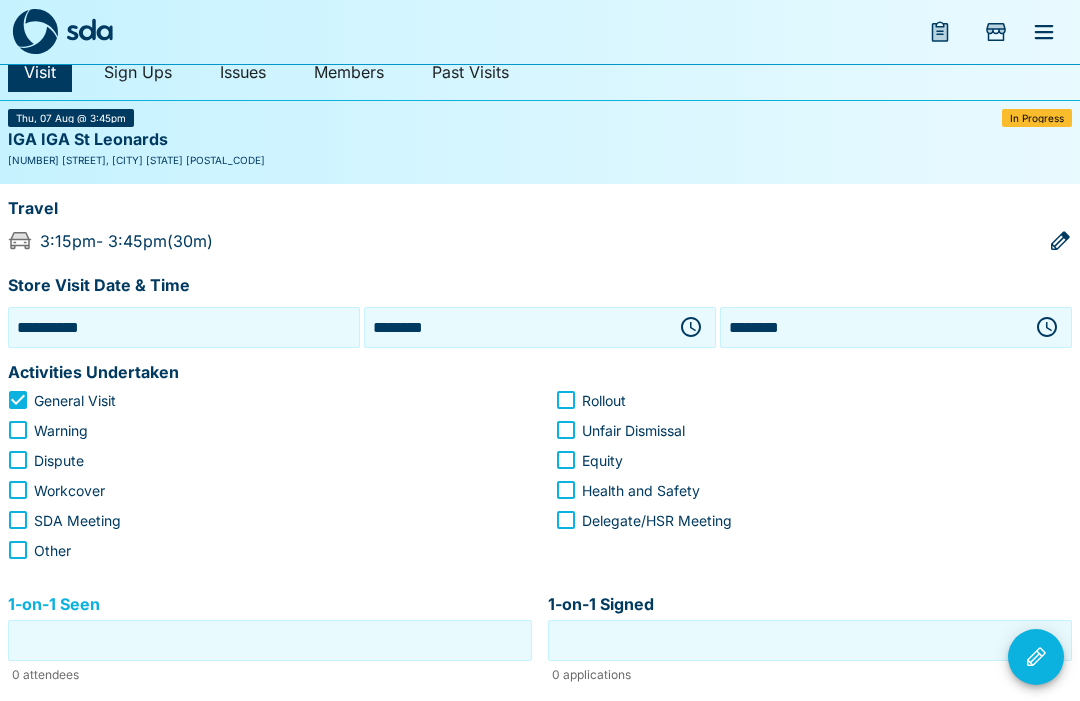 scroll, scrollTop: 146, scrollLeft: 0, axis: vertical 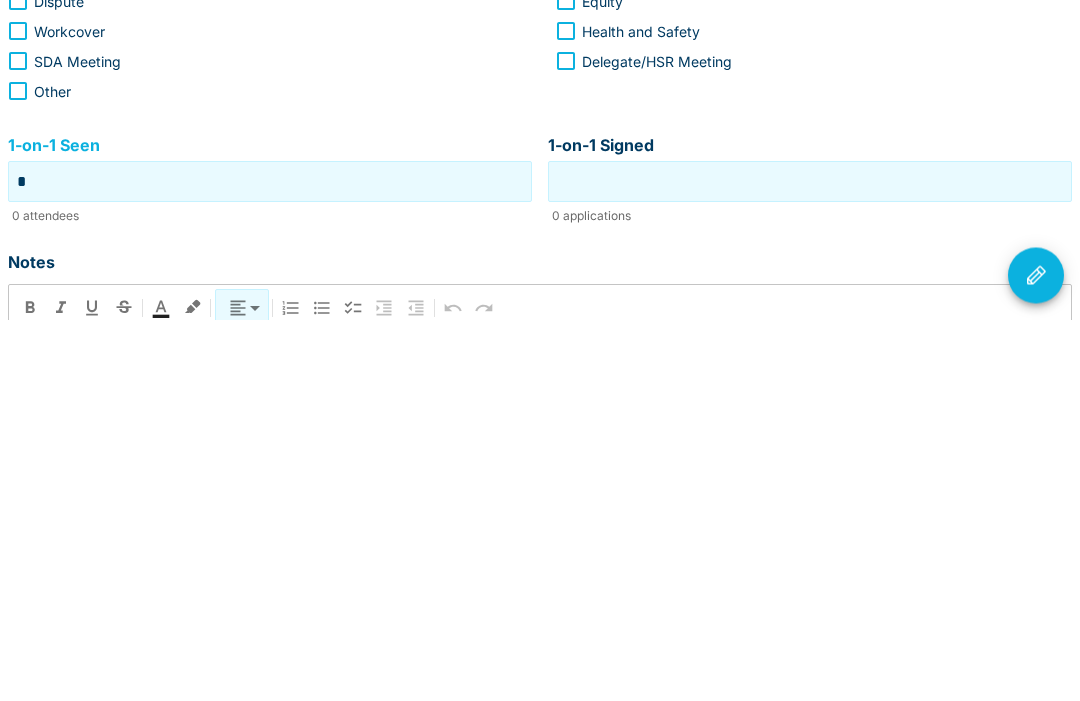 type on "*" 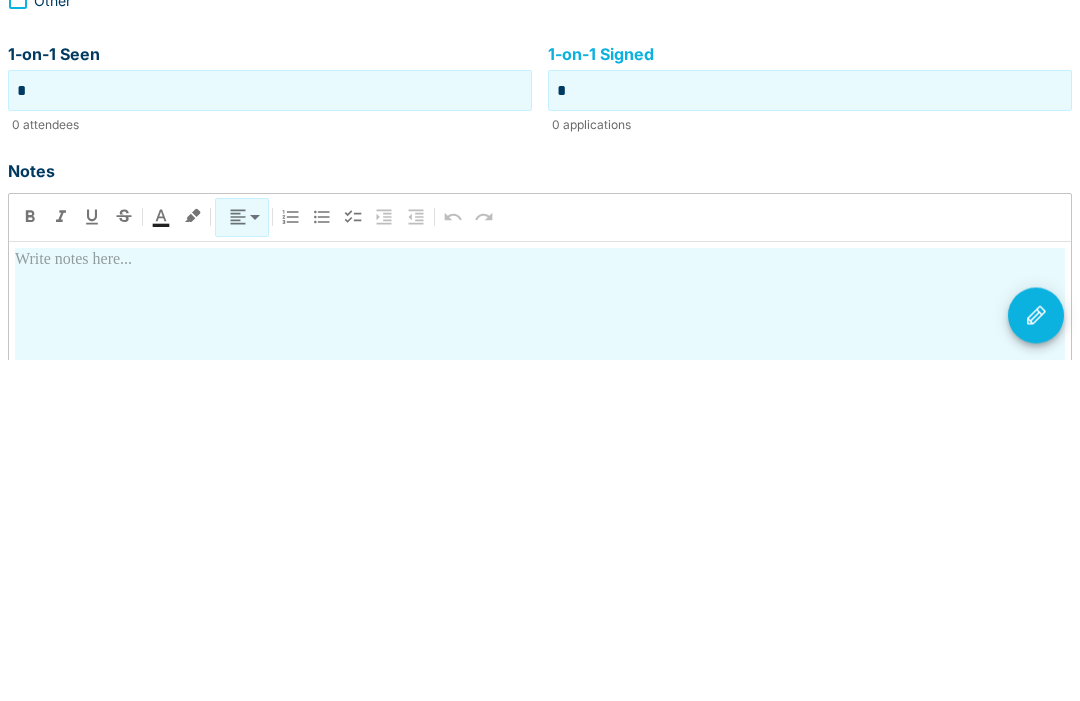 scroll, scrollTop: 279, scrollLeft: 0, axis: vertical 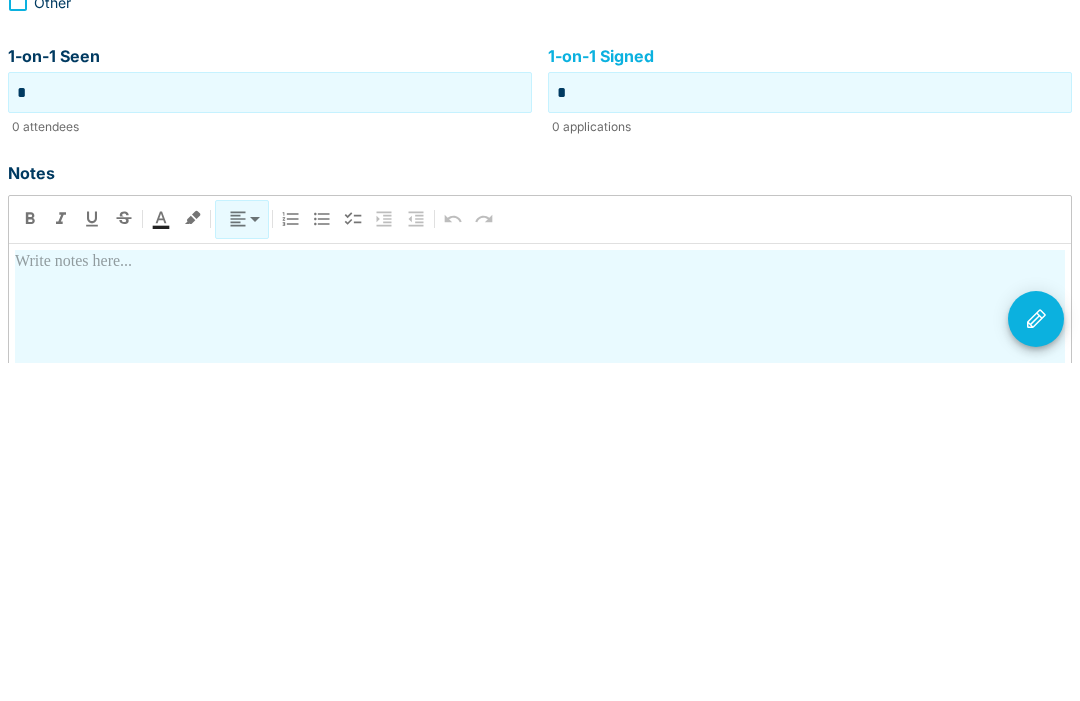 type on "*" 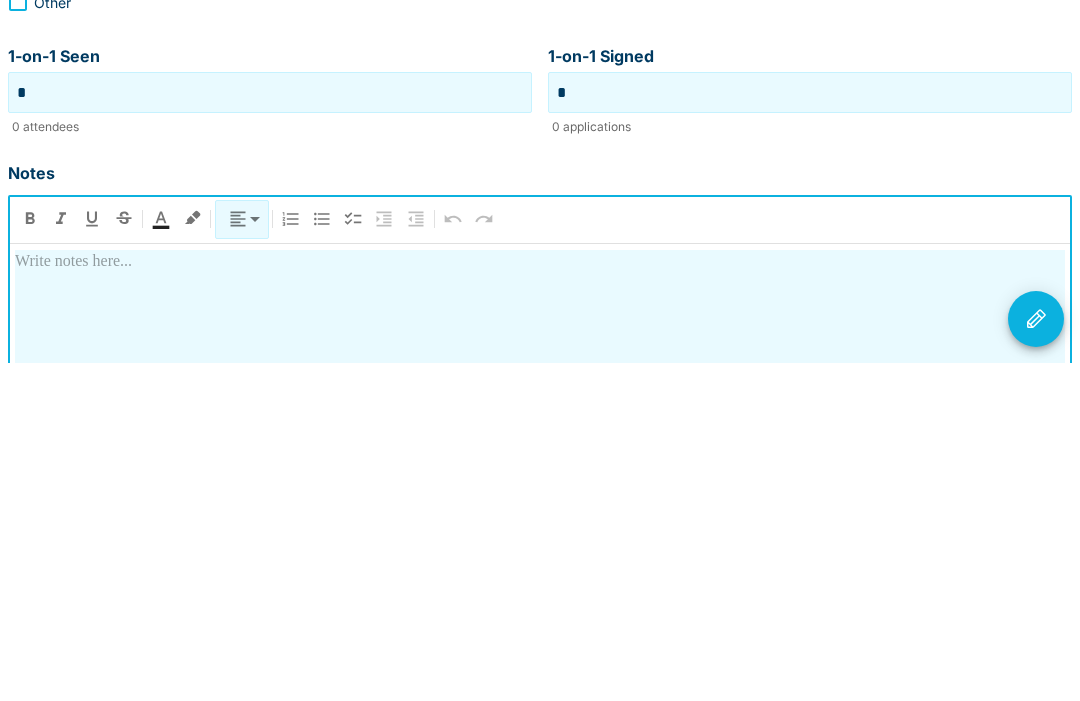 type 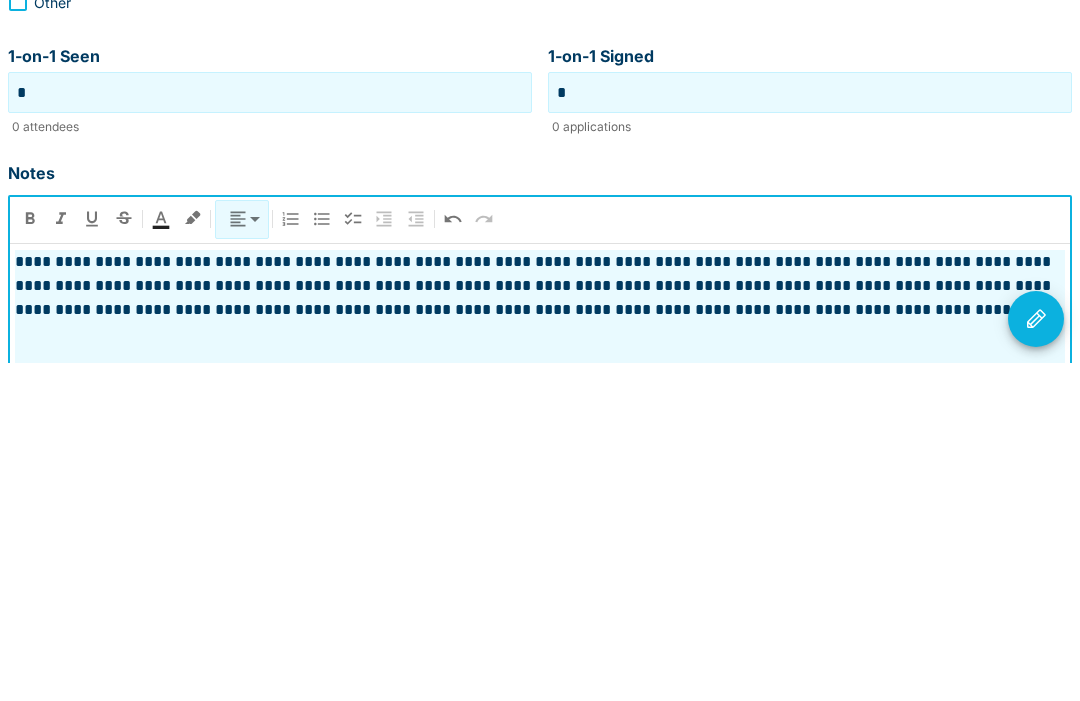 click 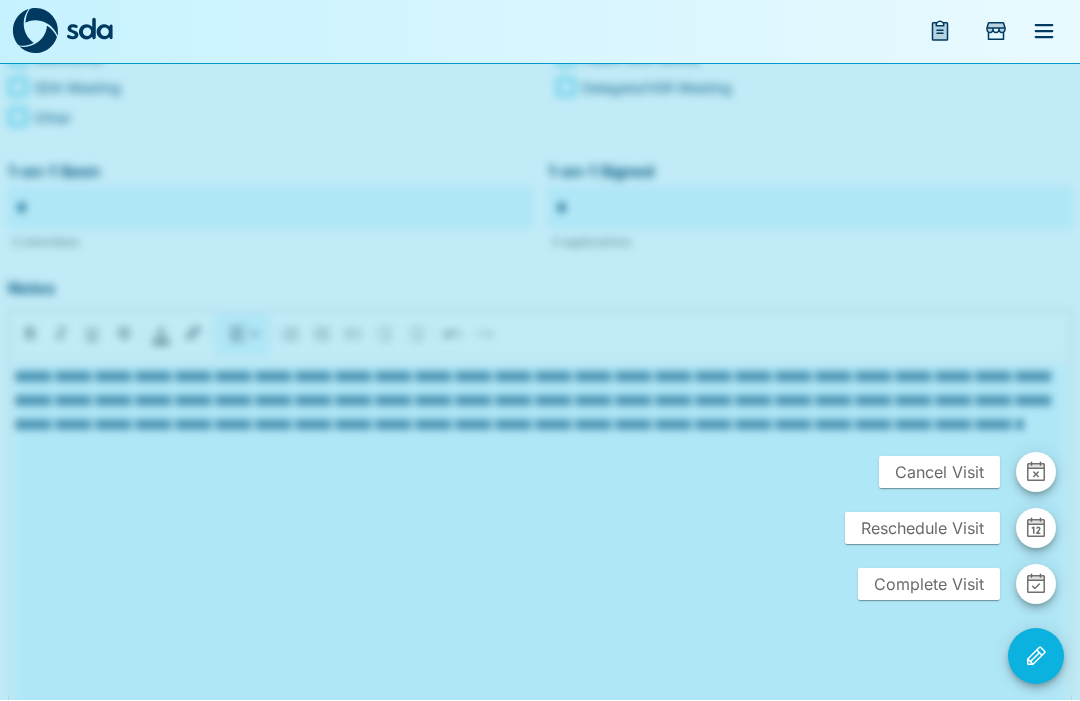 click on "Complete Visit" at bounding box center (929, 585) 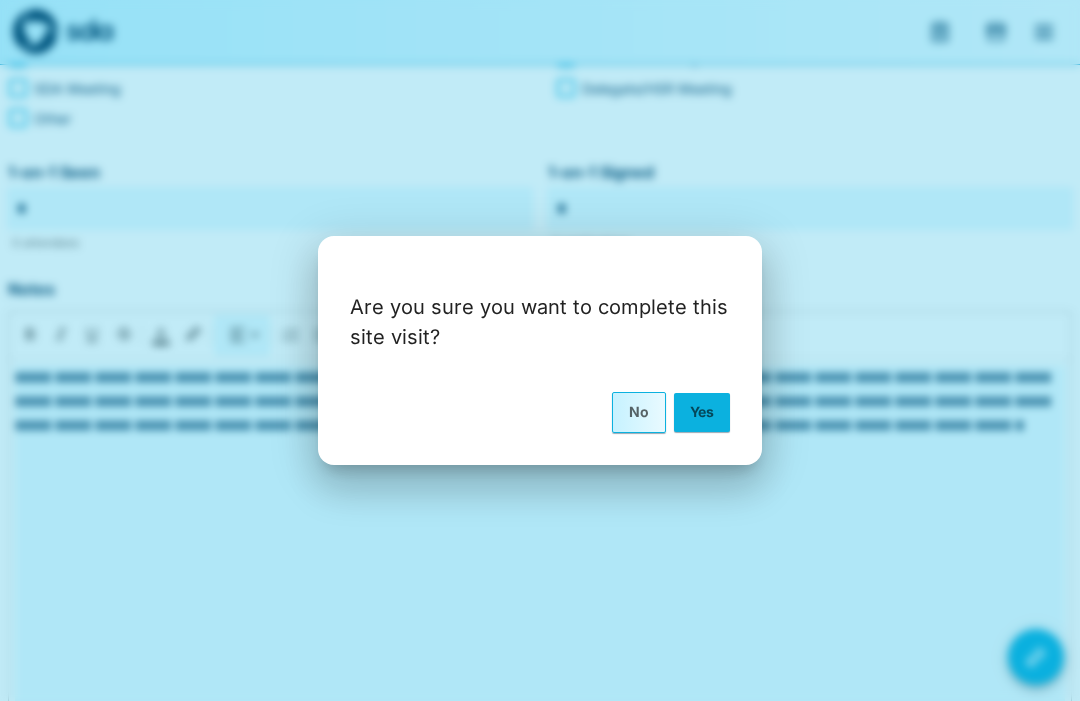 click on "Yes" at bounding box center (702, 412) 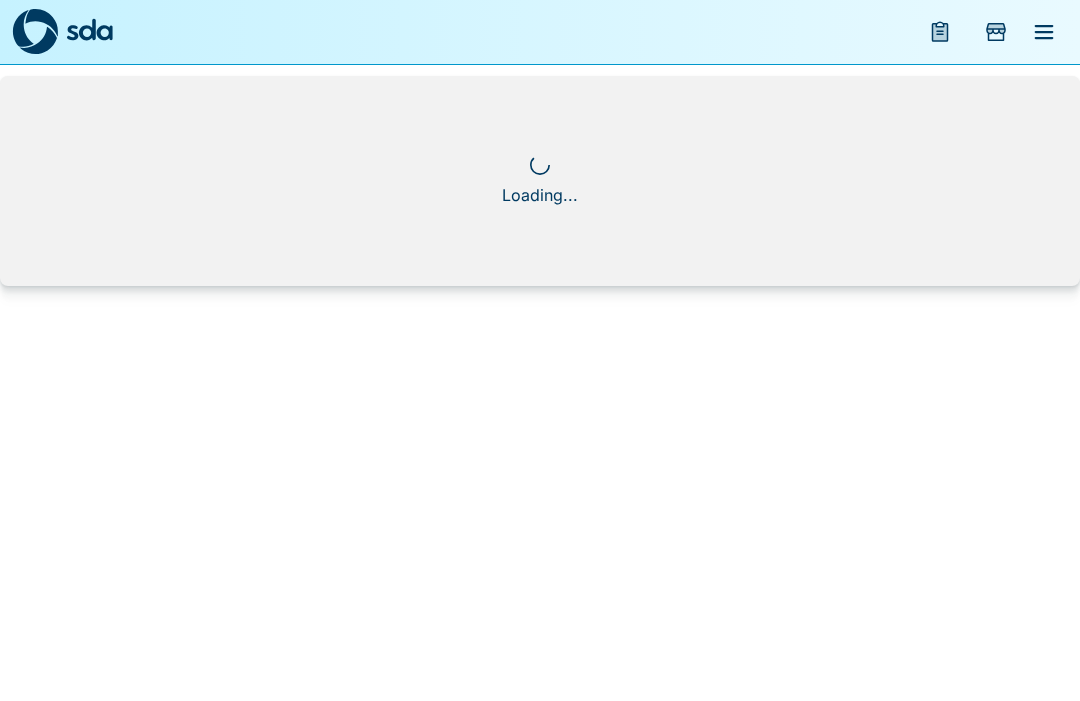 scroll, scrollTop: 0, scrollLeft: 0, axis: both 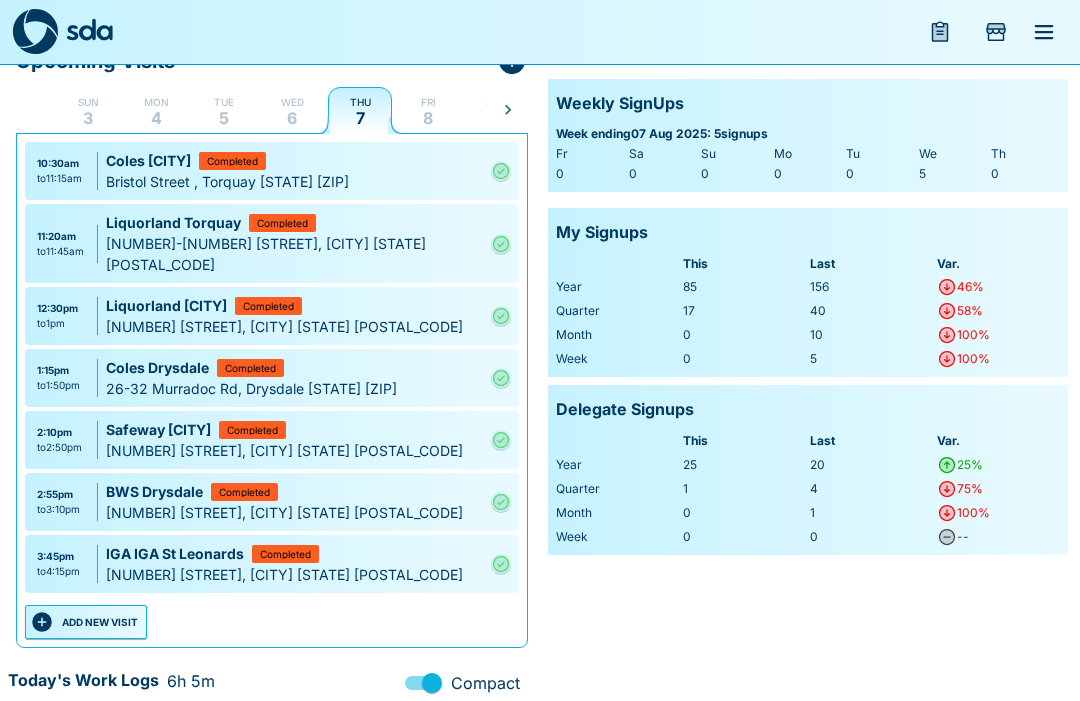 click on "ADD NEW VISIT" at bounding box center (86, 622) 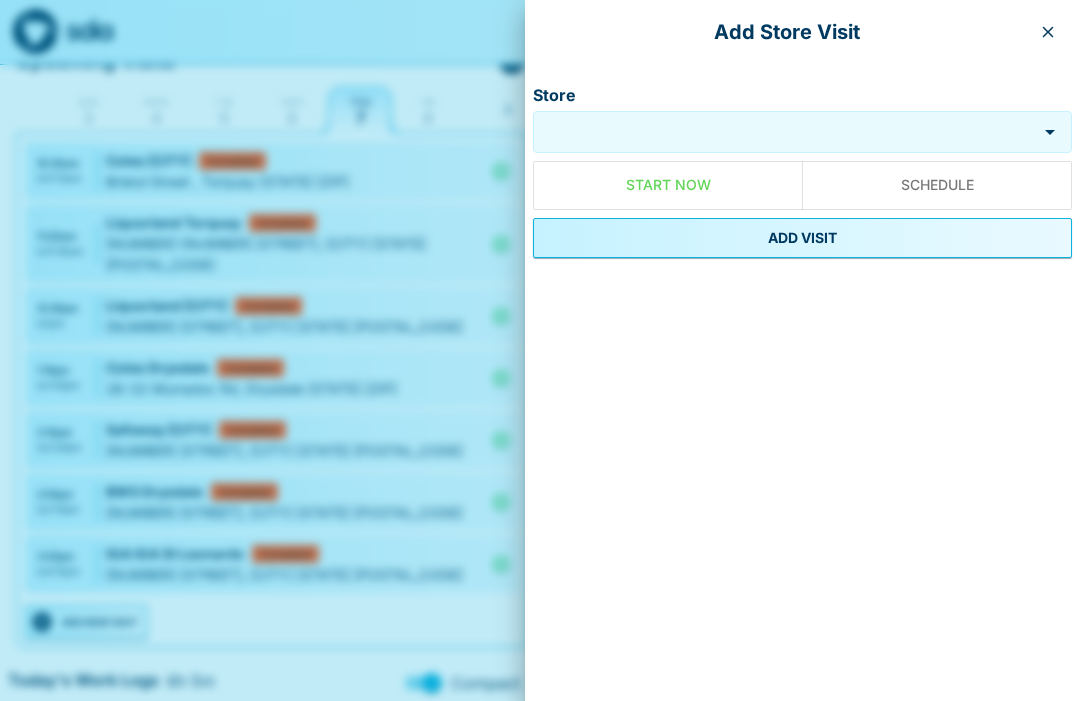 click on "Store" at bounding box center (785, 132) 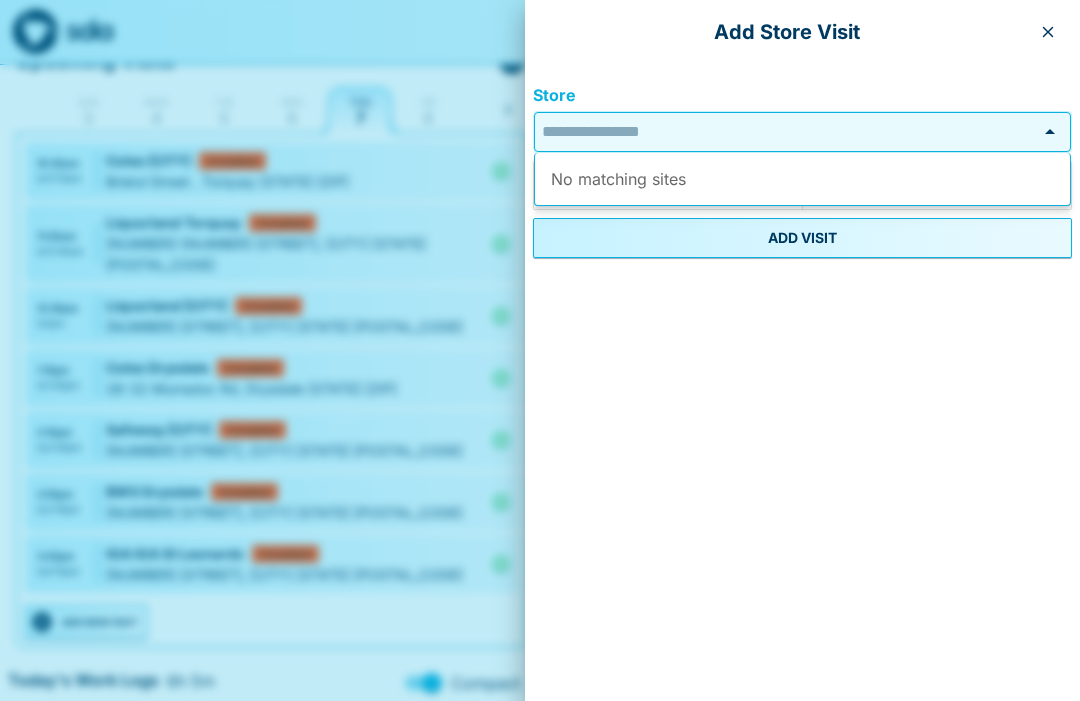 scroll, scrollTop: 98, scrollLeft: 0, axis: vertical 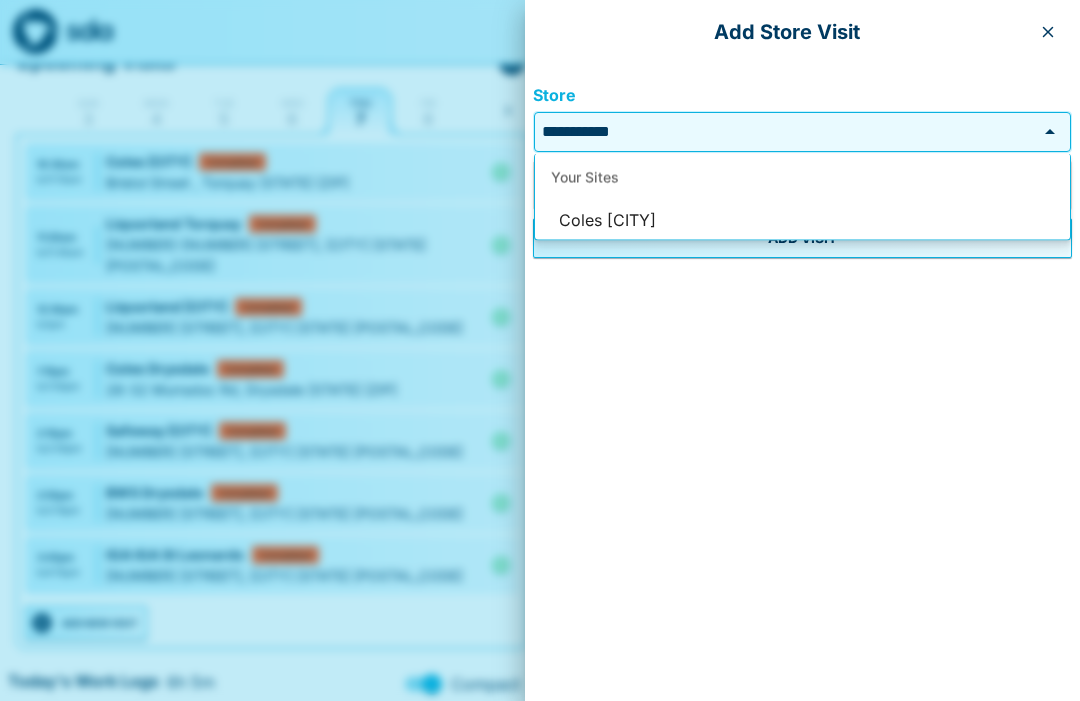 click on "Coles [CITY]" at bounding box center [802, 221] 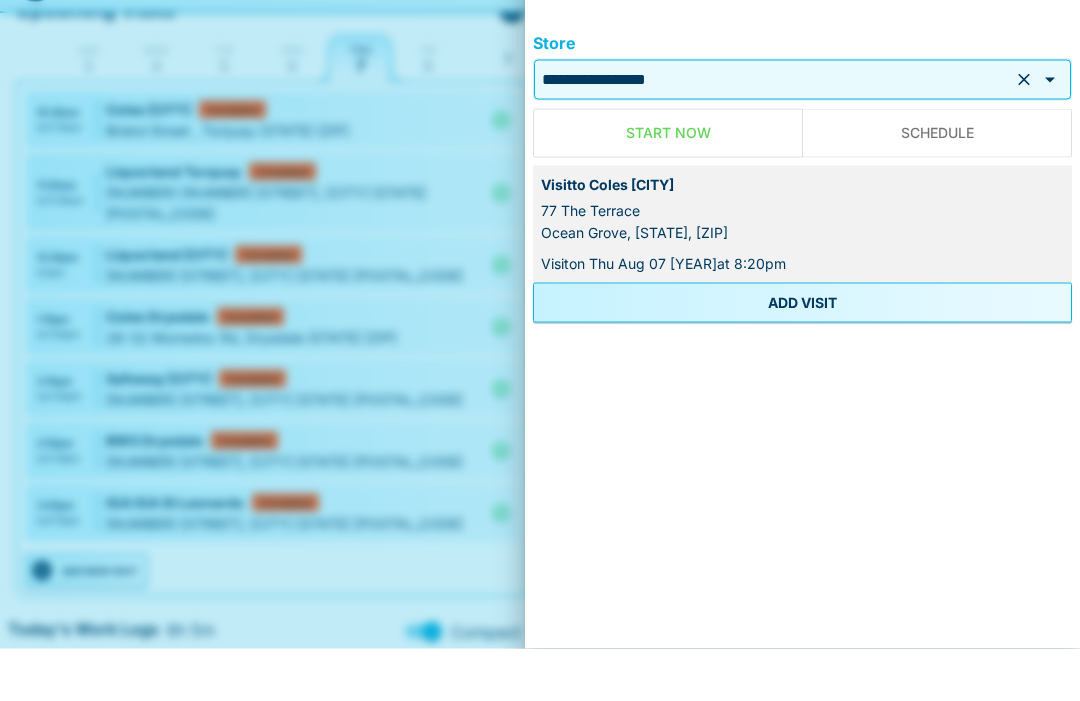 click on "ADD VISIT" at bounding box center (802, 355) 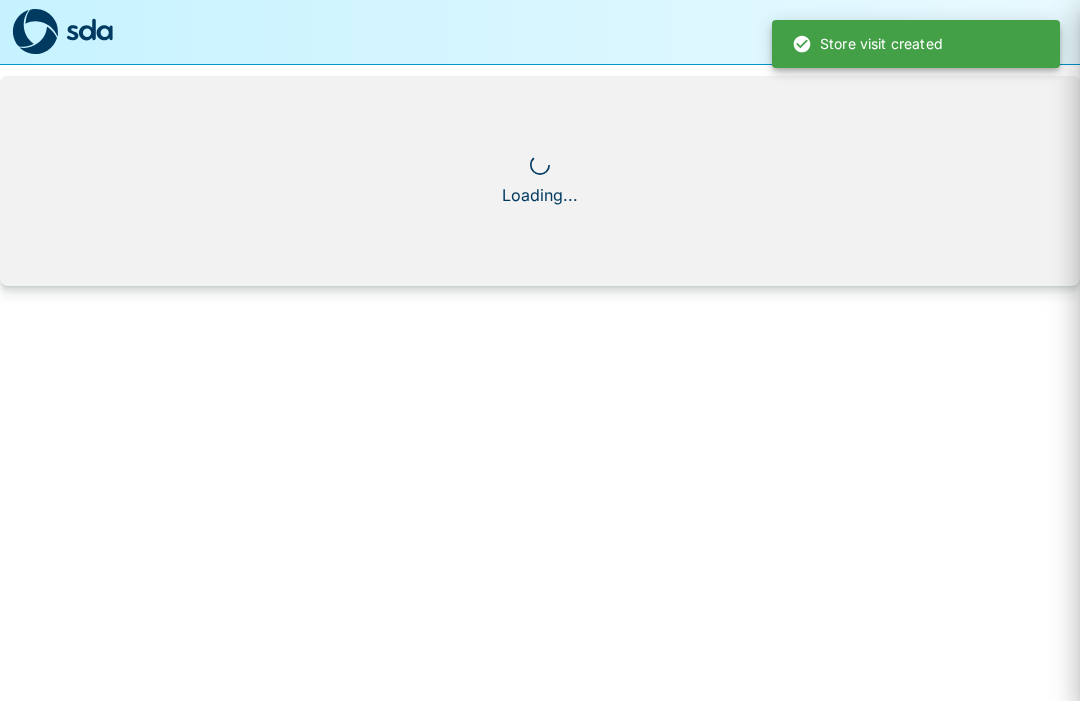 scroll, scrollTop: 0, scrollLeft: 0, axis: both 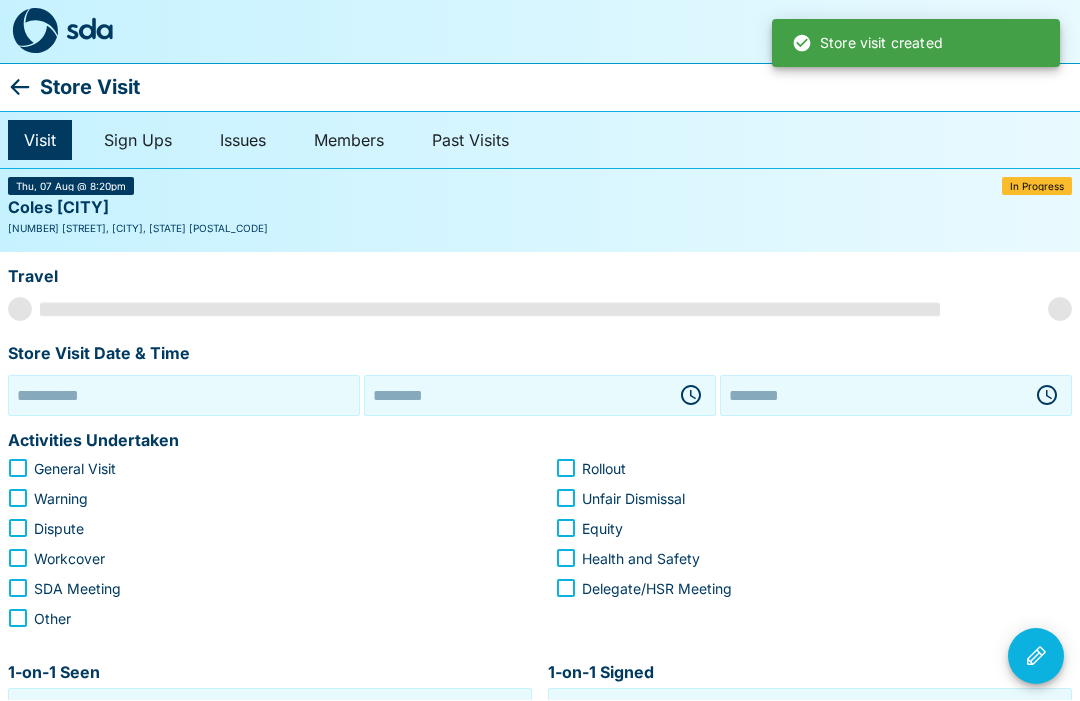type on "**********" 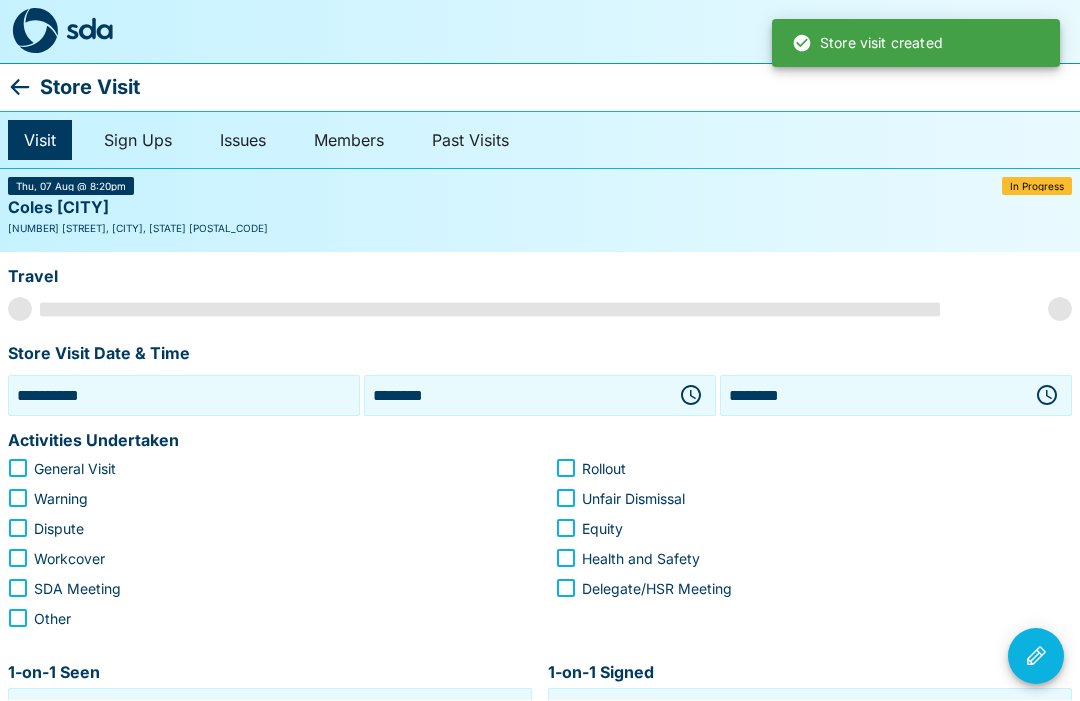 scroll, scrollTop: 1, scrollLeft: 0, axis: vertical 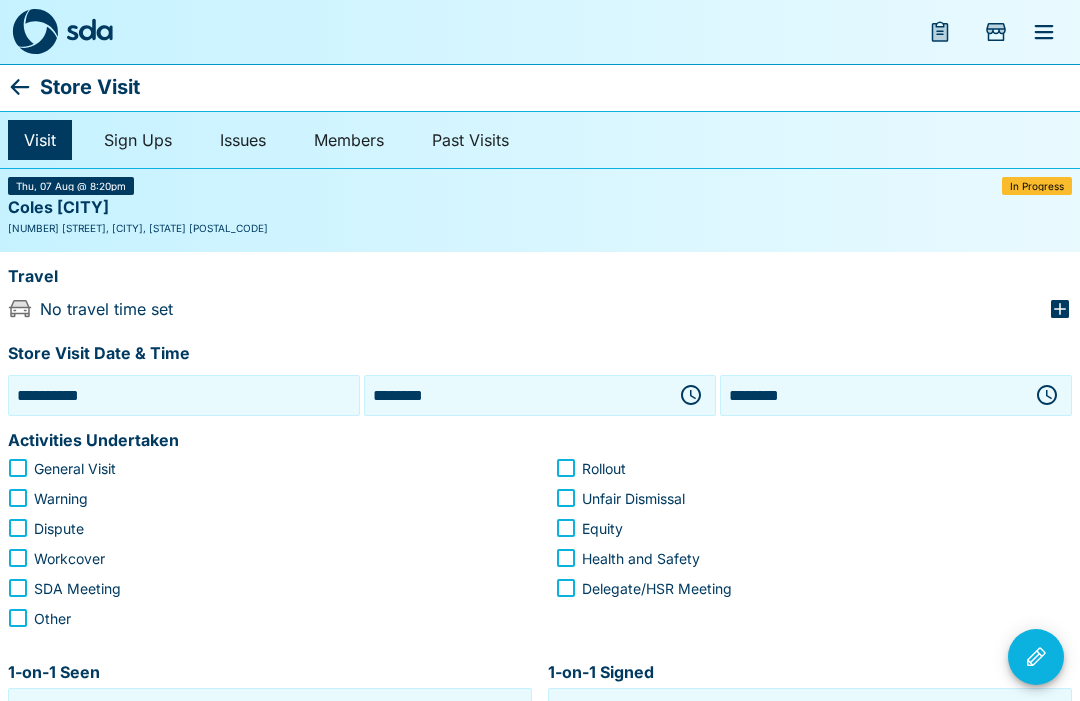 click 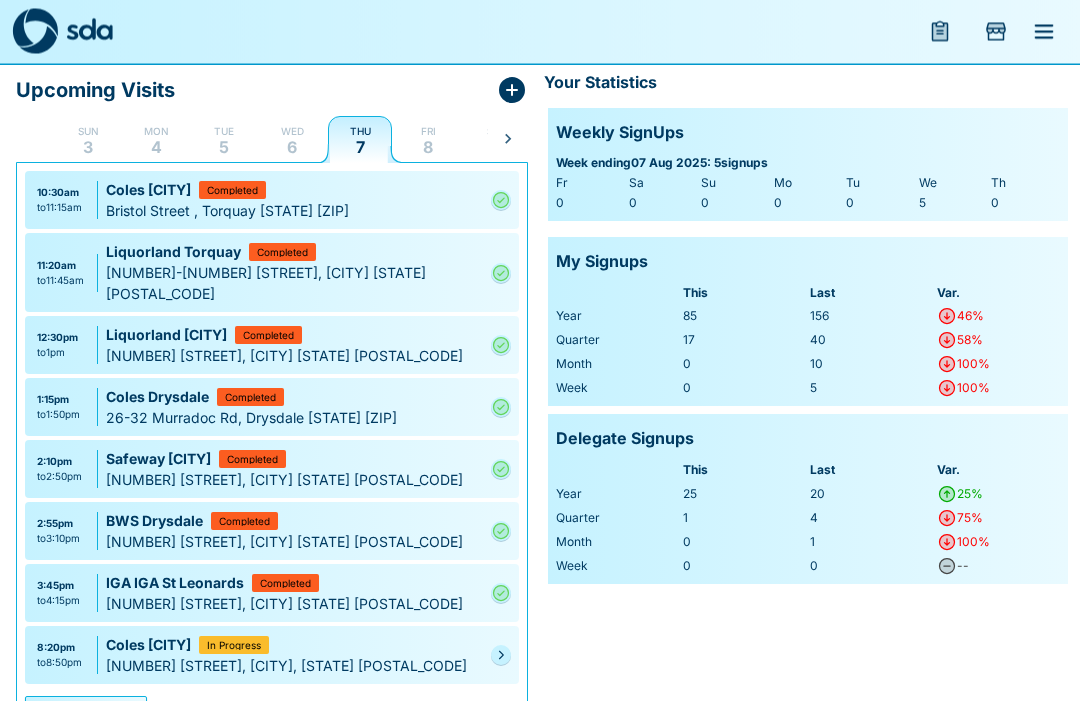 scroll, scrollTop: 71, scrollLeft: 0, axis: vertical 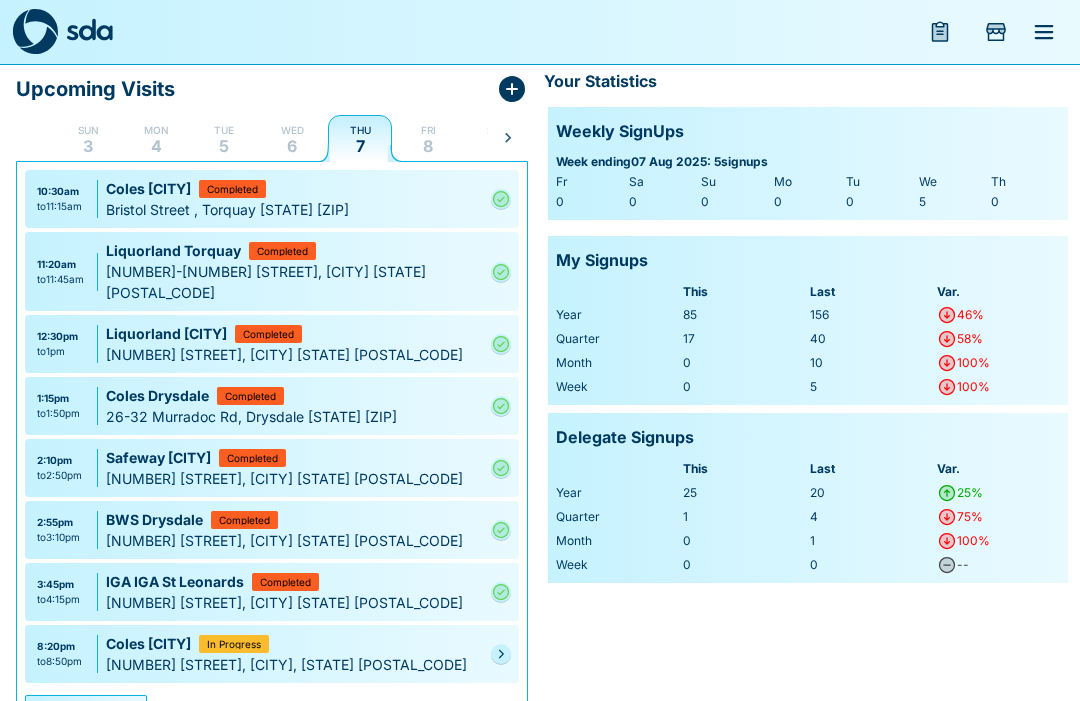 click 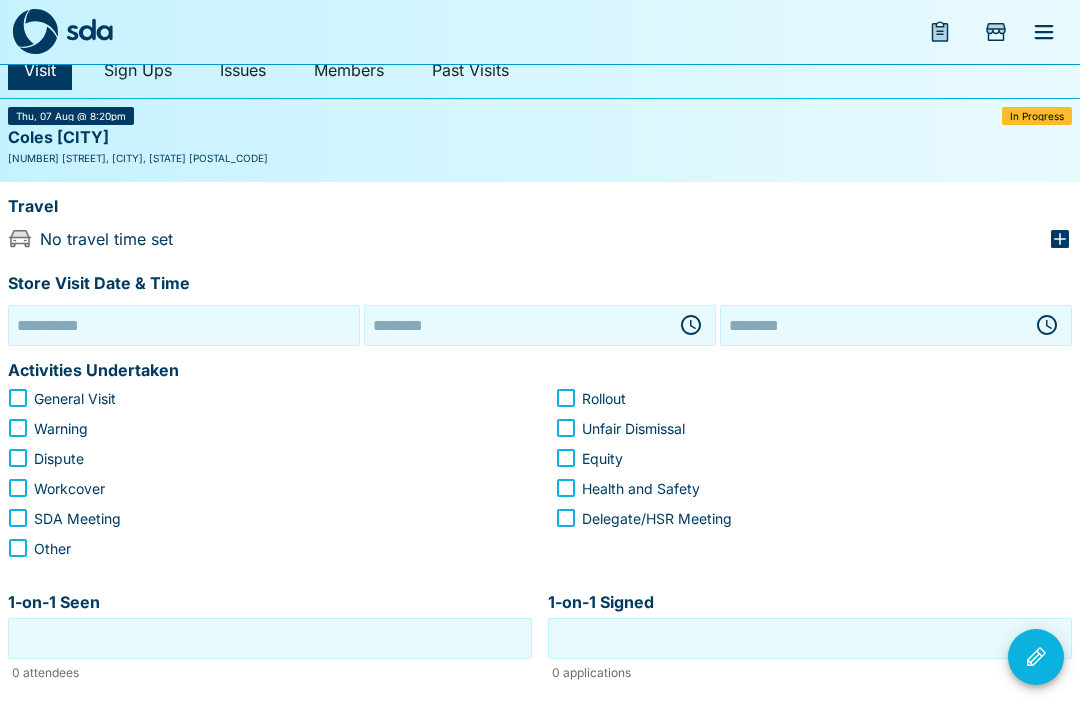 type on "**********" 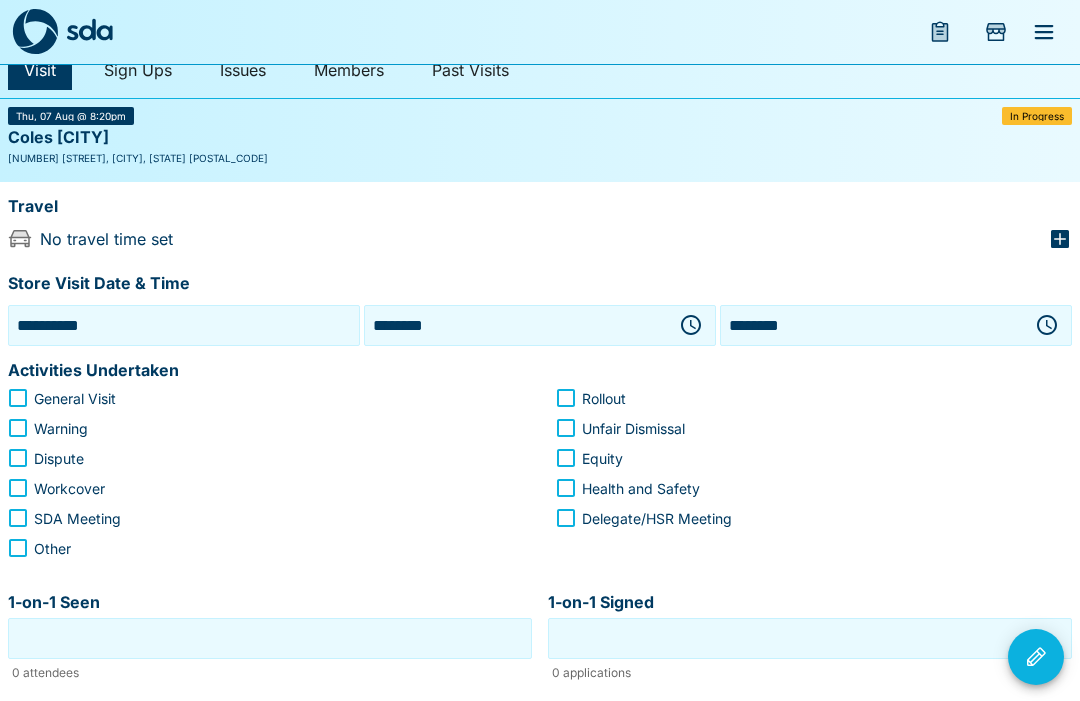 click 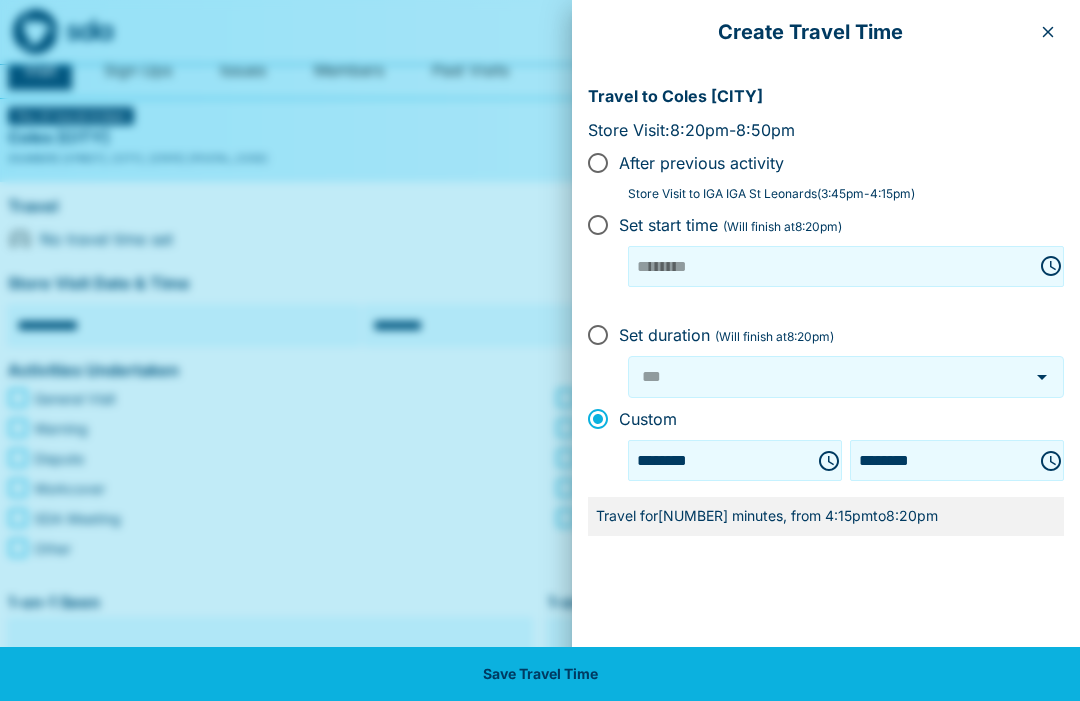 click 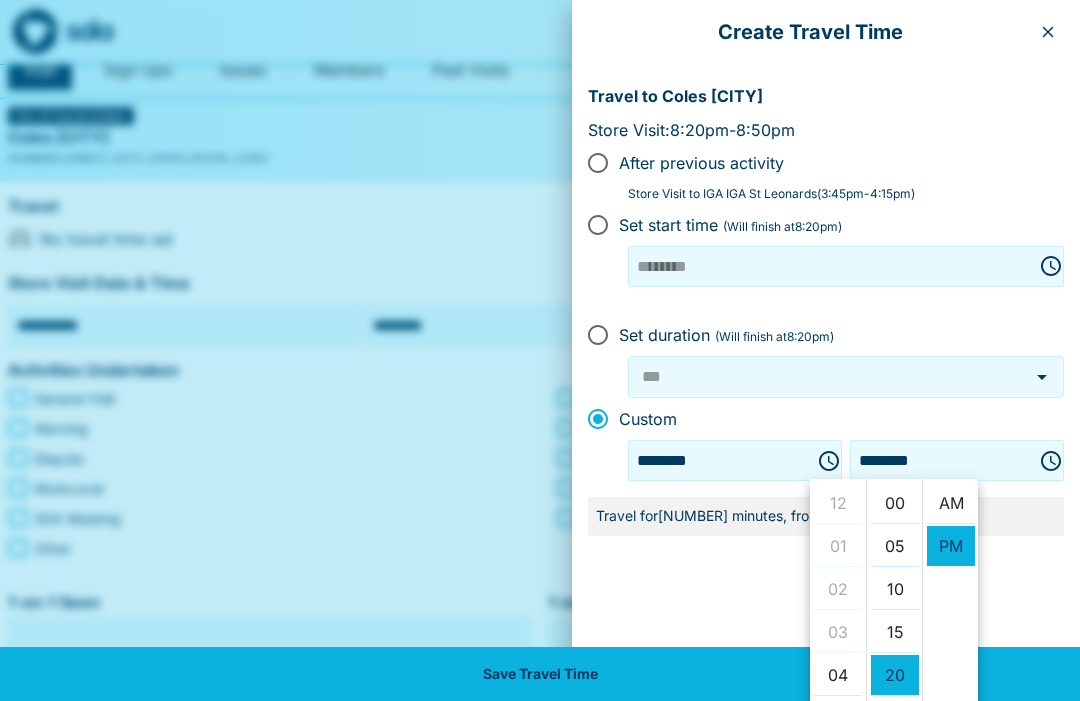 scroll, scrollTop: 344, scrollLeft: 0, axis: vertical 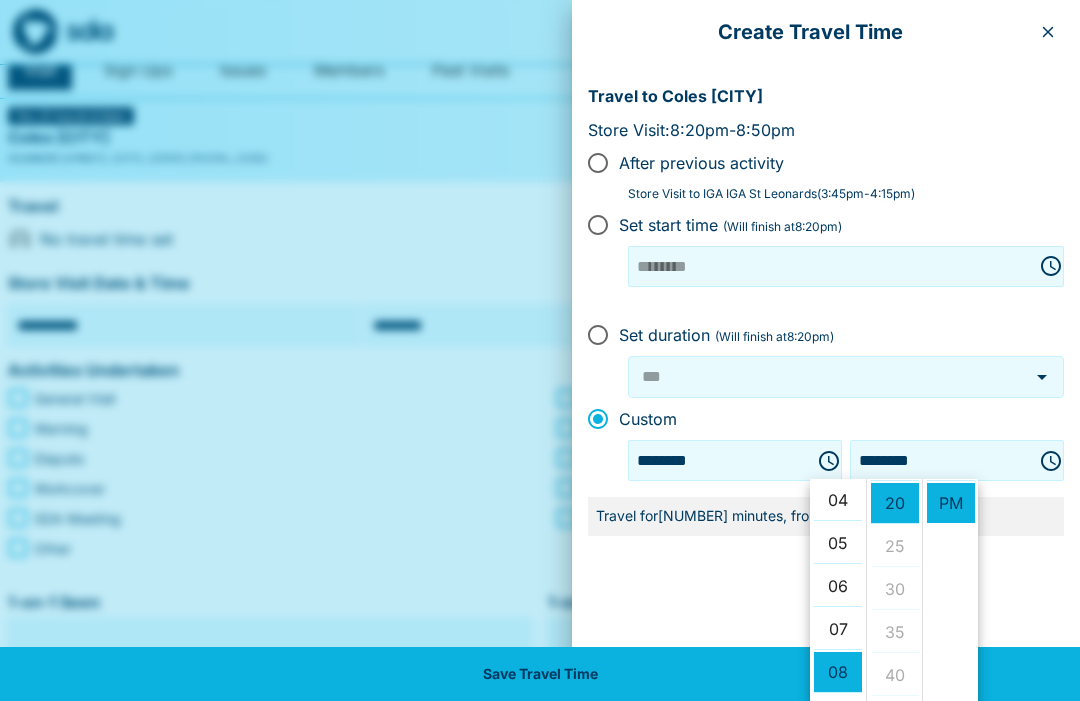 click on "04" at bounding box center (838, 500) 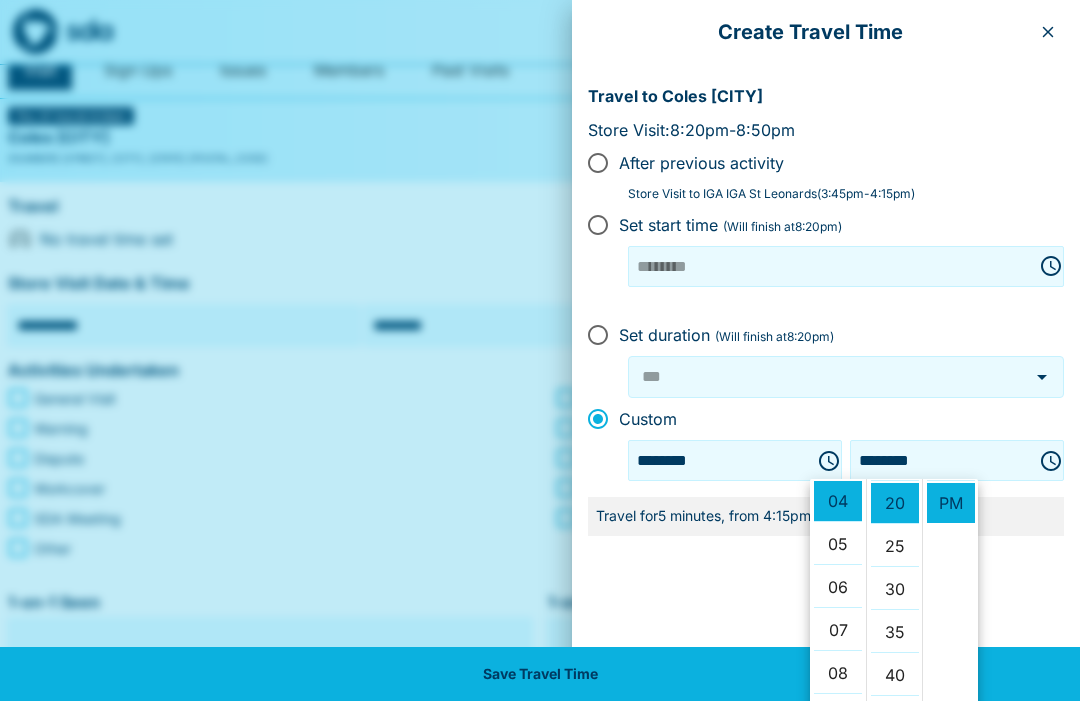 scroll, scrollTop: 172, scrollLeft: 0, axis: vertical 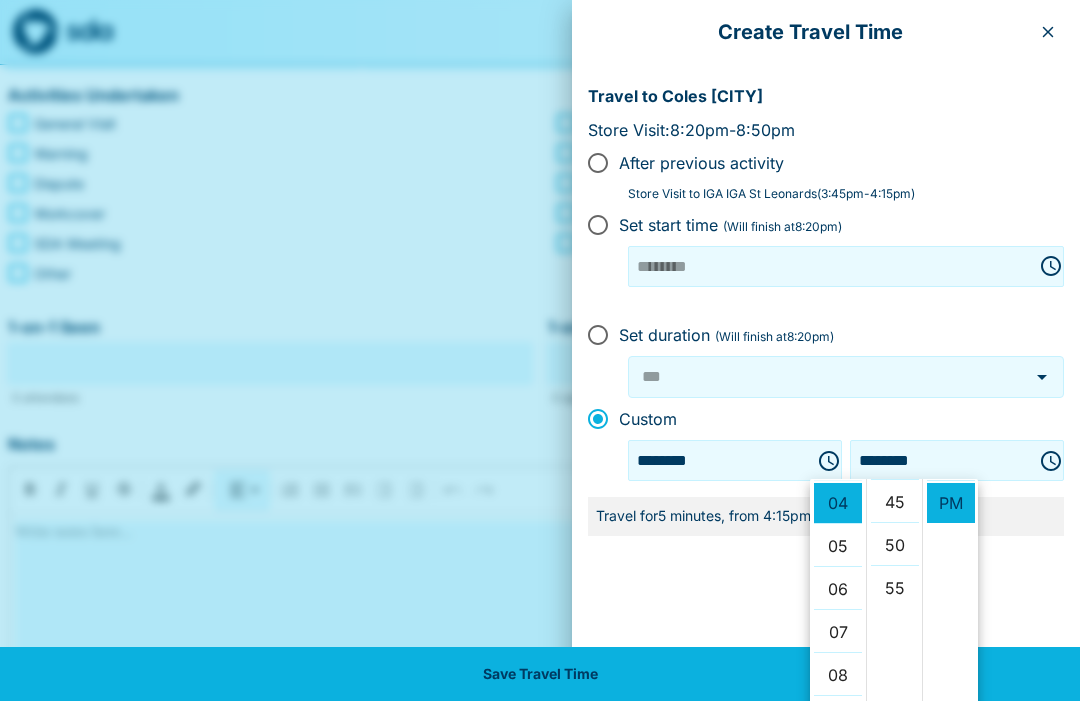 click on "45" at bounding box center [895, 502] 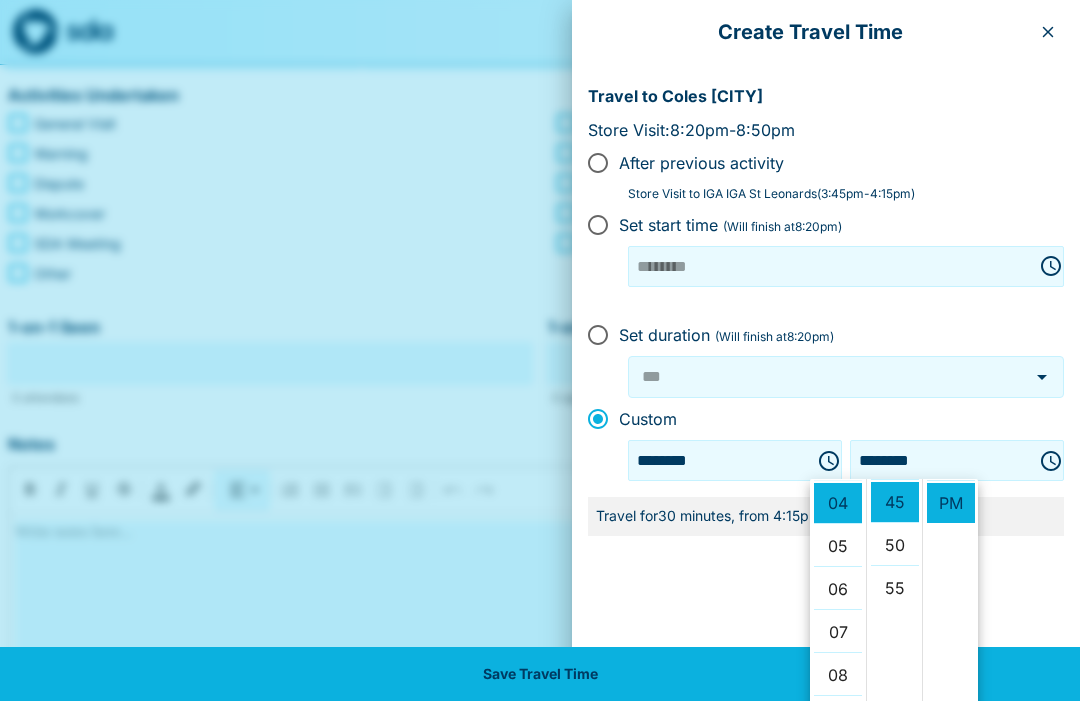 type on "********" 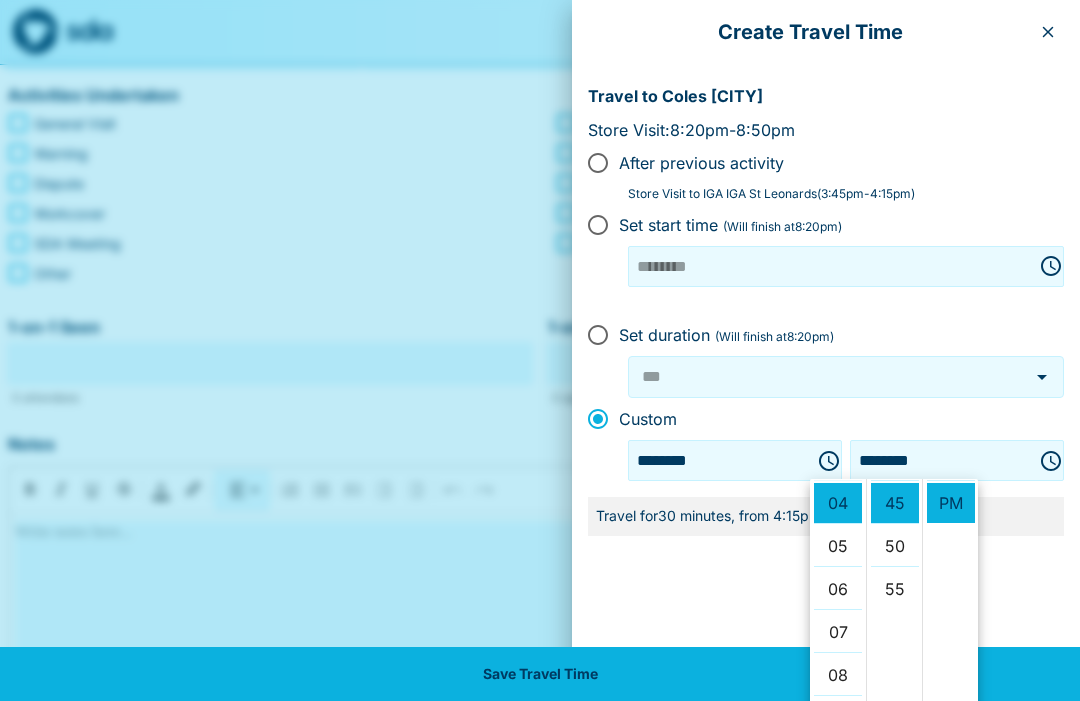 click on "OK" at bounding box center (943, 739) 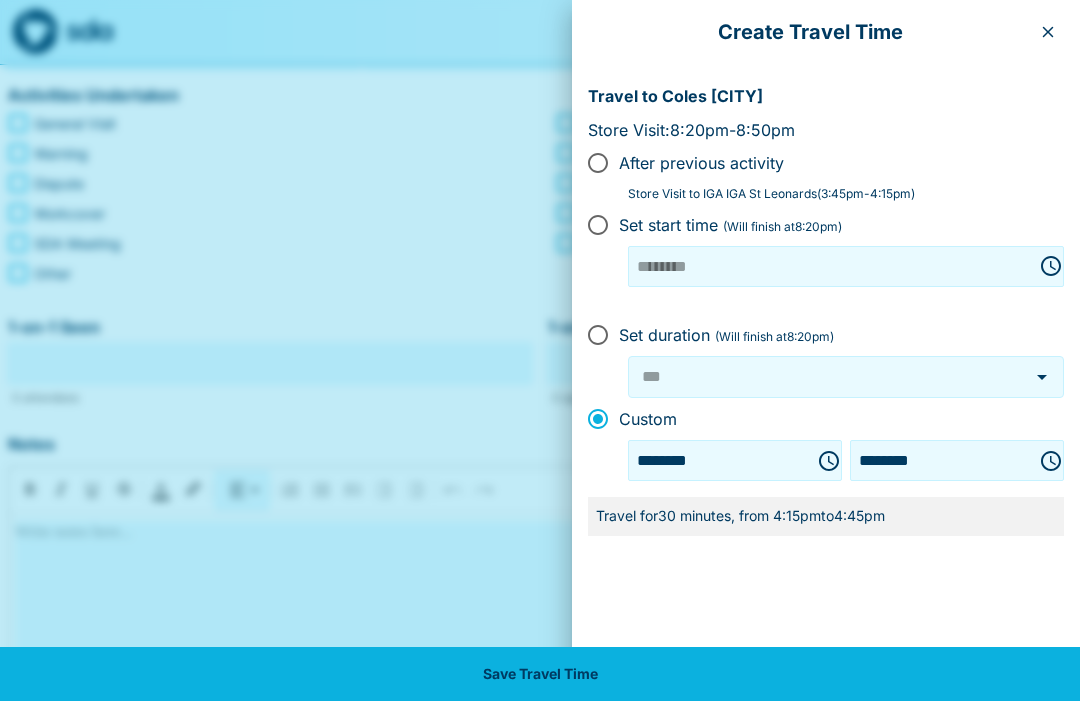 click on "Save Travel Time" at bounding box center [540, 674] 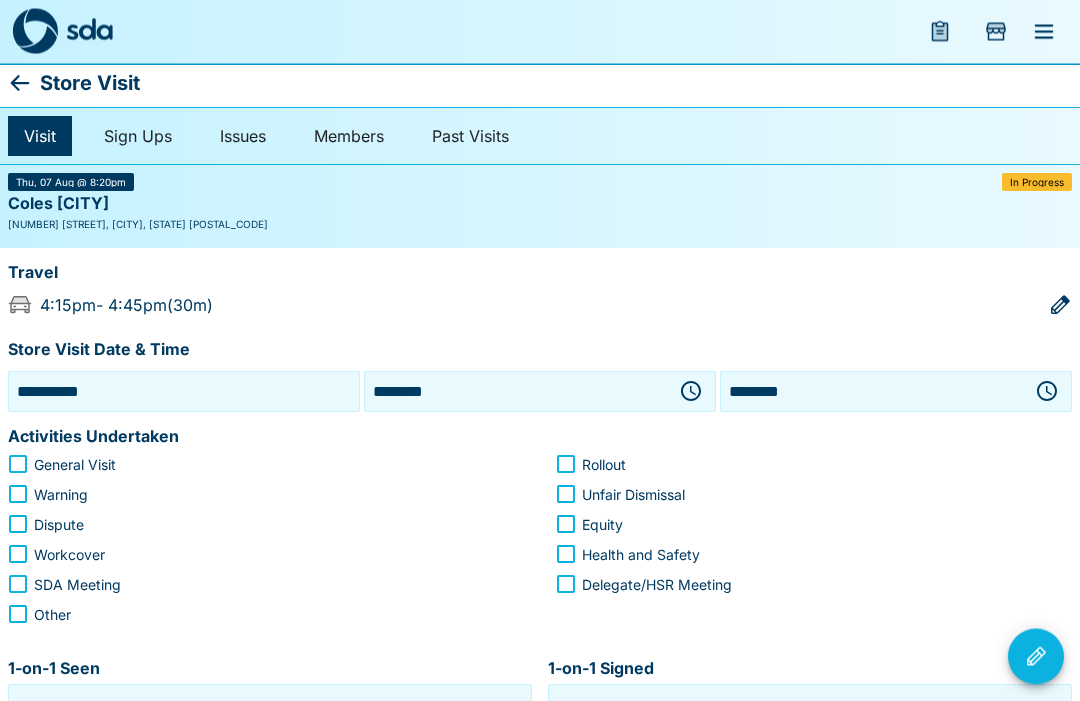 scroll, scrollTop: 0, scrollLeft: 0, axis: both 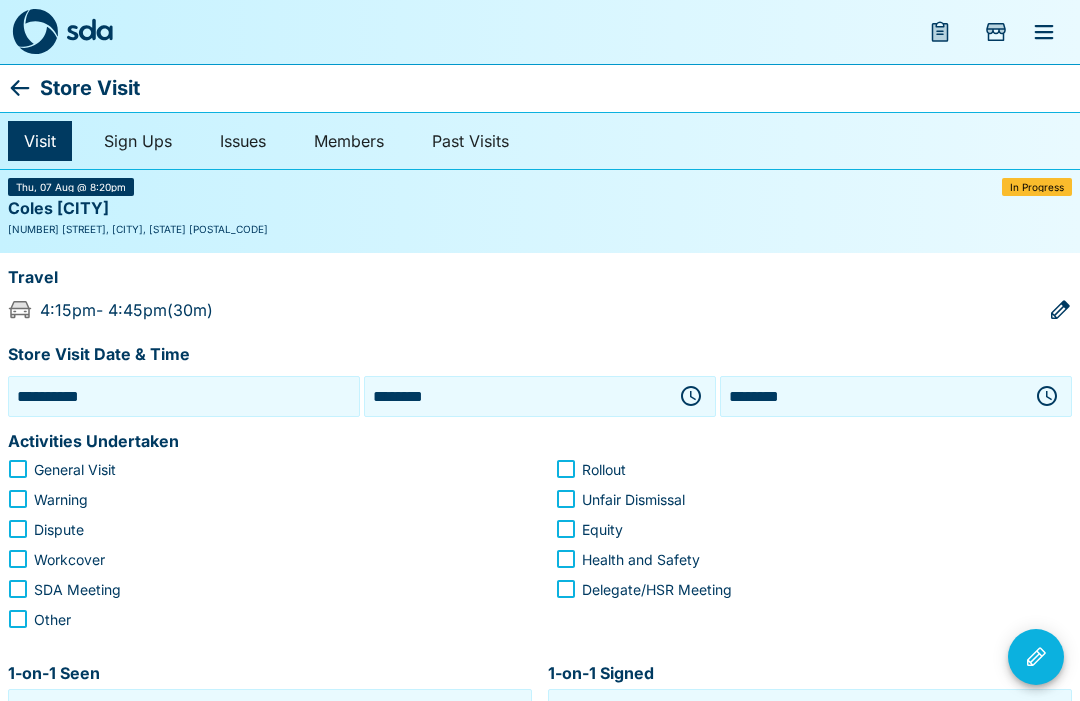 click 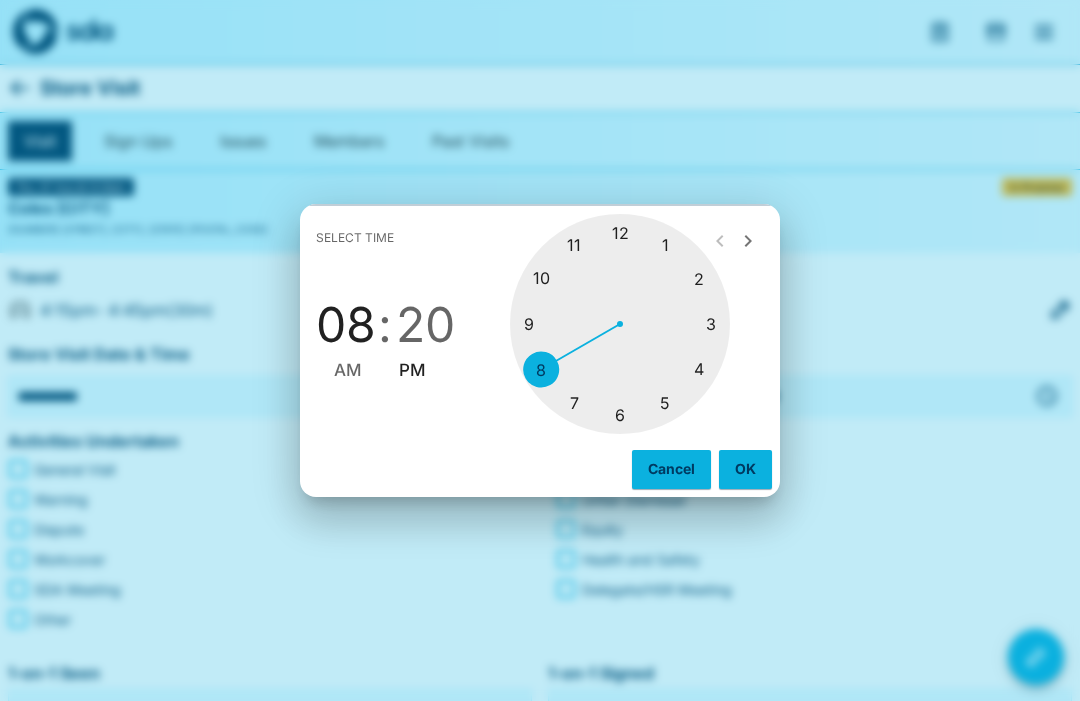 click at bounding box center (620, 324) 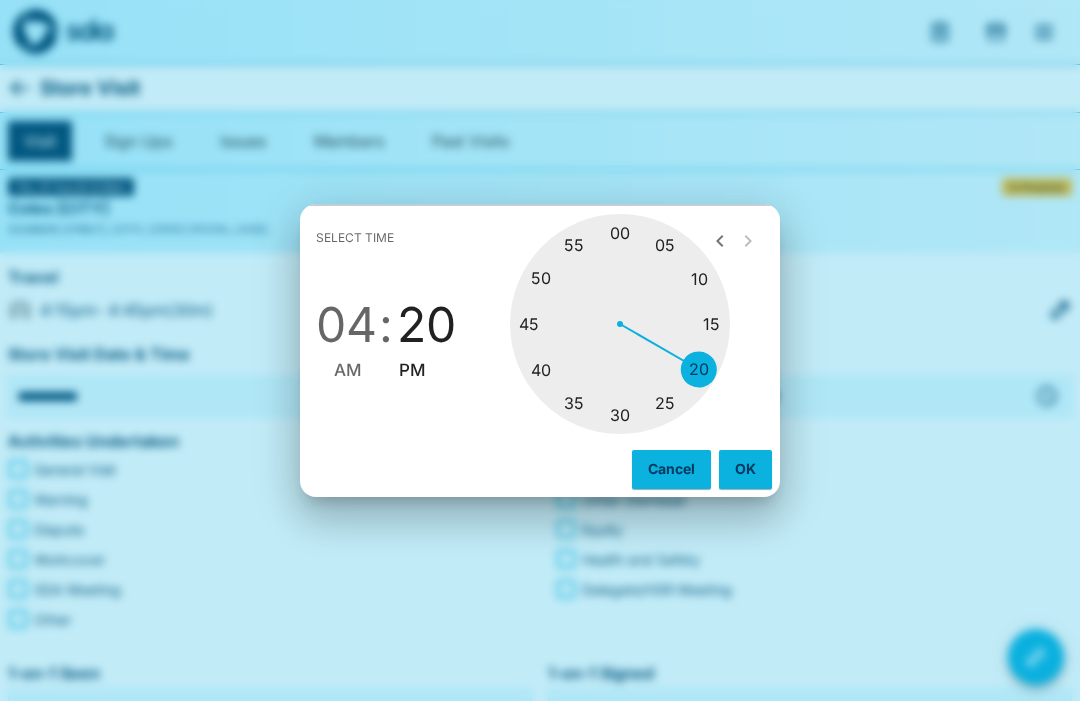 click at bounding box center [620, 324] 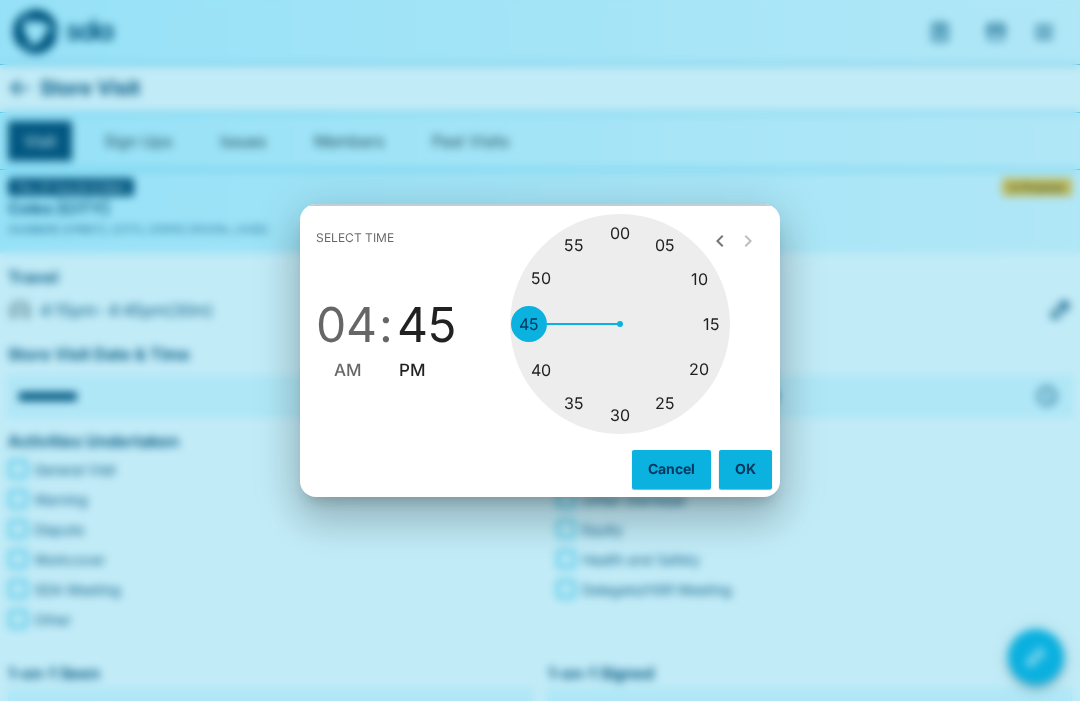 click on "OK" at bounding box center [745, 469] 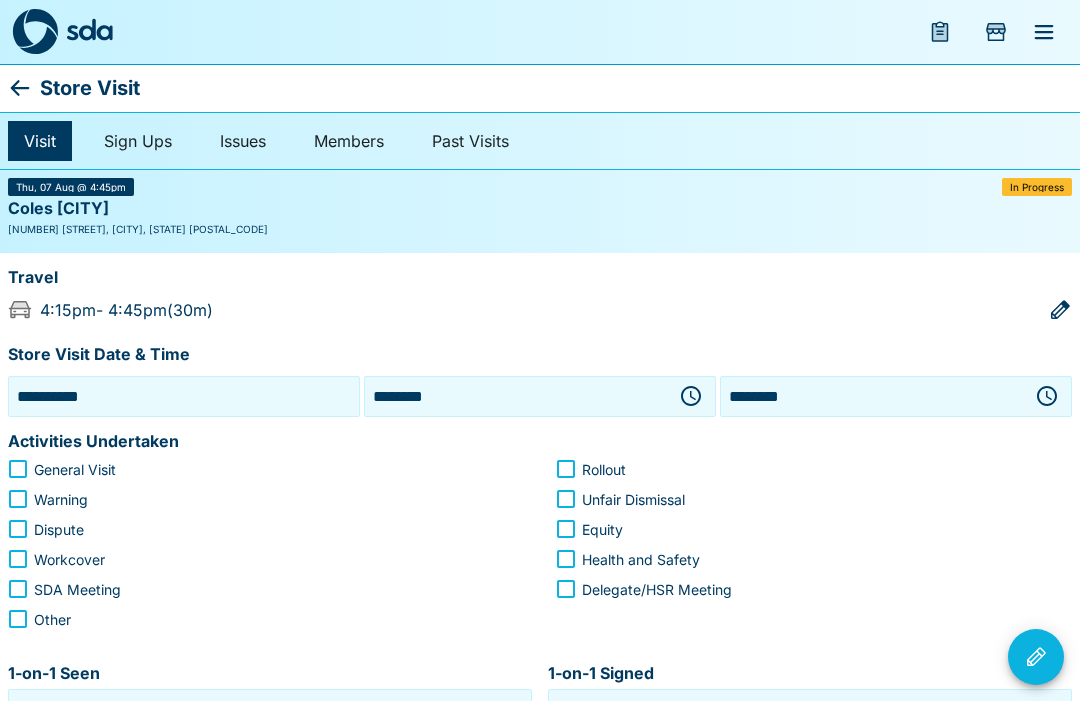 click at bounding box center [1047, 396] 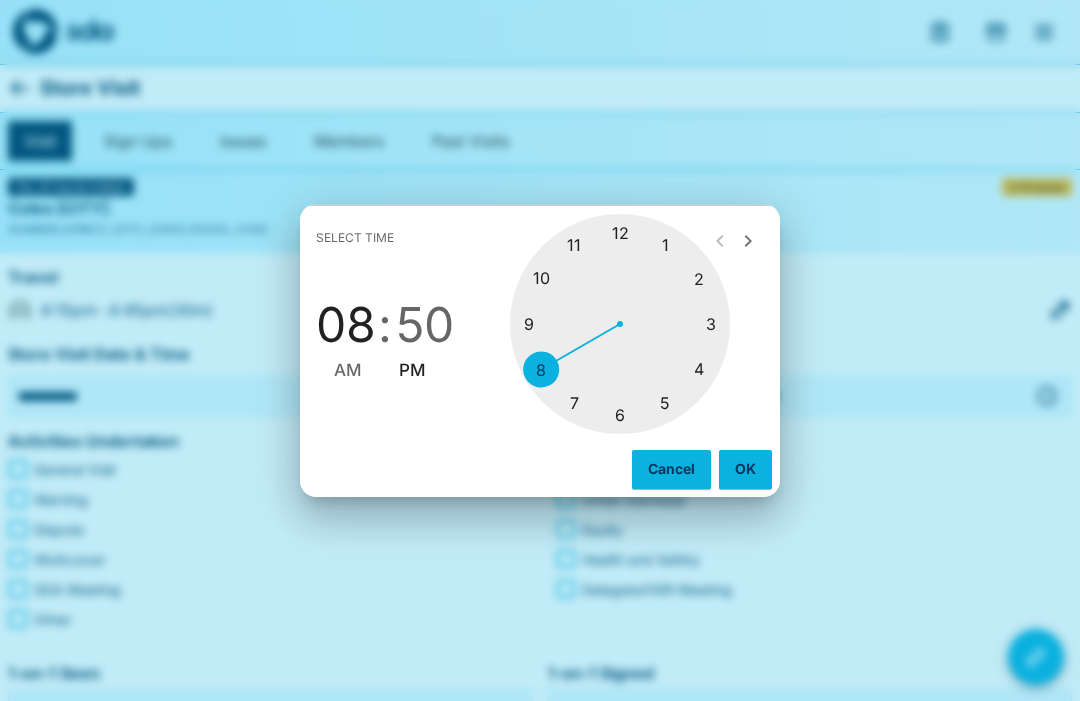click at bounding box center [620, 324] 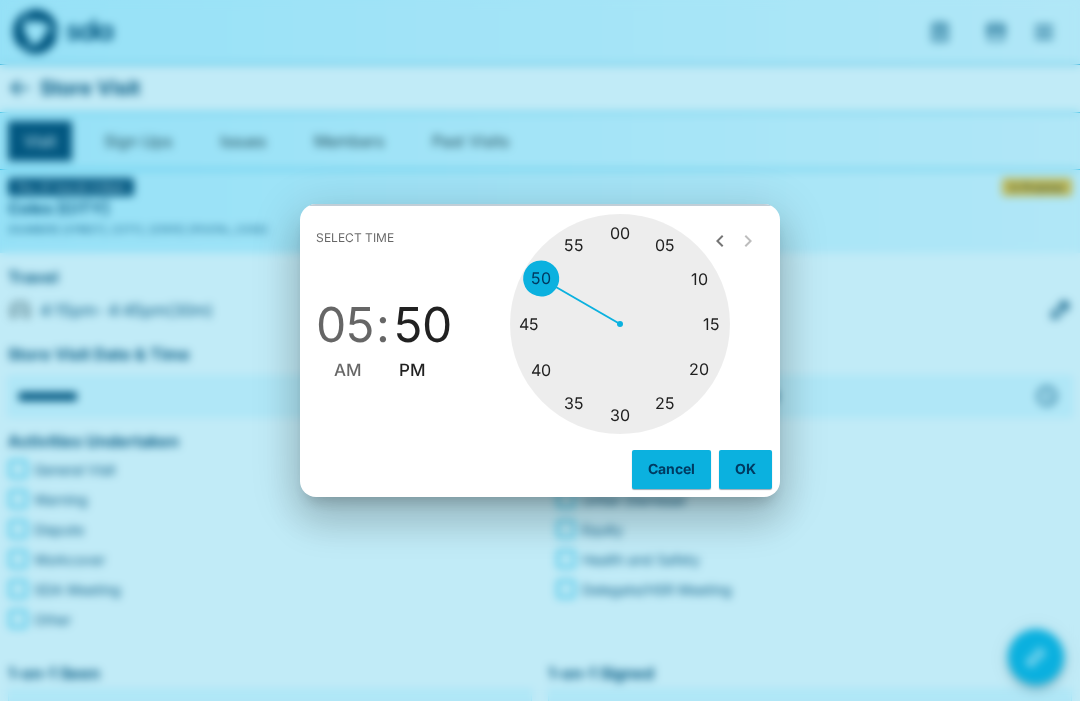 click at bounding box center [620, 324] 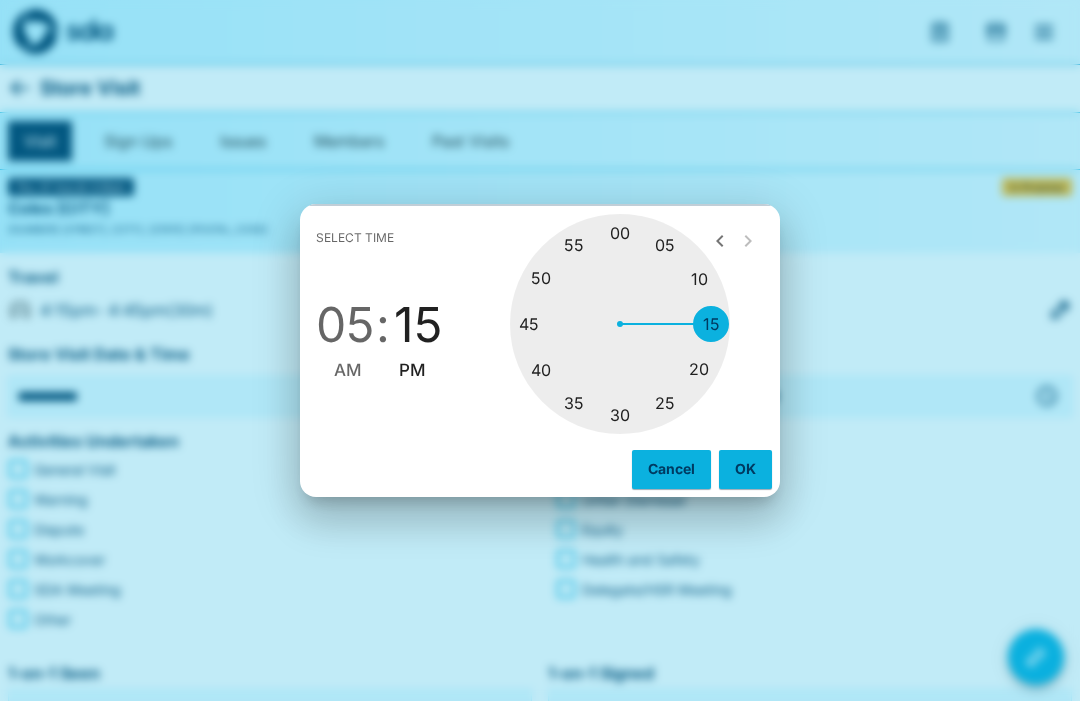 click on "OK" at bounding box center [745, 469] 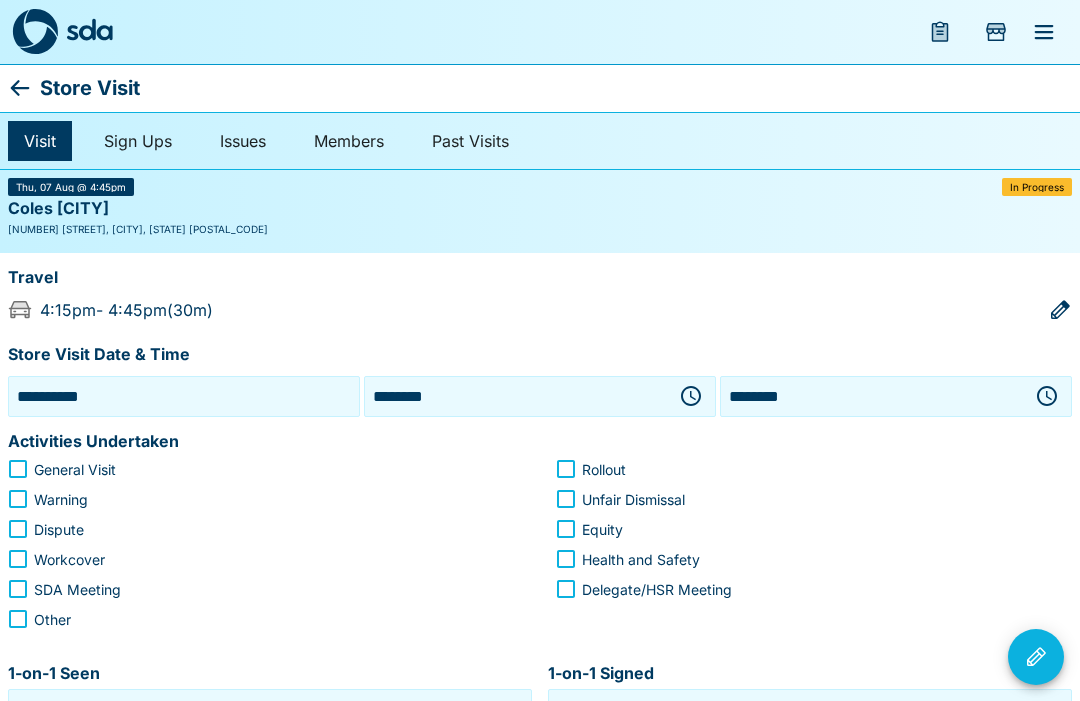click on "General Visit" at bounding box center (75, 469) 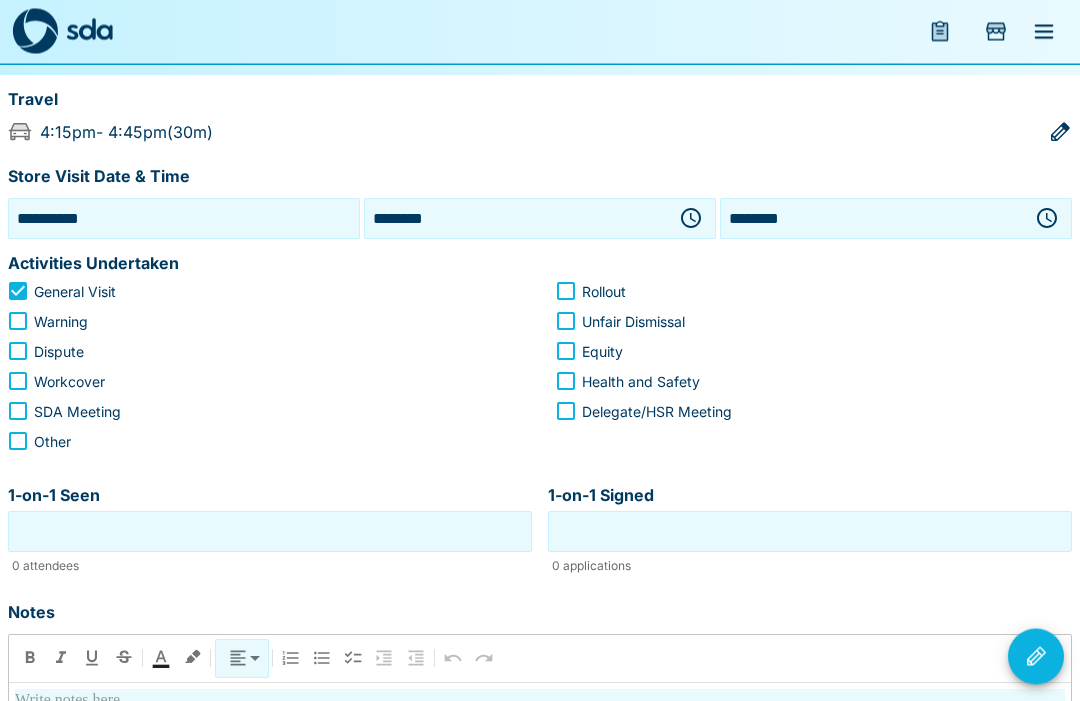 click on "1-on-1 Seen" at bounding box center [270, 532] 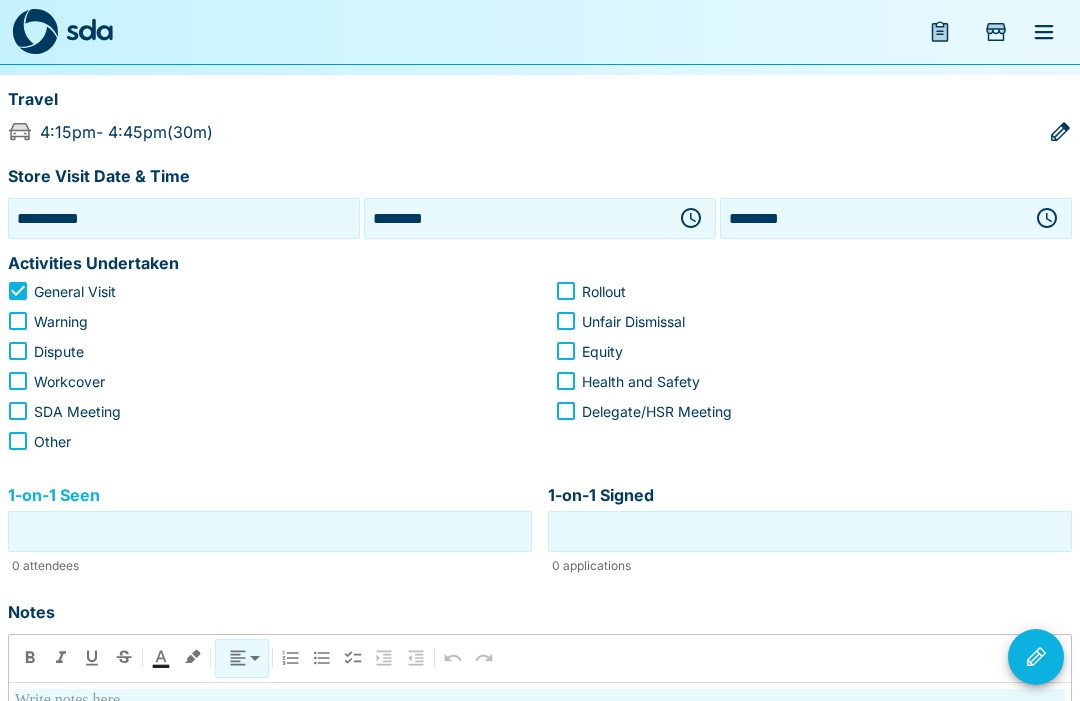 scroll, scrollTop: 177, scrollLeft: 0, axis: vertical 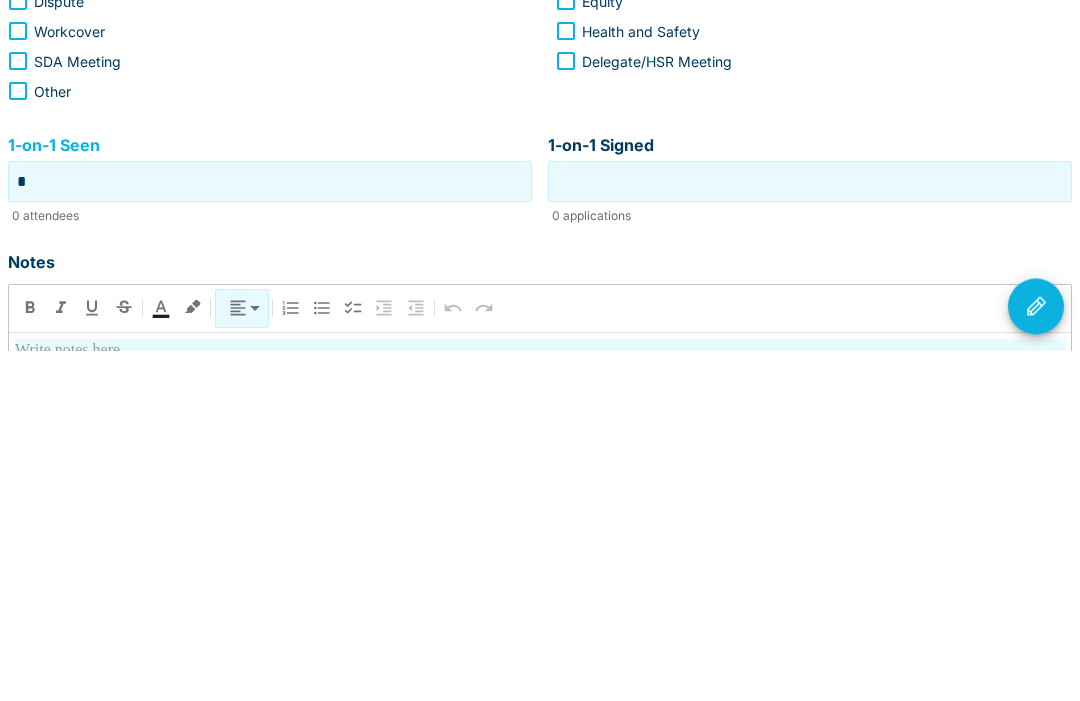 type on "*" 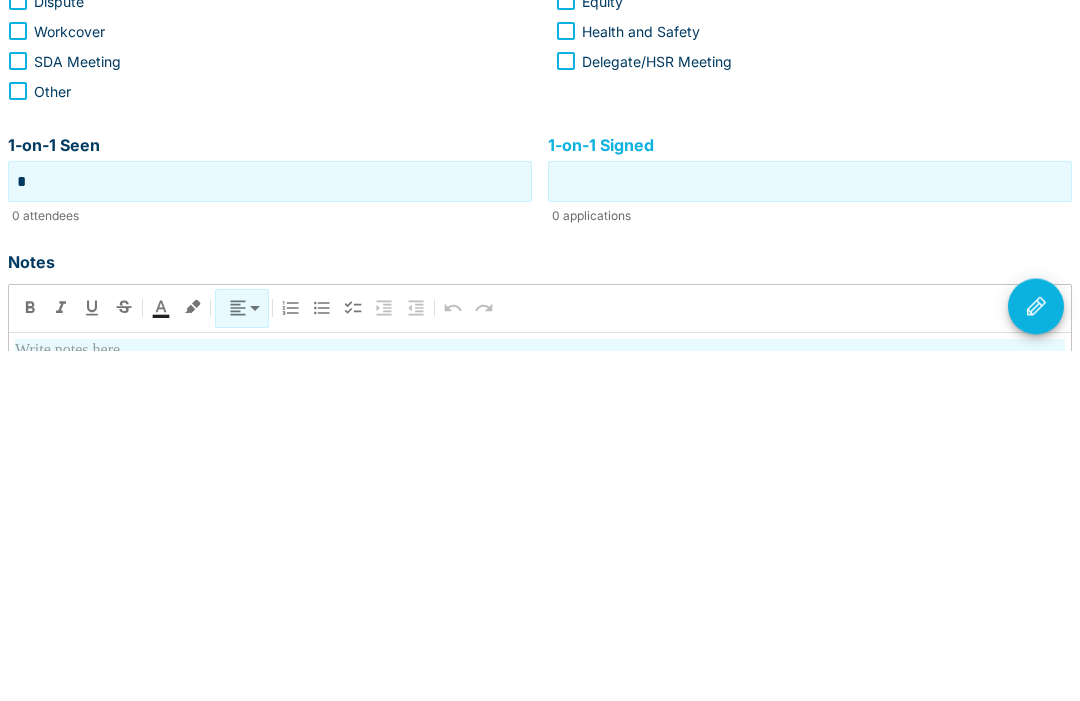 scroll, scrollTop: 501, scrollLeft: 0, axis: vertical 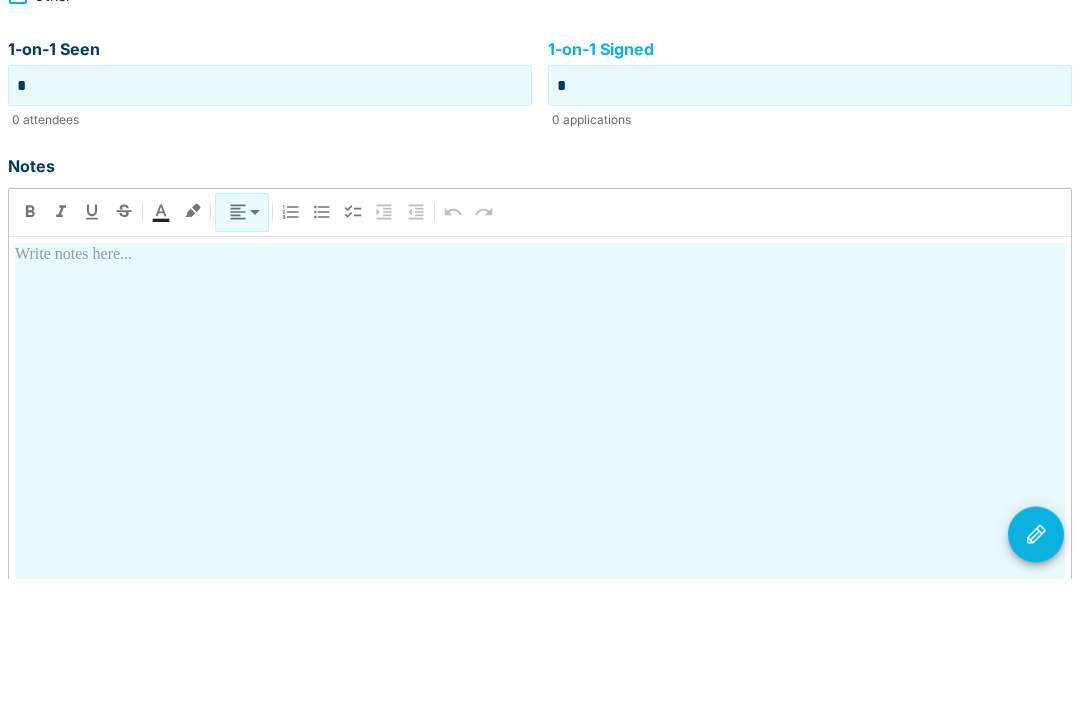 type on "*" 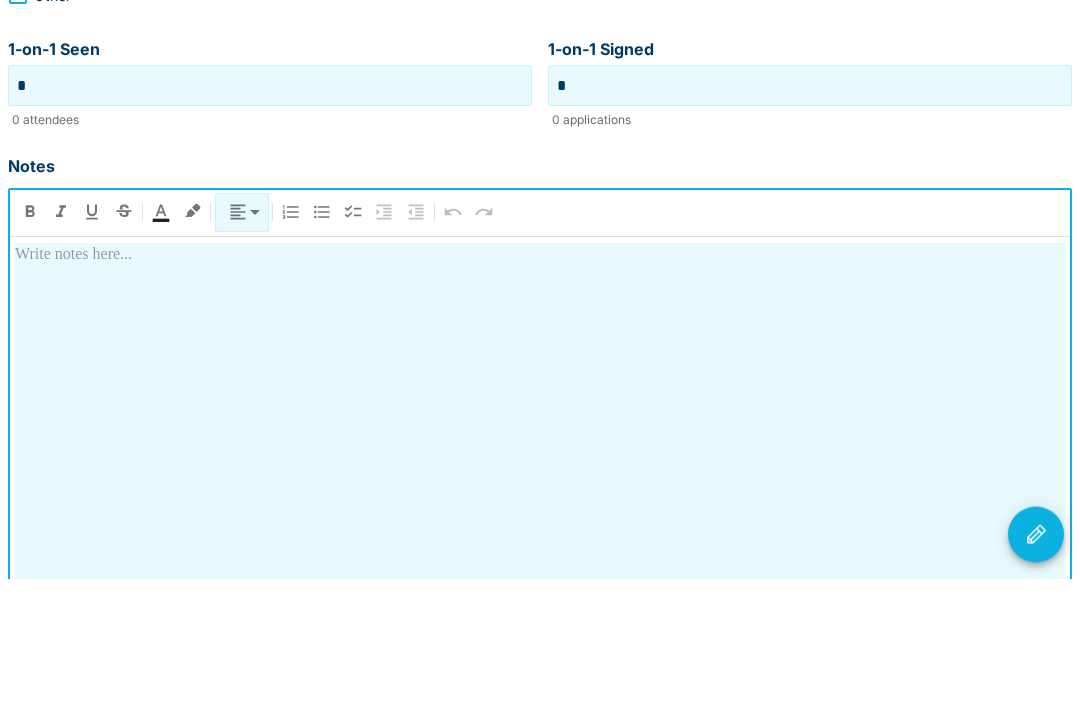 type 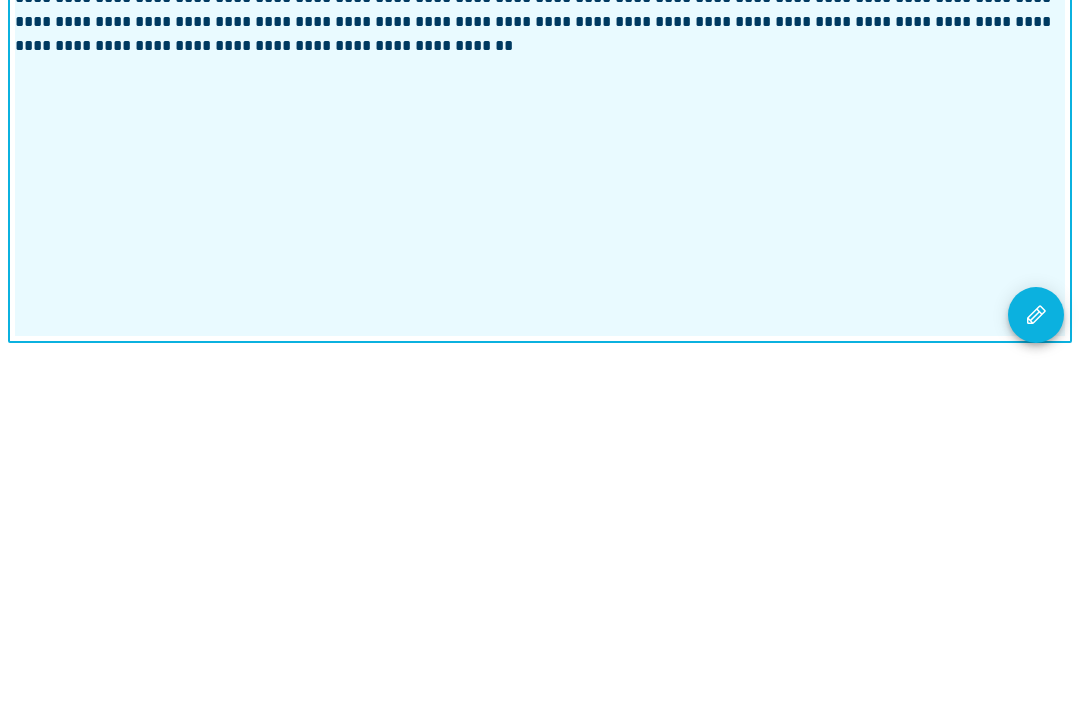 click 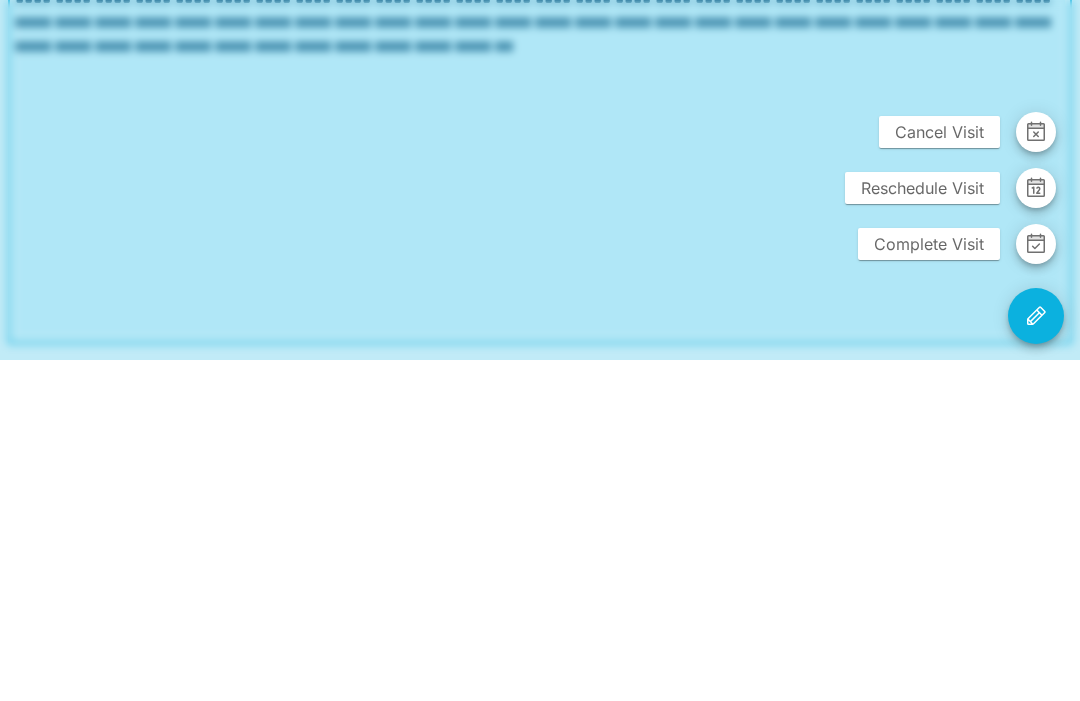 scroll, scrollTop: 501, scrollLeft: 0, axis: vertical 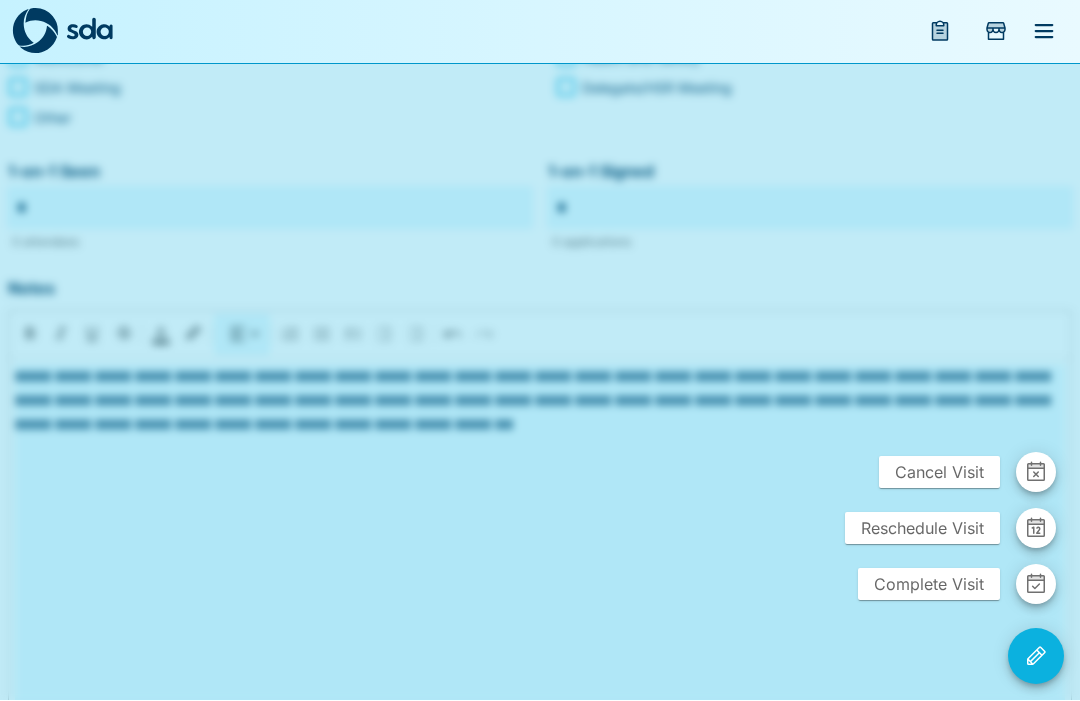 click on "Complete Visit" at bounding box center (929, 585) 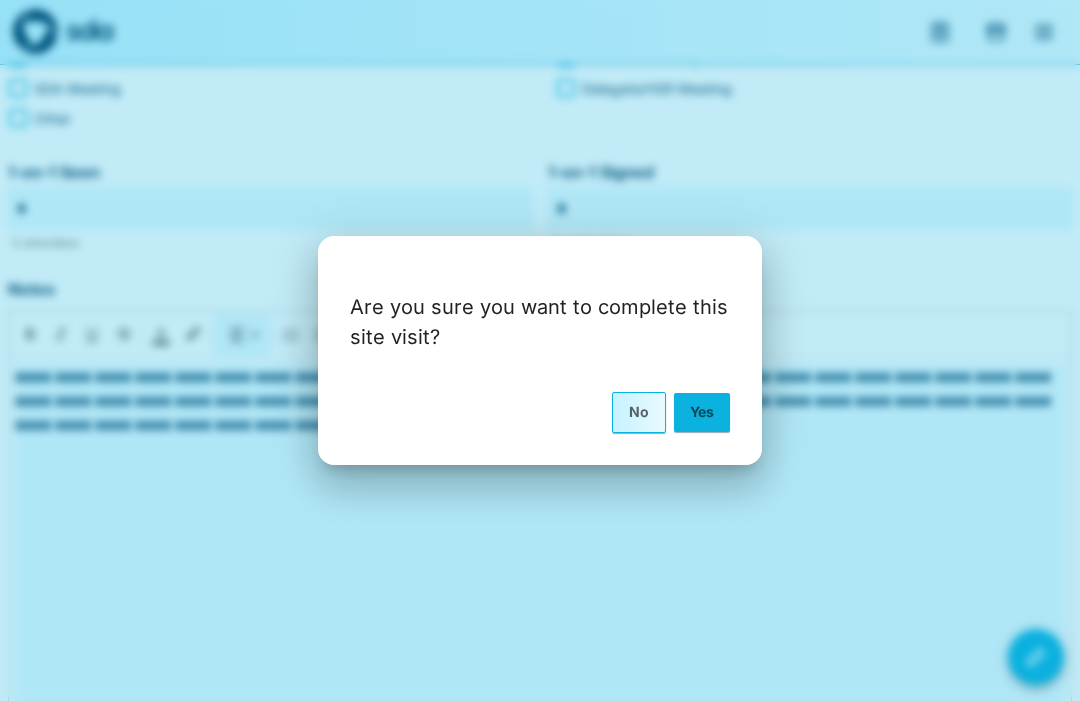 click on "Yes" at bounding box center (702, 412) 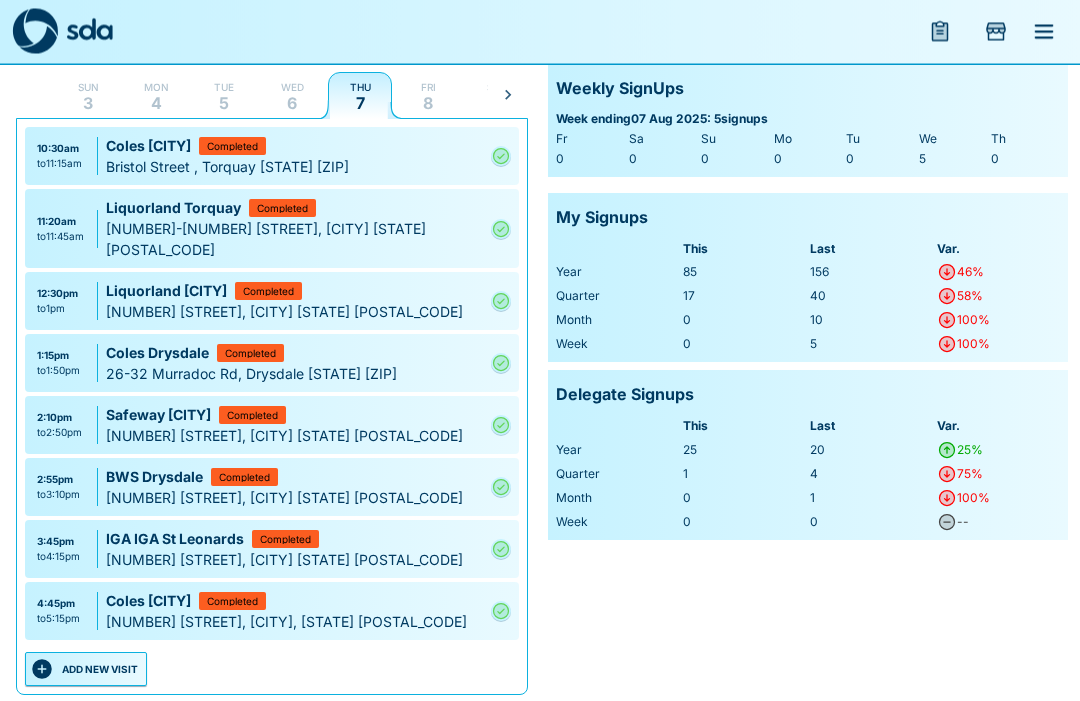 scroll, scrollTop: 115, scrollLeft: 0, axis: vertical 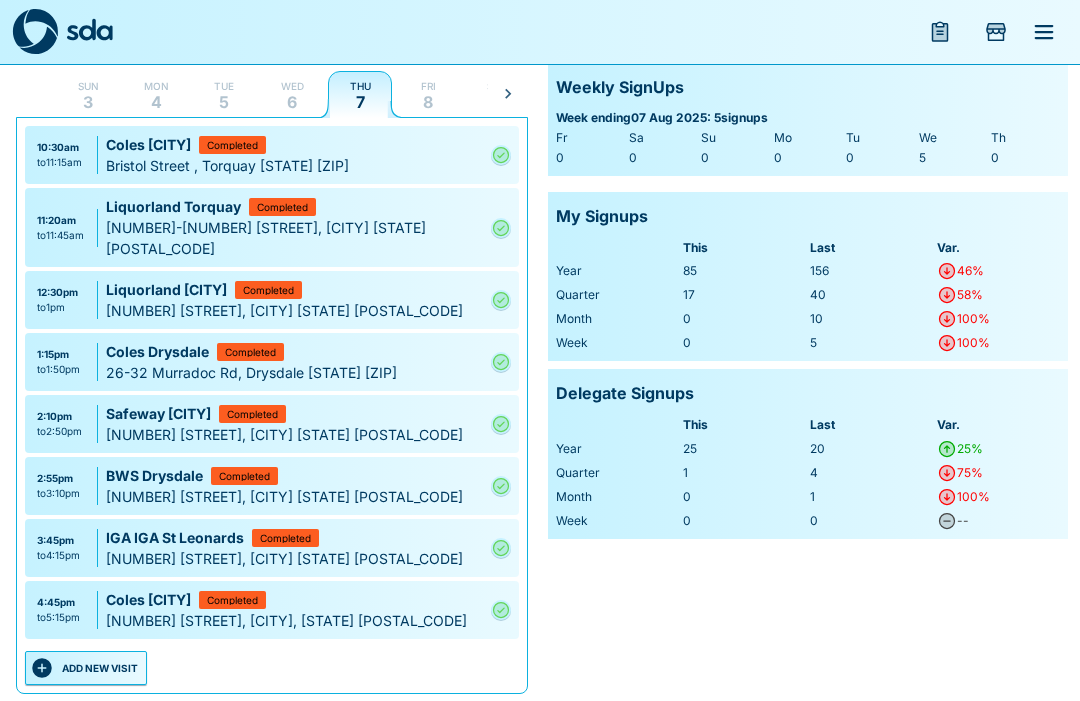 click on "ADD NEW VISIT" at bounding box center [86, 668] 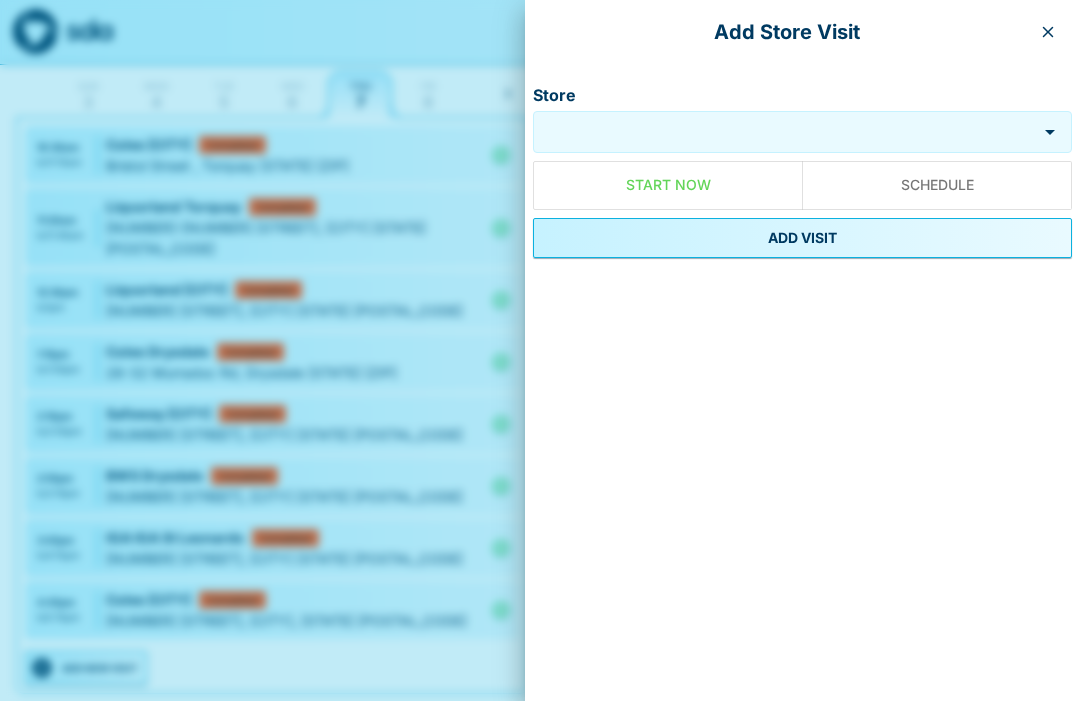 click on "Store" at bounding box center (785, 132) 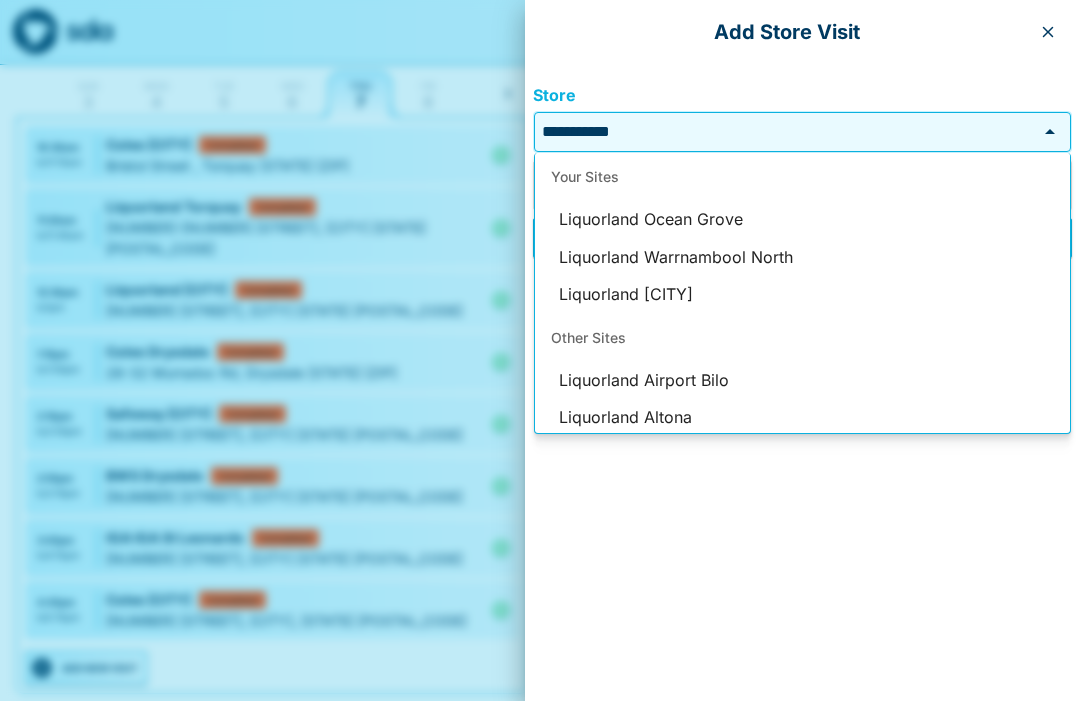 click on "Liquorland Ocean Grove" at bounding box center [802, 220] 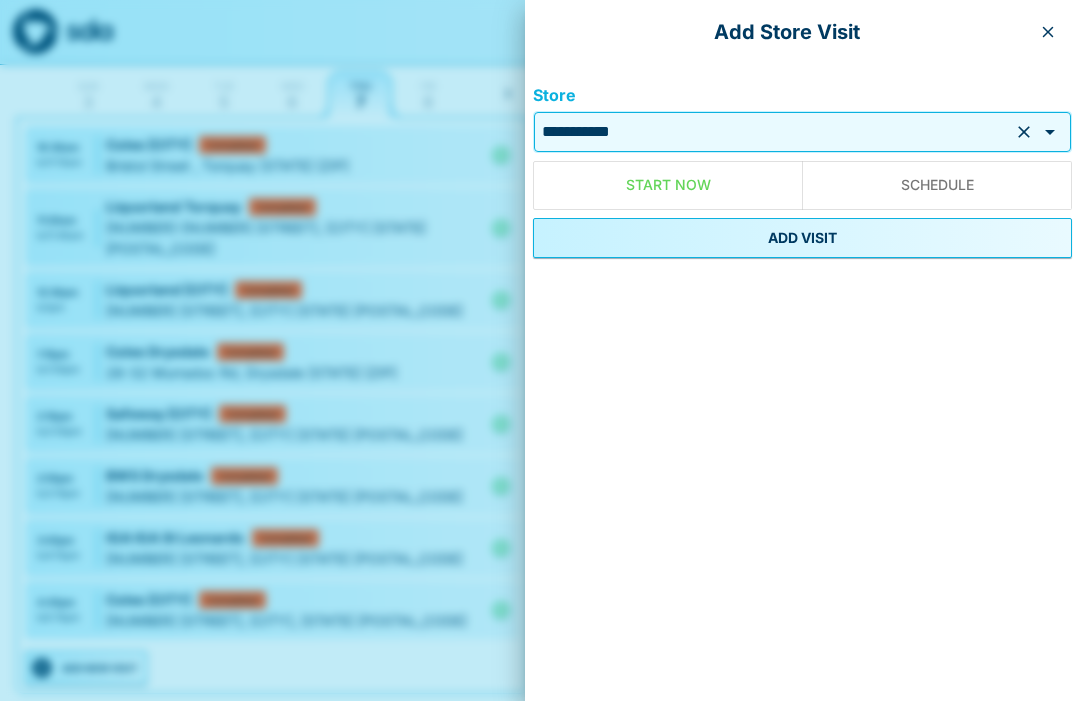 type on "**********" 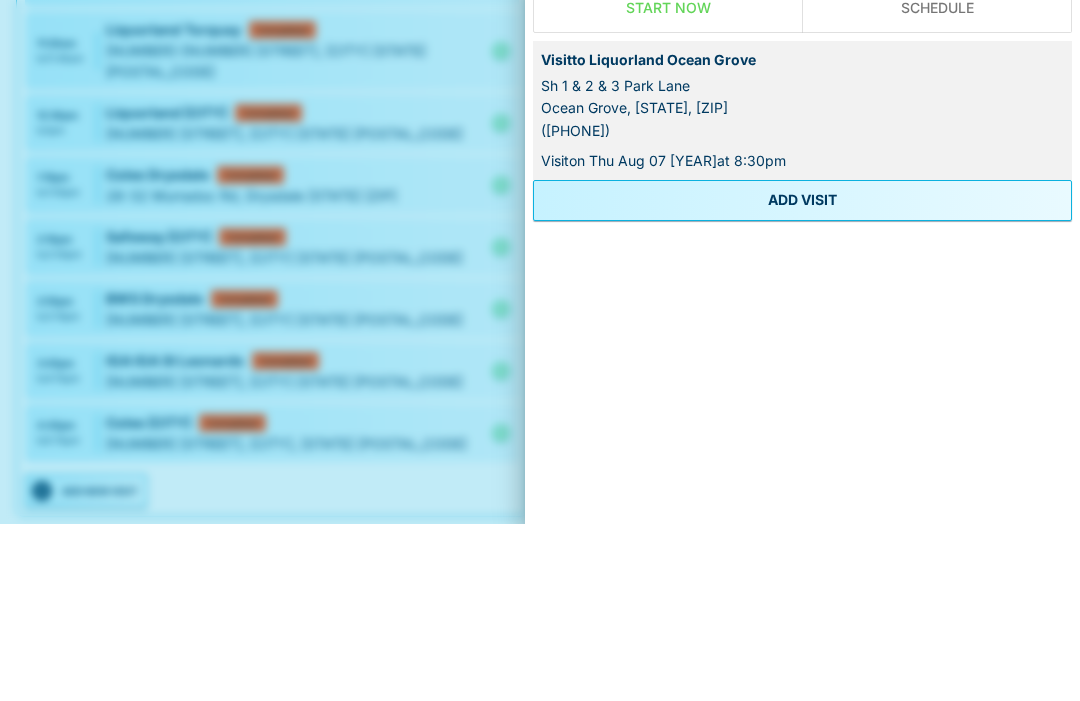 click on "ADD VISIT" at bounding box center (802, 377) 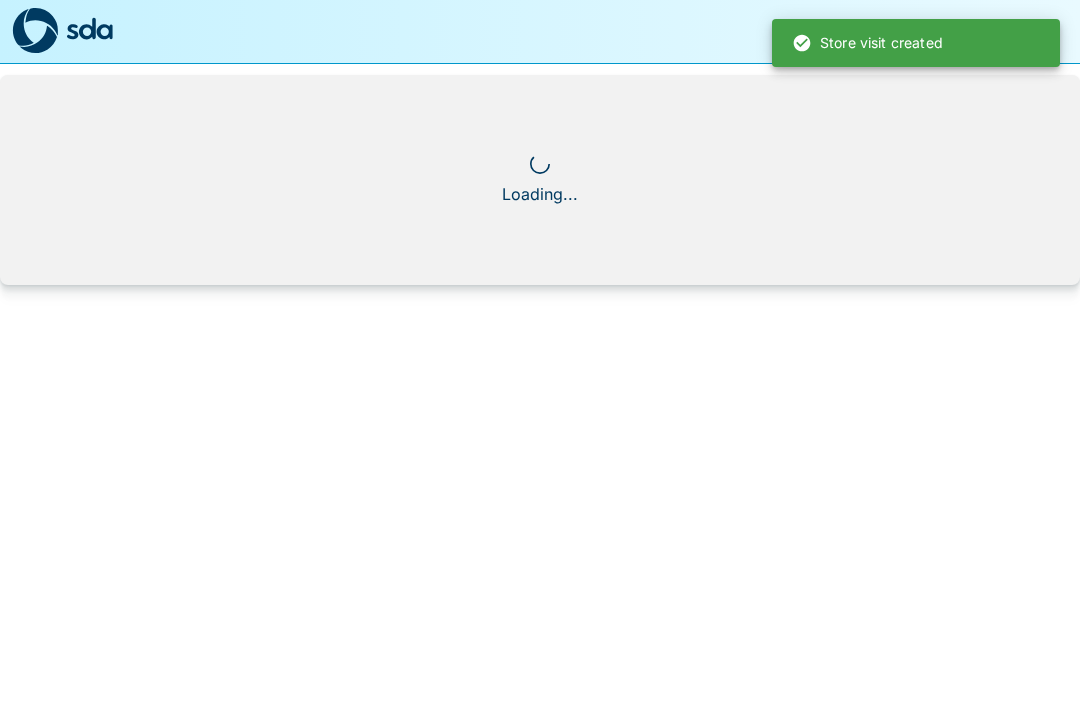 scroll, scrollTop: 1, scrollLeft: 0, axis: vertical 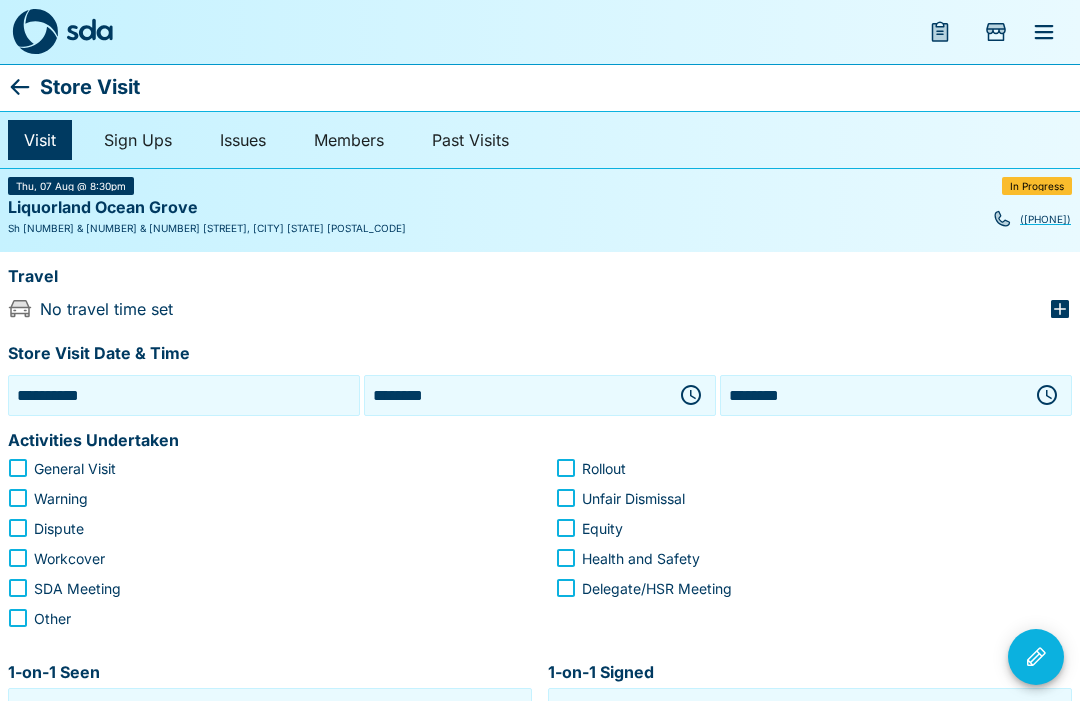 click 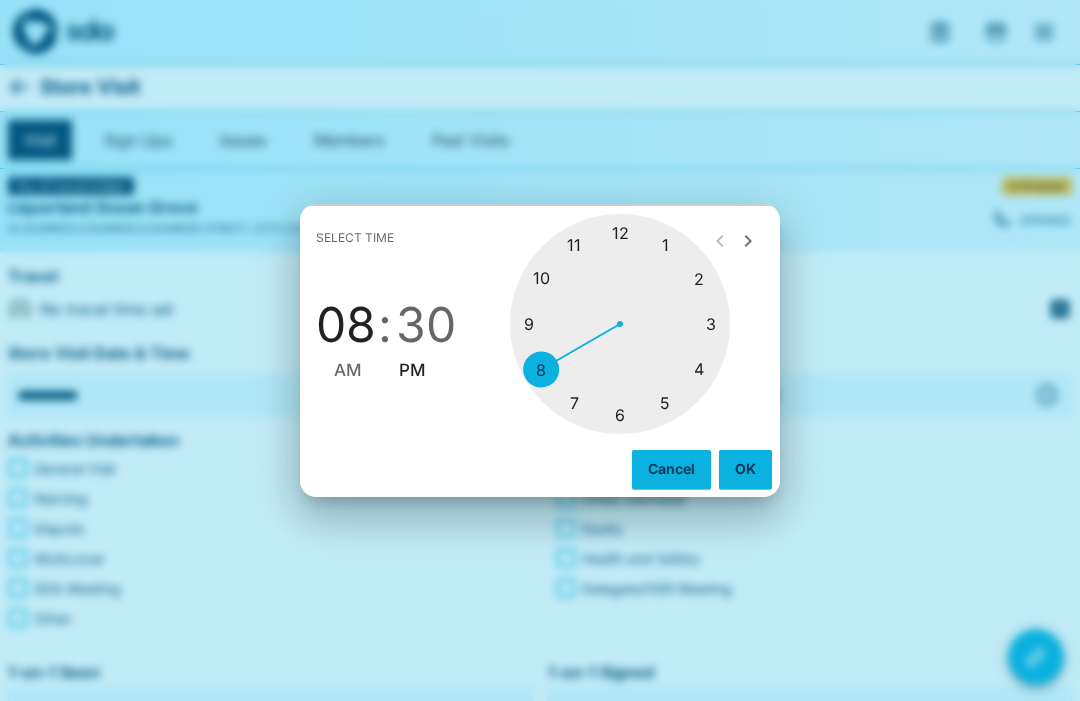 click at bounding box center [620, 324] 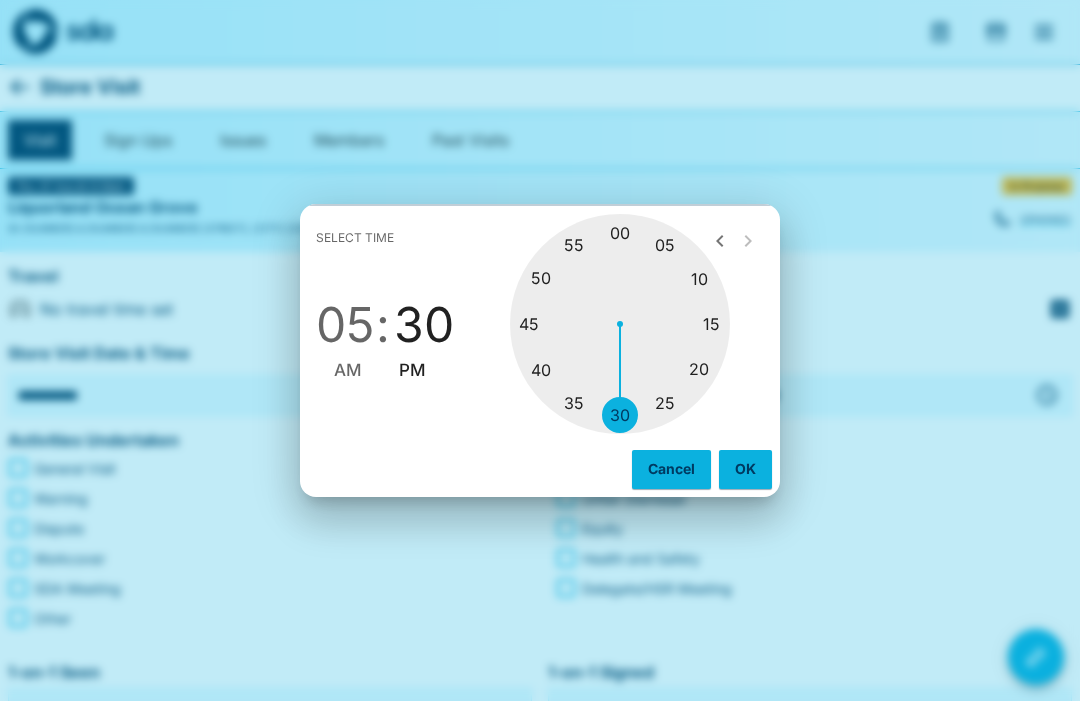 click at bounding box center [620, 324] 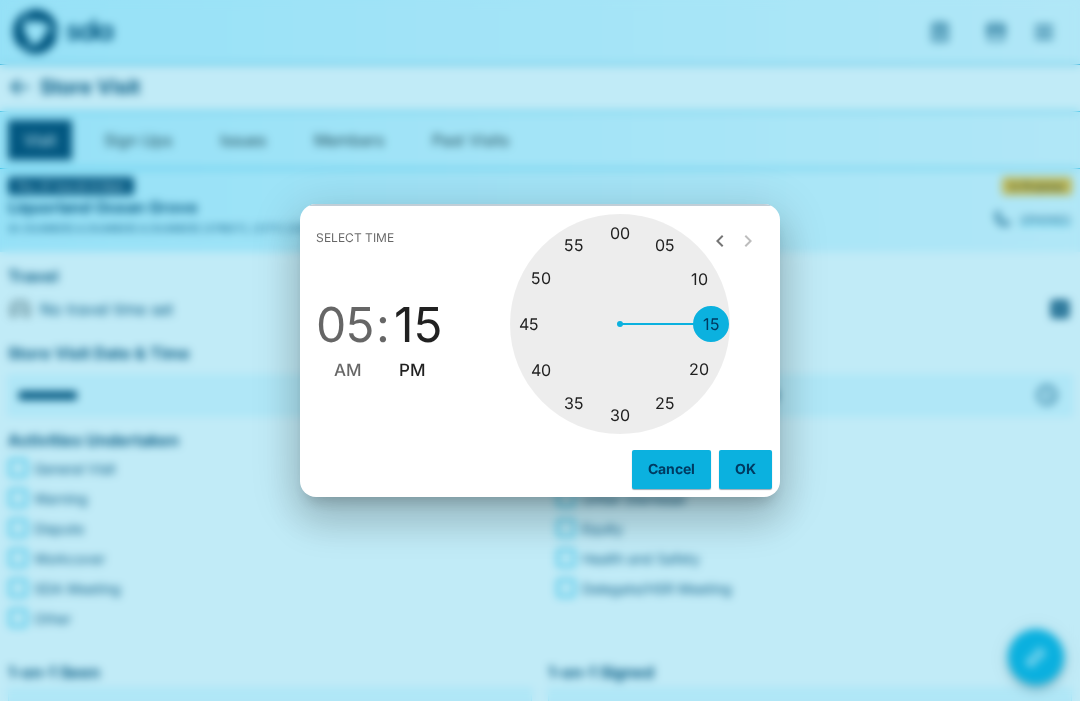 click on "OK" at bounding box center [745, 469] 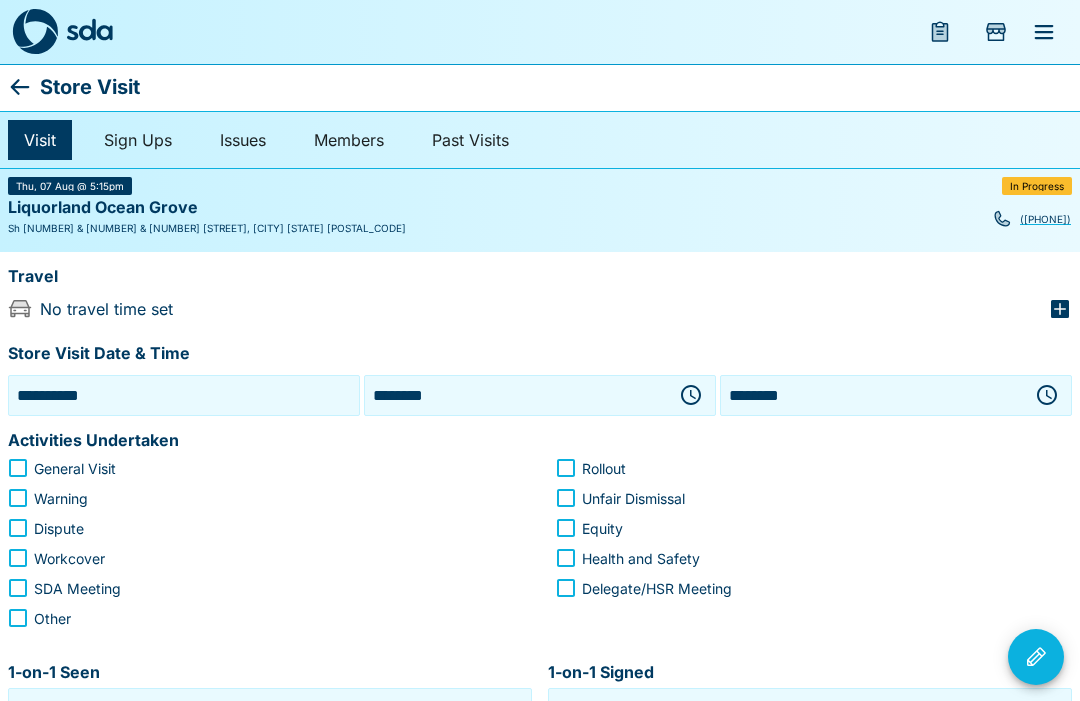 click 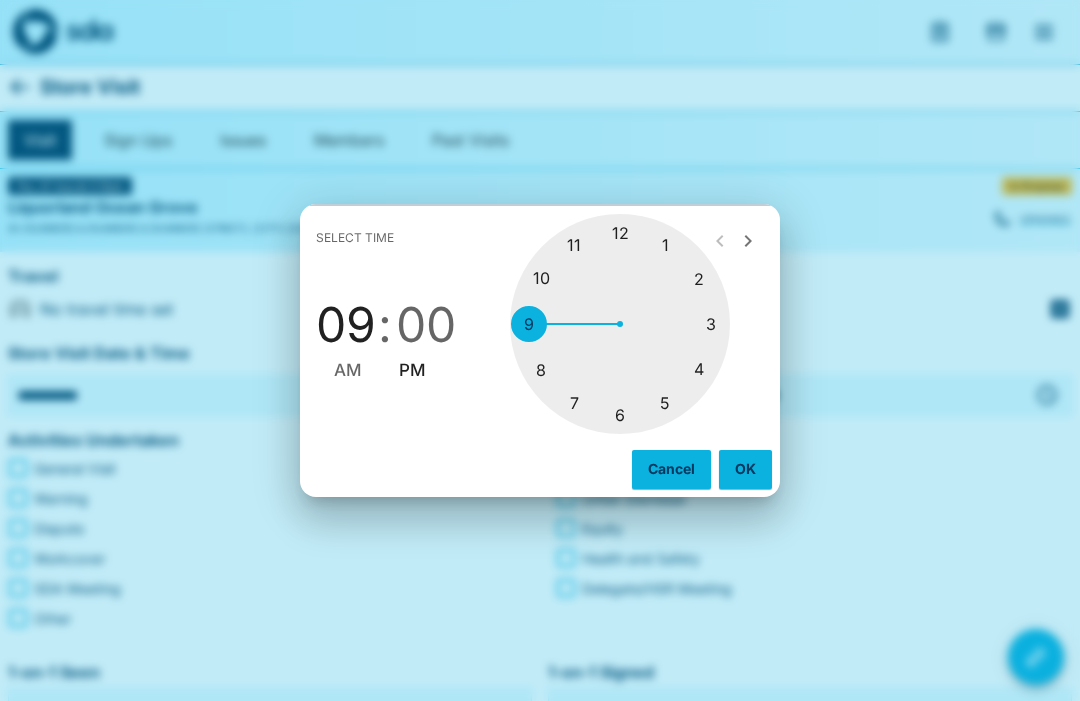 click at bounding box center (620, 324) 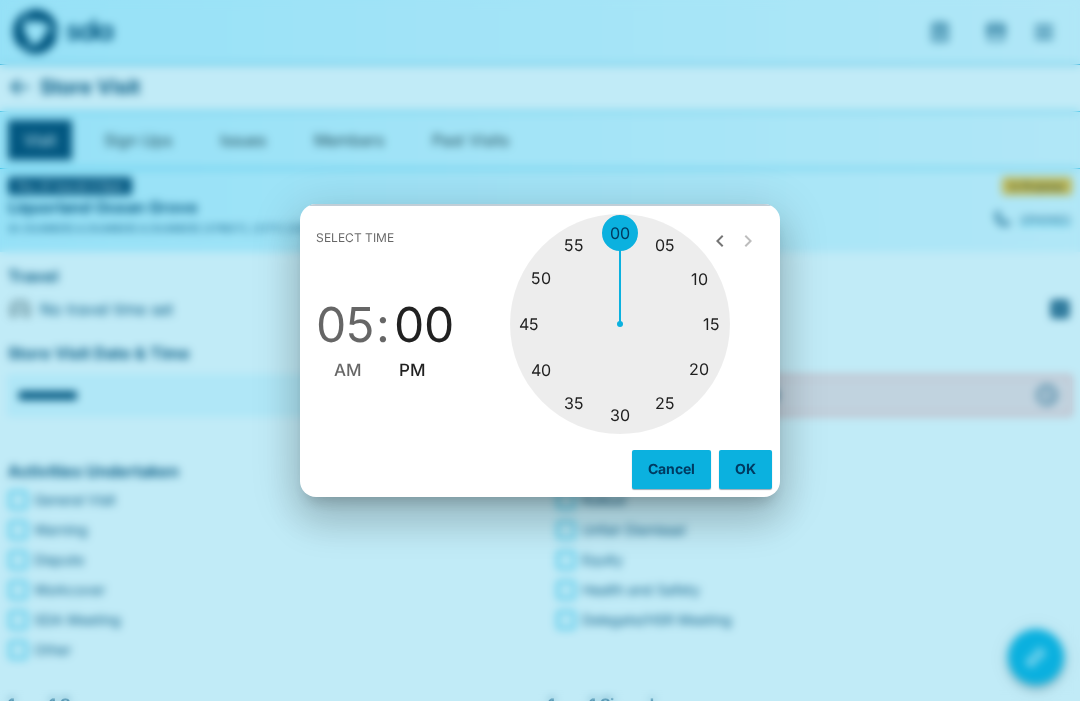 click at bounding box center [620, 324] 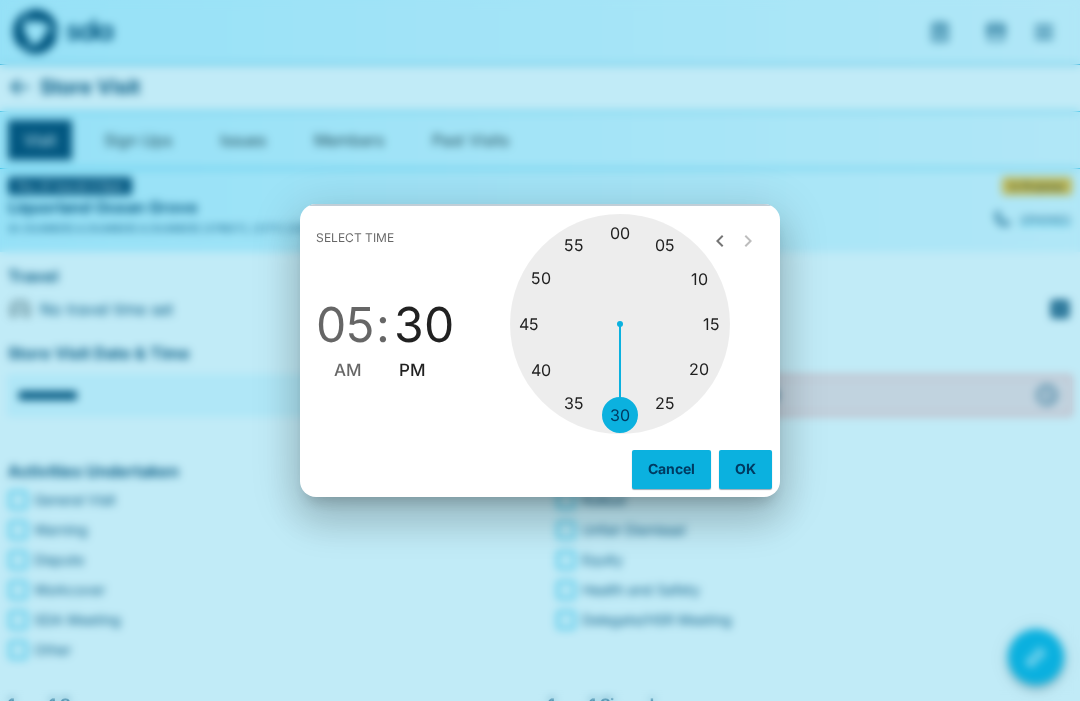 type on "********" 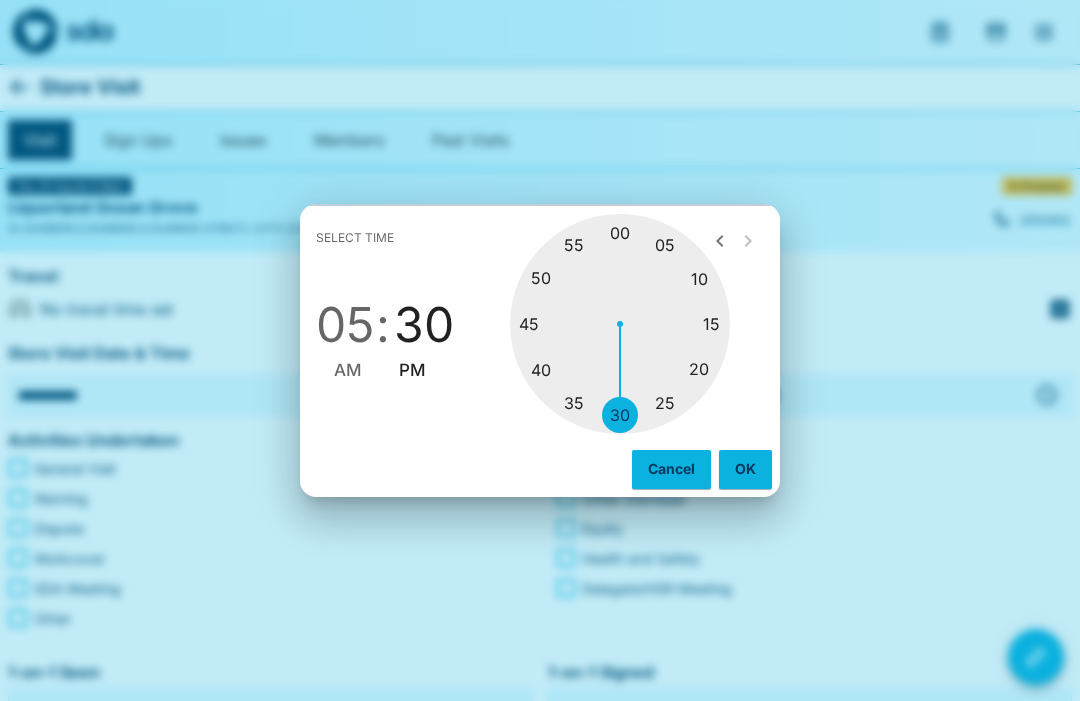 click on "OK" at bounding box center (745, 469) 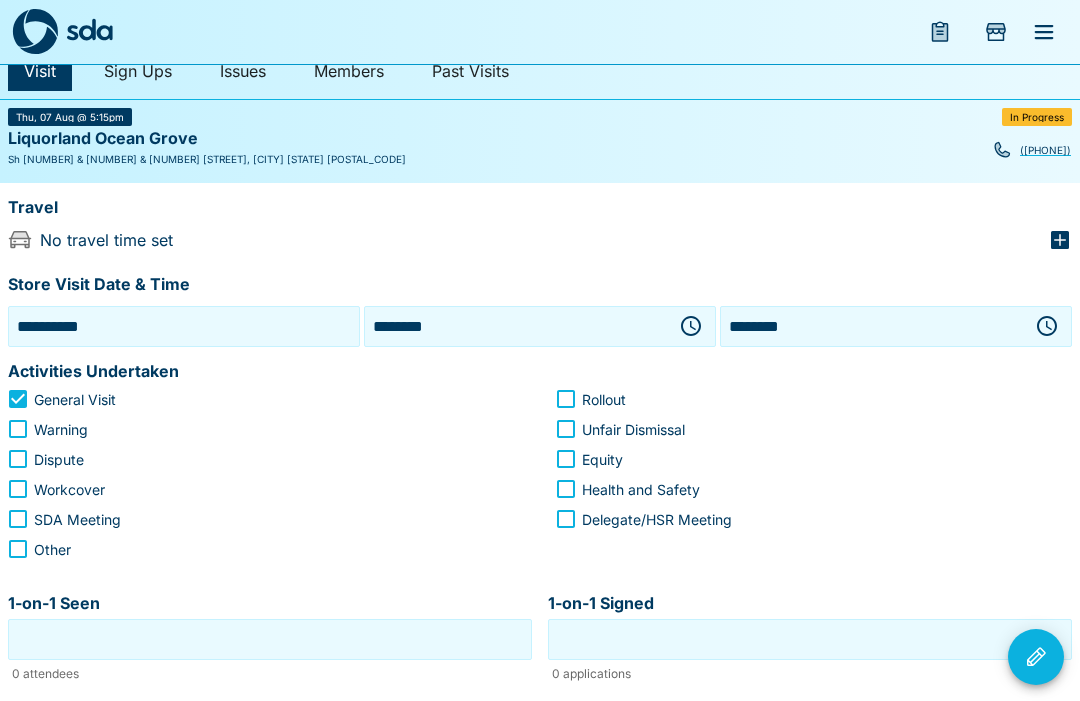 scroll, scrollTop: 66, scrollLeft: 0, axis: vertical 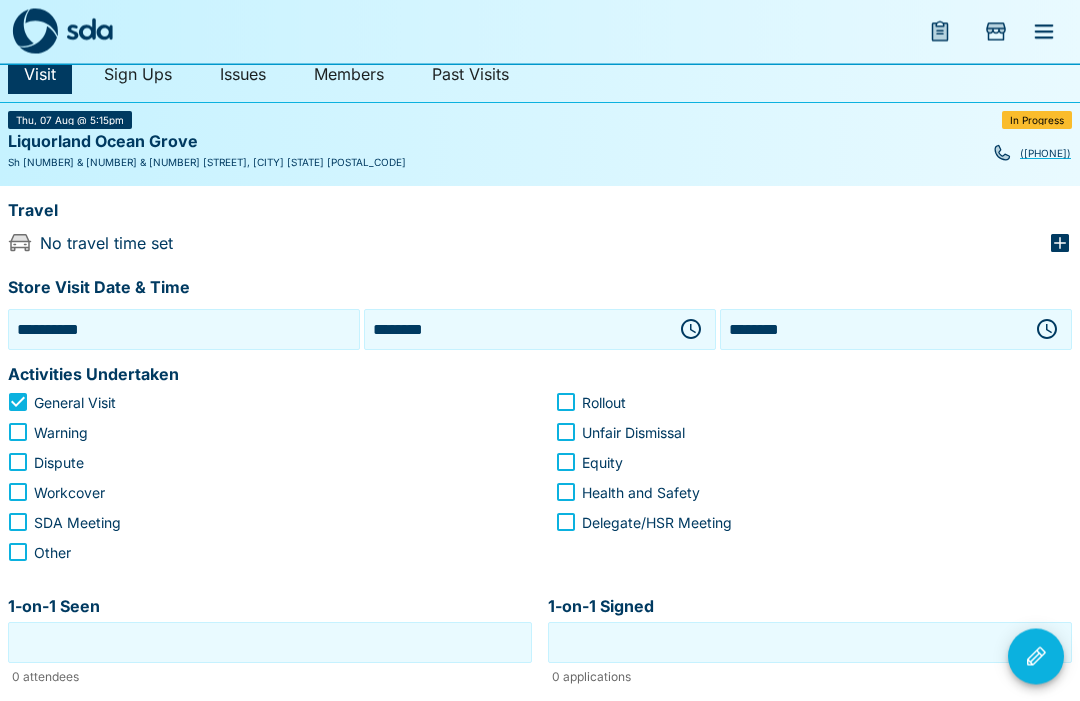click on "1-on-1 Seen" at bounding box center [270, 643] 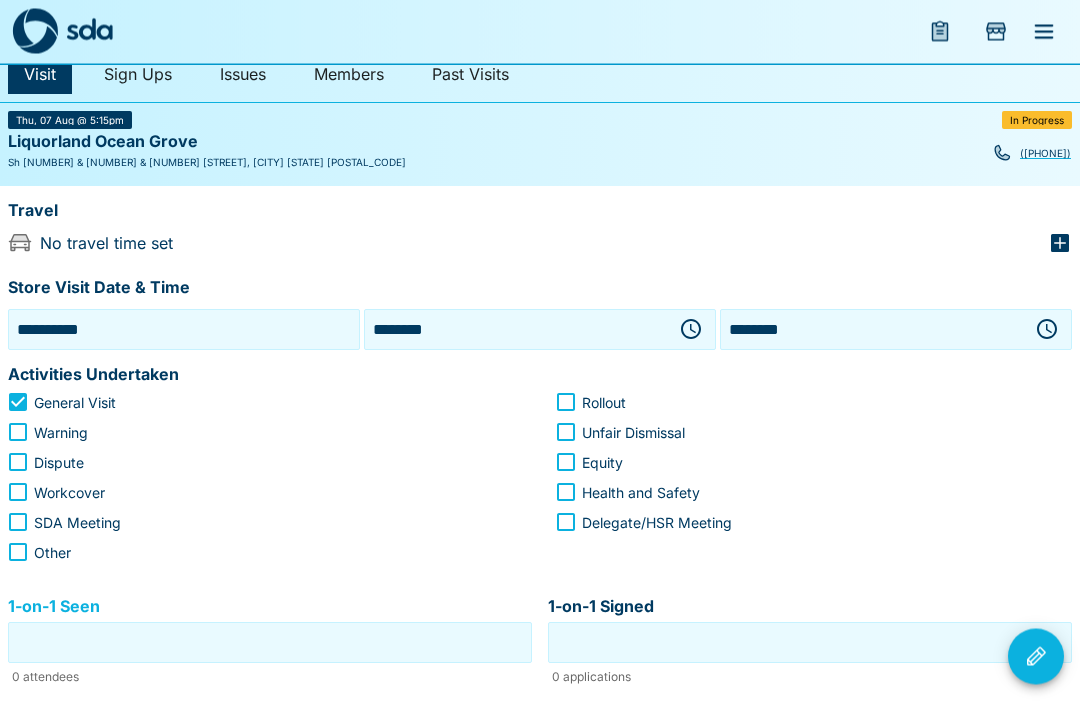 scroll, scrollTop: 146, scrollLeft: 0, axis: vertical 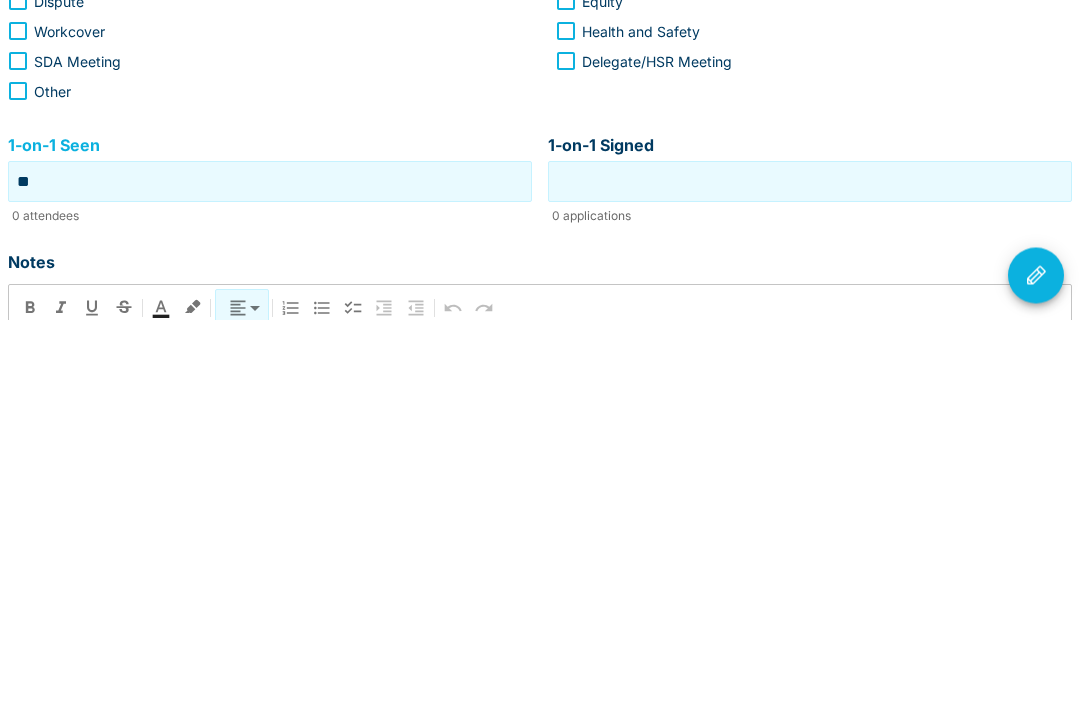 click on "1-on-1 Signed" at bounding box center (810, 563) 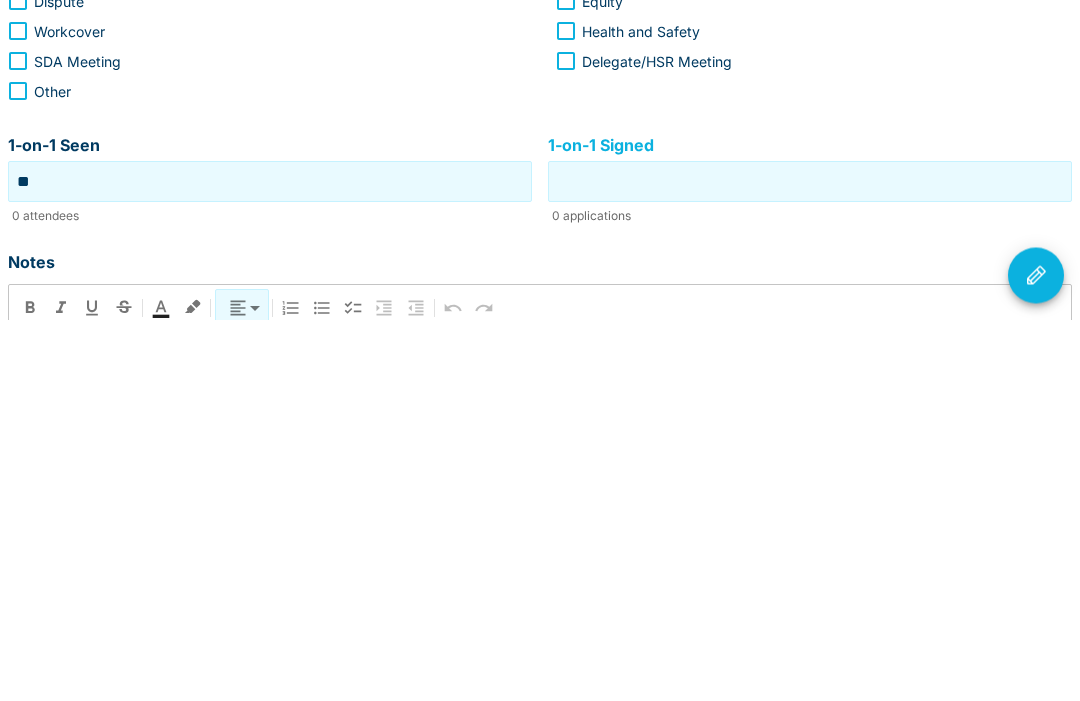 click on "**" at bounding box center [270, 563] 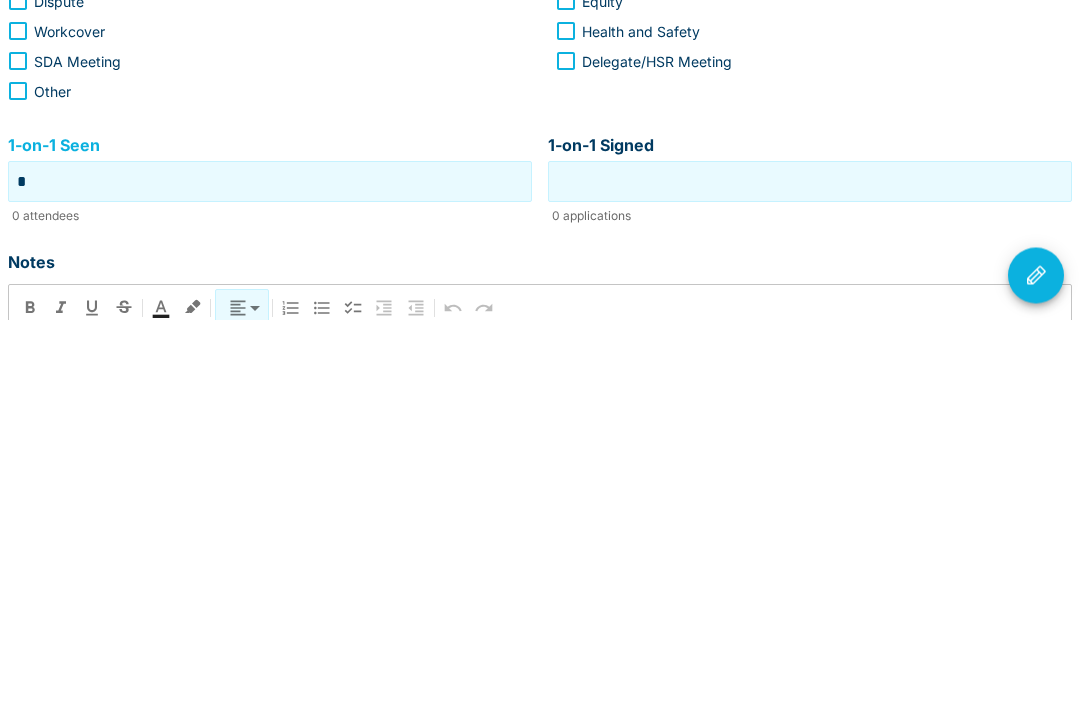 type on "*" 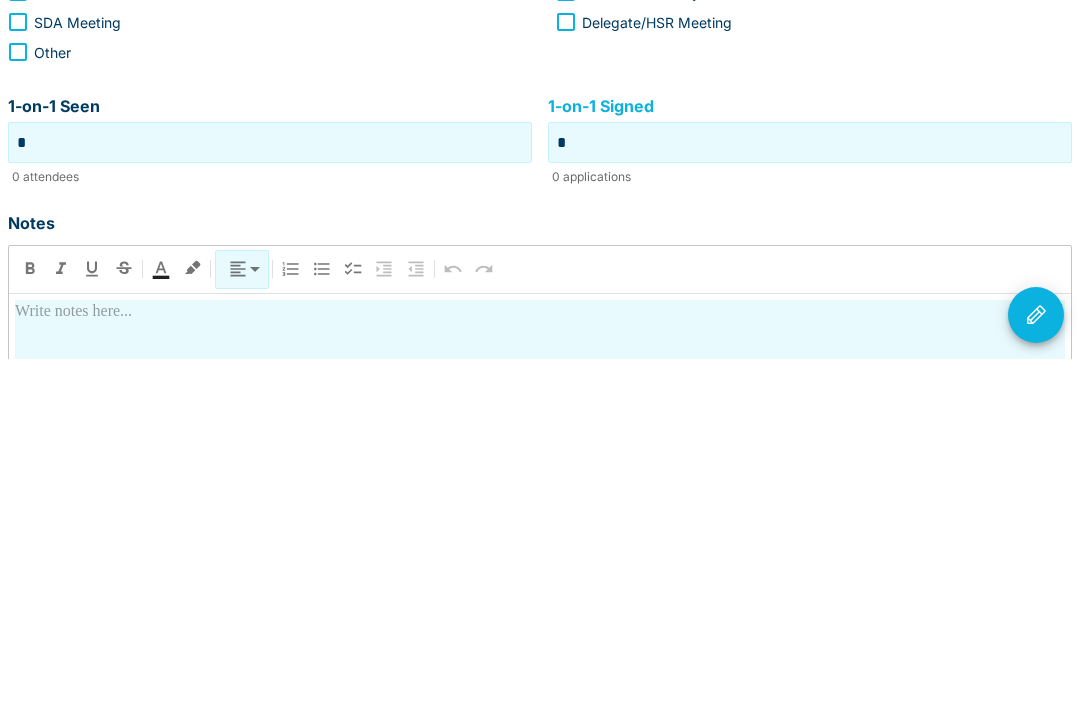 scroll, scrollTop: 306, scrollLeft: 0, axis: vertical 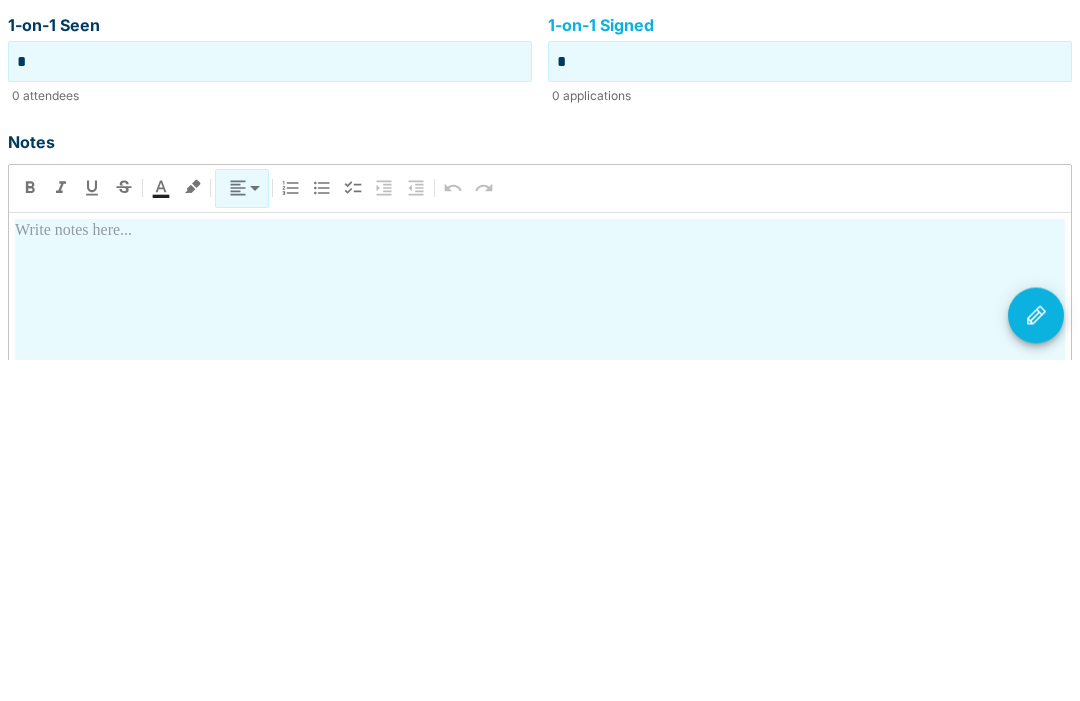 type on "*" 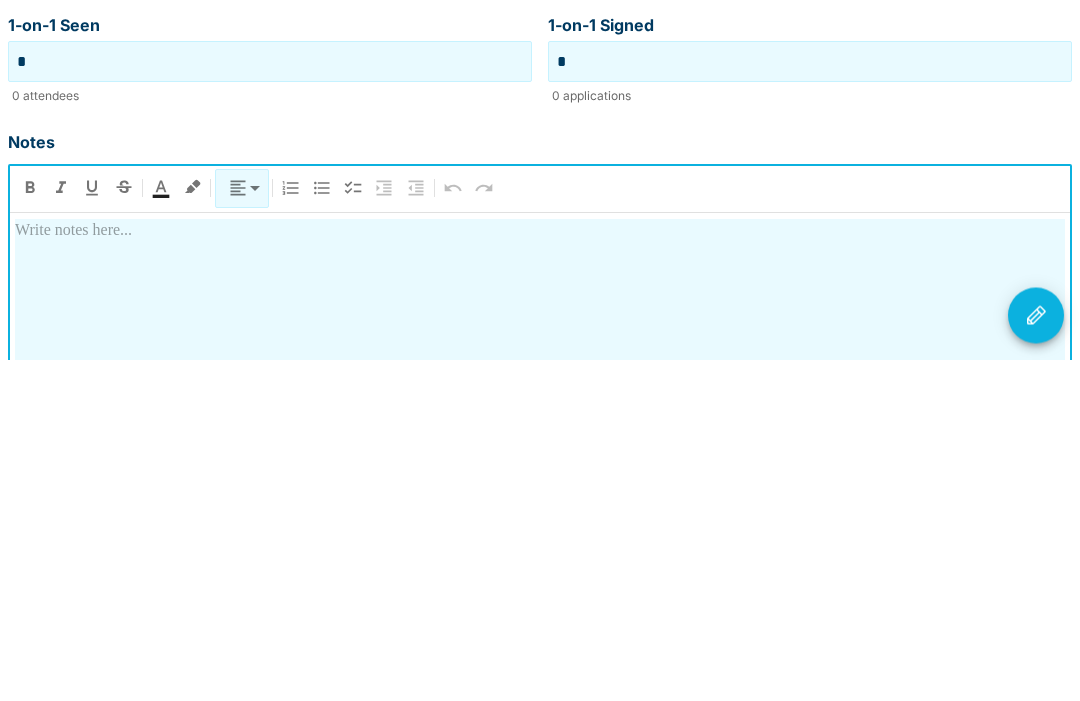 type 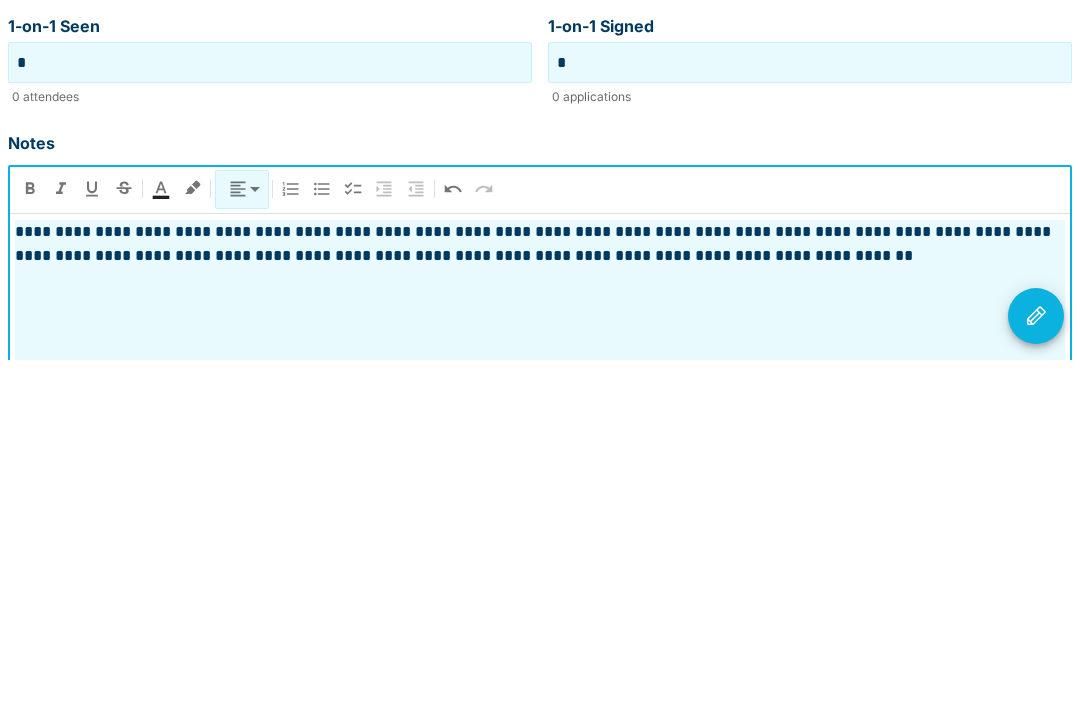click at bounding box center (1036, 657) 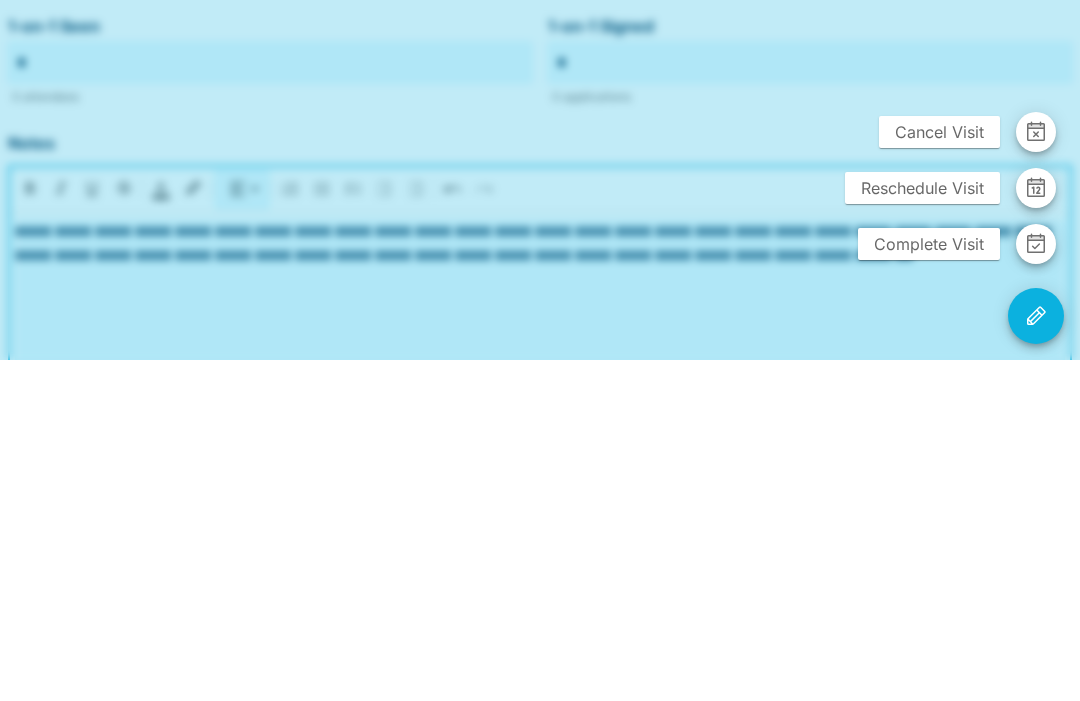 scroll, scrollTop: 501, scrollLeft: 0, axis: vertical 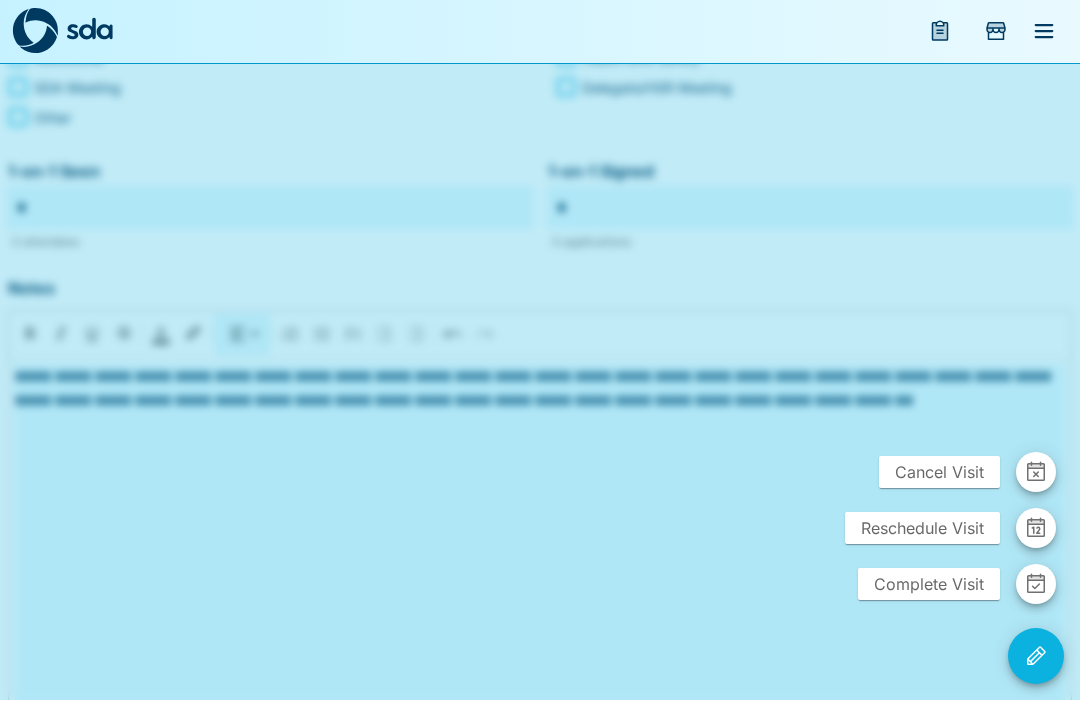 click on "Complete Visit" at bounding box center [929, 585] 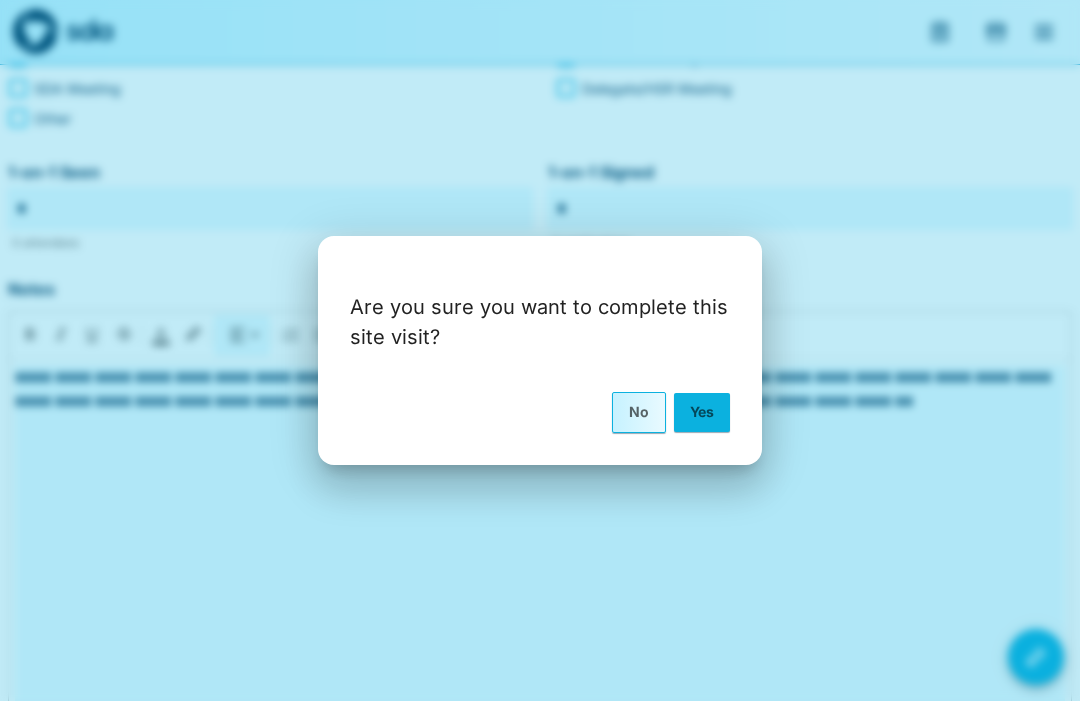 click on "Yes" at bounding box center [702, 412] 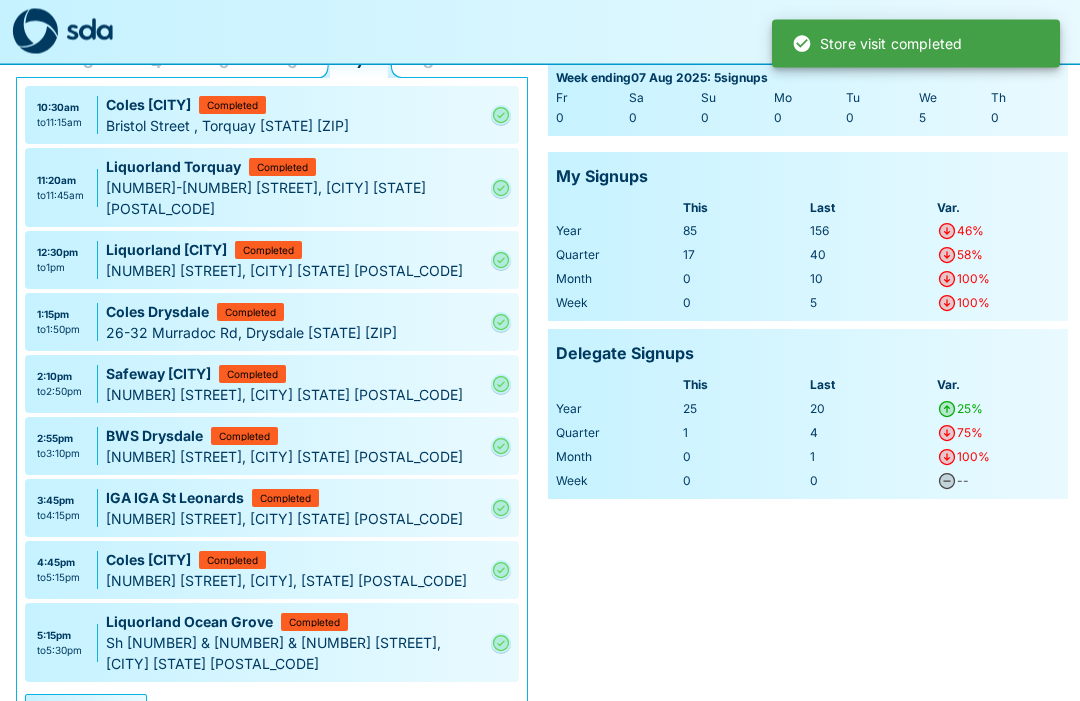 scroll, scrollTop: 155, scrollLeft: 0, axis: vertical 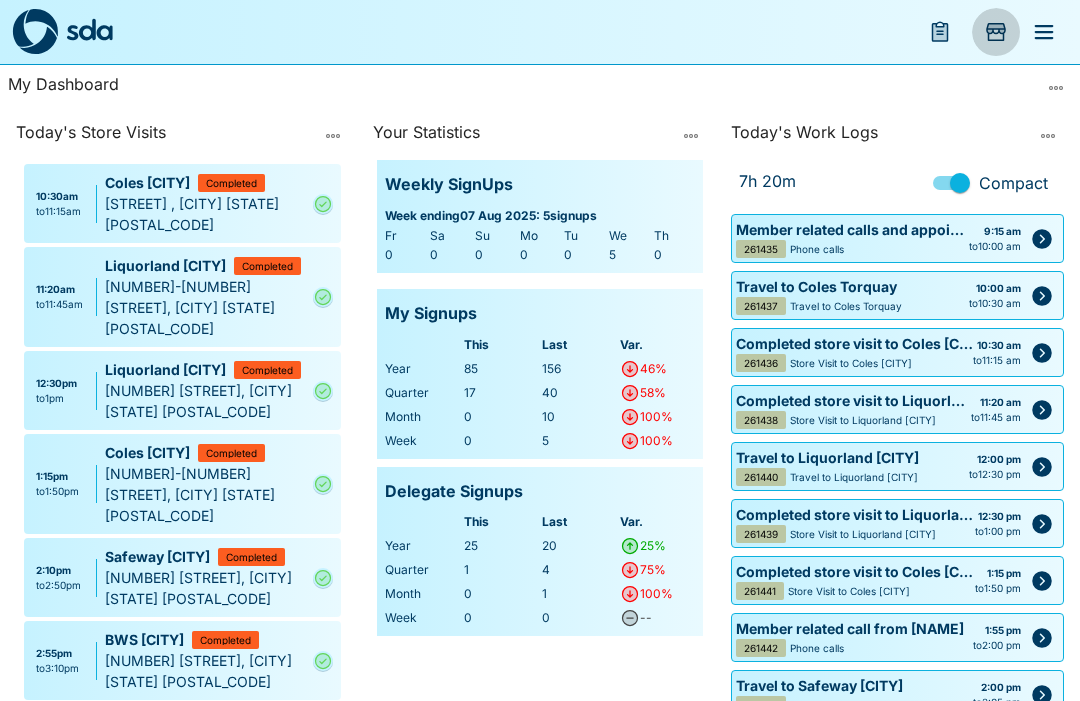 click 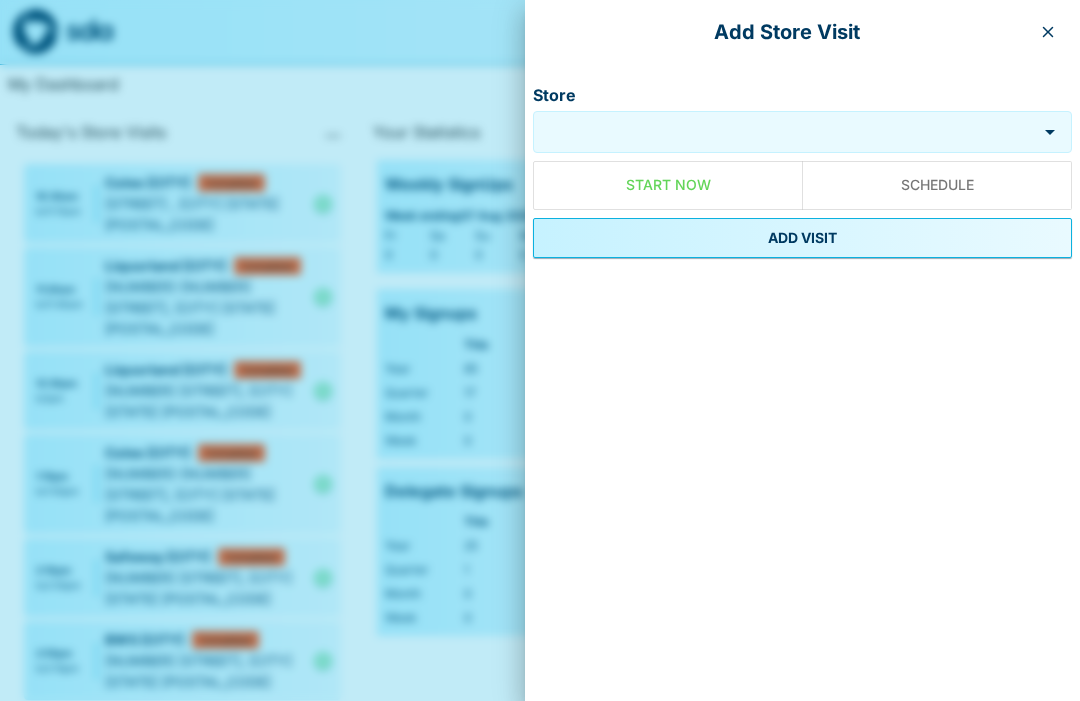 click at bounding box center (1048, 32) 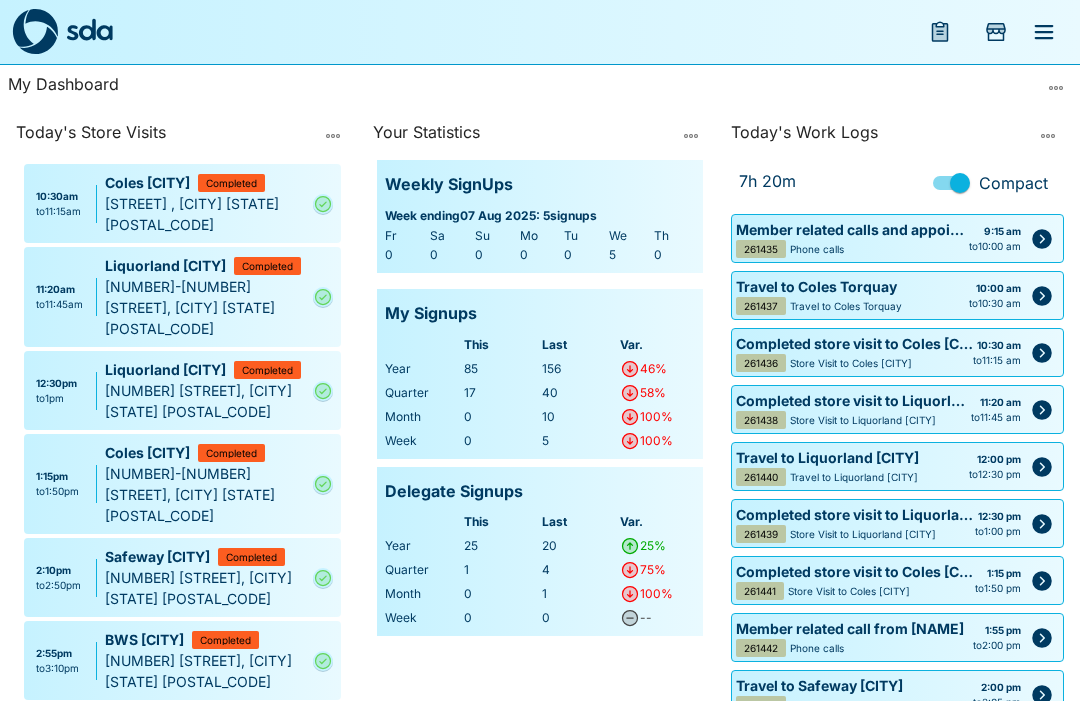 click at bounding box center [1044, 32] 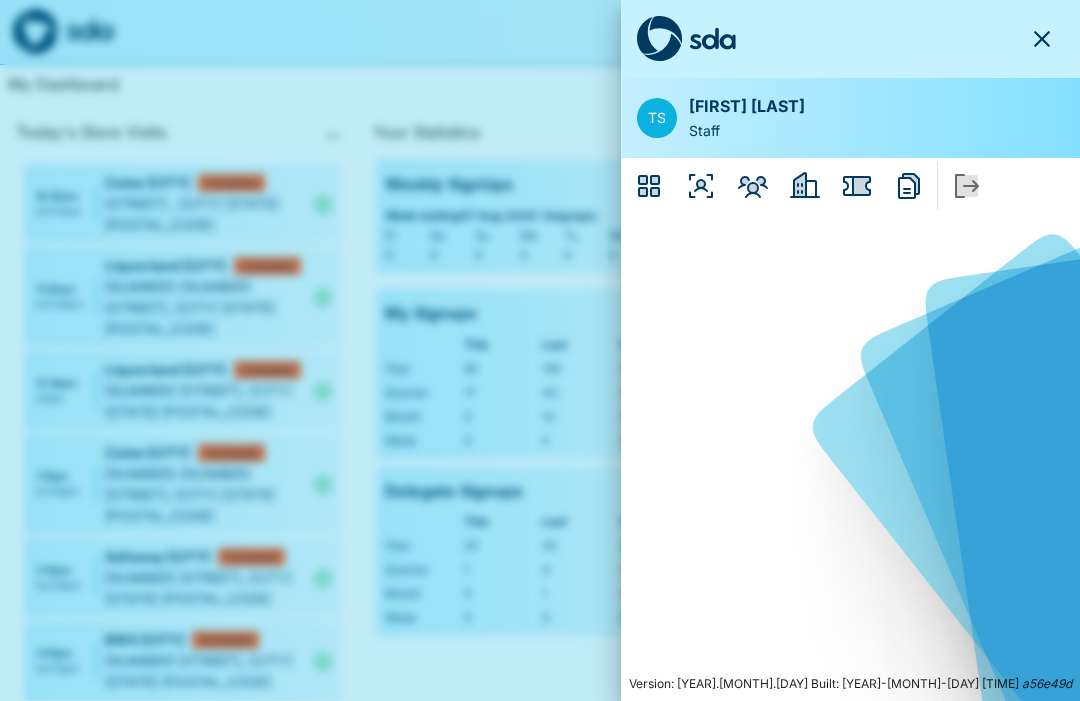 click 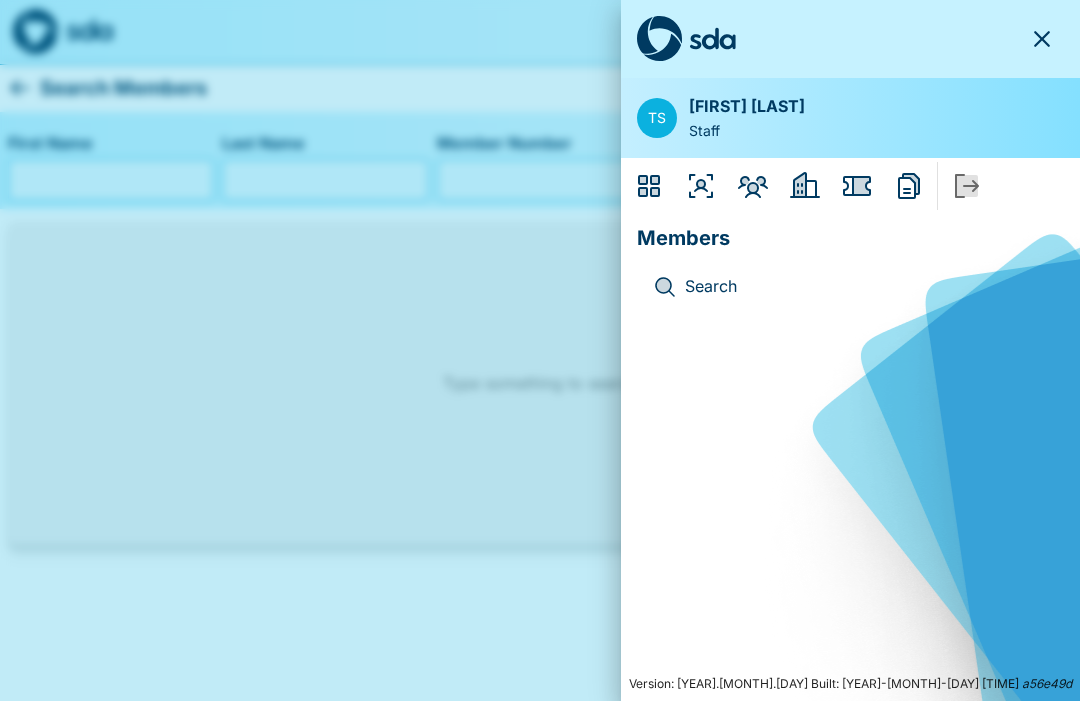 click 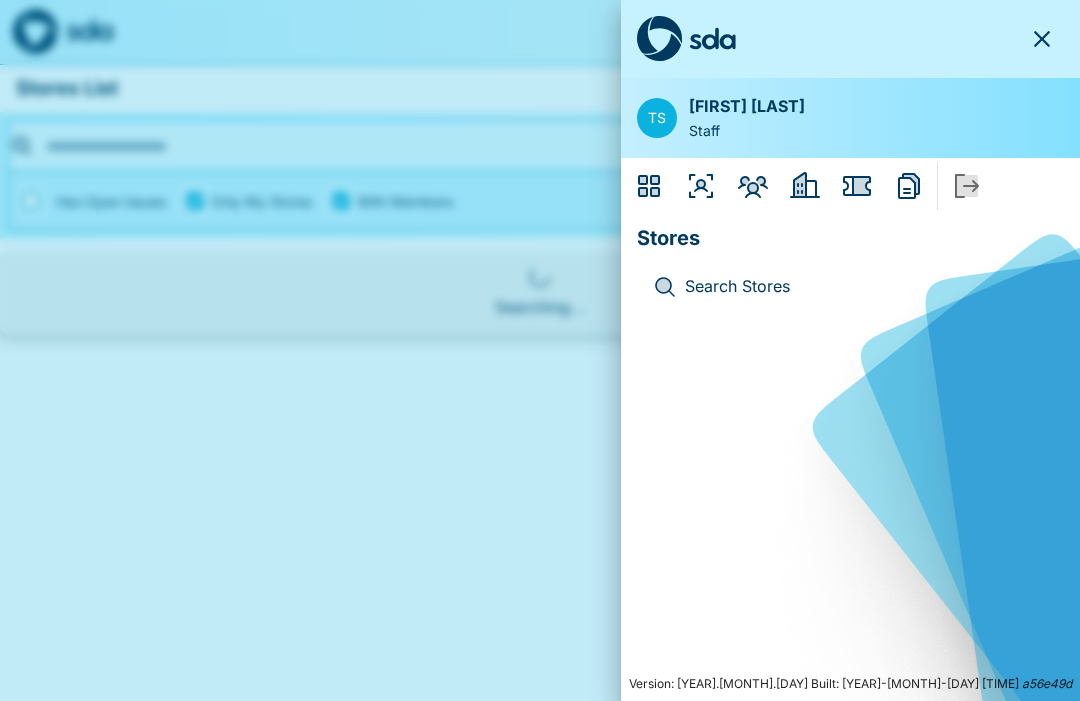 click at bounding box center (857, 186) 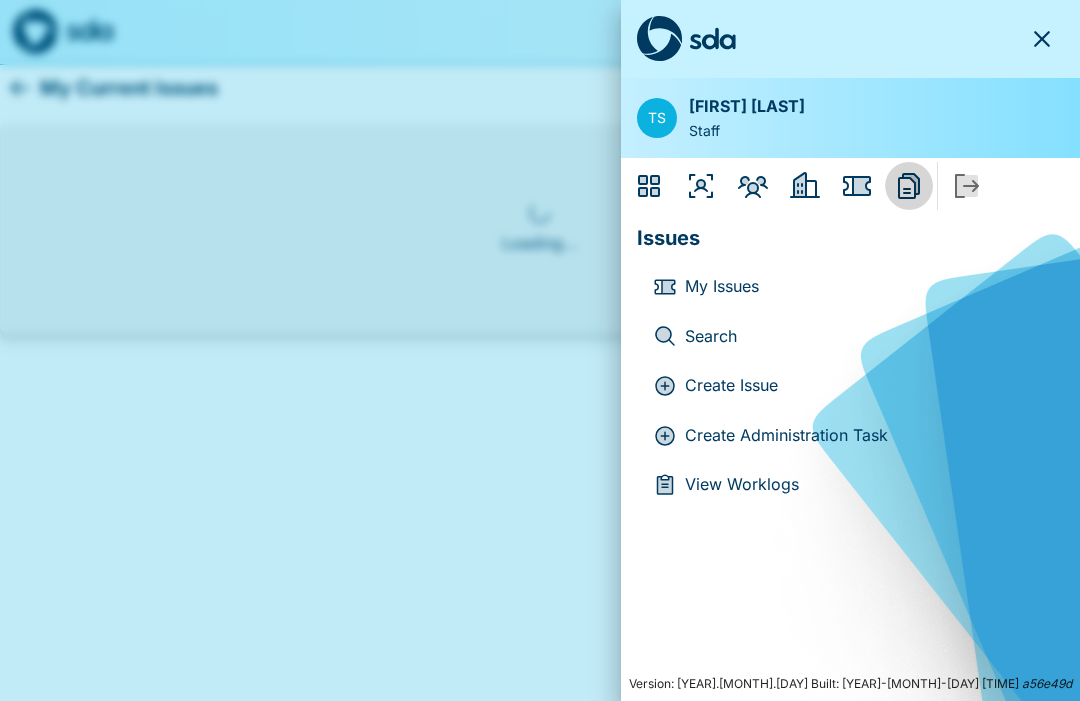 click 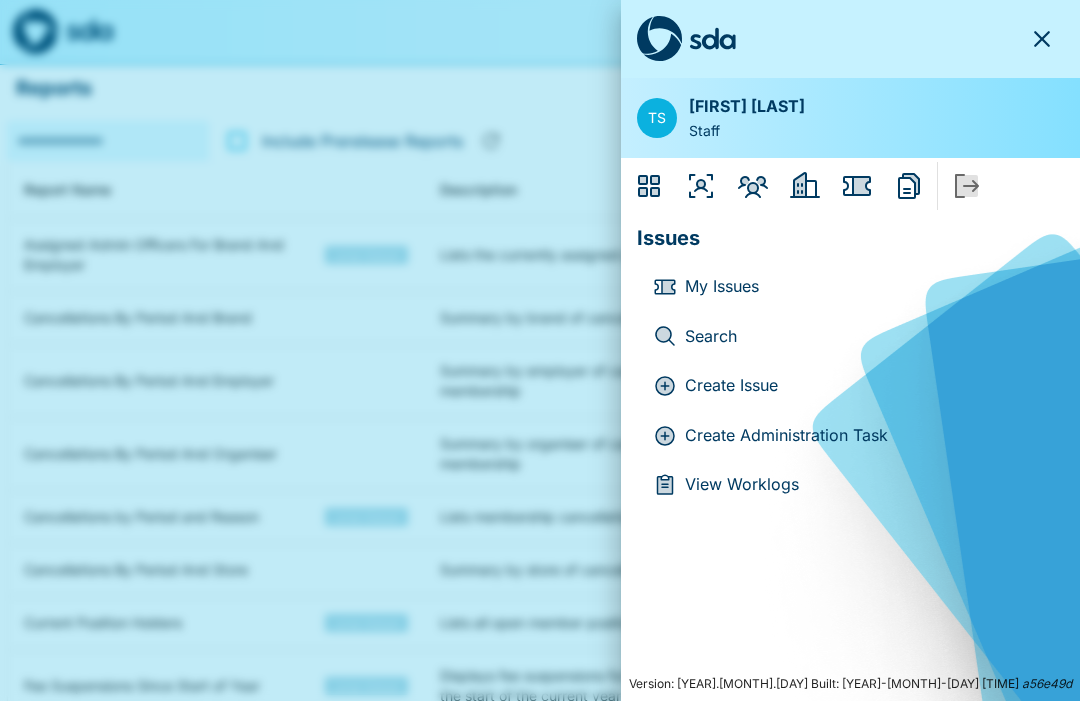 click 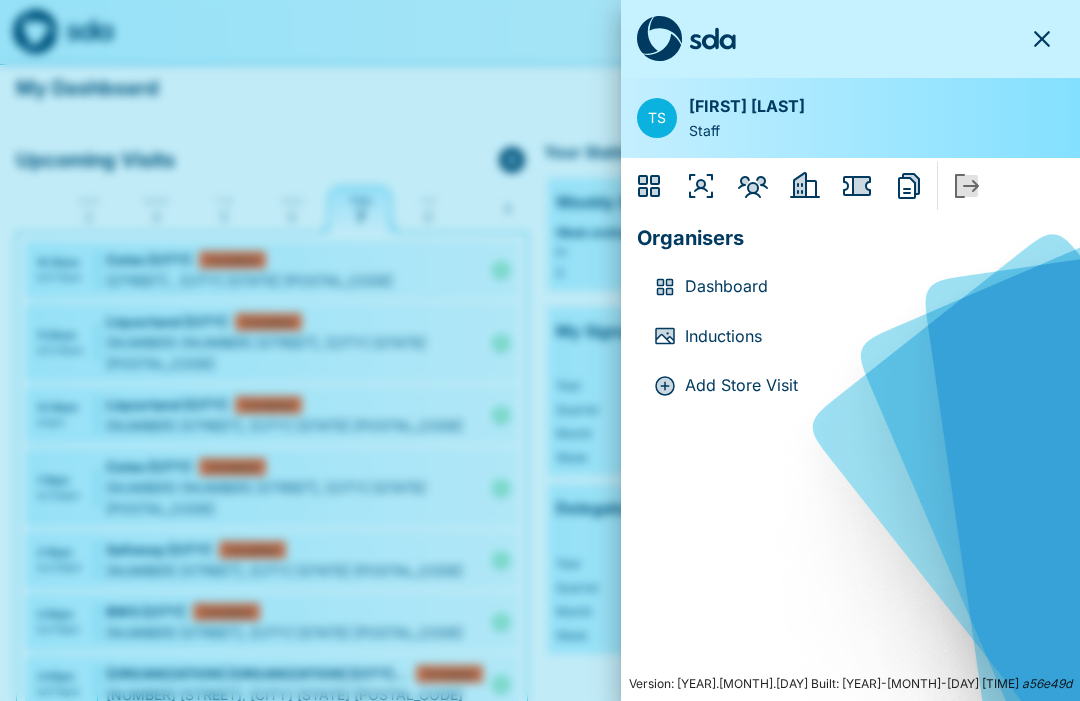 click on "Inductions" at bounding box center (866, 337) 